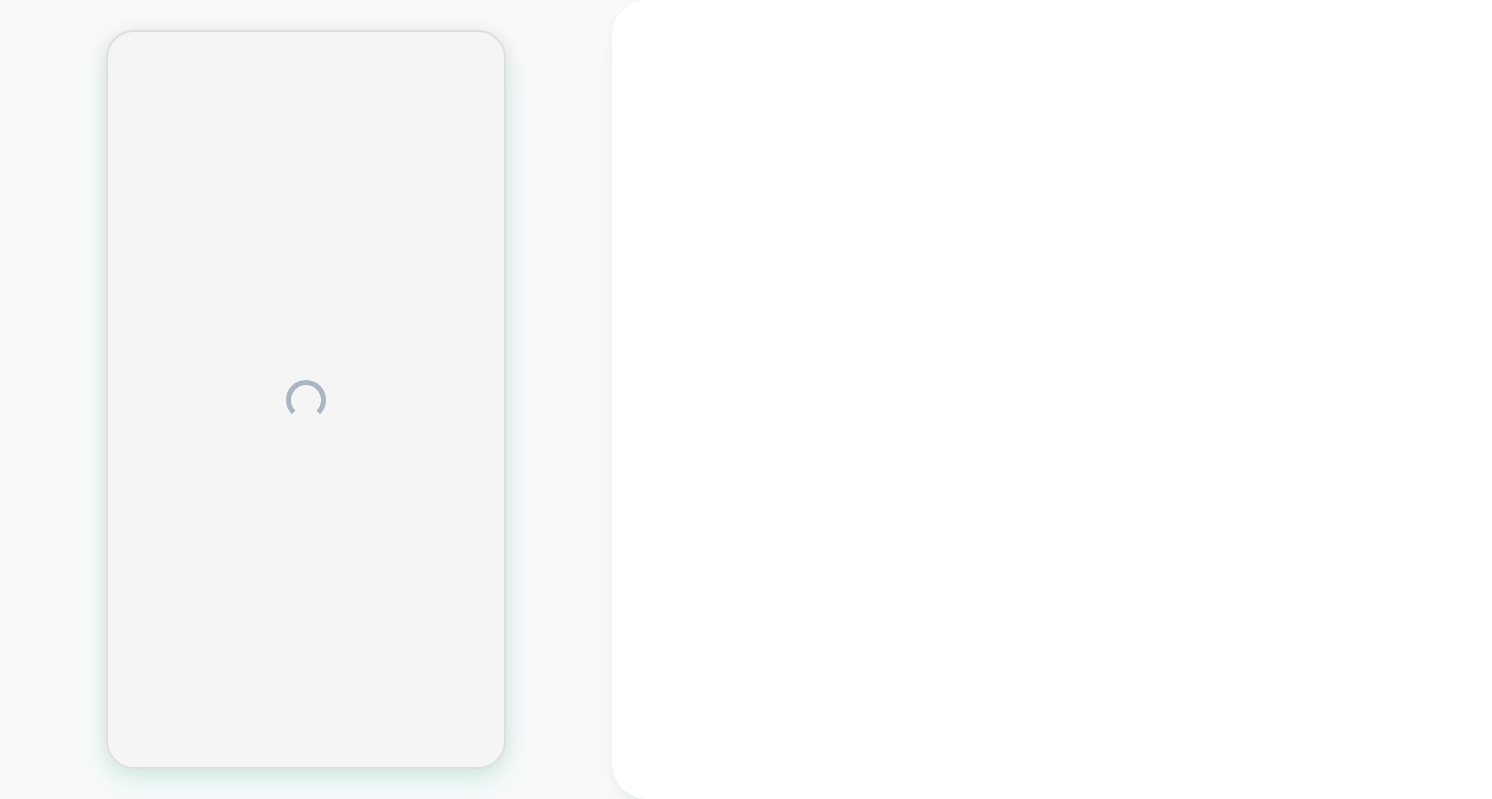 scroll, scrollTop: 0, scrollLeft: 0, axis: both 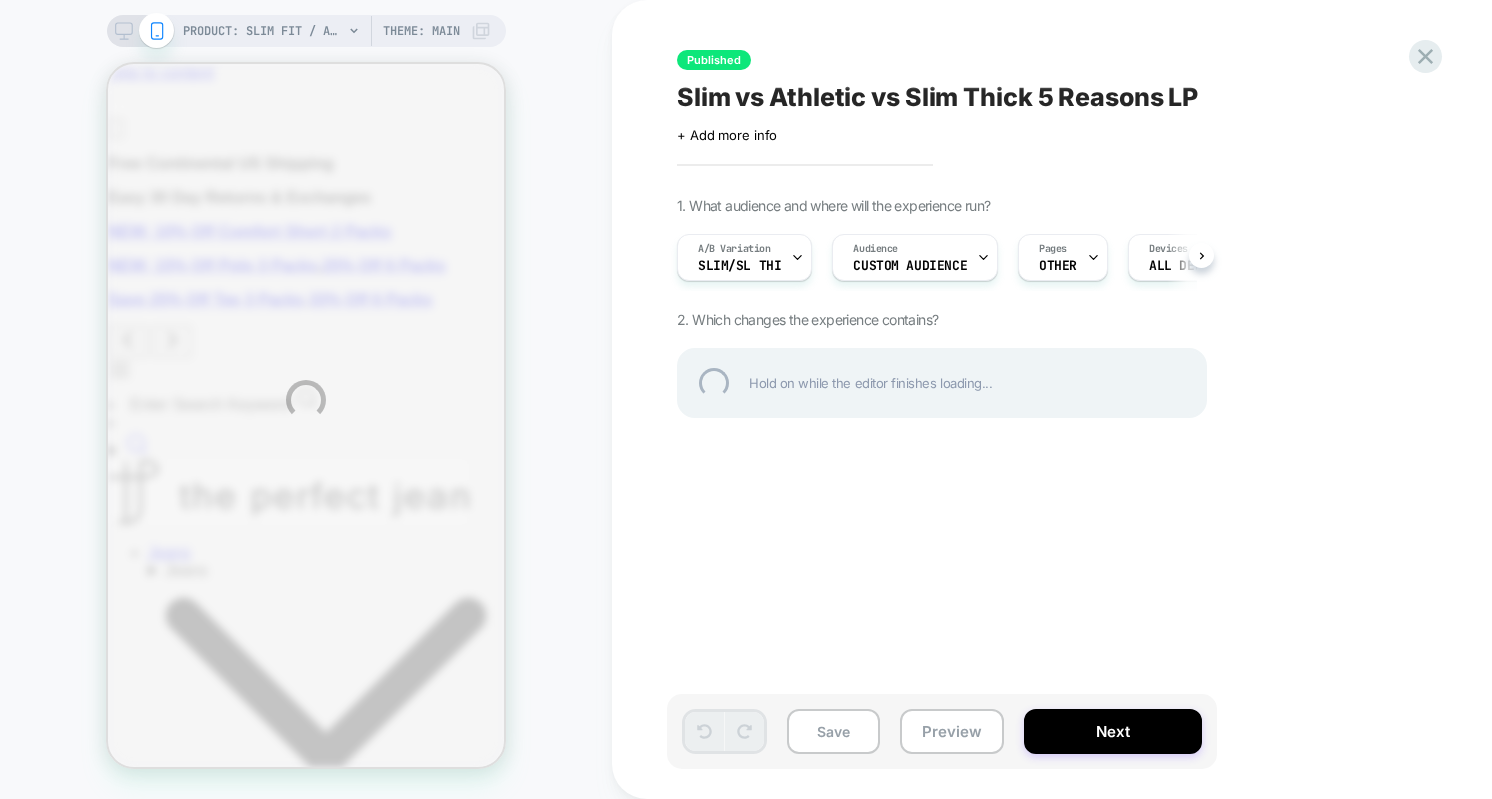 click on "PRODUCT: Slim Fit / Admiral (Med Blue) PRODUCT: Slim Fit / Admiral (Med Blue) Theme: MAIN Published Slim vs Athletic vs Slim Thick 5 Reasons LP Click to edit experience details + Add more info 1. What audience and where will the experience run? A/B Variation Slim/Sl Thi Audience Custom Audience Pages OTHER Devices ALL DEVICES Trigger Page Load 2. Which changes the experience contains? Hold on while the editor finishes loading... Save Preview Next" at bounding box center [746, 399] 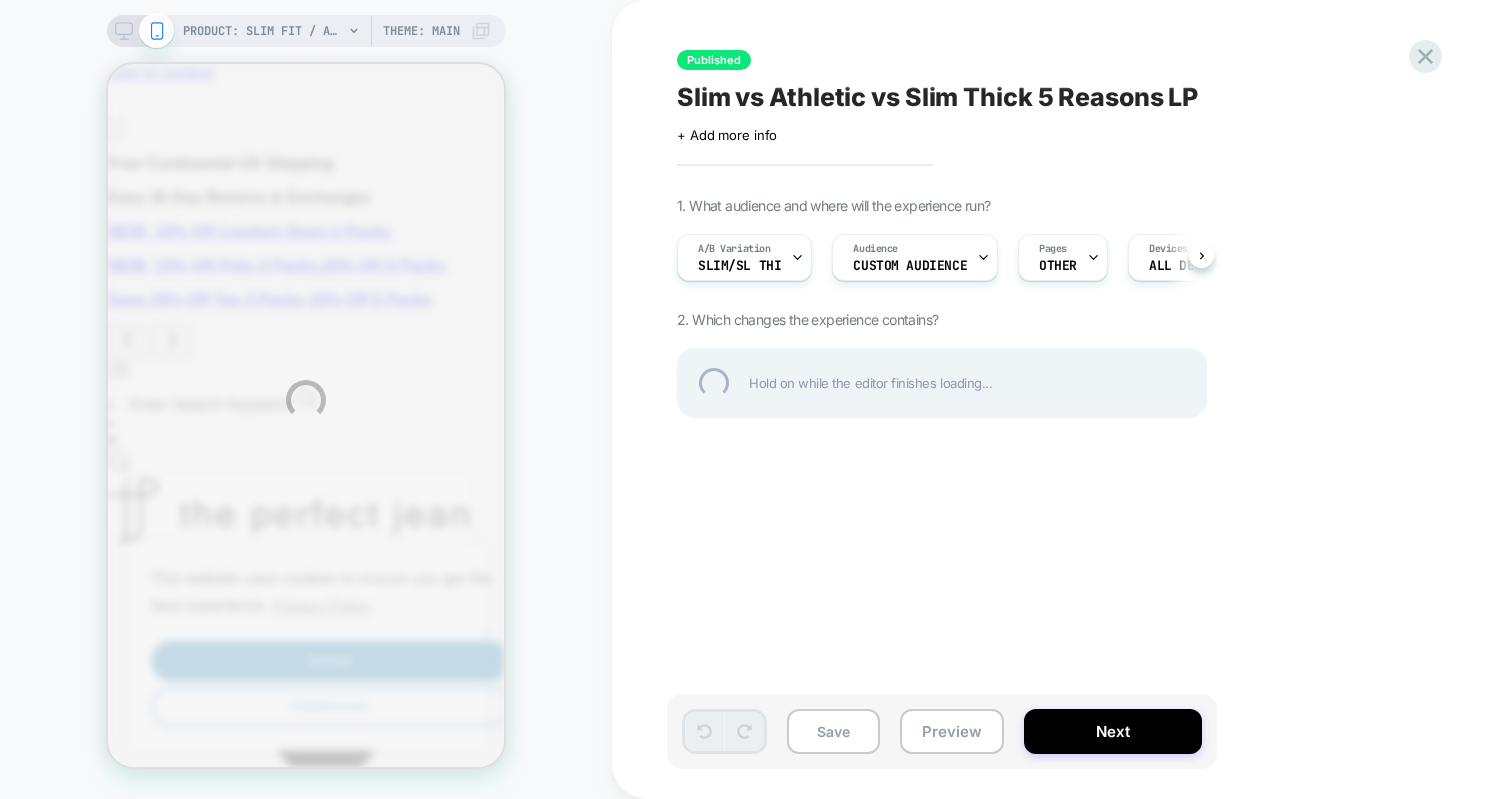scroll, scrollTop: 0, scrollLeft: 125, axis: horizontal 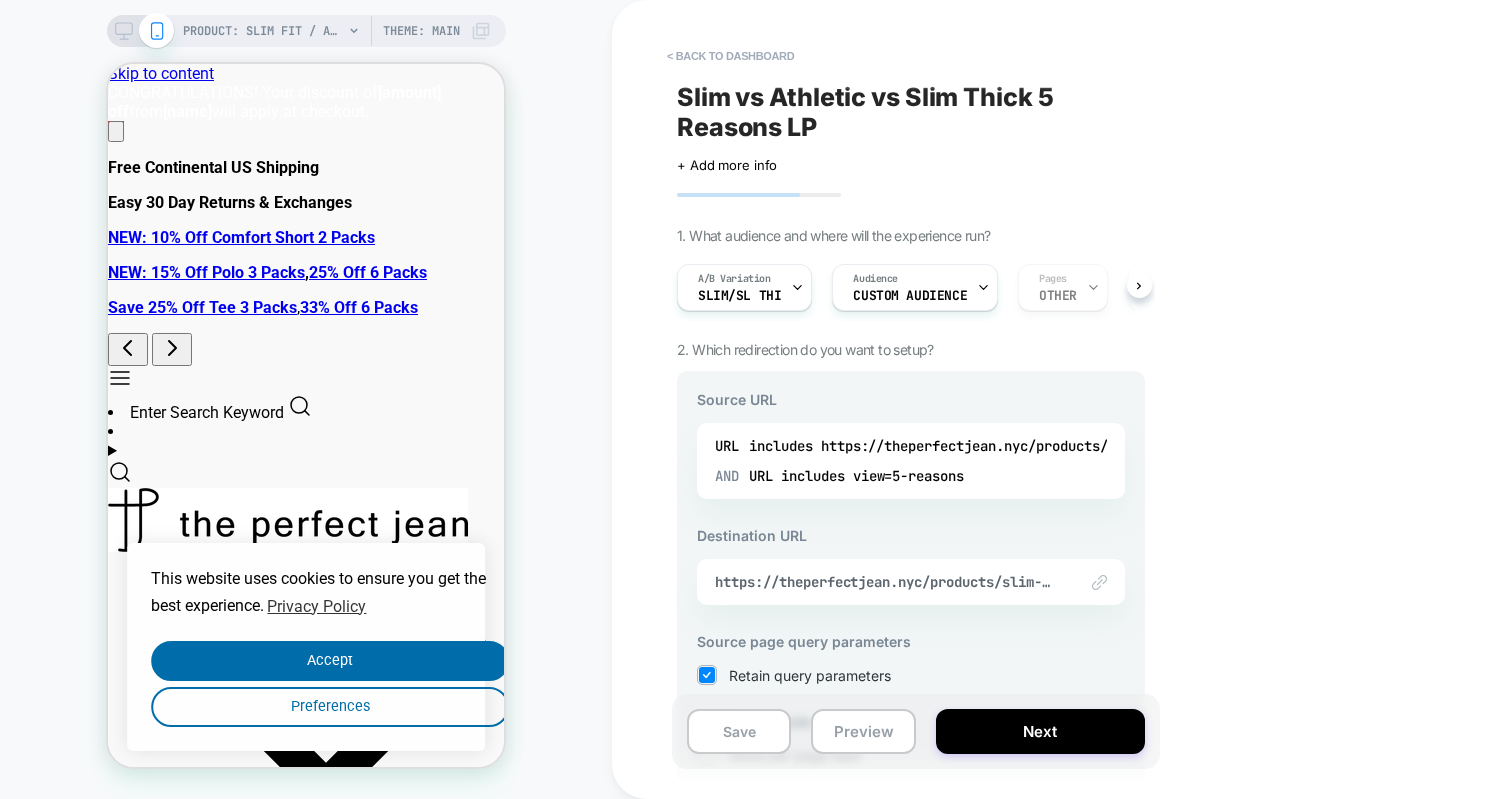 click on "< back to dashboard Slim vs Athletic vs Slim Thick 5 Reasons LP Click to edit experience details + Add more info 1. What audience and where will the experience run? A/B Variation Slim/Sl Thi Audience Custom Audience Pages OTHER Devices ALL DEVICES Trigger Page Load 2. Which redirection do you want to setup? Source URL URL   includes   https://theperfectjean.nyc/products/slim-admiral-blue AND URL   includes   view=5-reasons Destination URL Link to https://theperfectjean.nyc/products/slim-thick-admiral-medium-blue?view=5-reasons Source page query parameters Retain query parameters Stickiness mode Once per page load Once per session Once per user * Note that customers who reach the source URL will automatically be redirected to the destination URL, so we will override & disable the general page targeting of the experiment Save Preview Next" at bounding box center [1052, 399] 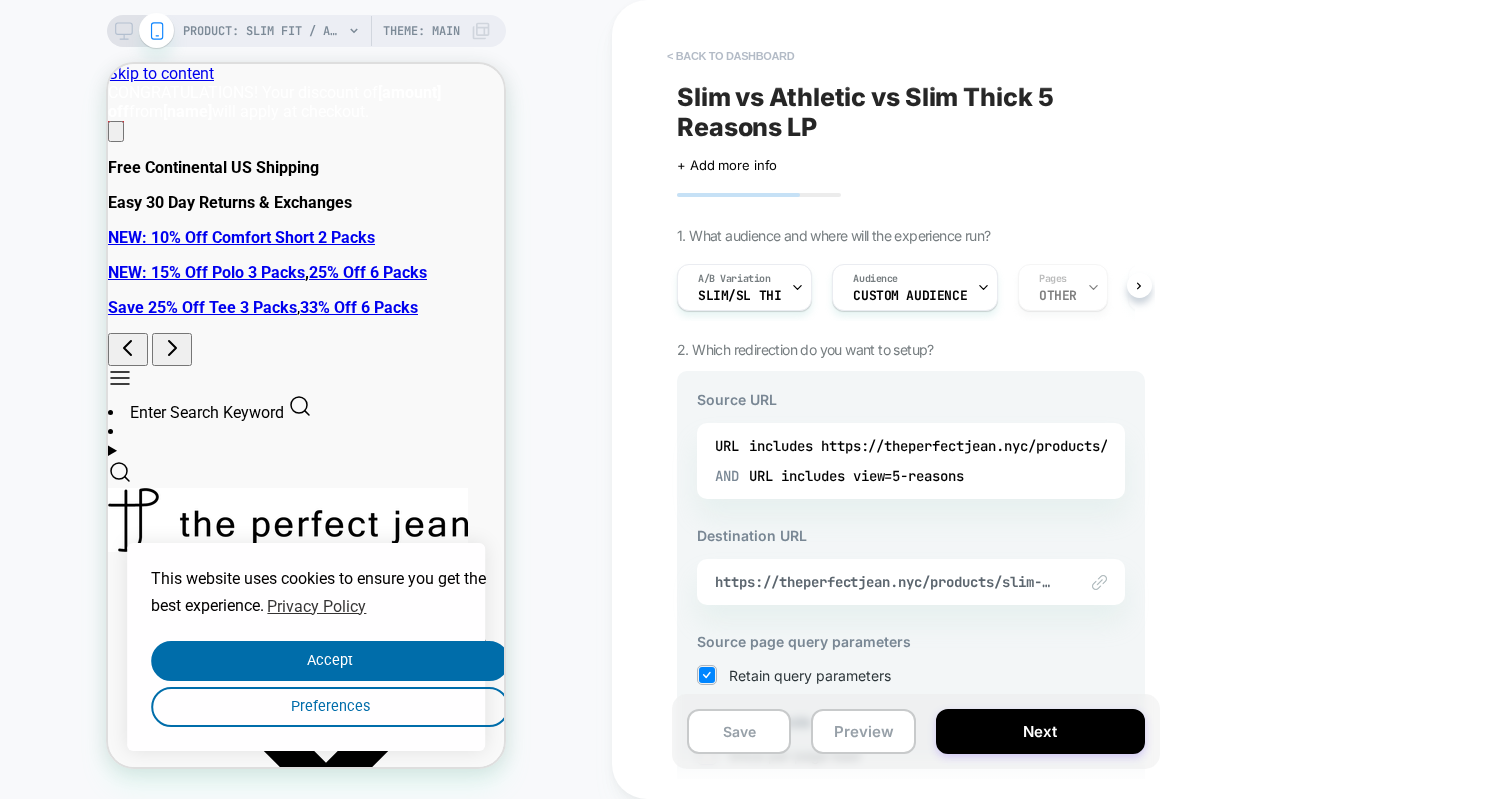 click on "< back to dashboard" at bounding box center (730, 56) 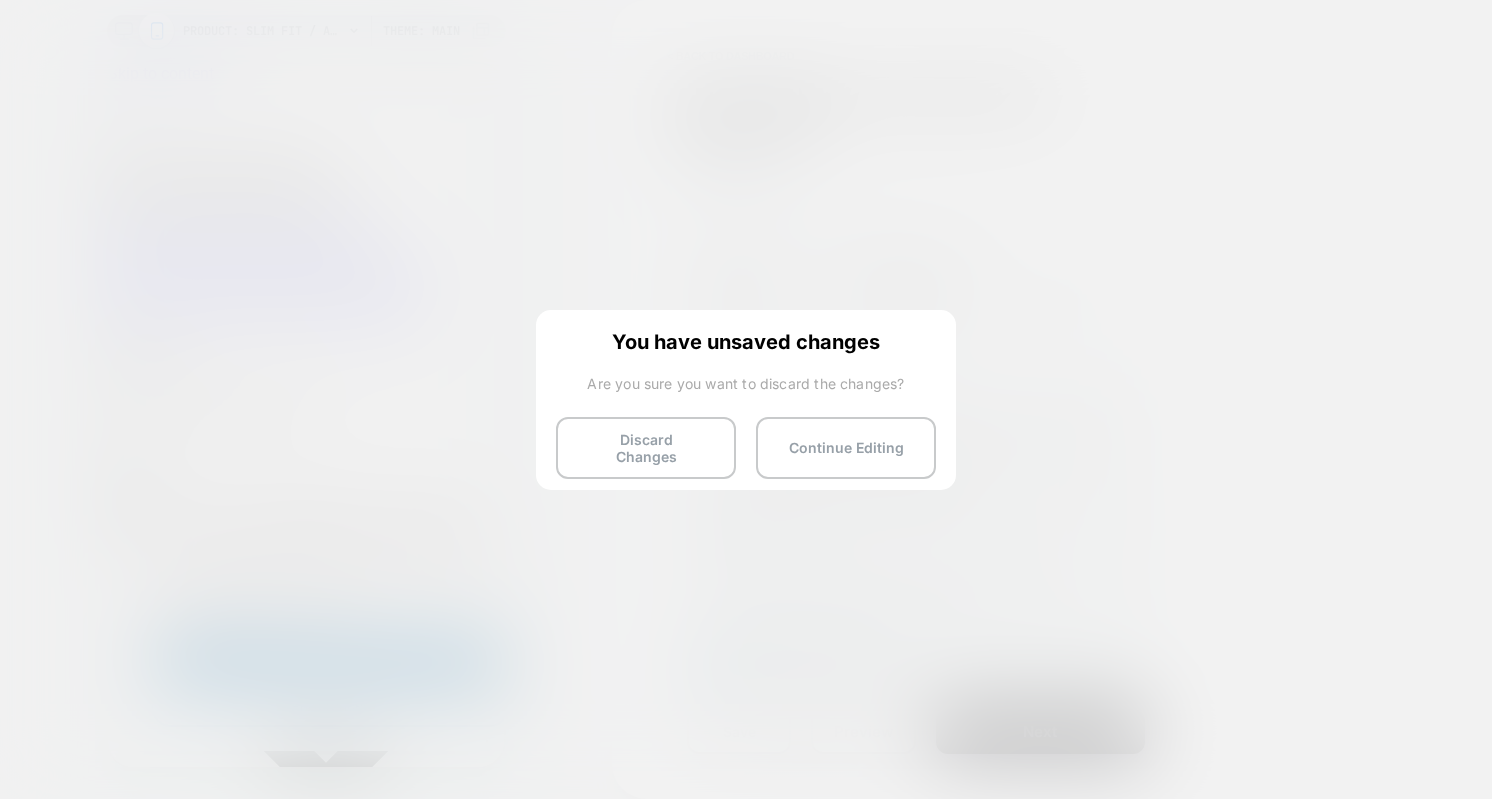click on "Discard Changes" at bounding box center (646, 448) 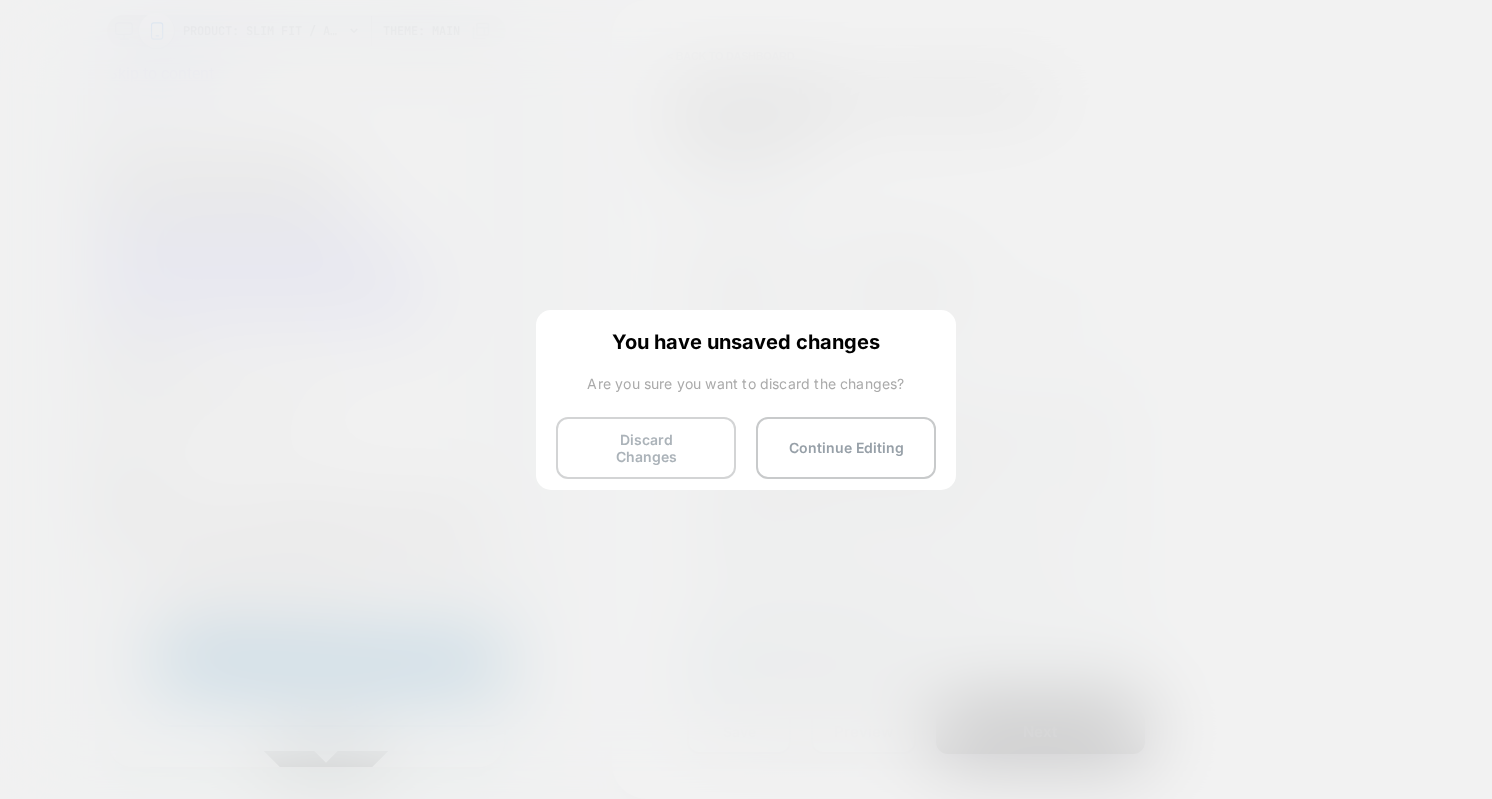 click on "Discard Changes" at bounding box center [646, 448] 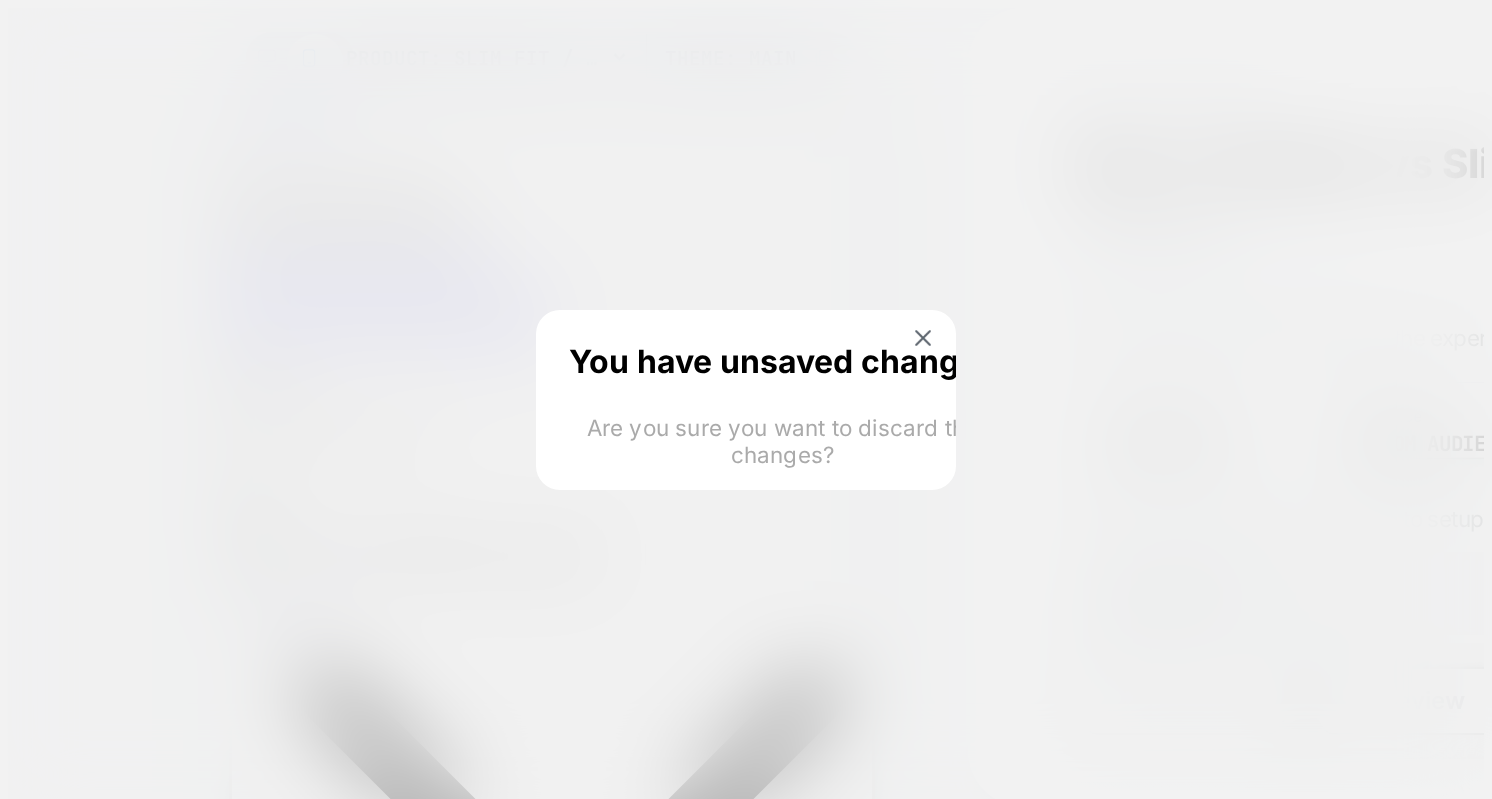 click on "PRODUCT: Slim Fit / Admiral (Med Blue) PRODUCT: Slim Fit / Admiral (Med Blue) Theme: MAIN You have unsaved changes Are you sure you want to discard the changes? Discard Changes Continue Editing < back to dashboard Slim vs Athletic vs Slim Thick 5 Reasons LP Click to edit experience details + Add more info 1. What audience and where will the experience run? A/B Variation Slim/Sl Thi Audience Custom Audience Pages OTHER Devices ALL DEVICES Trigger Page Load 2. Which redirection do you want to setup? Source URL URL   includes   https://theperfectjean.nyc/products/slim-admiral-blue AND URL   includes   view=5-reasons Destination URL Link to https://theperfectjean.nyc/products/slim-thick-admiral-medium-blue?view=5-reasons Source page query parameters Retain query parameters Stickiness mode Once per page load Once per session Once per user * Note that customers who reach the source URL will automatically be redirected to the destination URL, so we will override & disable the general page targeting of the experiment" at bounding box center (746, 616) 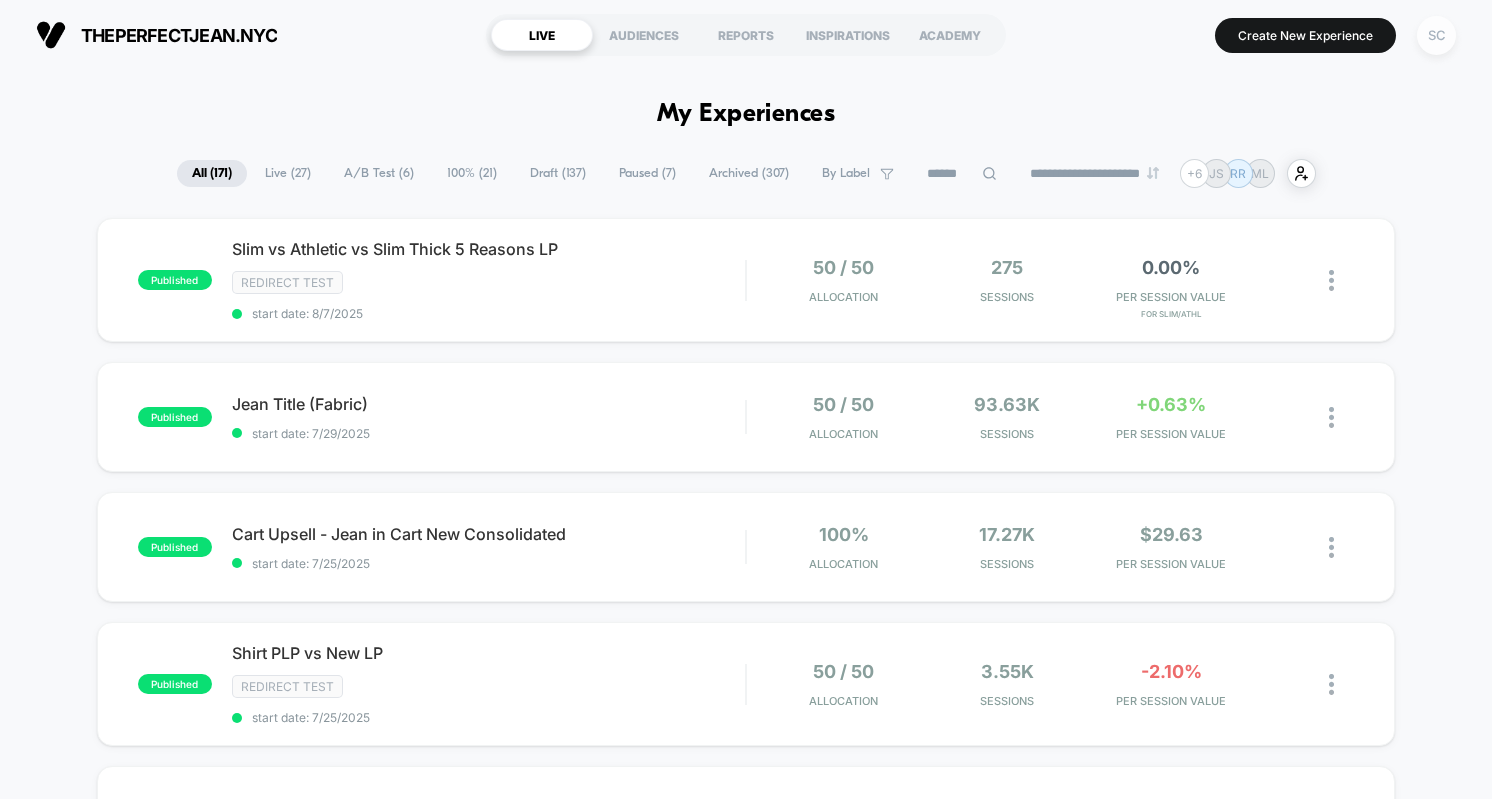 click on "SC" at bounding box center [1436, 35] 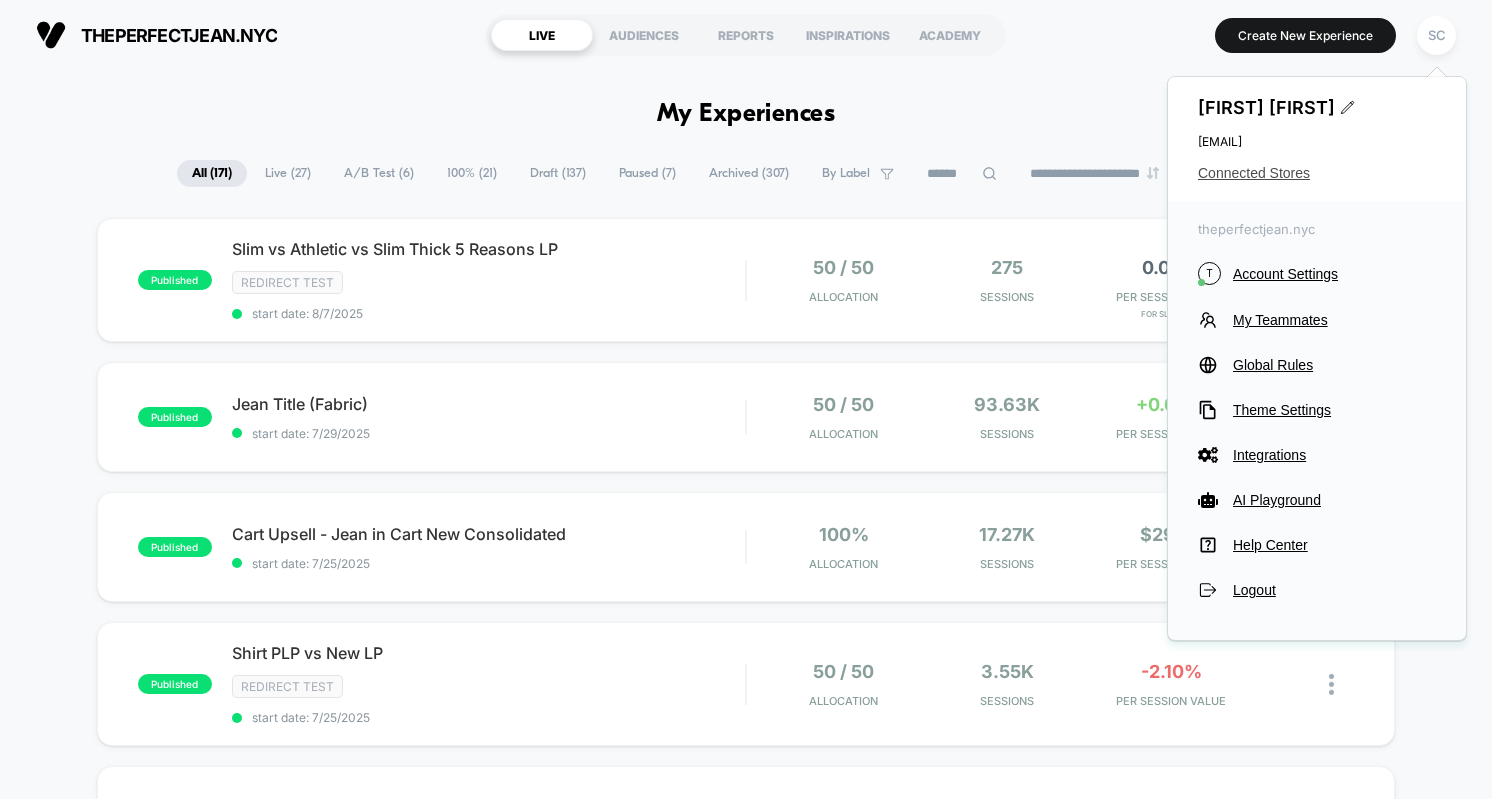 click on "Connected Stores" at bounding box center (1317, 173) 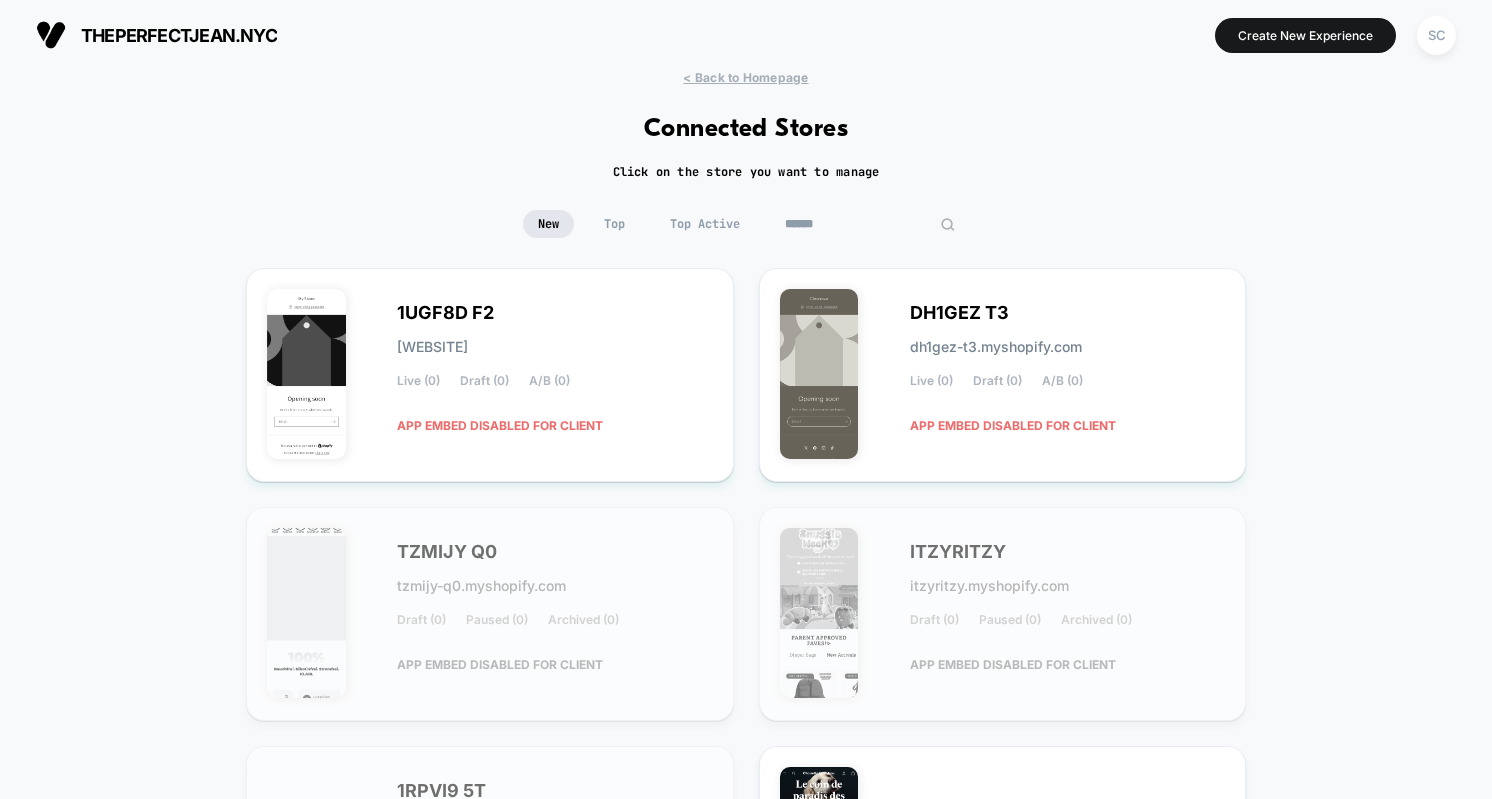 click at bounding box center [870, 224] 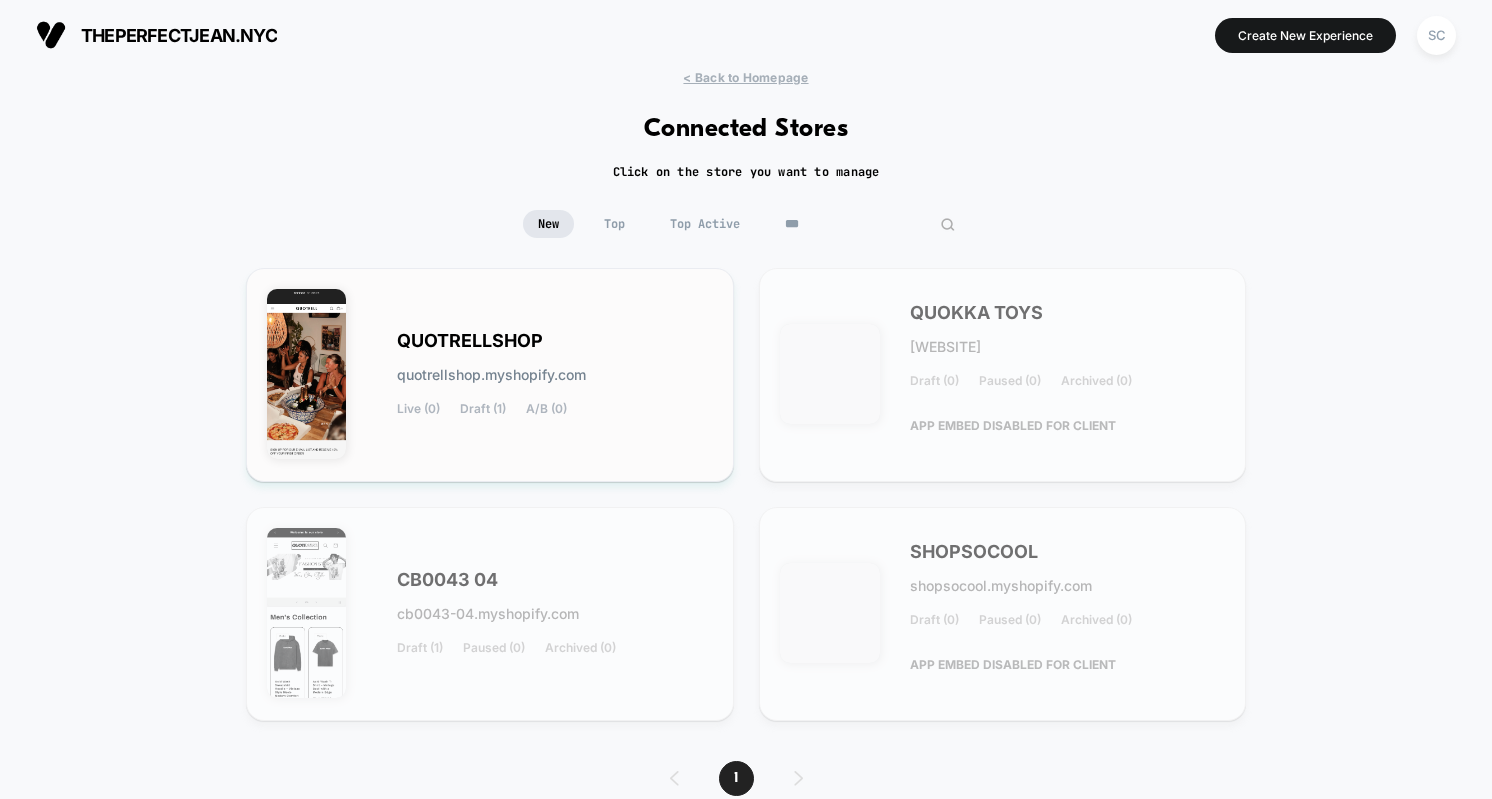 type on "***" 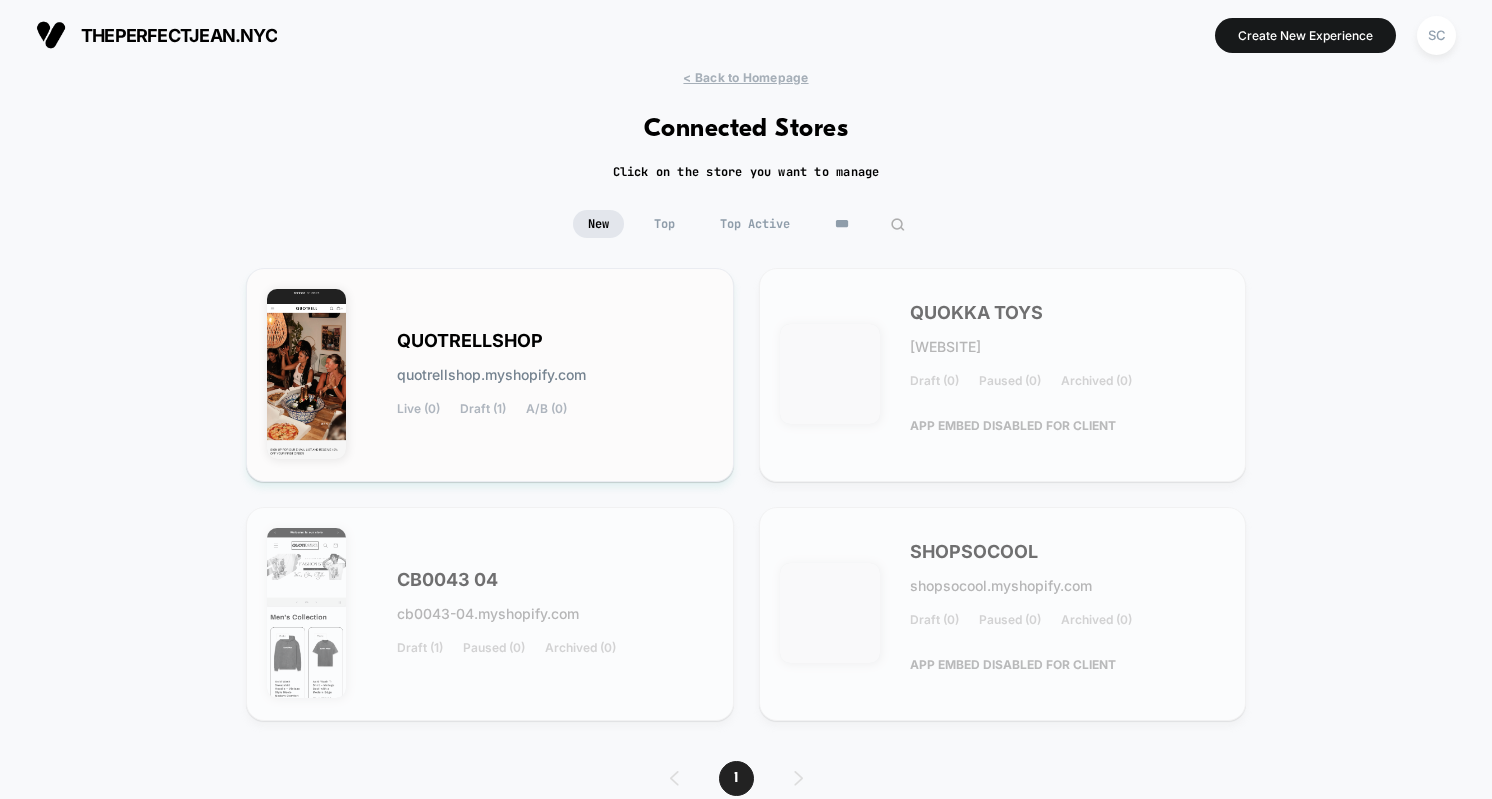 click on "QUOTRELLSHOP quotrellshop.myshopify.com Live (0) Draft (1) A/B (0)" at bounding box center (490, 375) 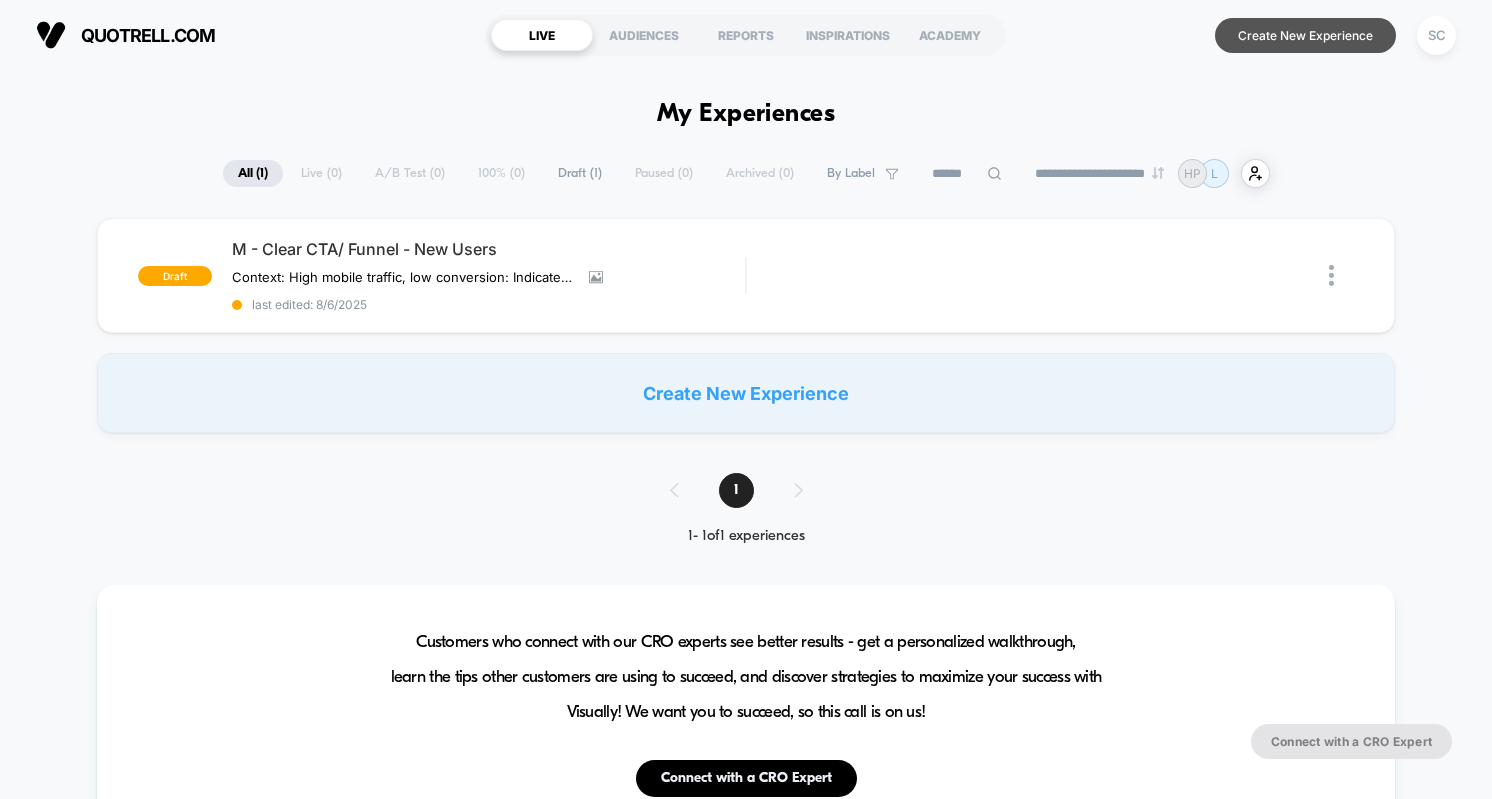 click on "Create New Experience" at bounding box center [1305, 35] 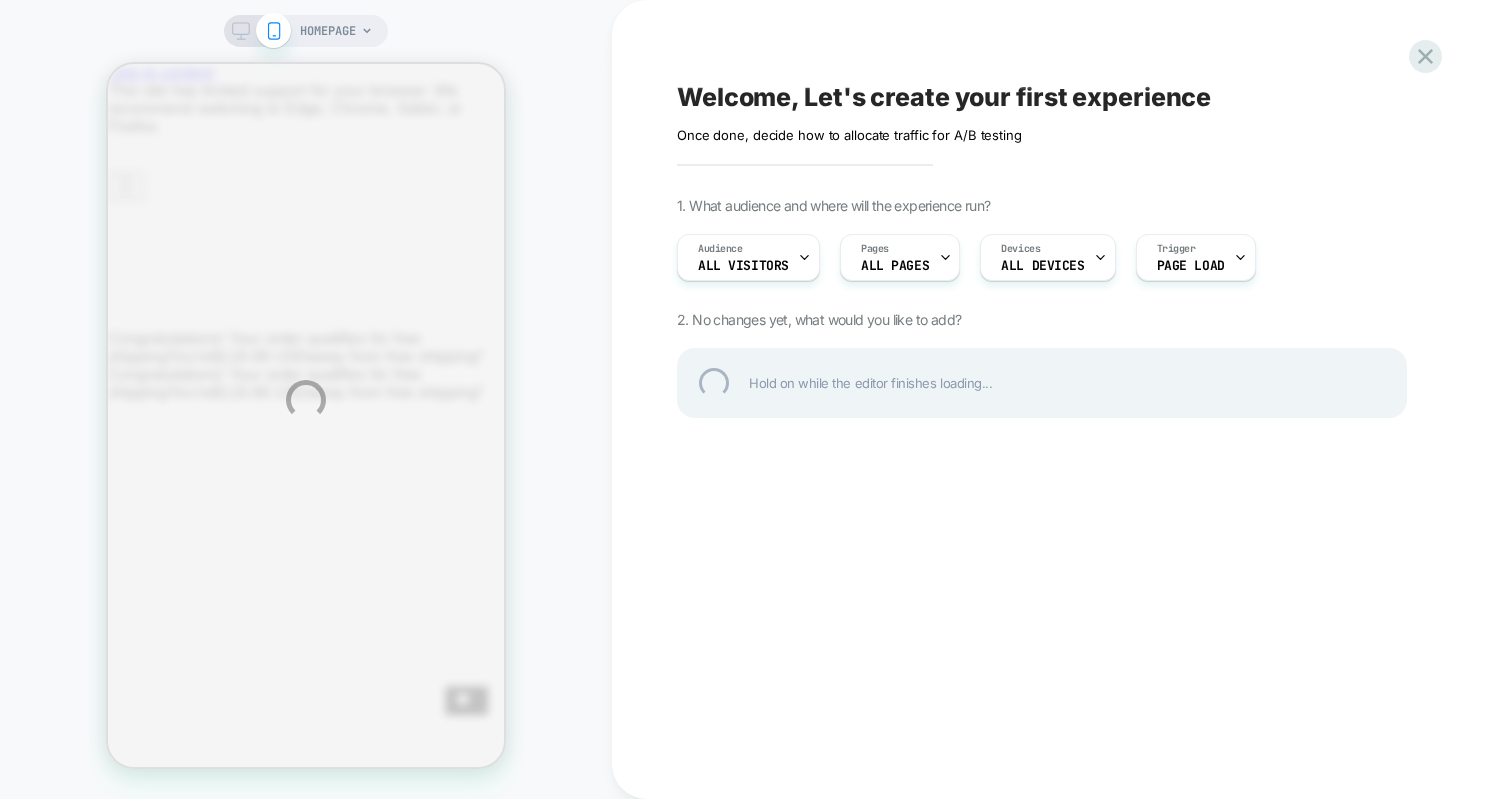 scroll, scrollTop: 0, scrollLeft: 0, axis: both 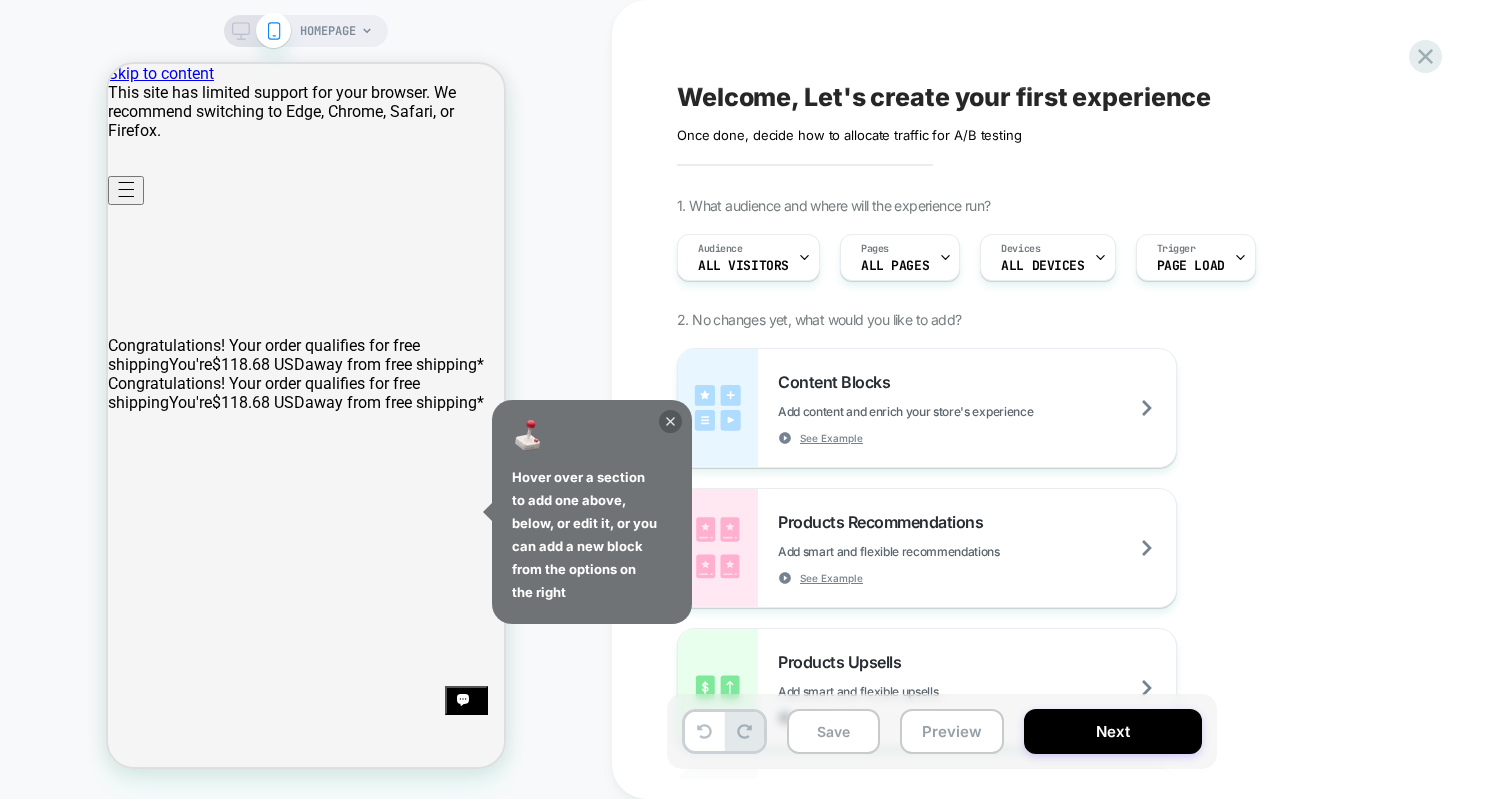 click 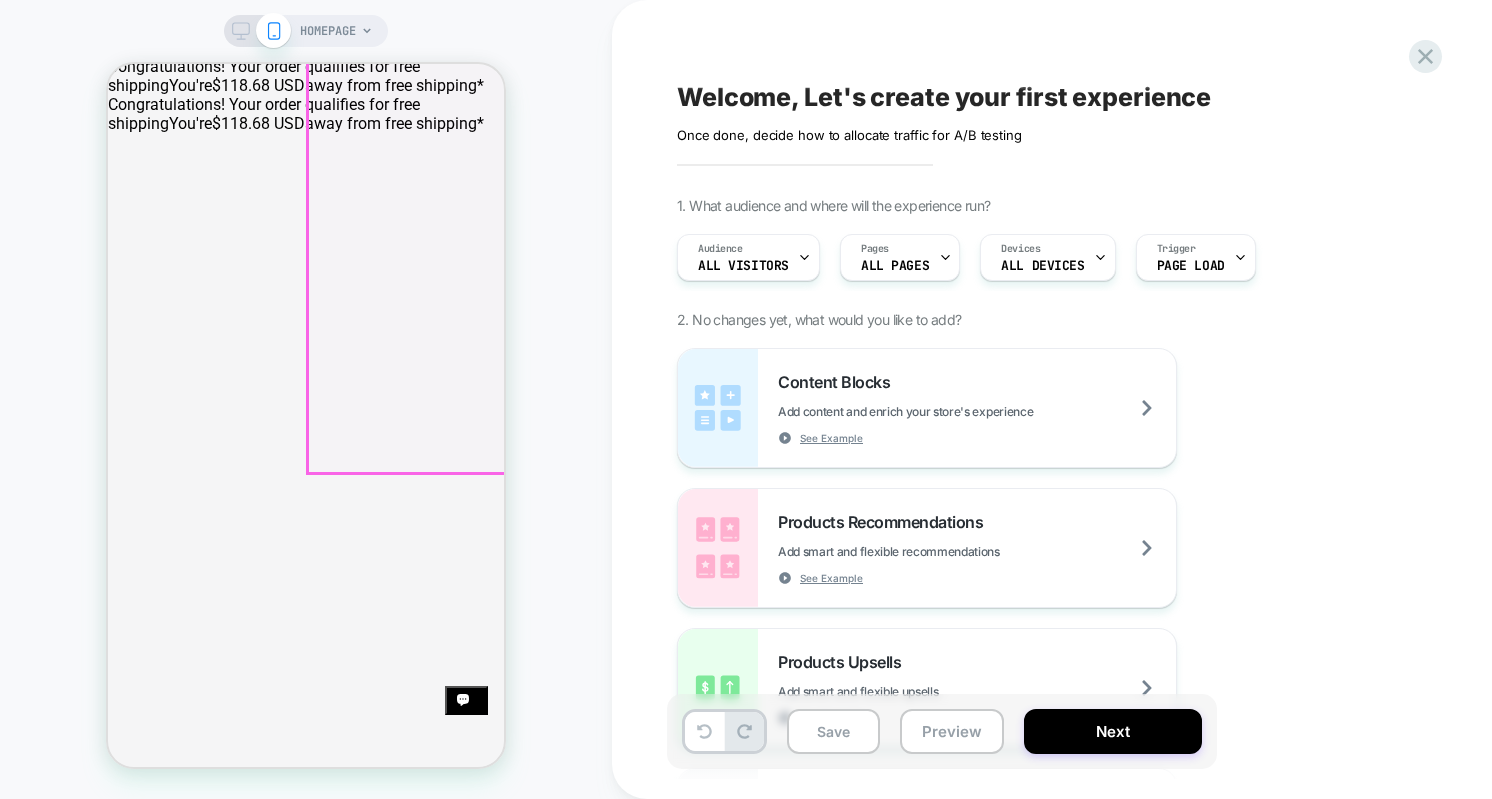 scroll, scrollTop: 0, scrollLeft: 0, axis: both 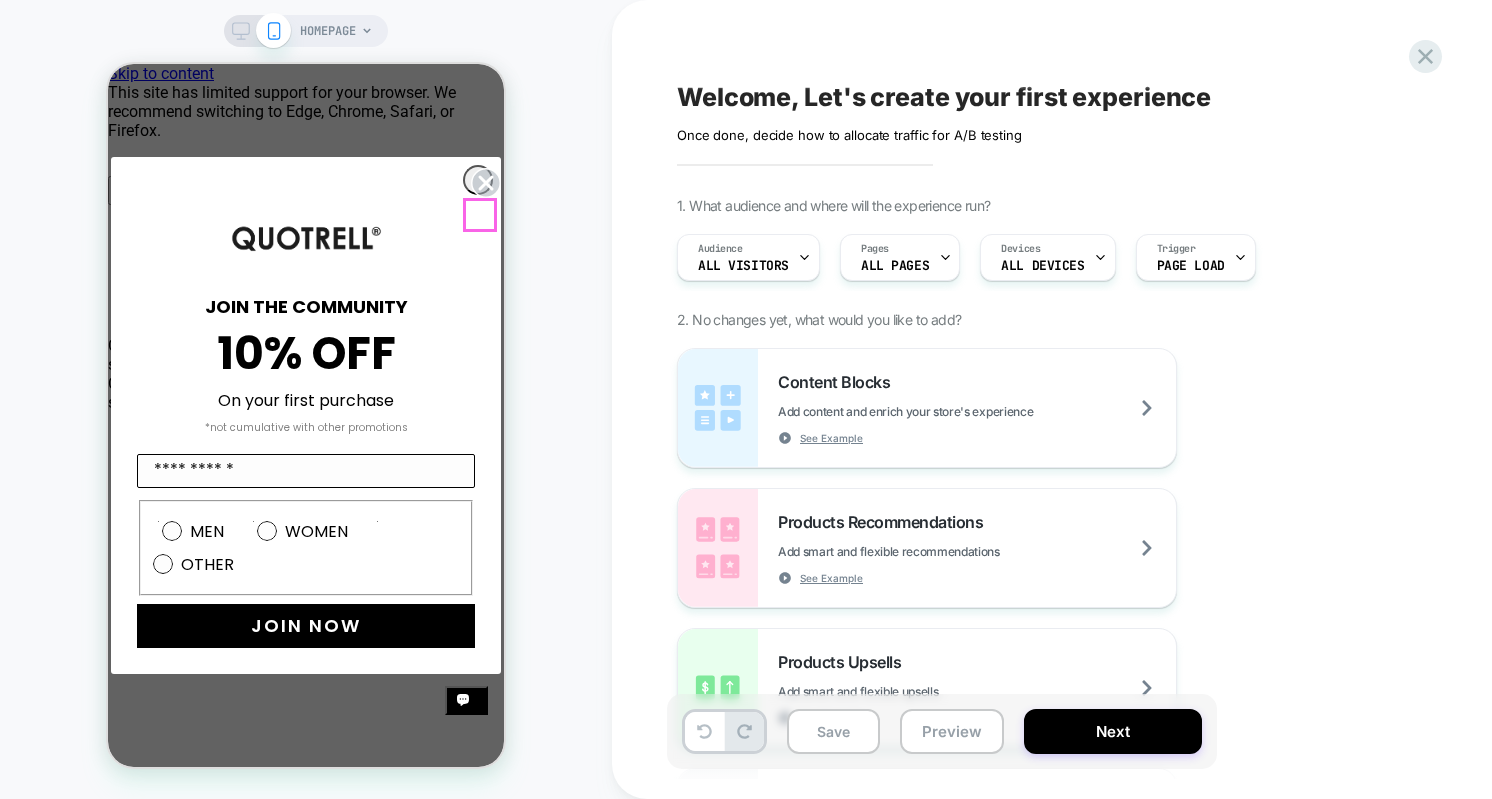 click 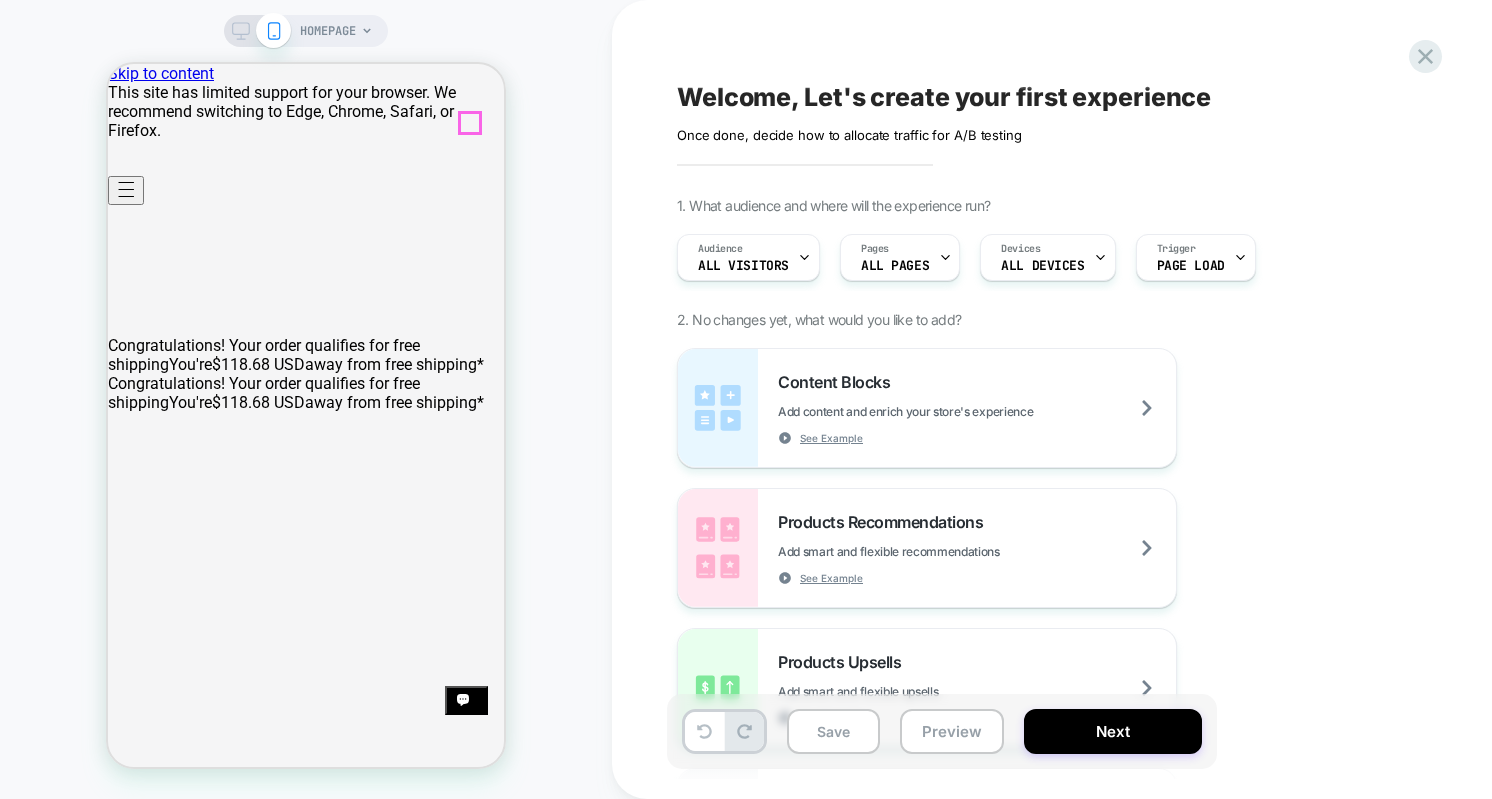click on "(0)" at bounding box center (151, 8334) 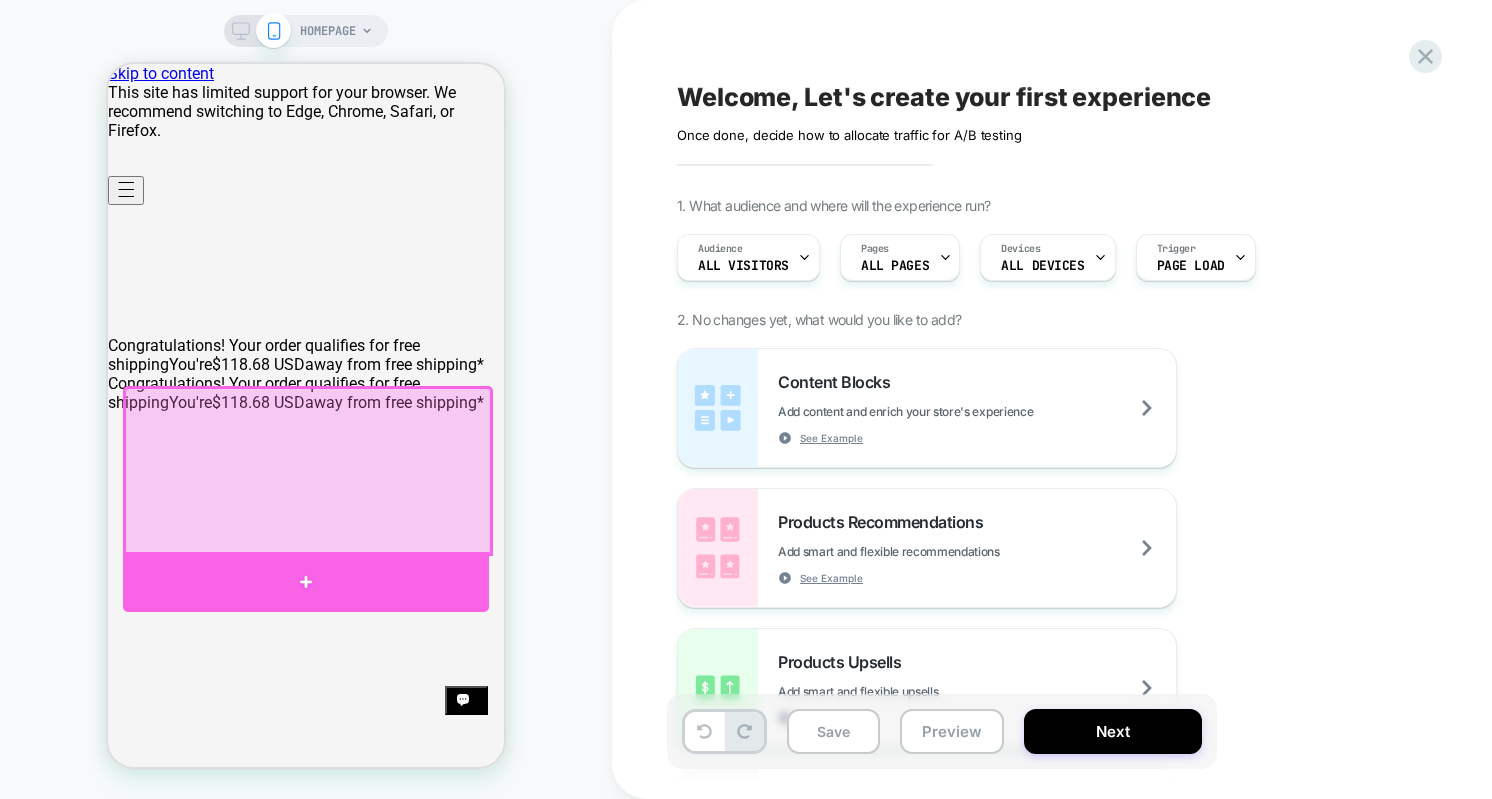click at bounding box center (306, 582) 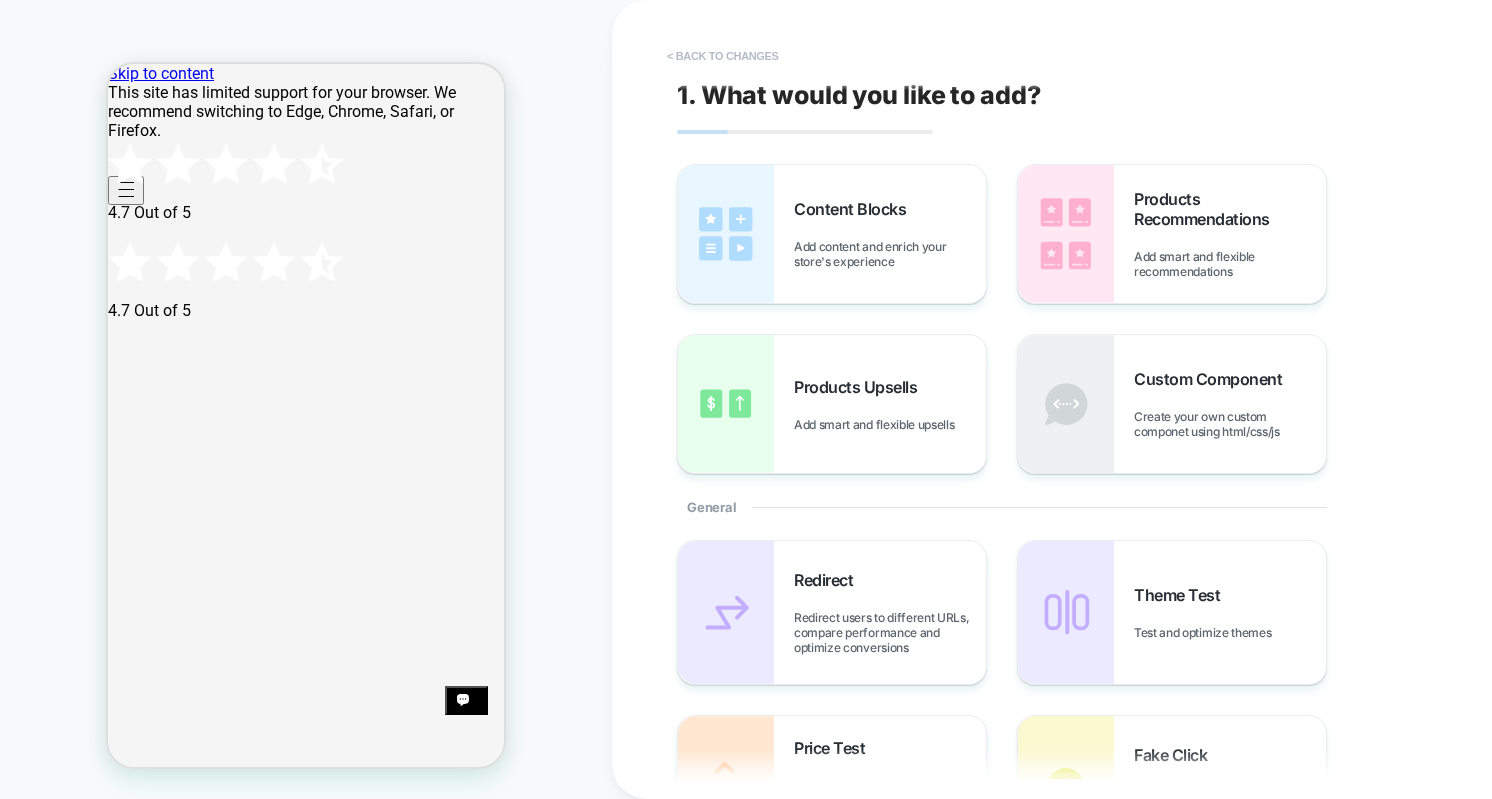 click on "< Back to changes" at bounding box center (723, 56) 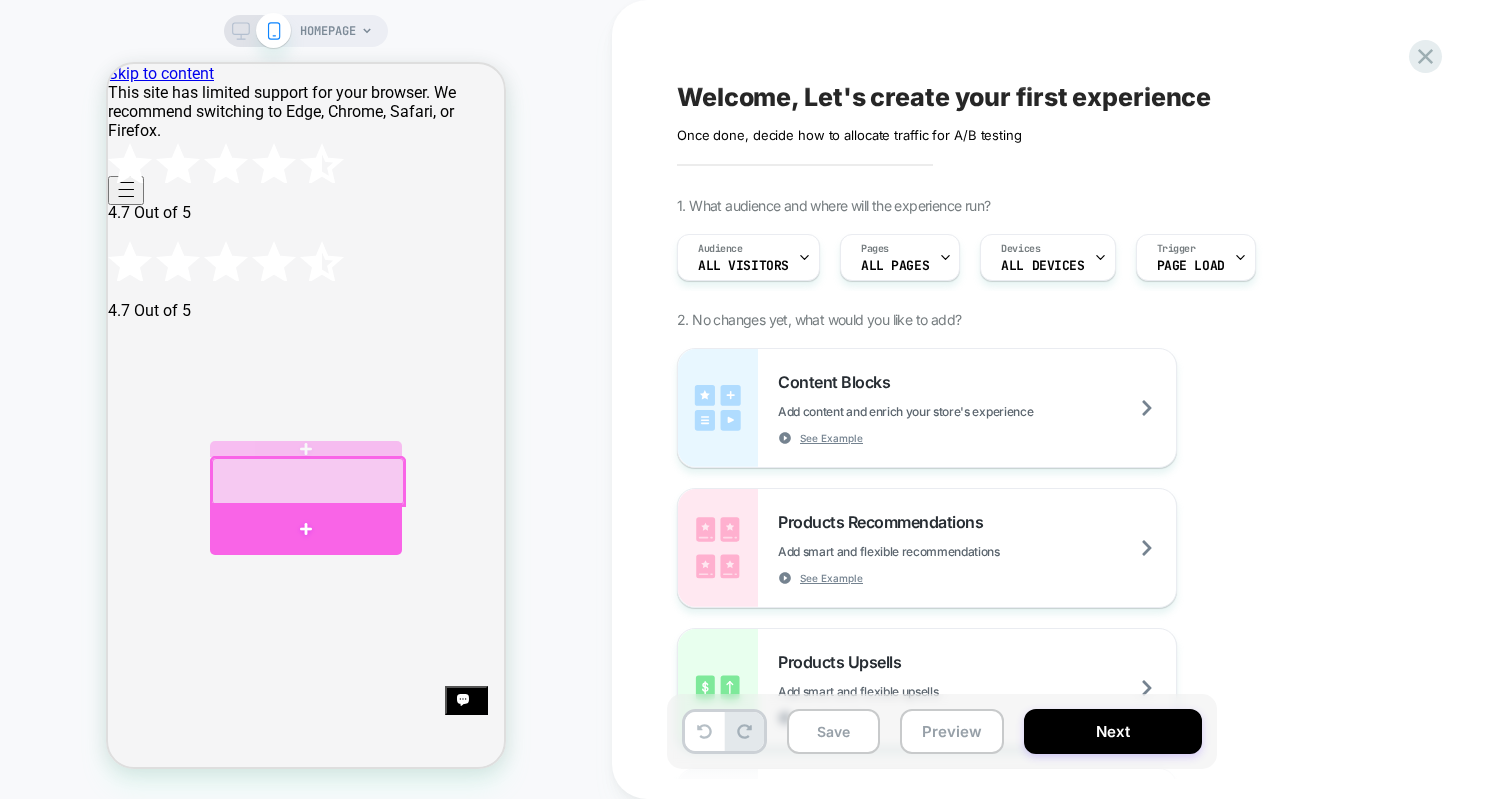 click at bounding box center (306, 529) 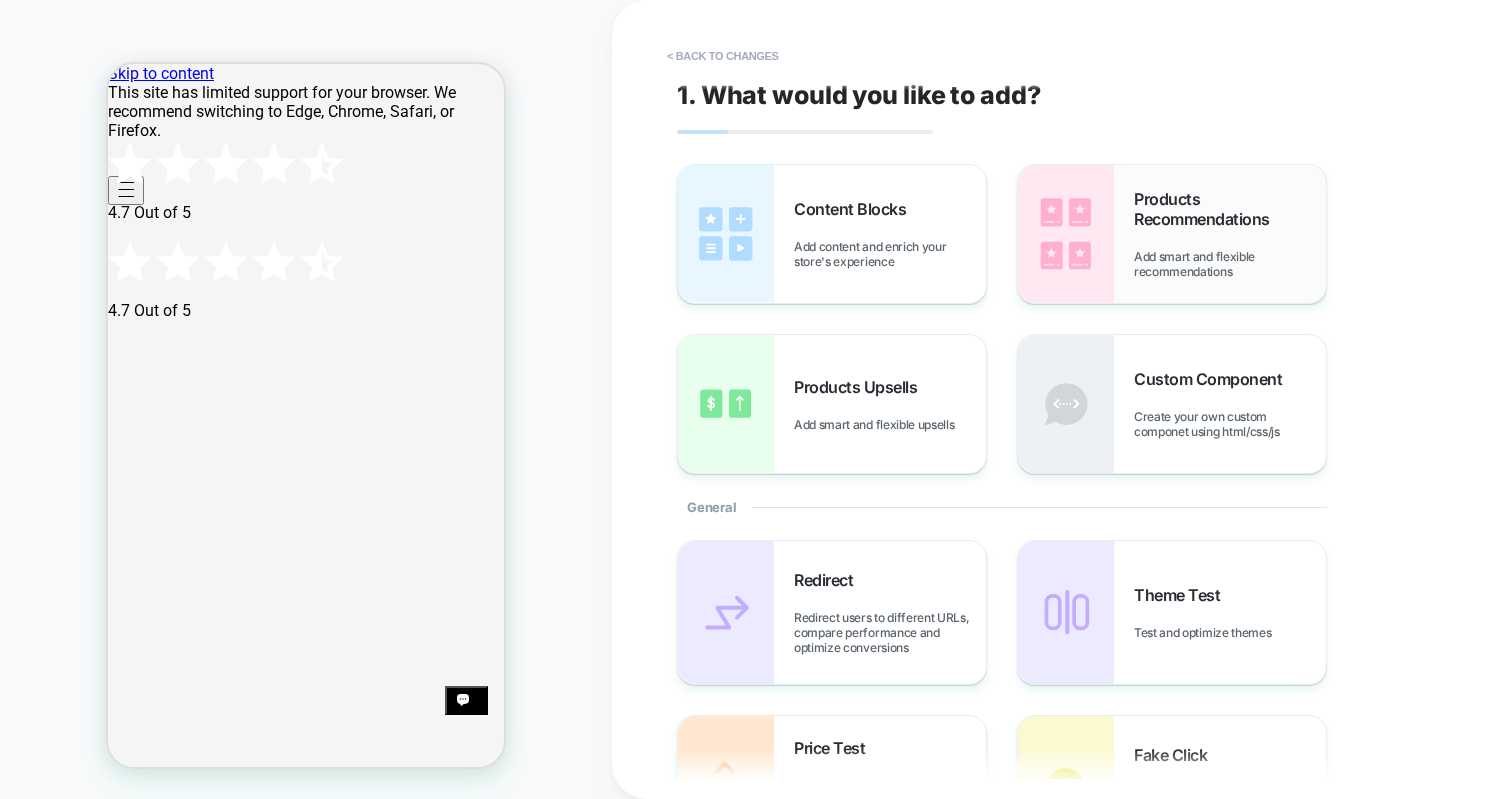 click at bounding box center (1066, 234) 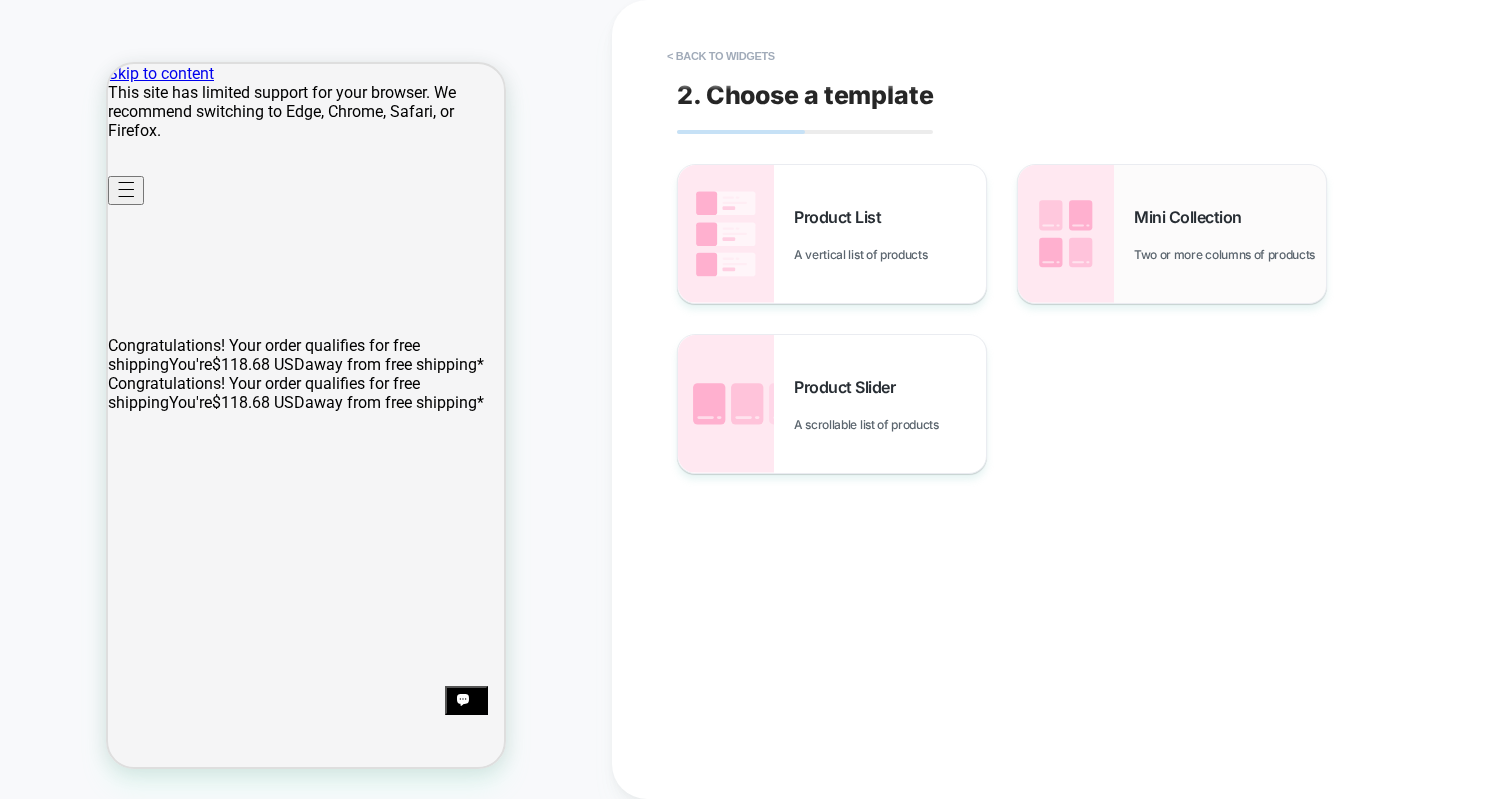 scroll, scrollTop: 0, scrollLeft: 0, axis: both 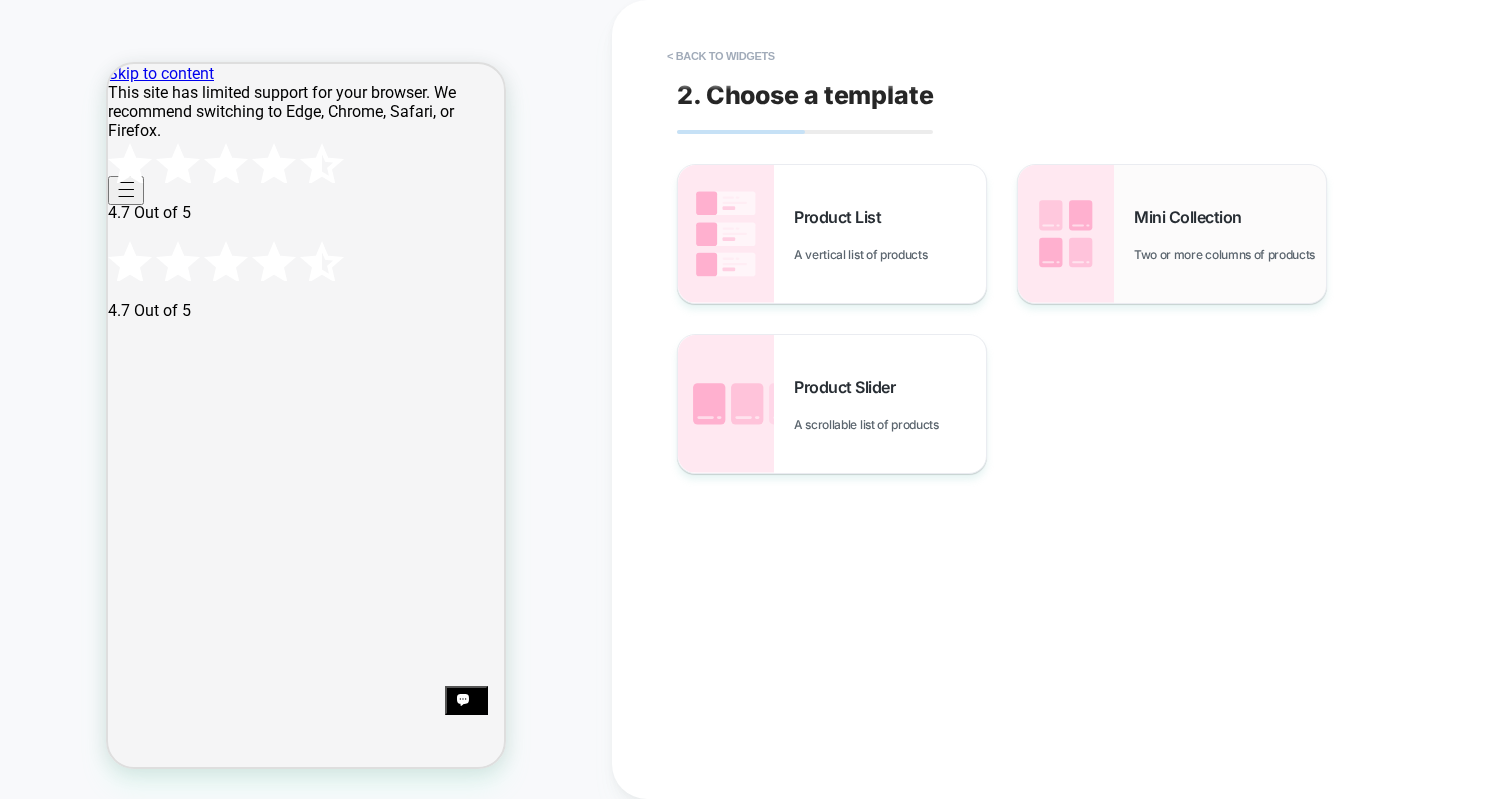 click at bounding box center (1066, 234) 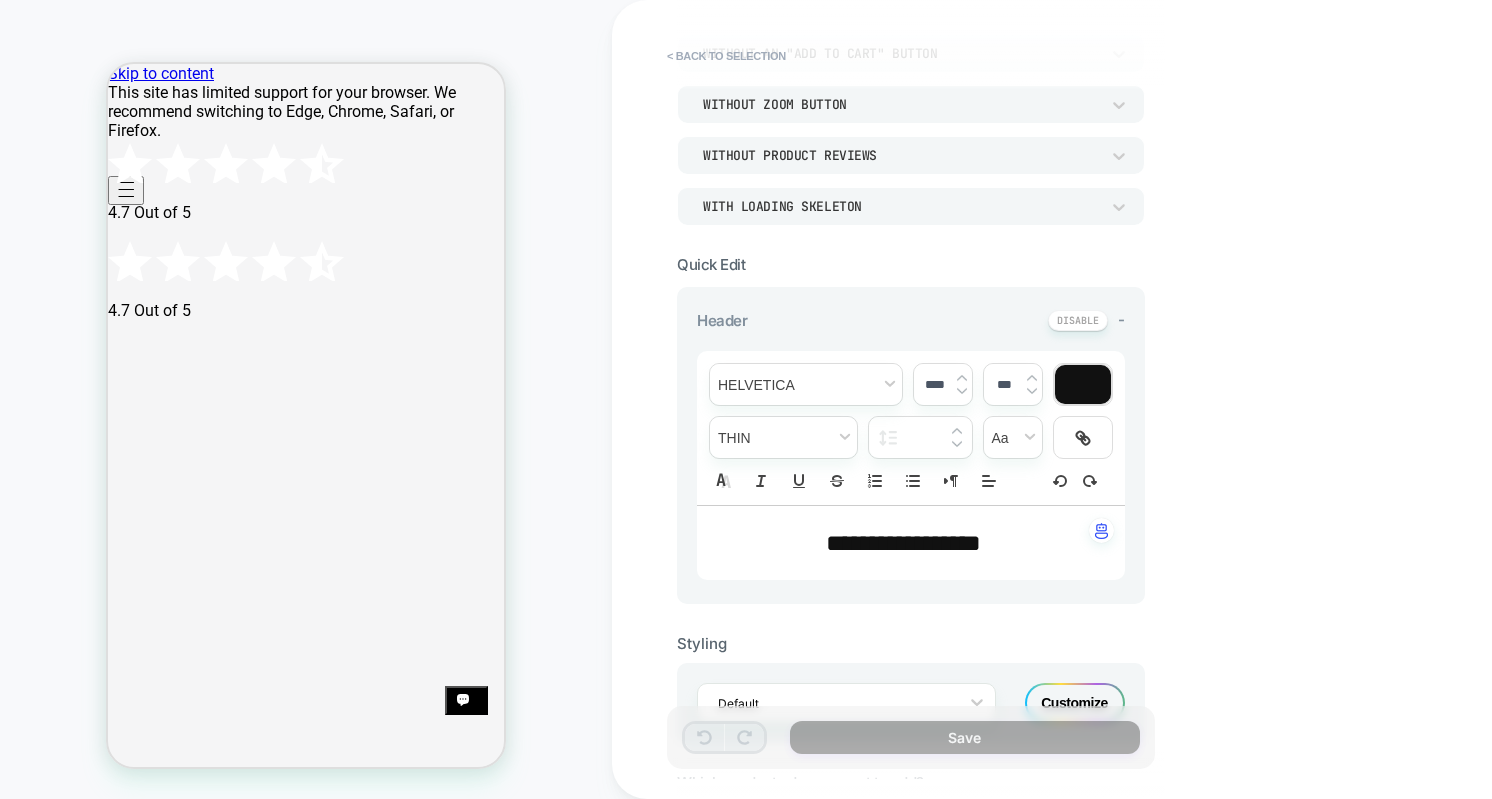 scroll, scrollTop: 328, scrollLeft: 0, axis: vertical 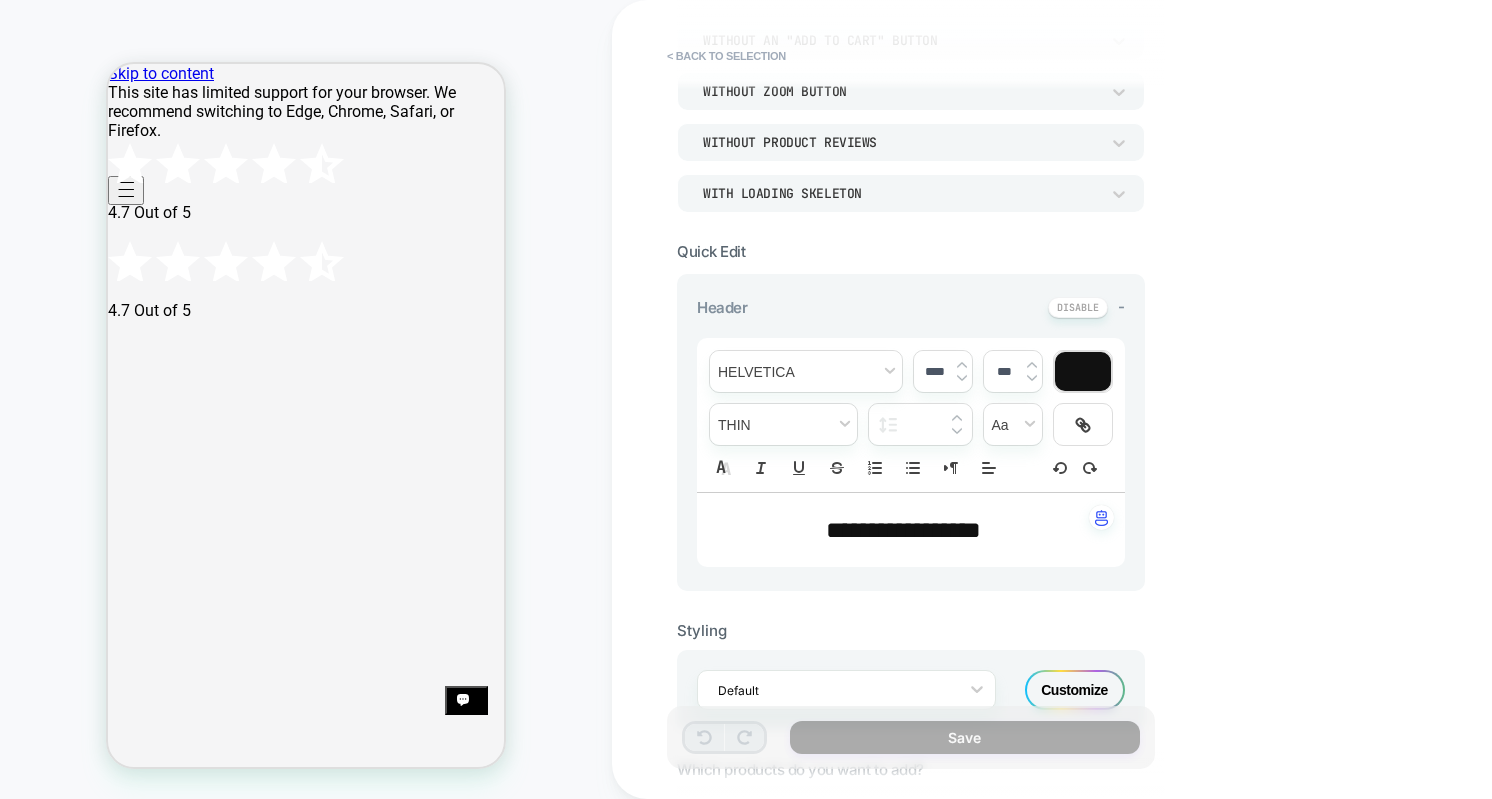 click on "**********" at bounding box center [903, 530] 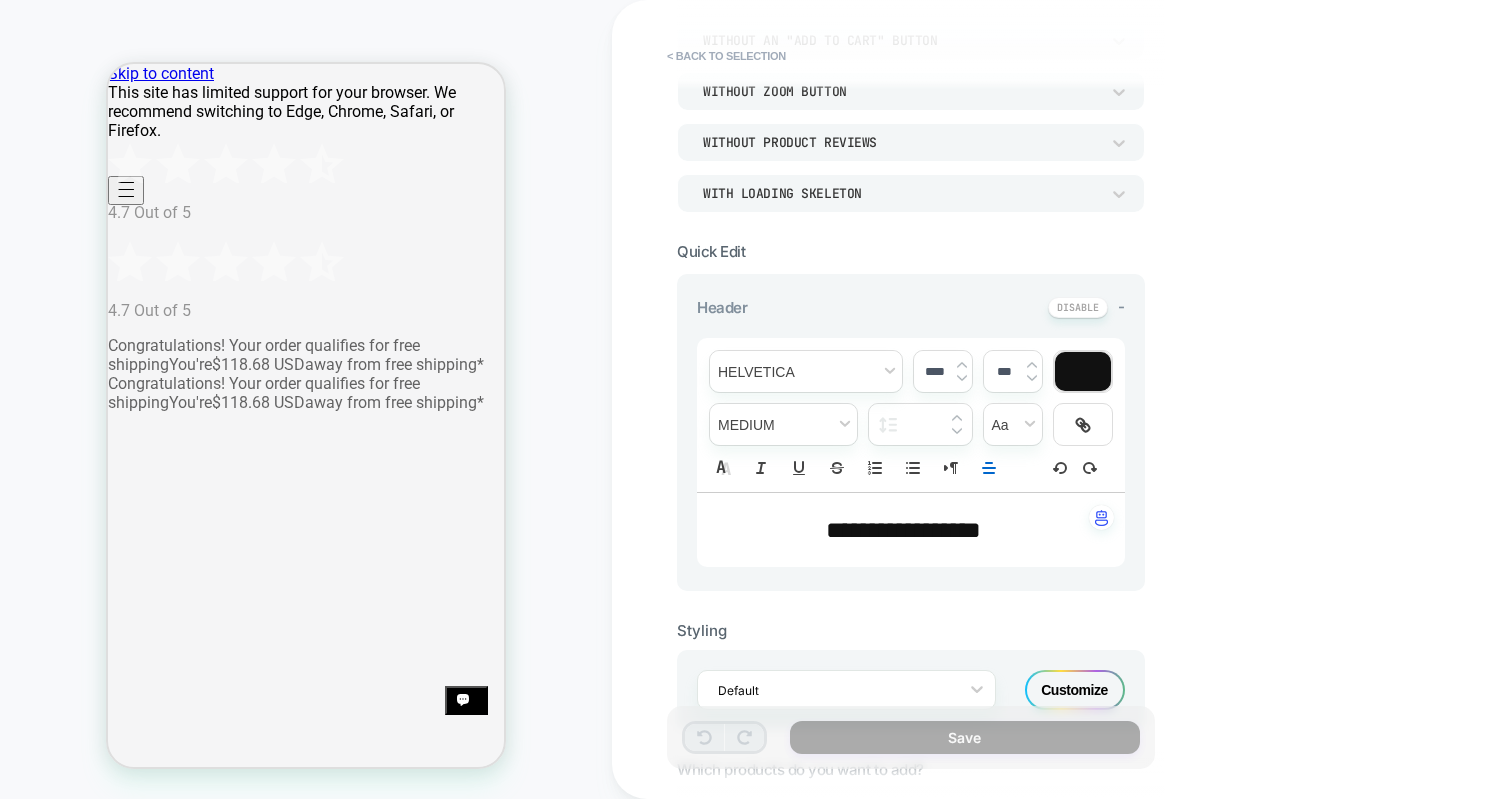 click on "**********" at bounding box center (903, 530) 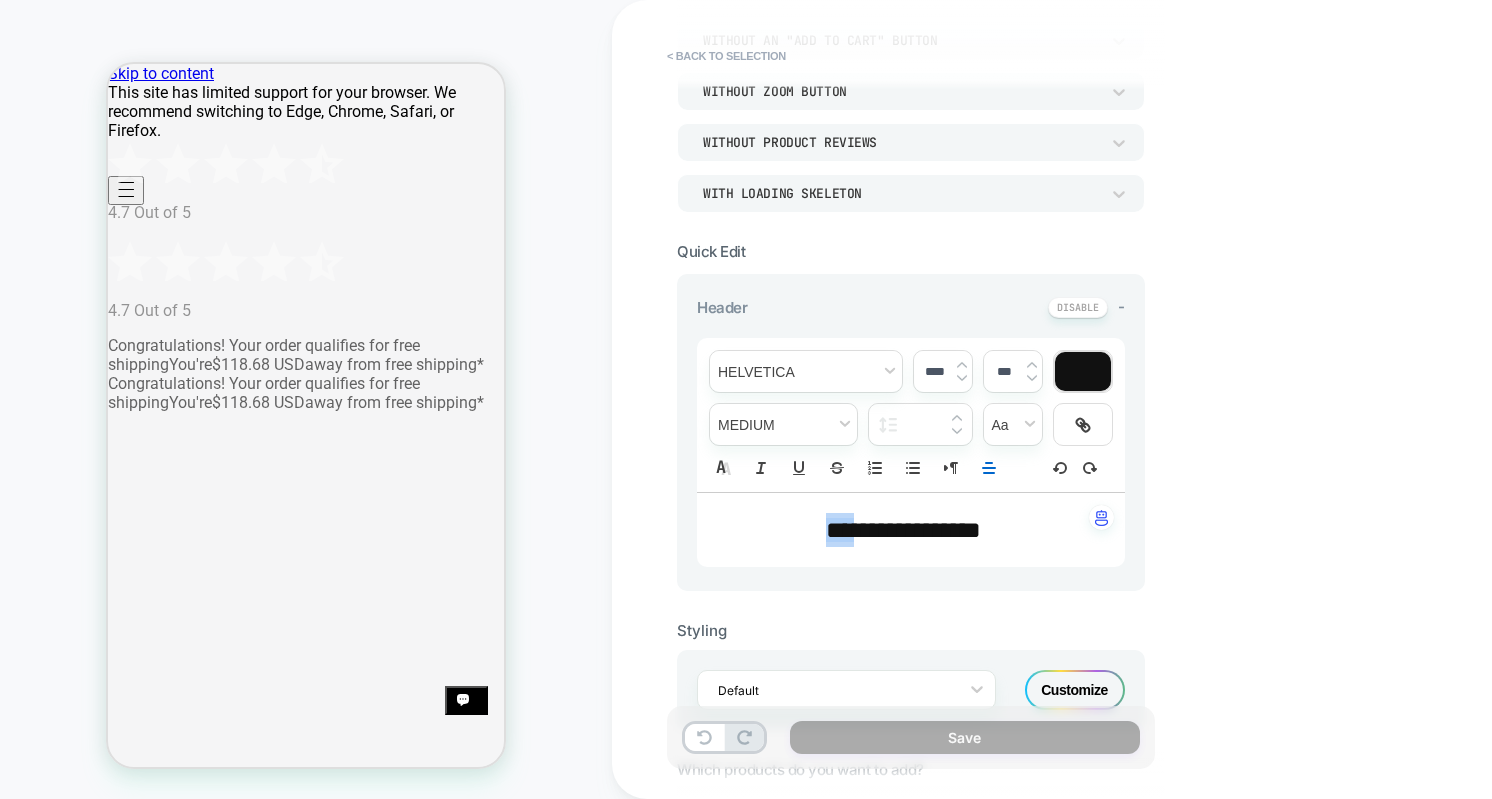 click on "***" at bounding box center (840, 530) 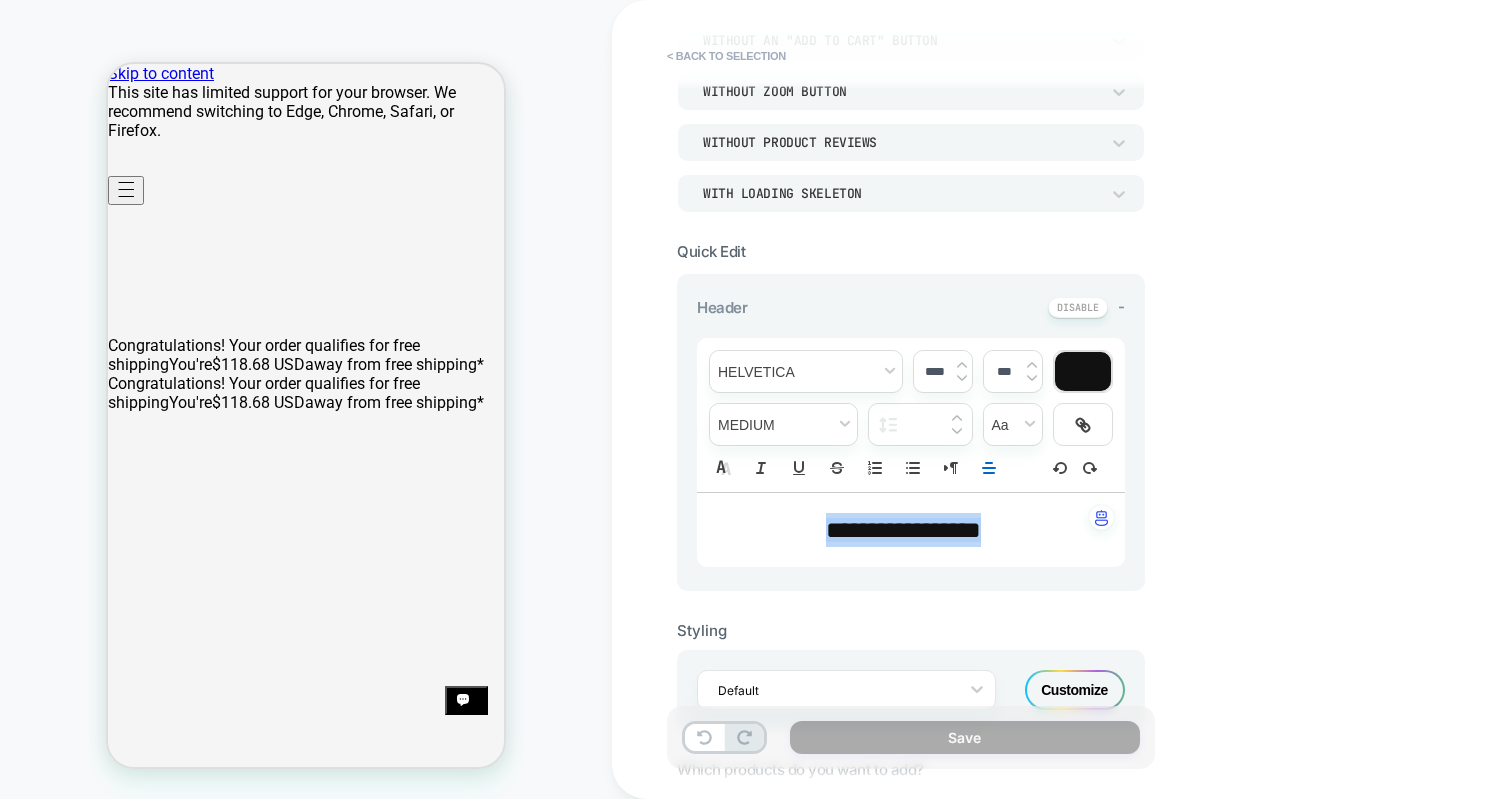 type 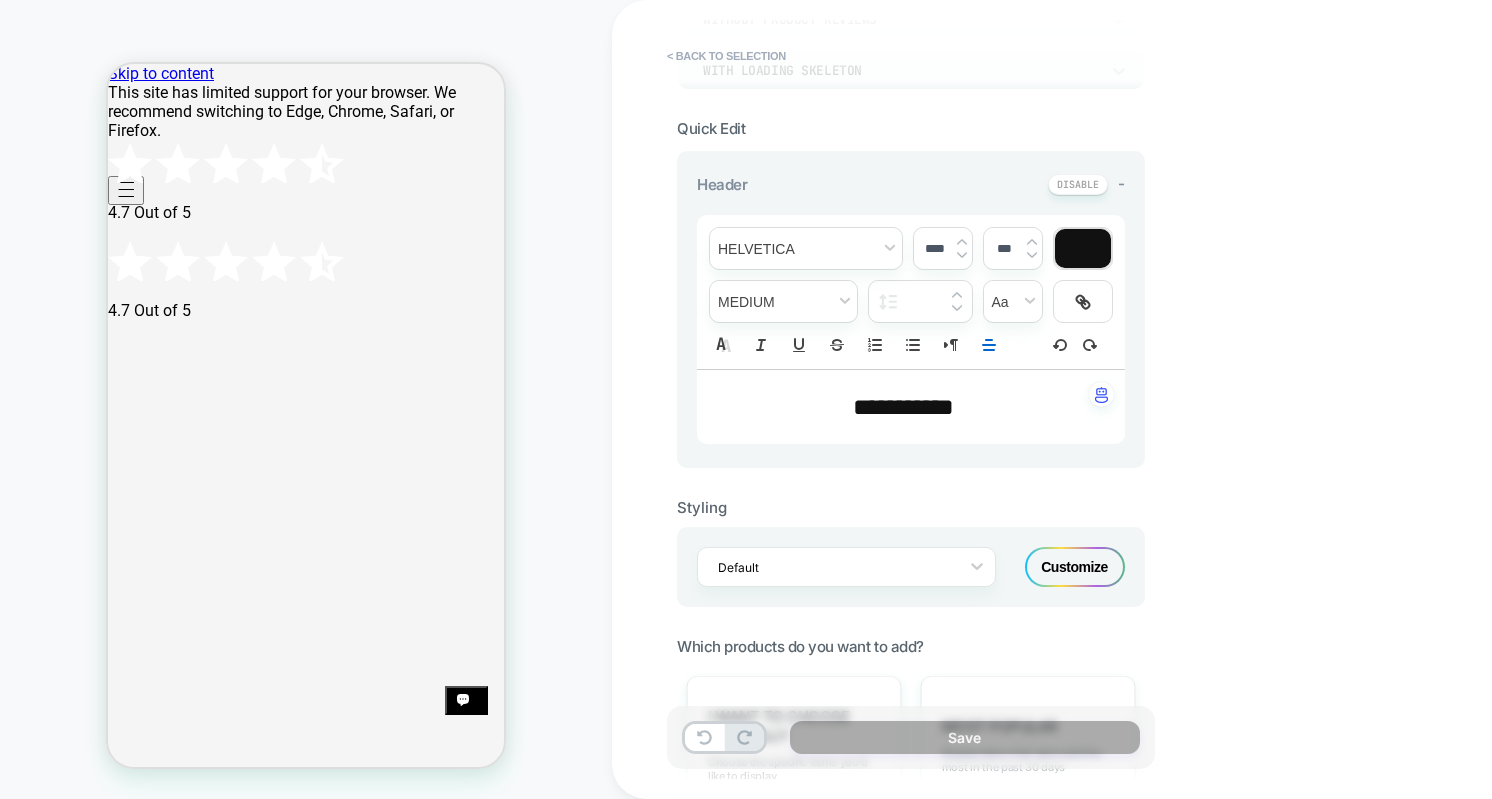 scroll, scrollTop: 463, scrollLeft: 0, axis: vertical 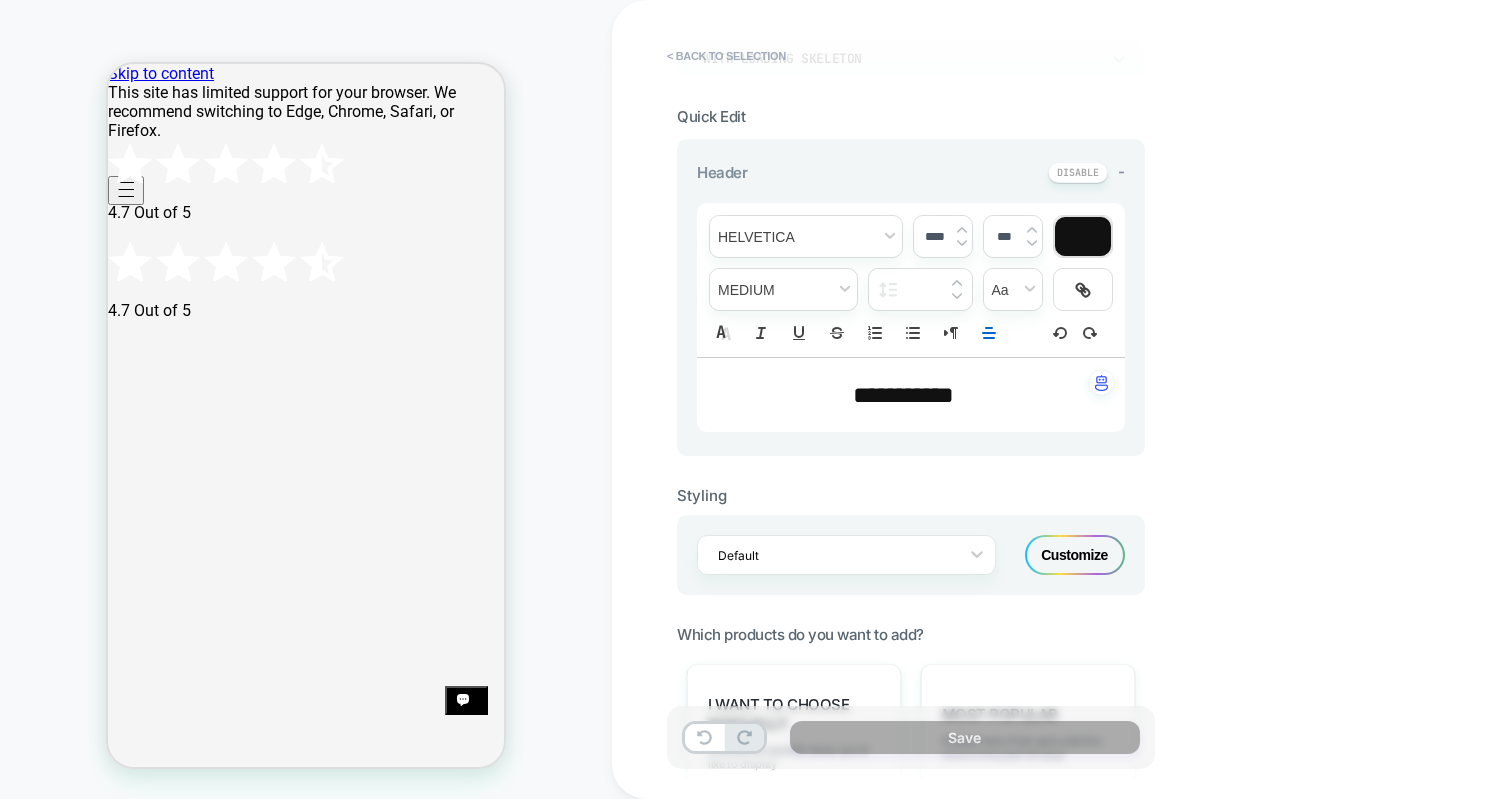 click on "Customize" at bounding box center [1075, 555] 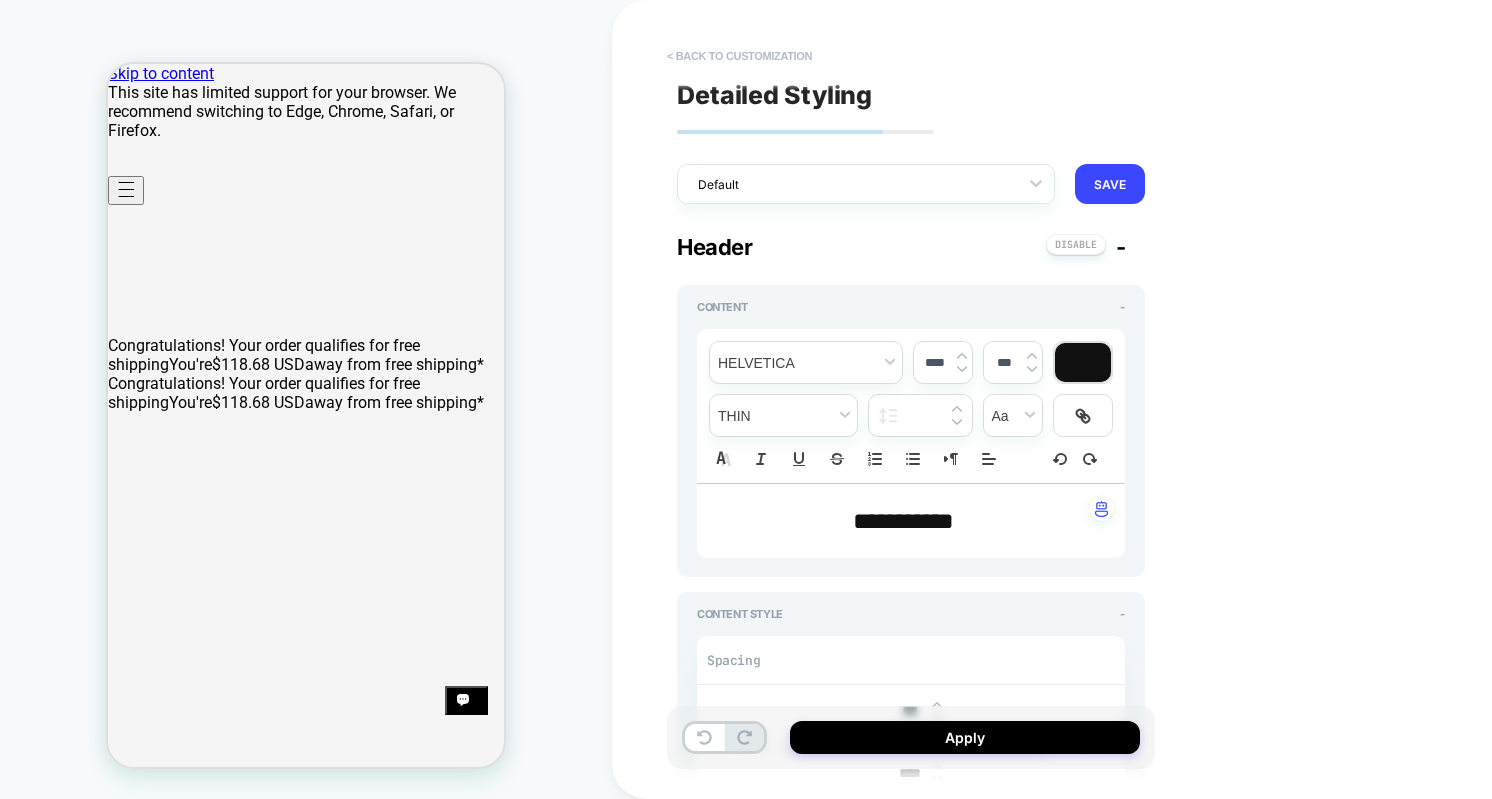 click on "< Back to customization" at bounding box center (739, 56) 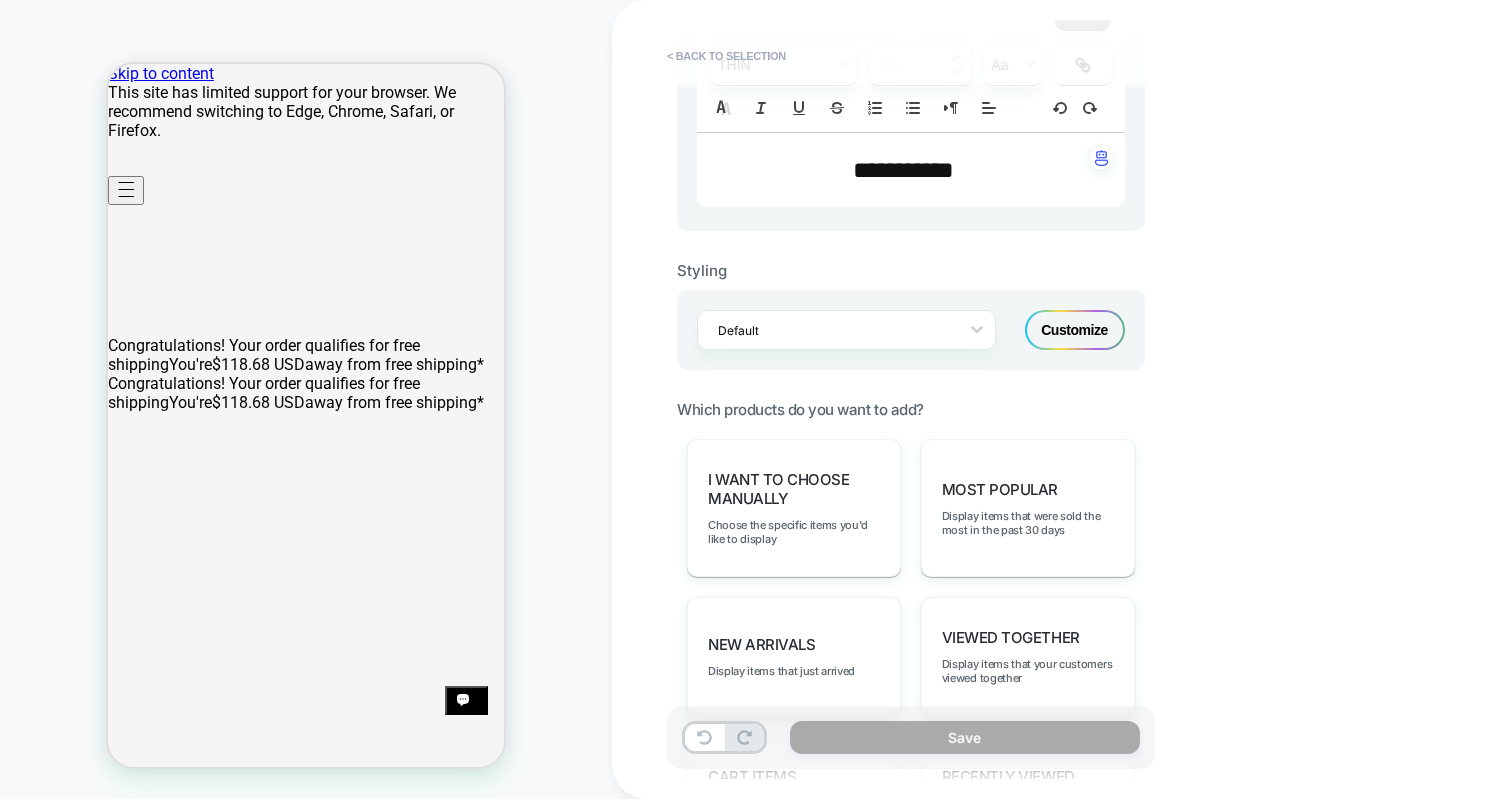 scroll, scrollTop: 805, scrollLeft: 0, axis: vertical 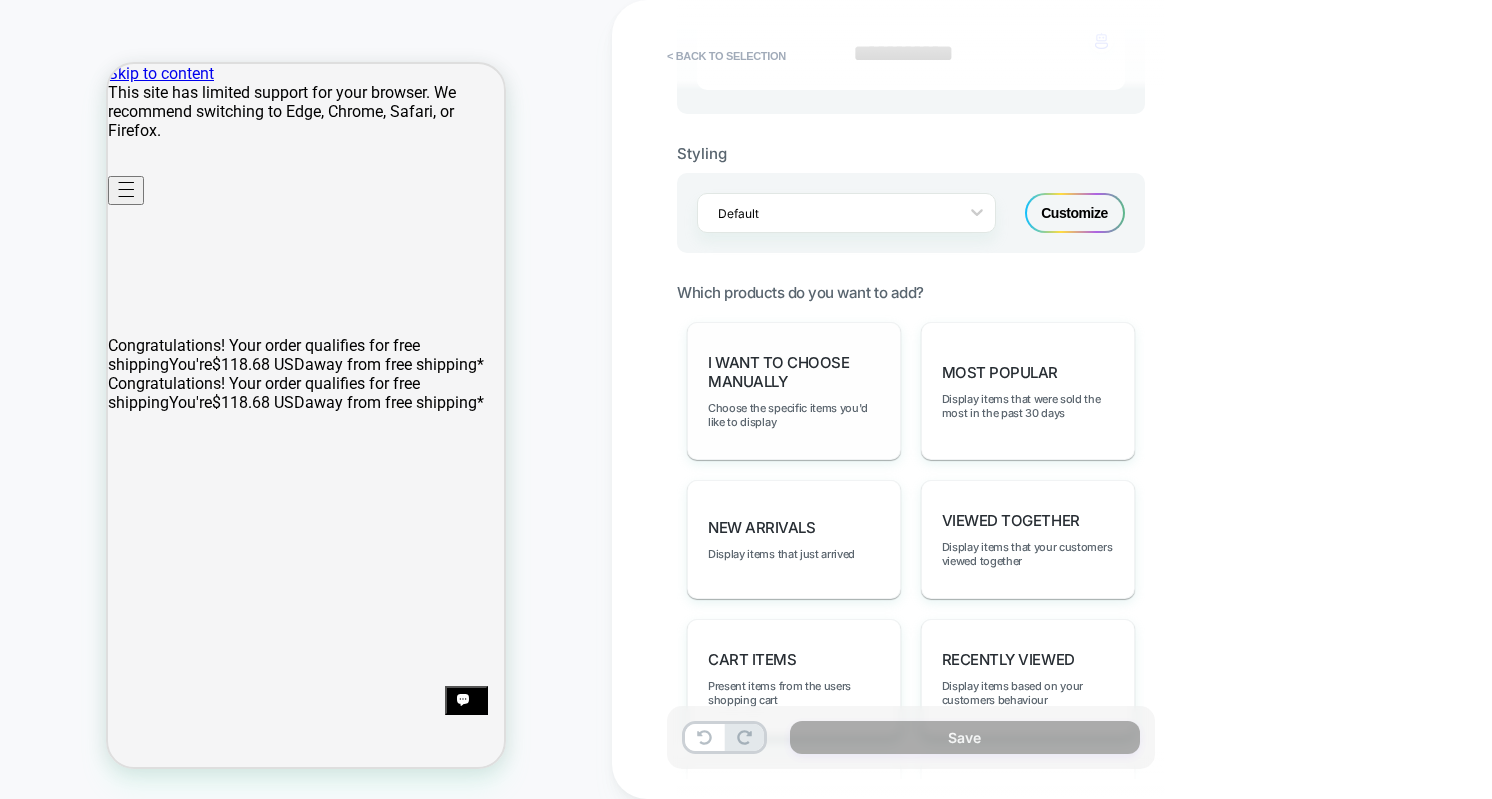 click on "I want to choose manually Choose the specific items you'd like to display" at bounding box center (794, 391) 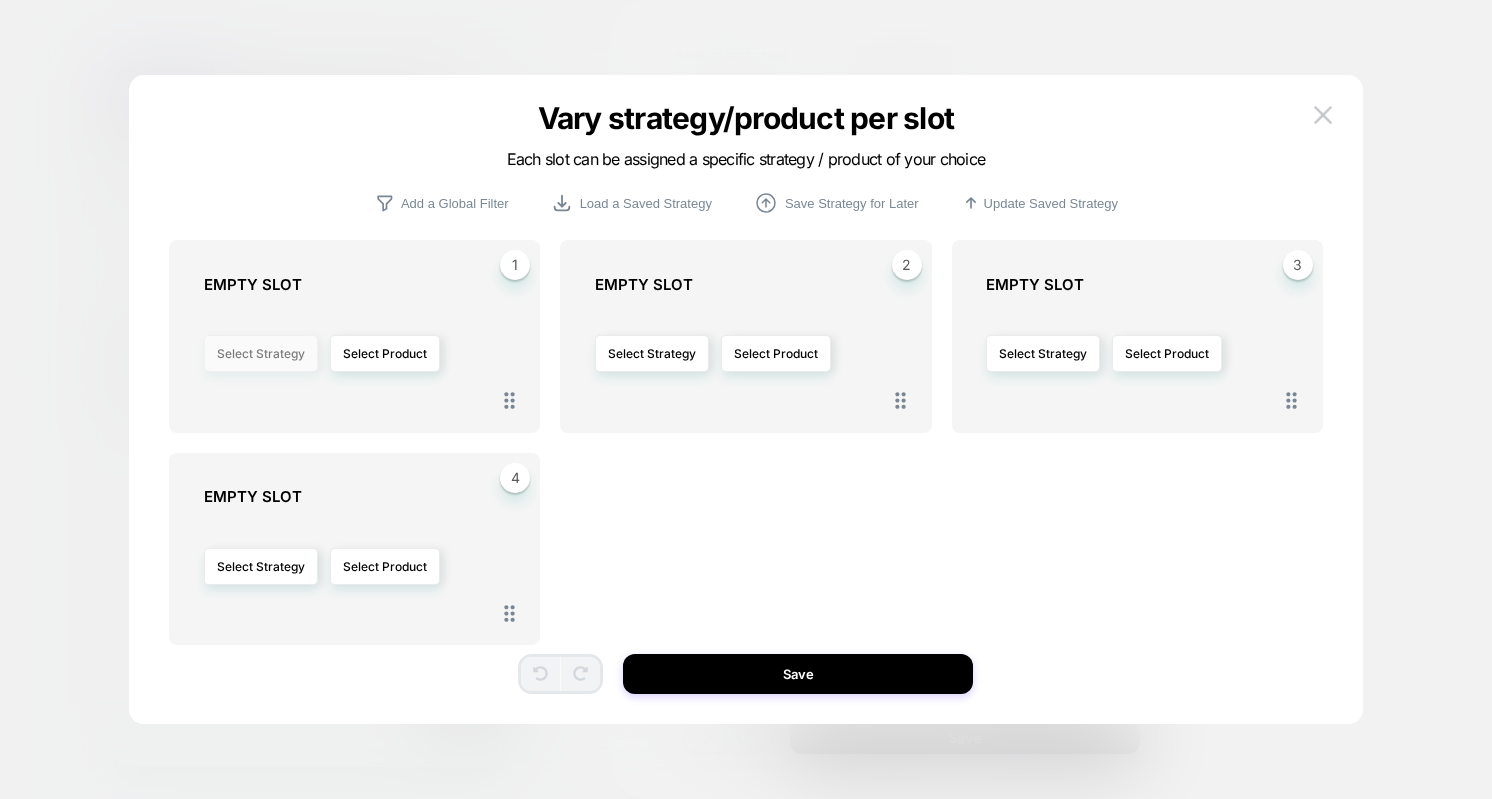 click on "Select Strategy" at bounding box center [261, 353] 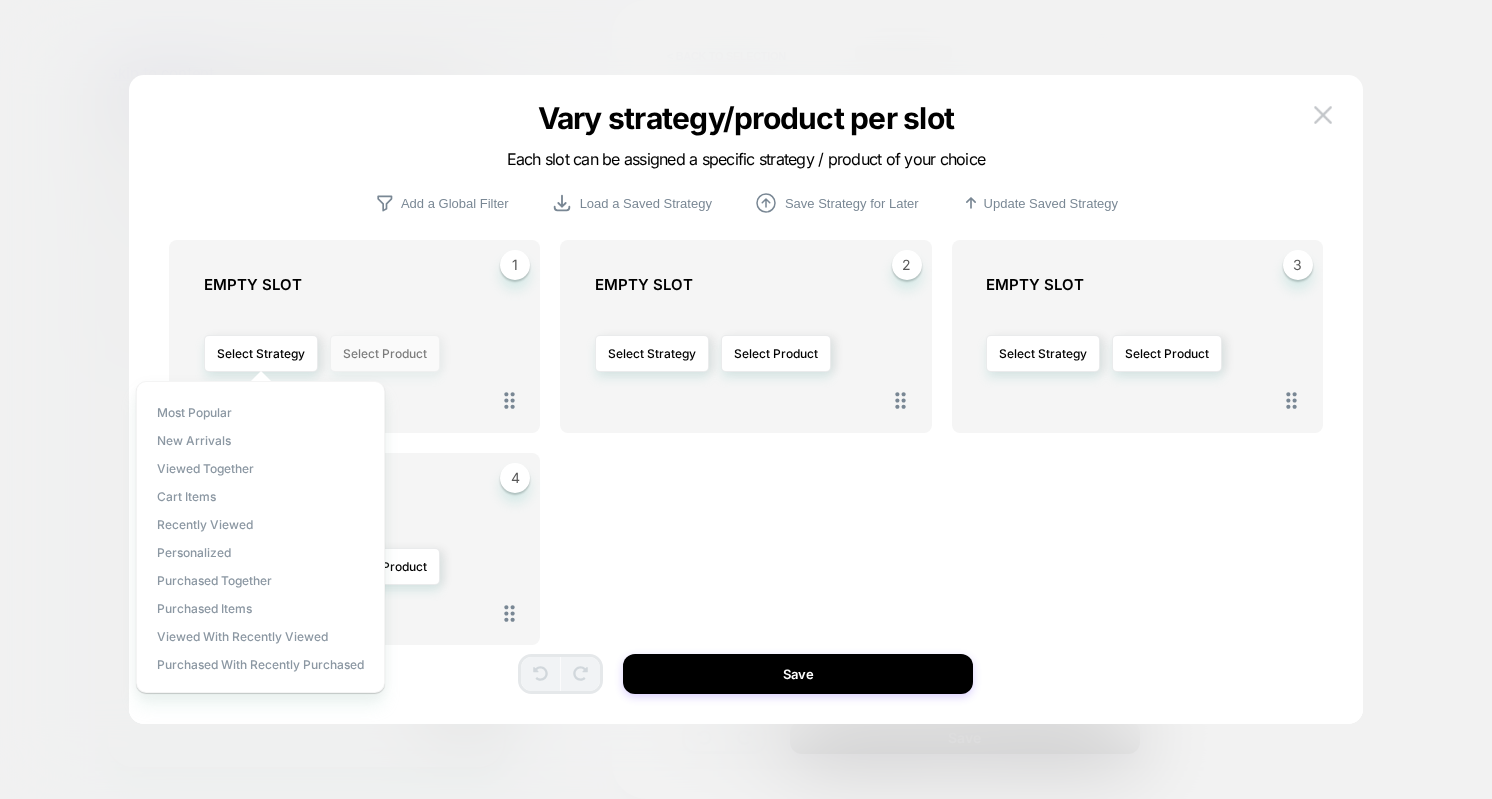 click on "Select Product" at bounding box center [385, 353] 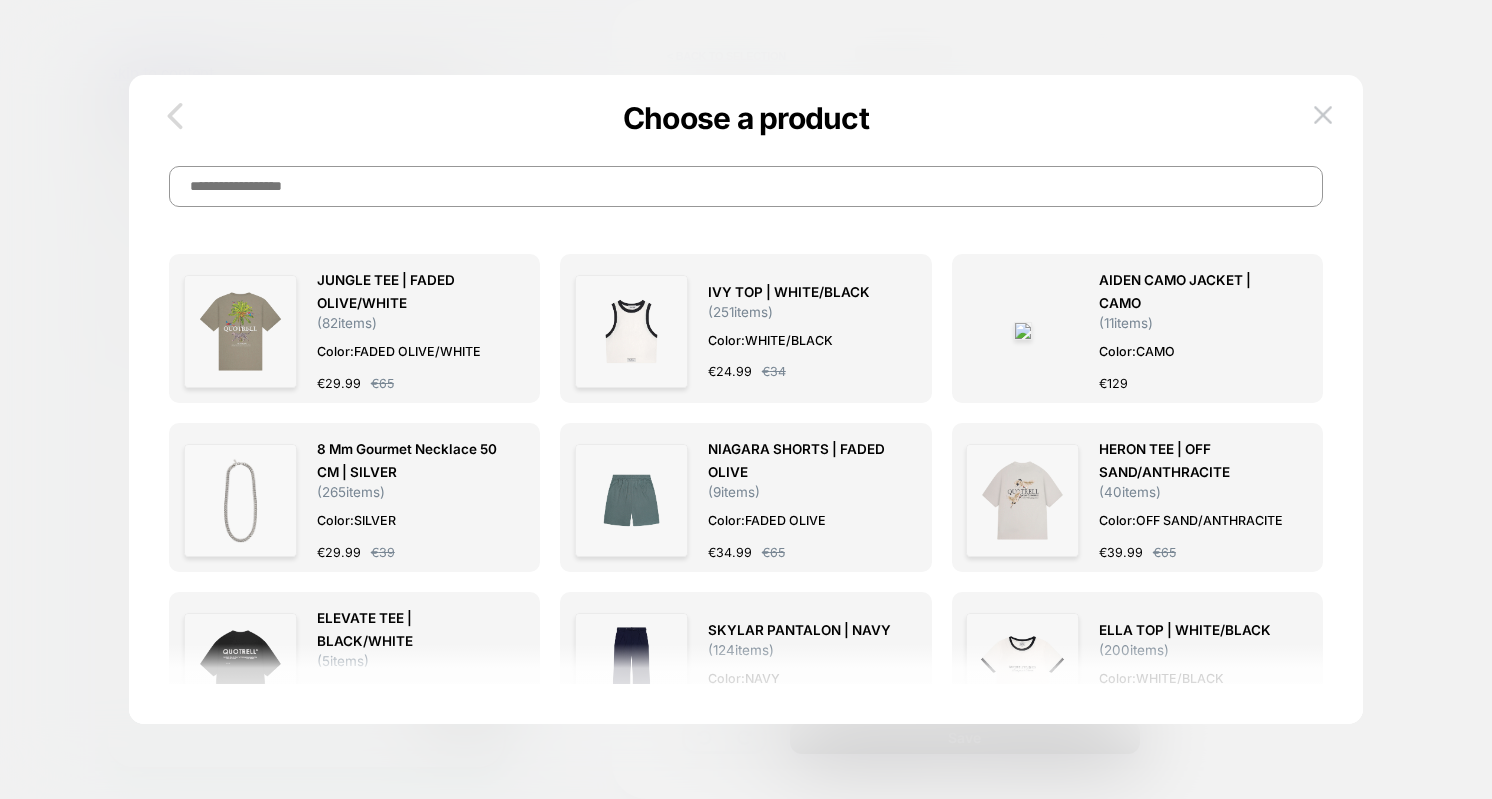 click 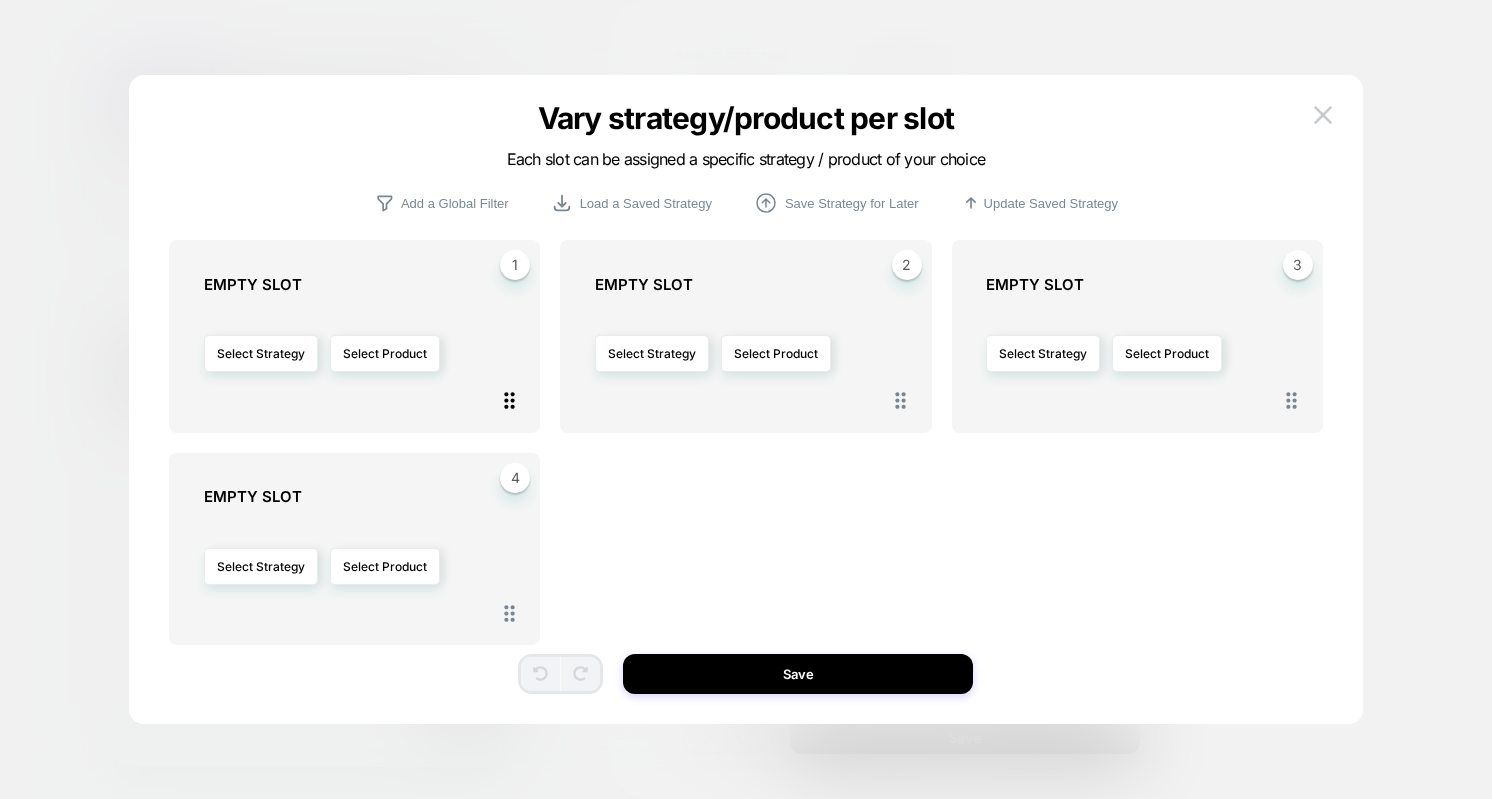 click 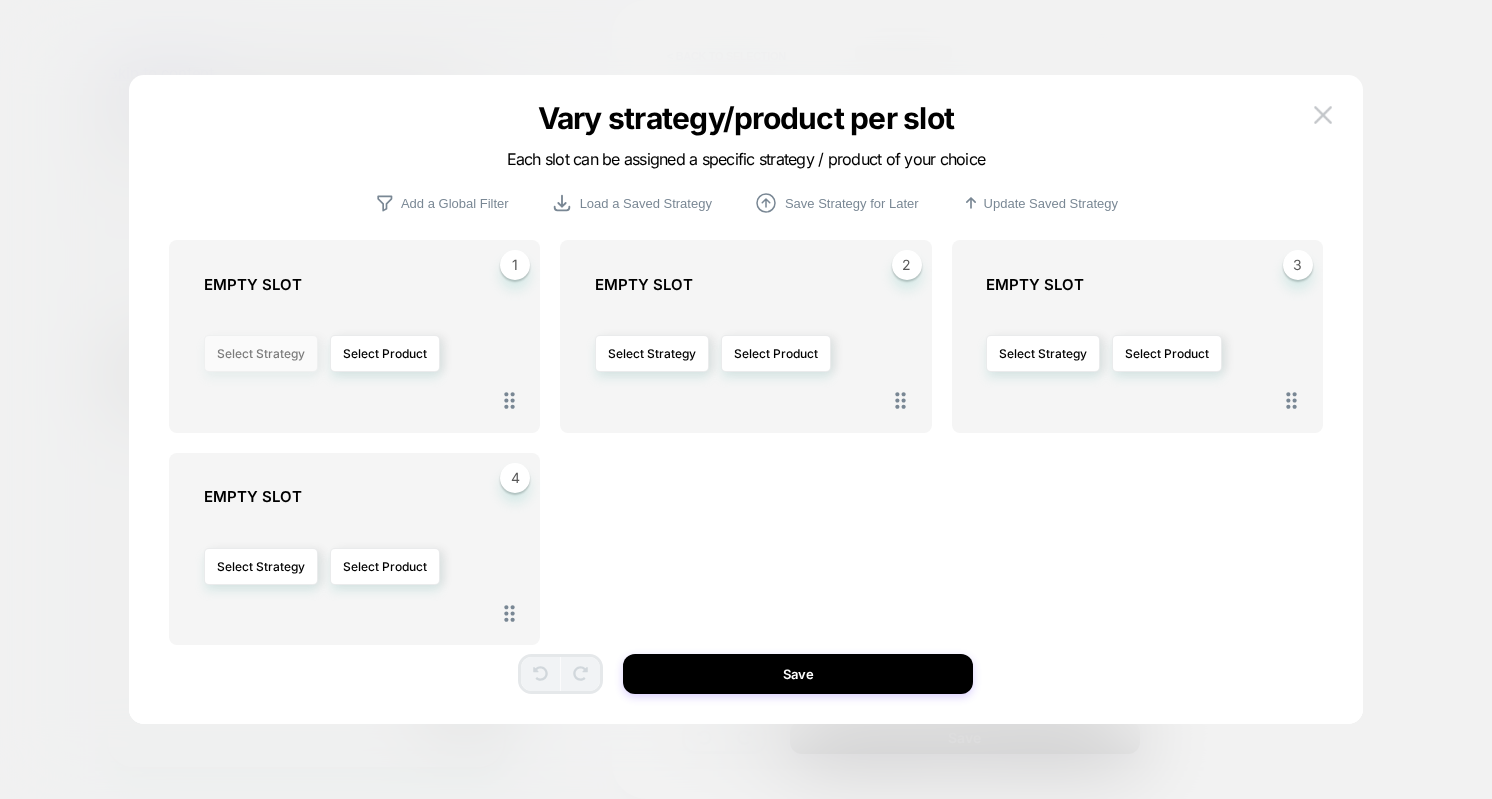 click on "Select Strategy" at bounding box center [261, 353] 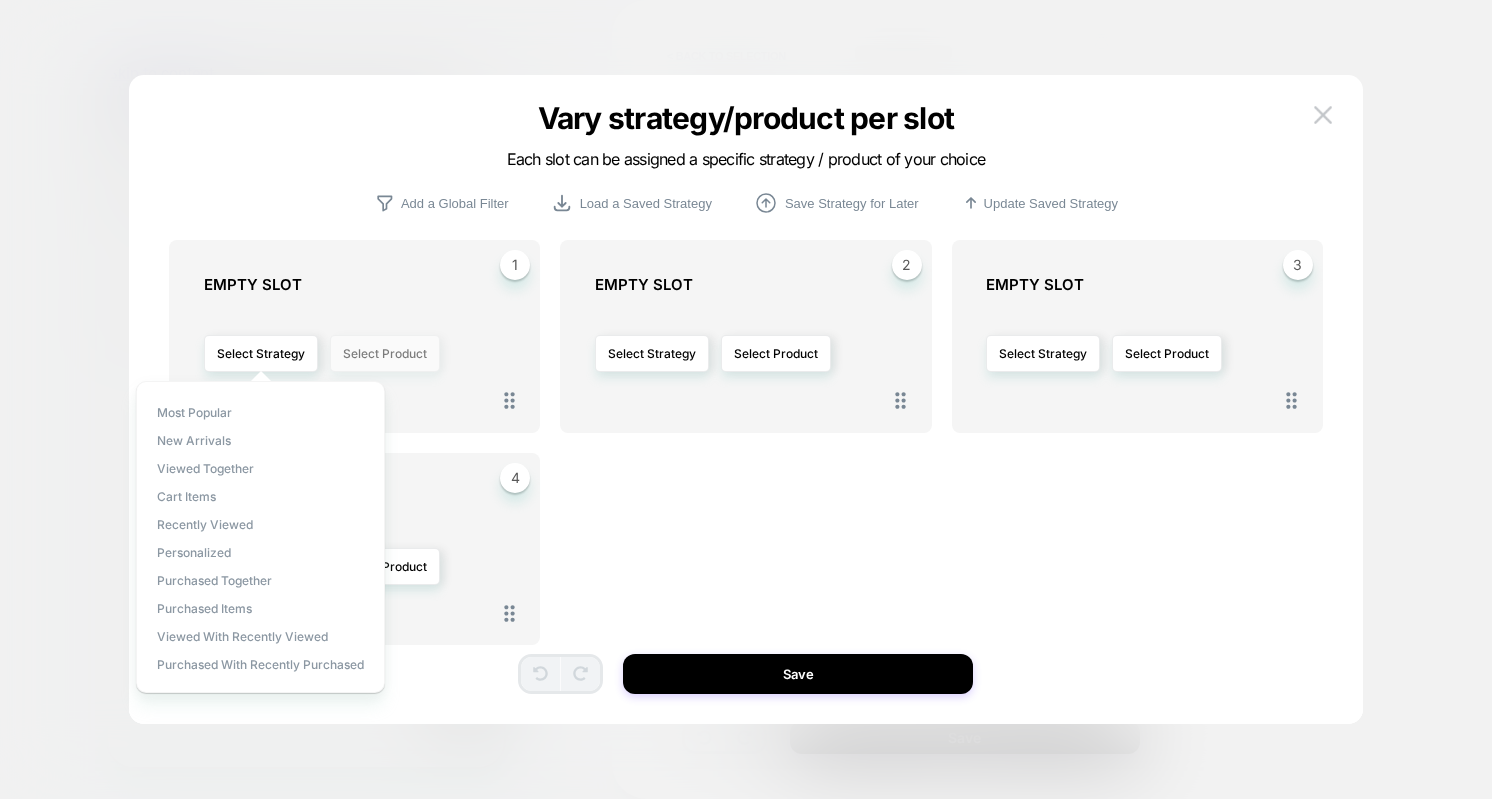 click on "Select Product" at bounding box center (385, 353) 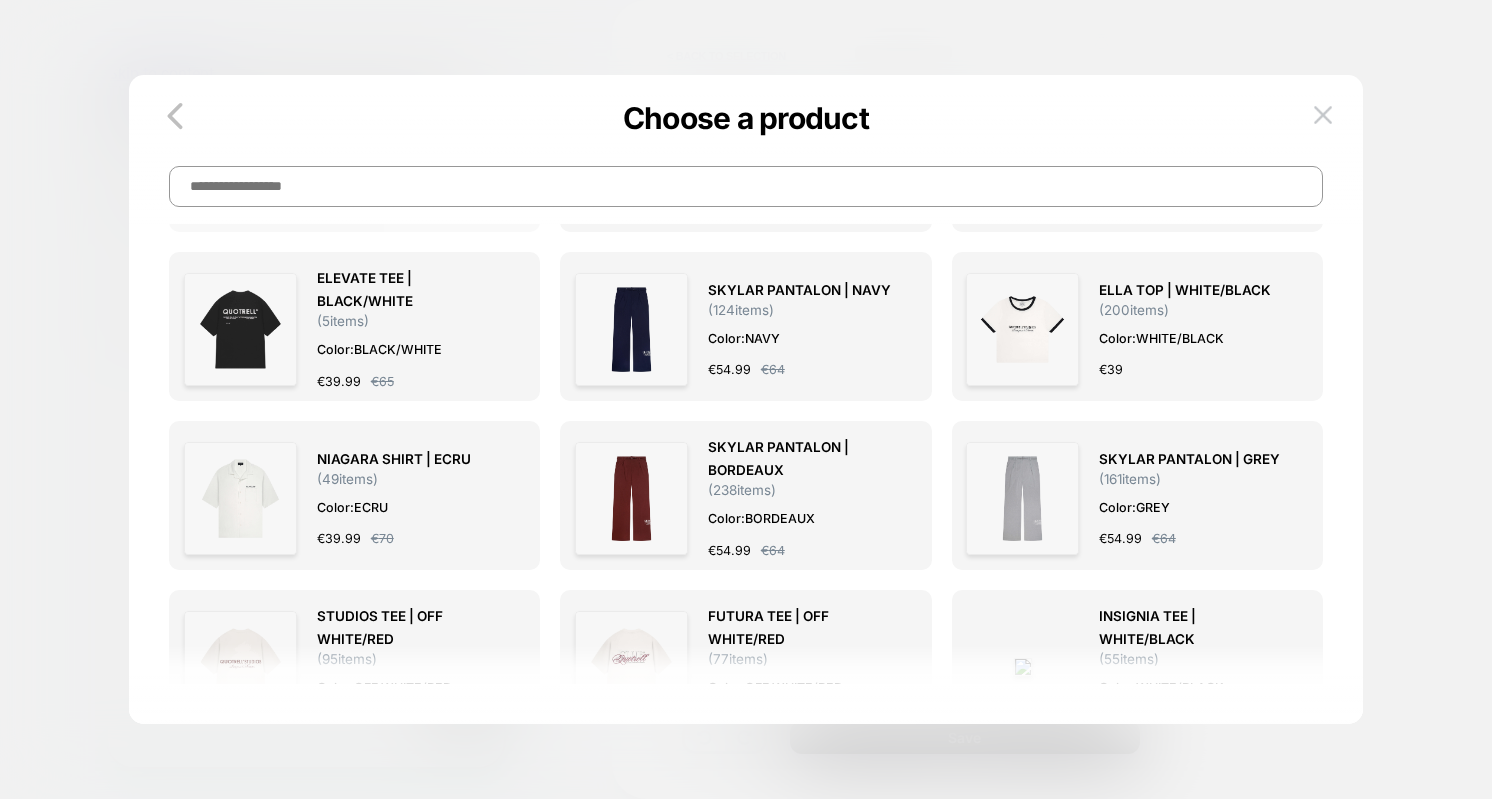 scroll, scrollTop: 852, scrollLeft: 0, axis: vertical 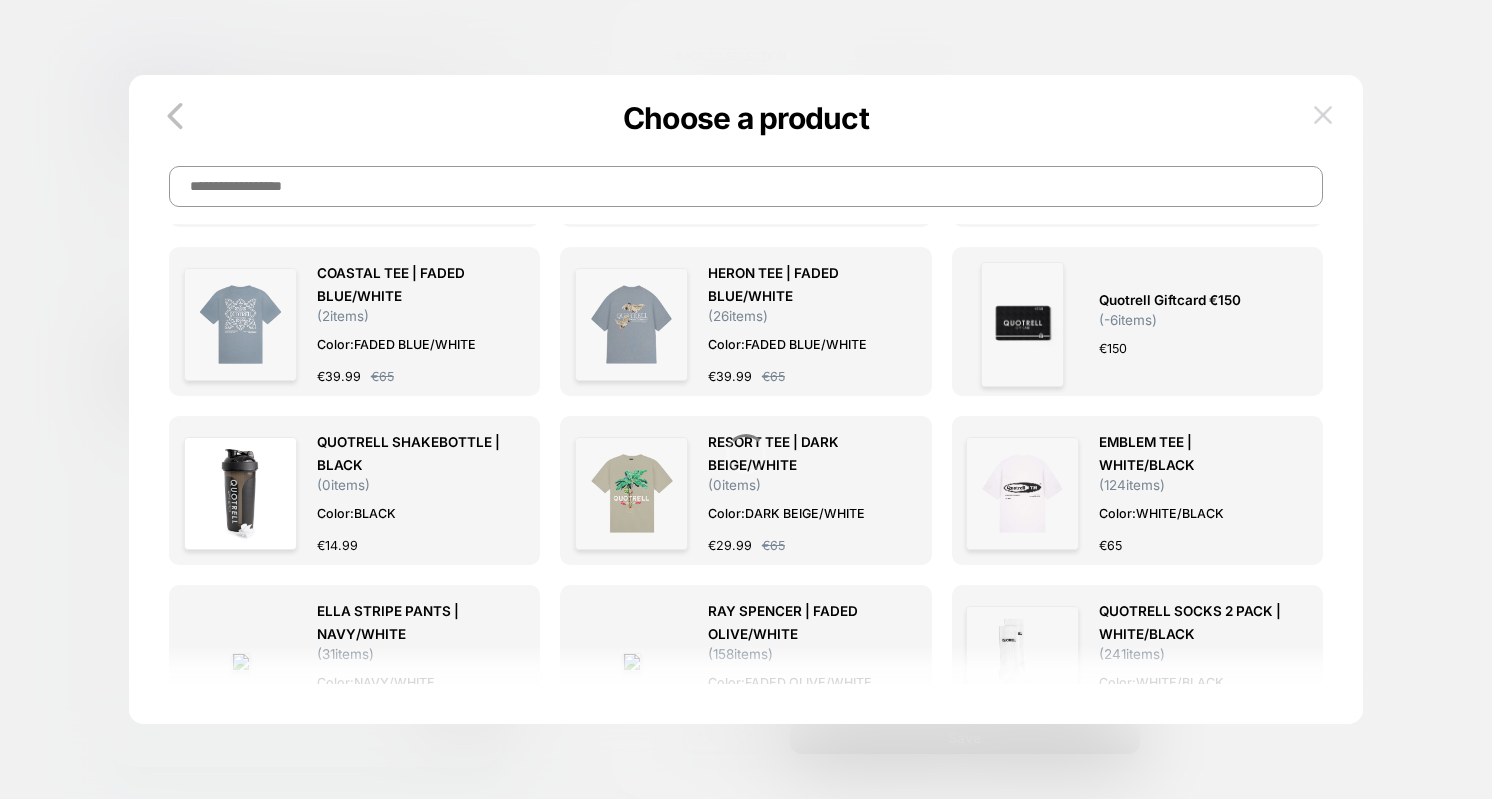 click at bounding box center (1323, 114) 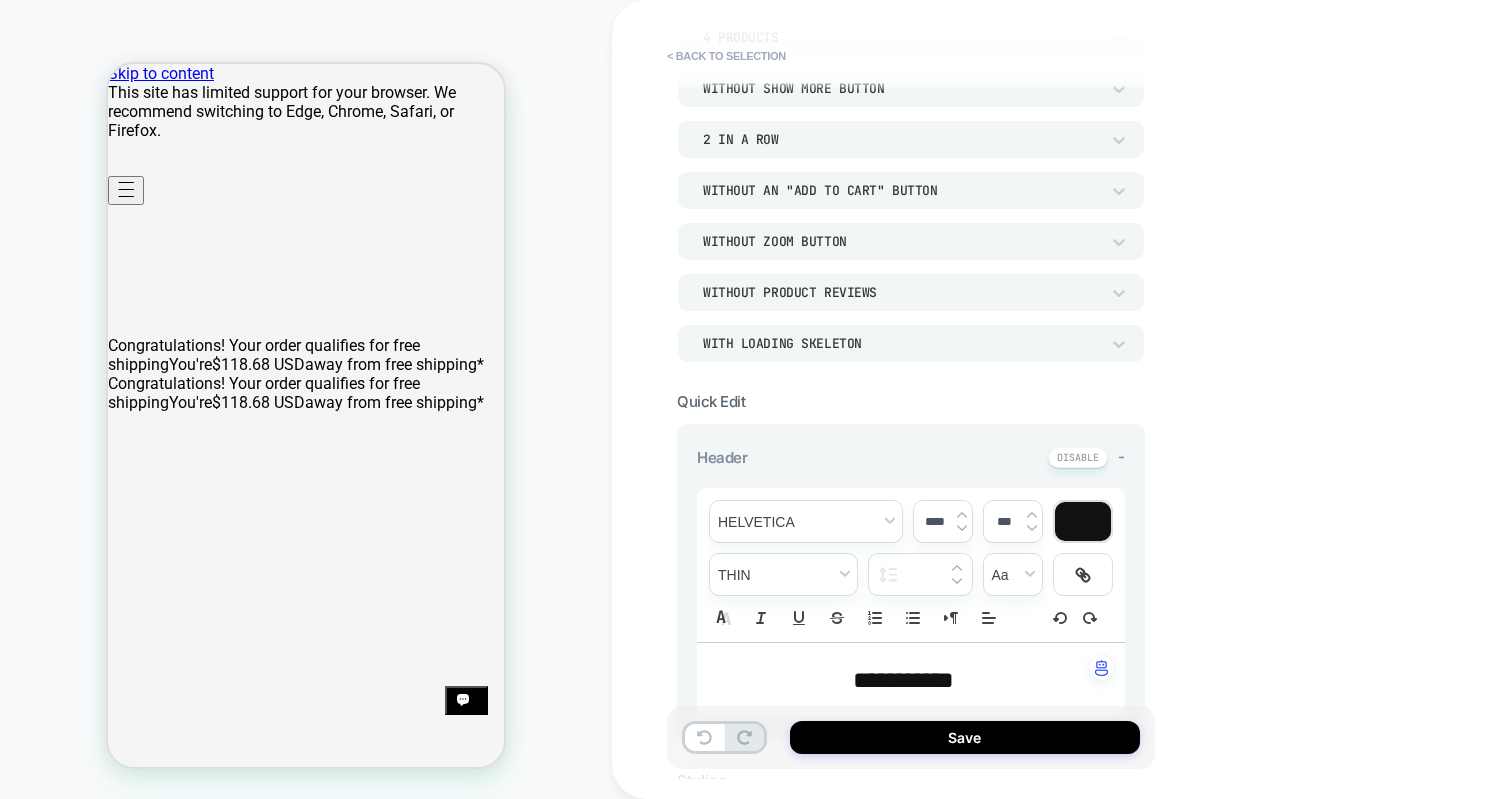 scroll, scrollTop: 0, scrollLeft: 0, axis: both 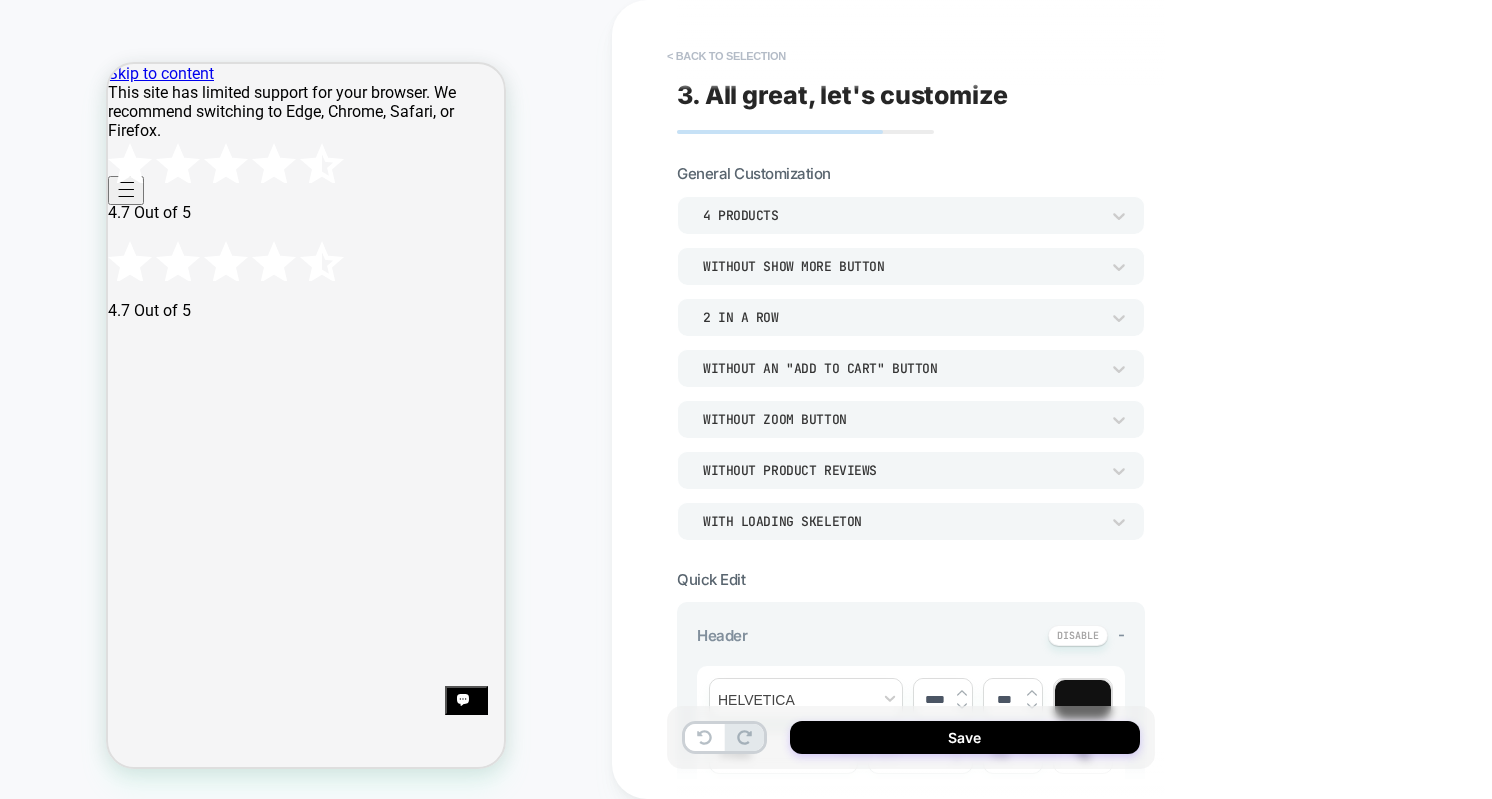 click on "< Back to selection" at bounding box center (726, 56) 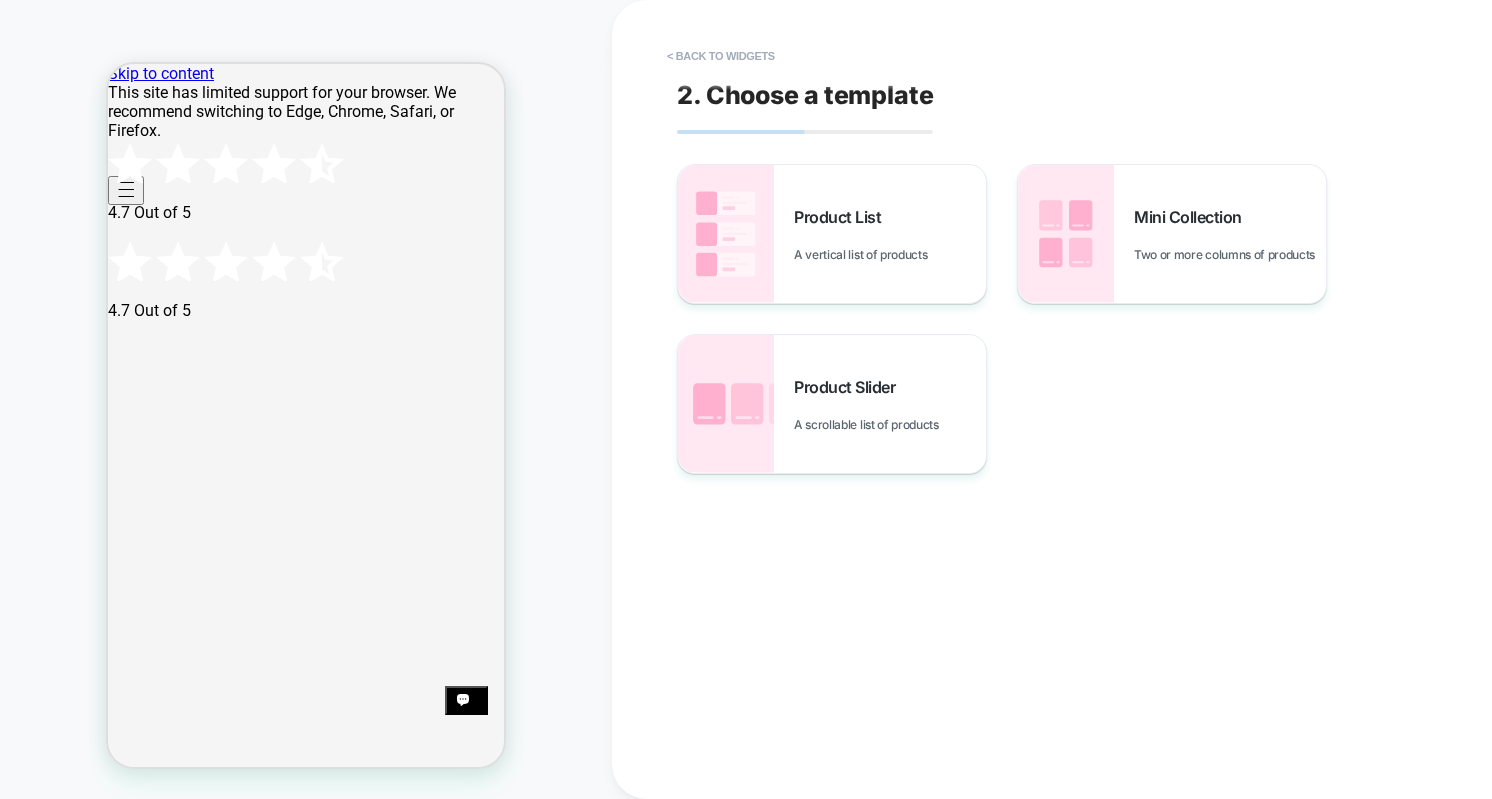 click on "< Back to widgets" at bounding box center [721, 56] 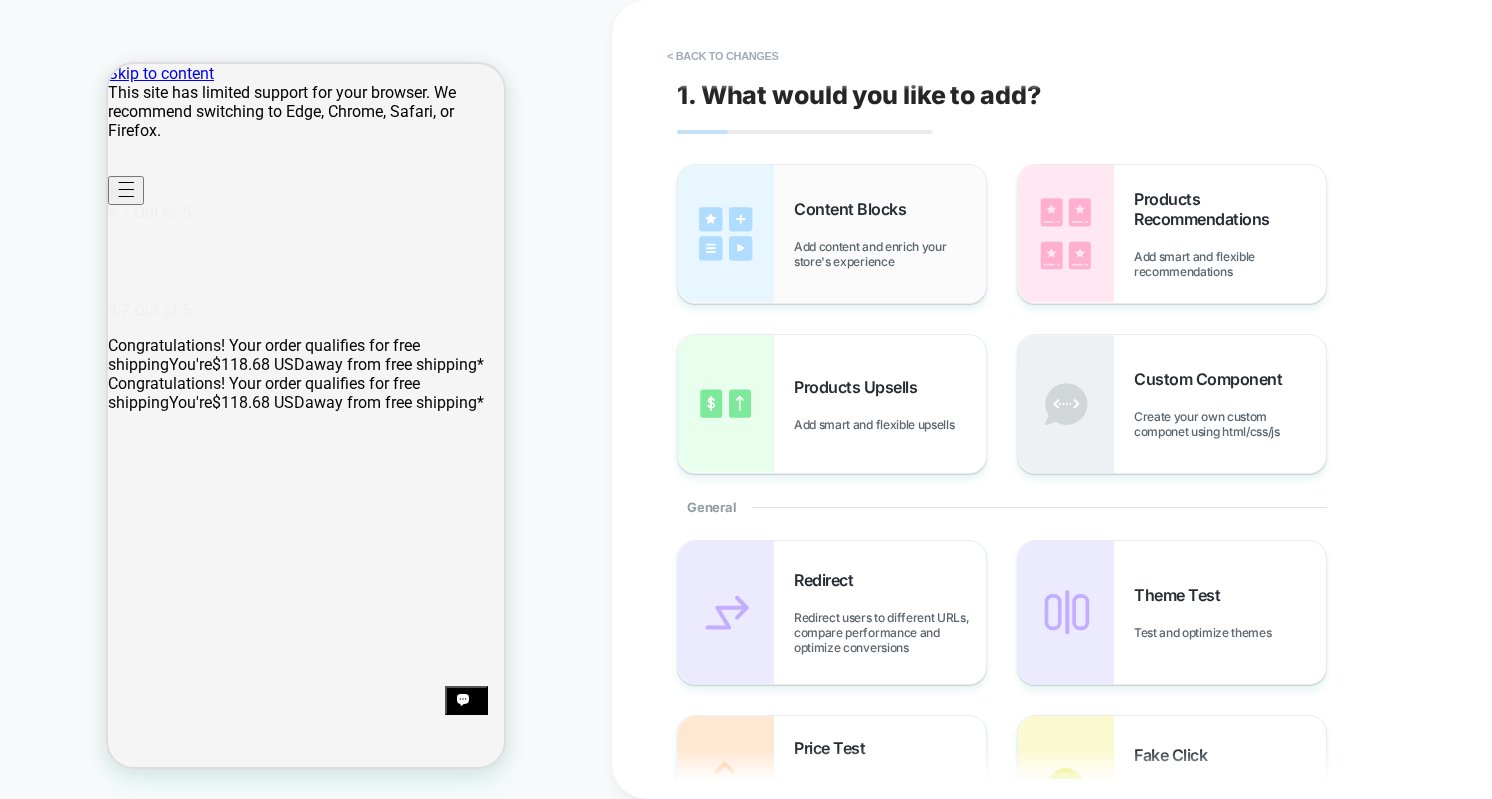 click on "Content Blocks Add content and enrich your store's experience" at bounding box center [832, 234] 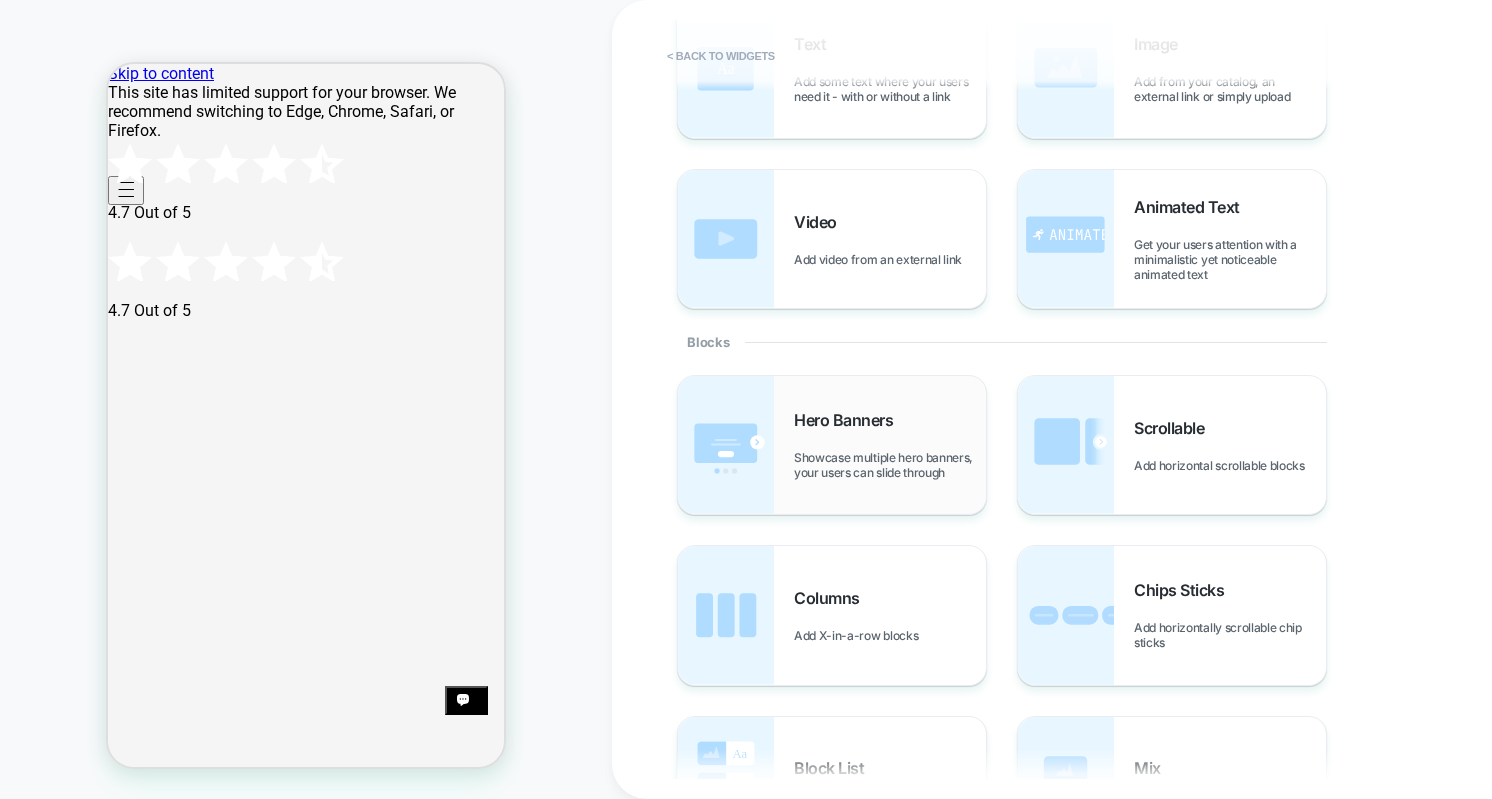 scroll, scrollTop: 178, scrollLeft: 0, axis: vertical 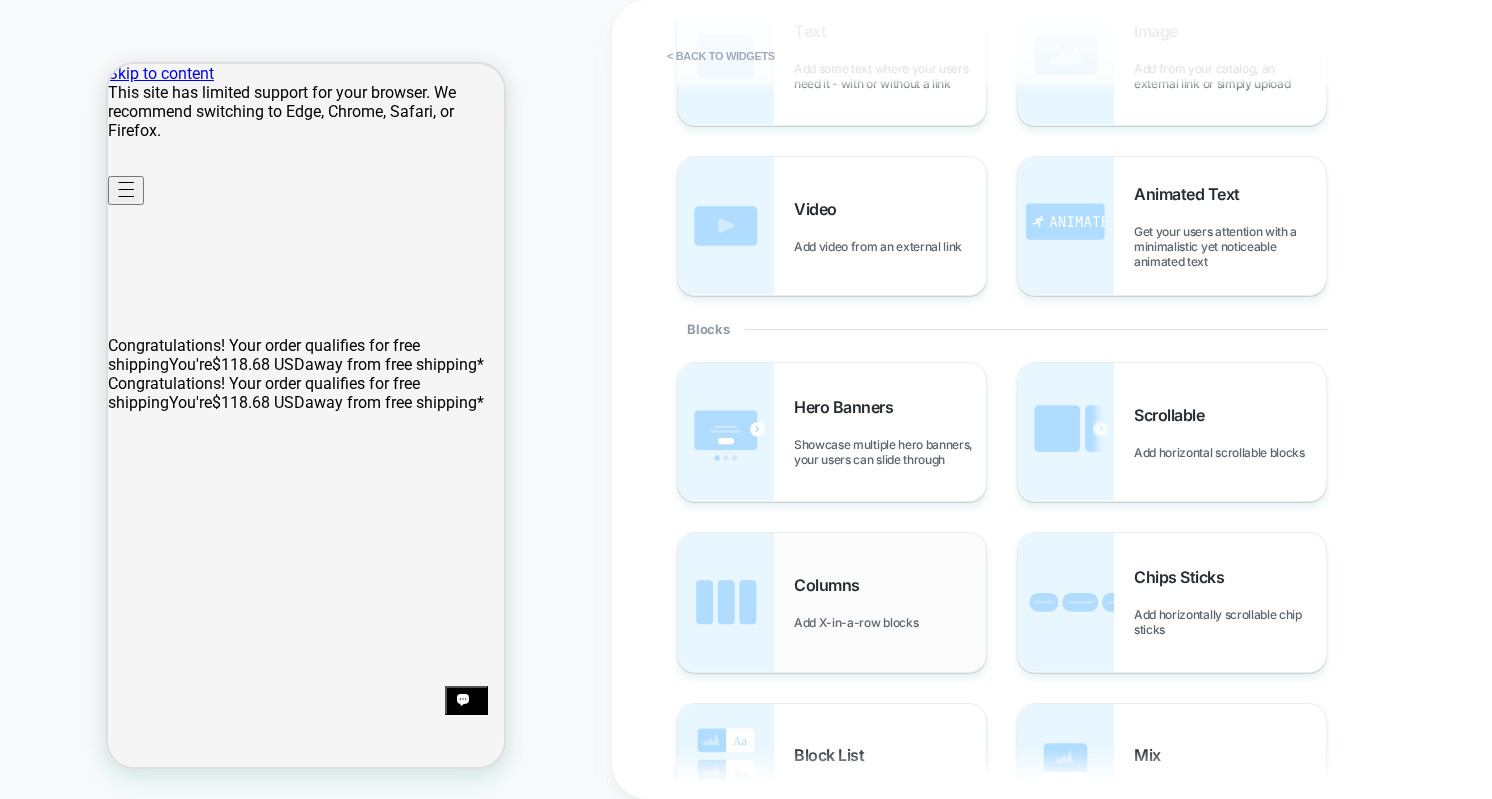 click on "Columns Add X-in-a-row blocks" at bounding box center [890, 602] 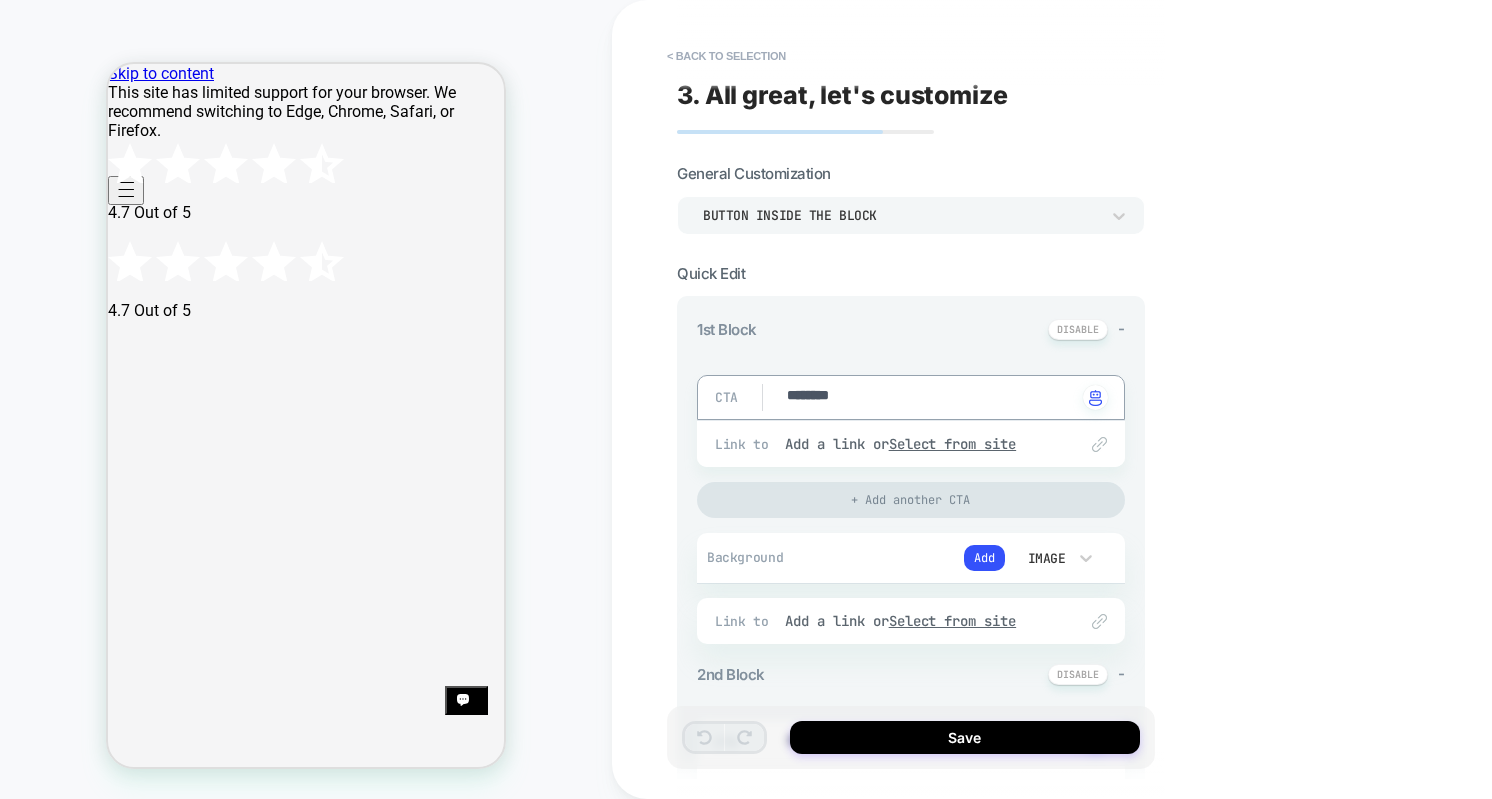 click on "********" at bounding box center (930, 397) 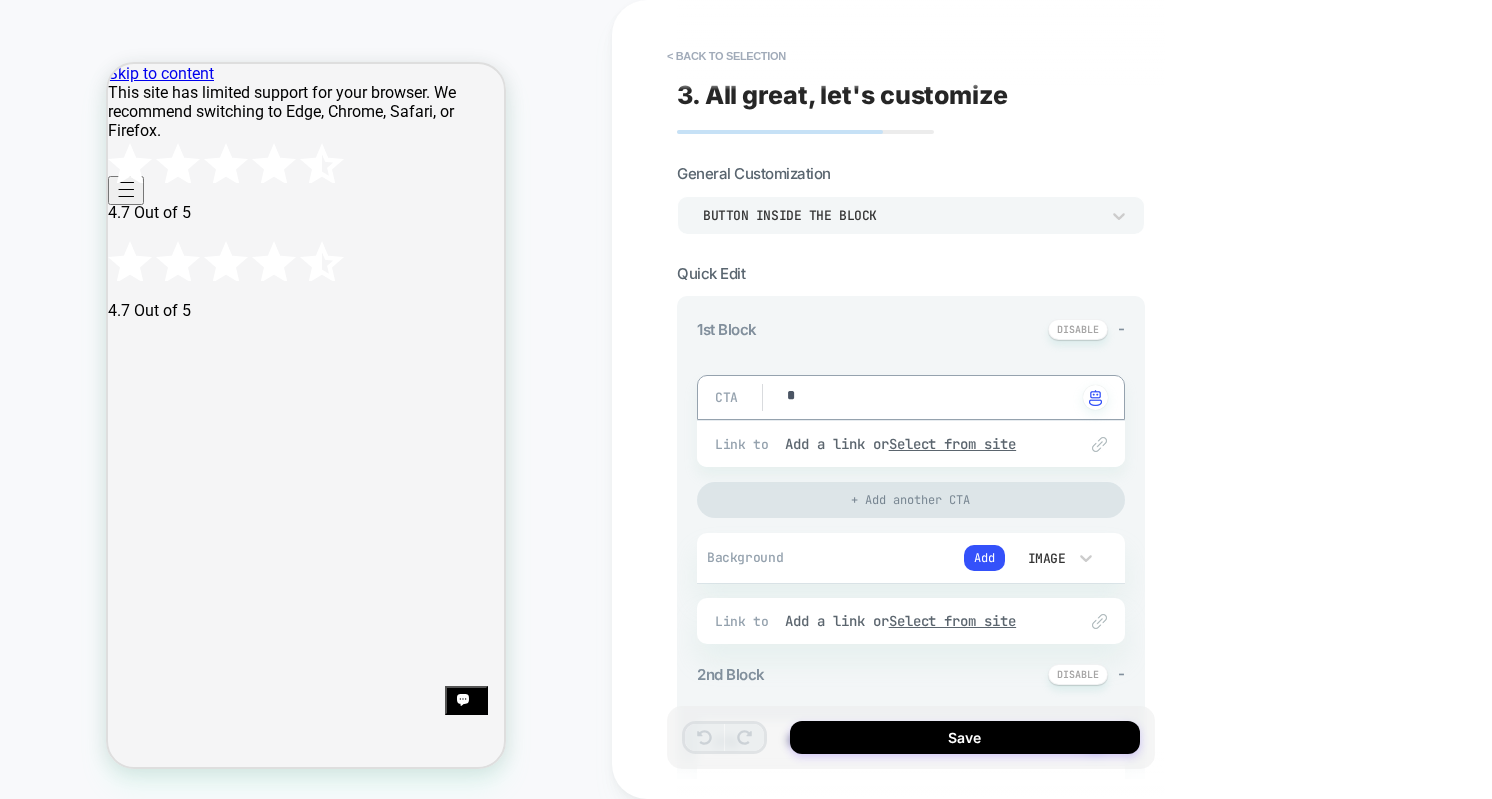 type on "*" 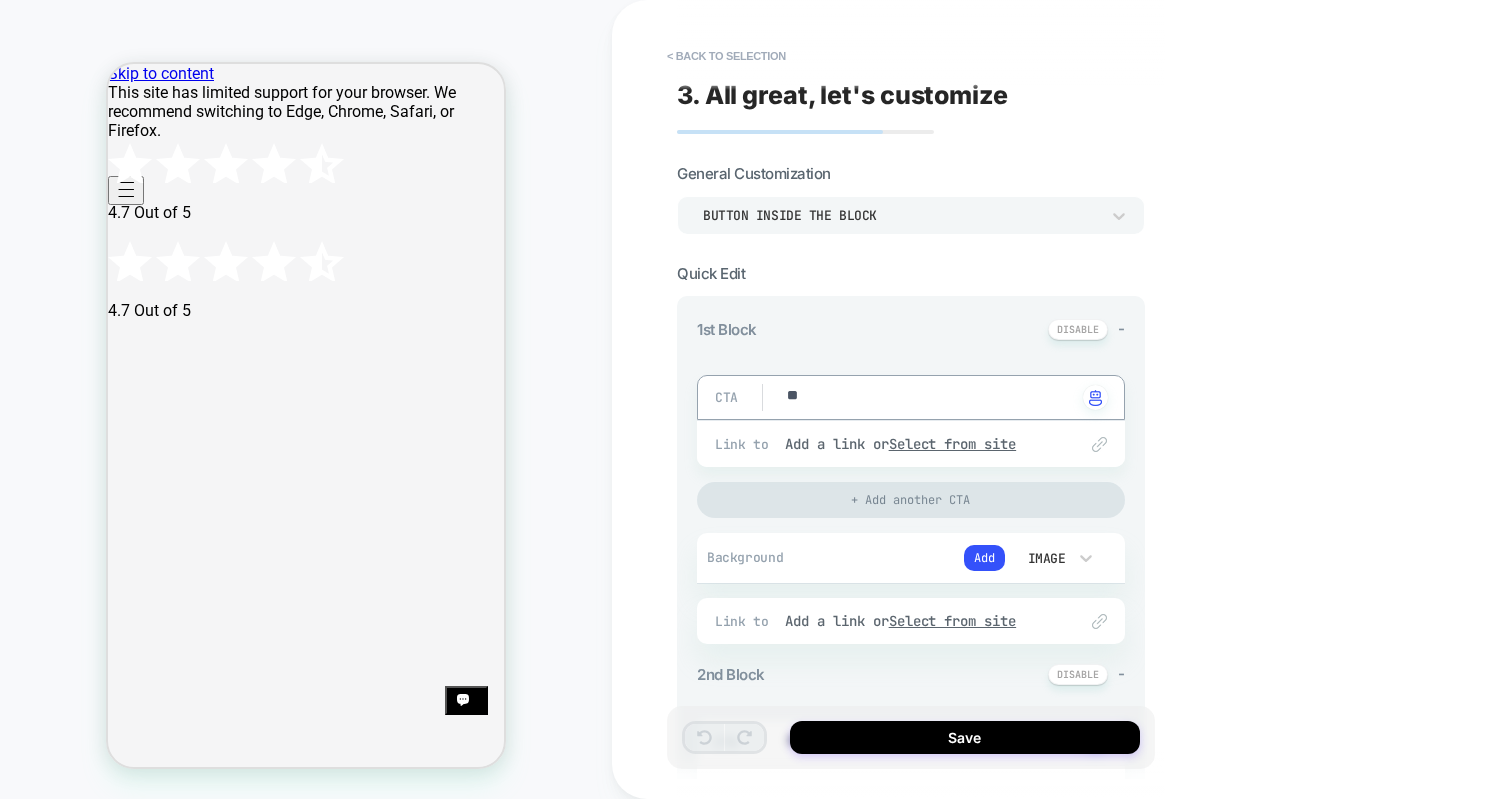 type on "*" 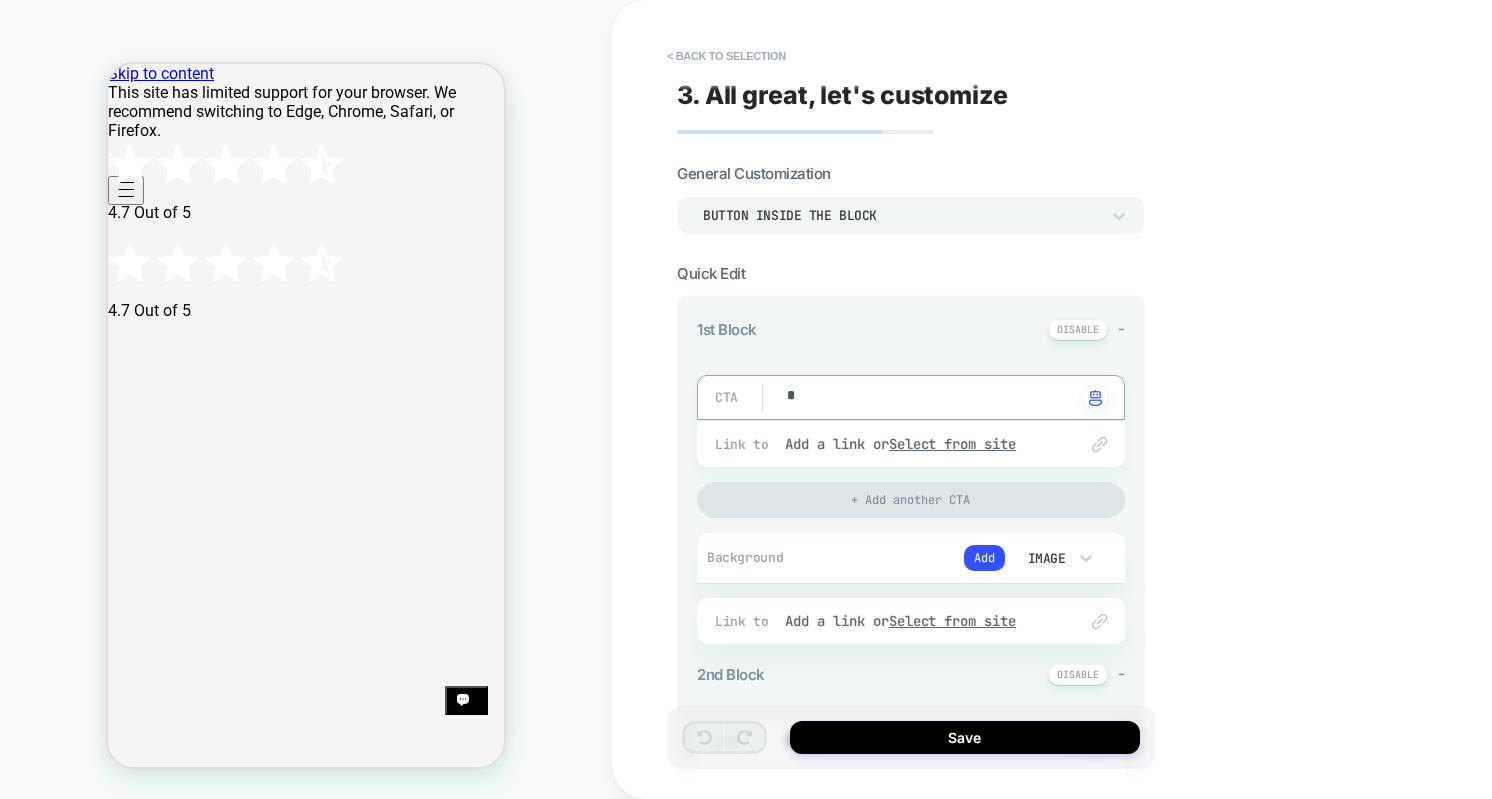 type on "*" 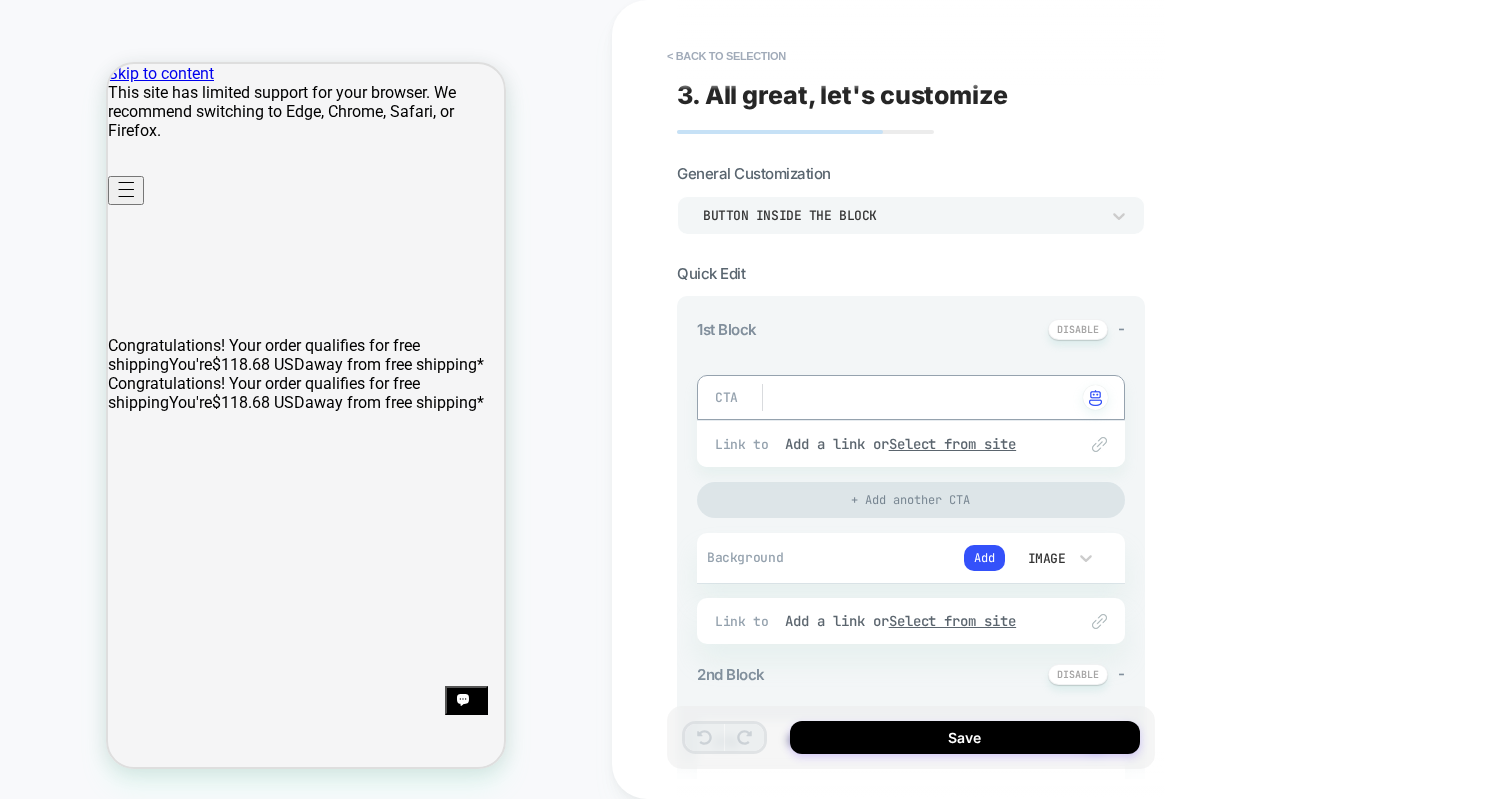 type on "*" 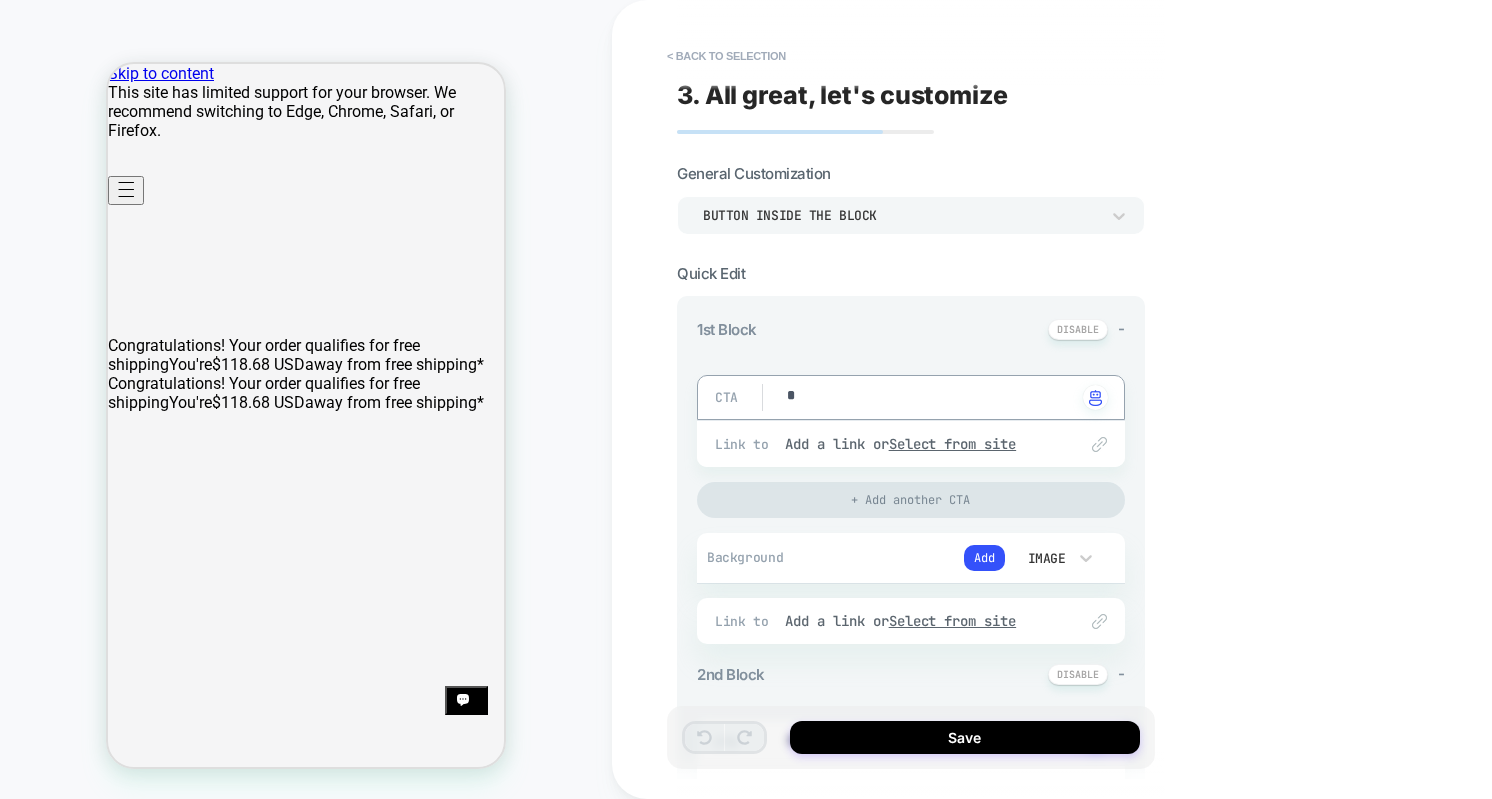 type on "*" 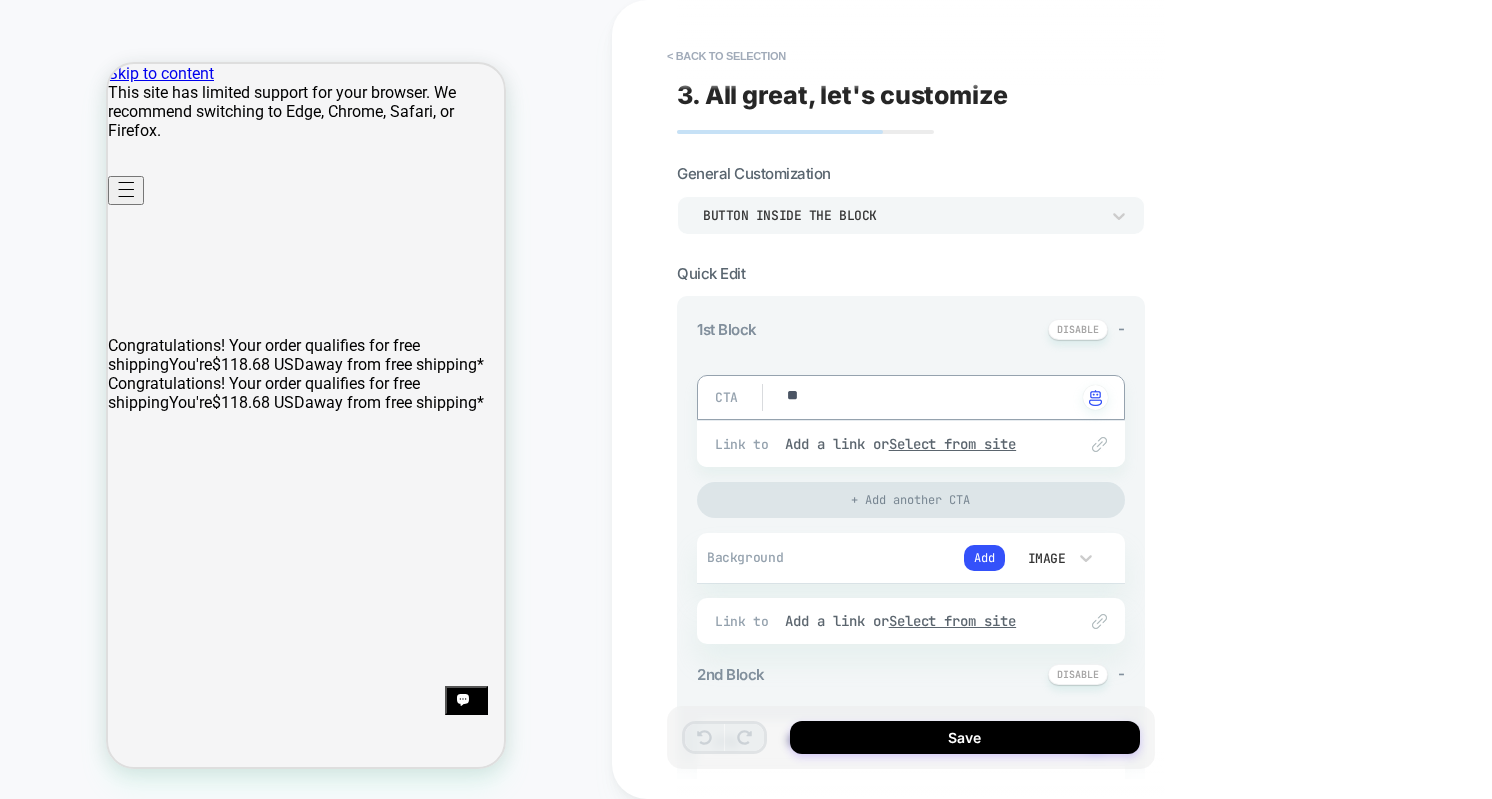 type on "*" 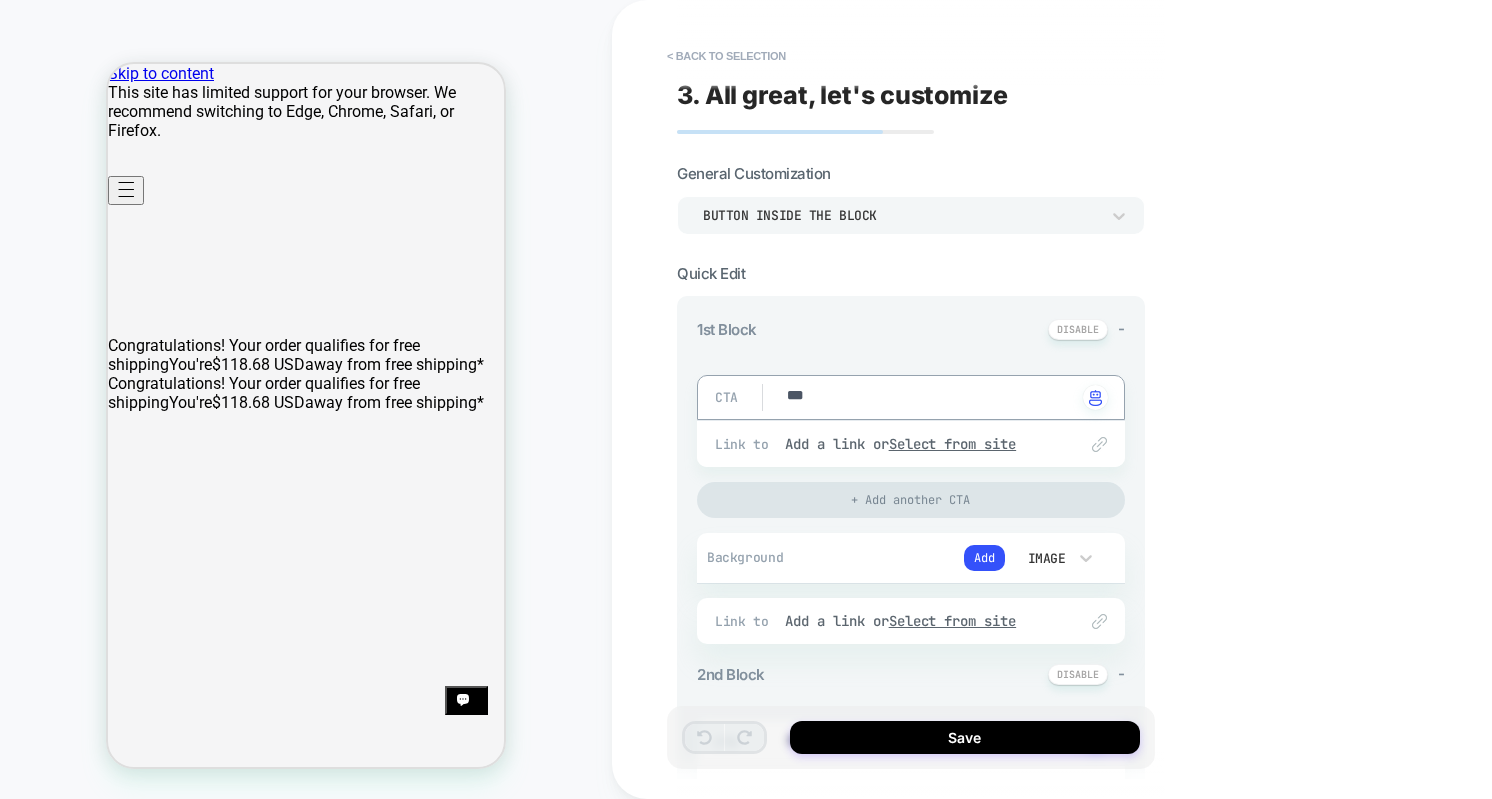 type on "*" 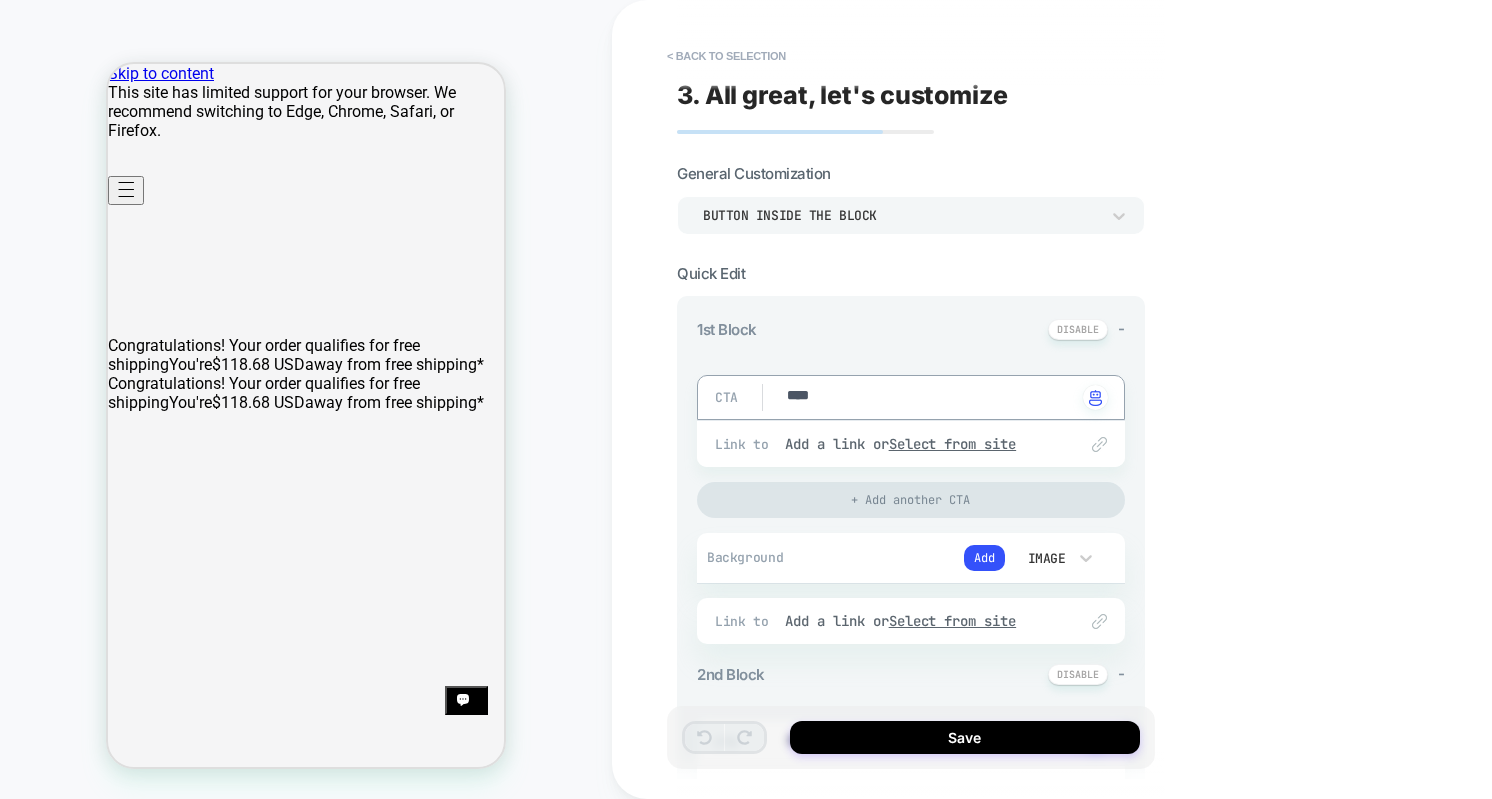 type on "*" 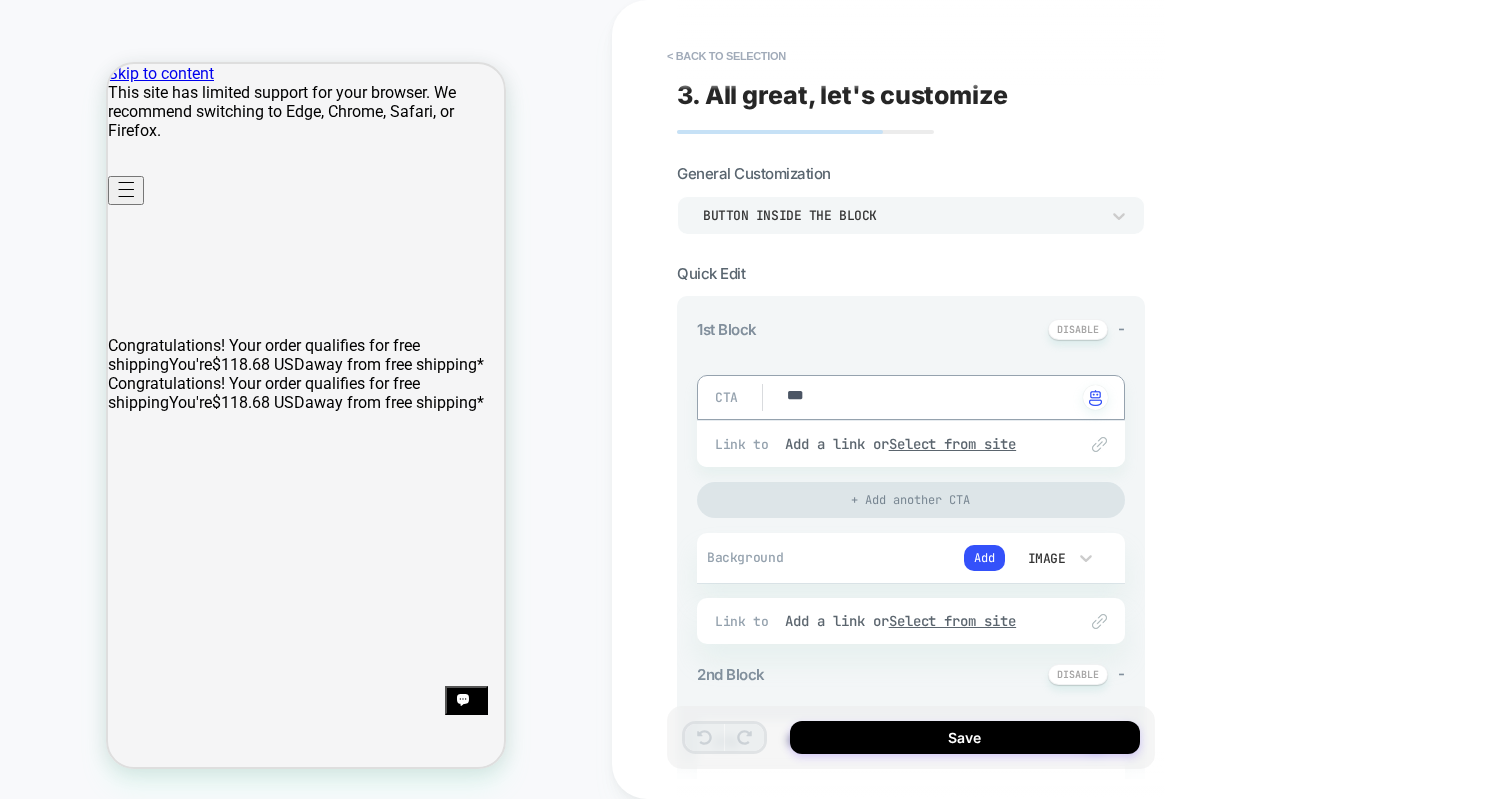type on "*" 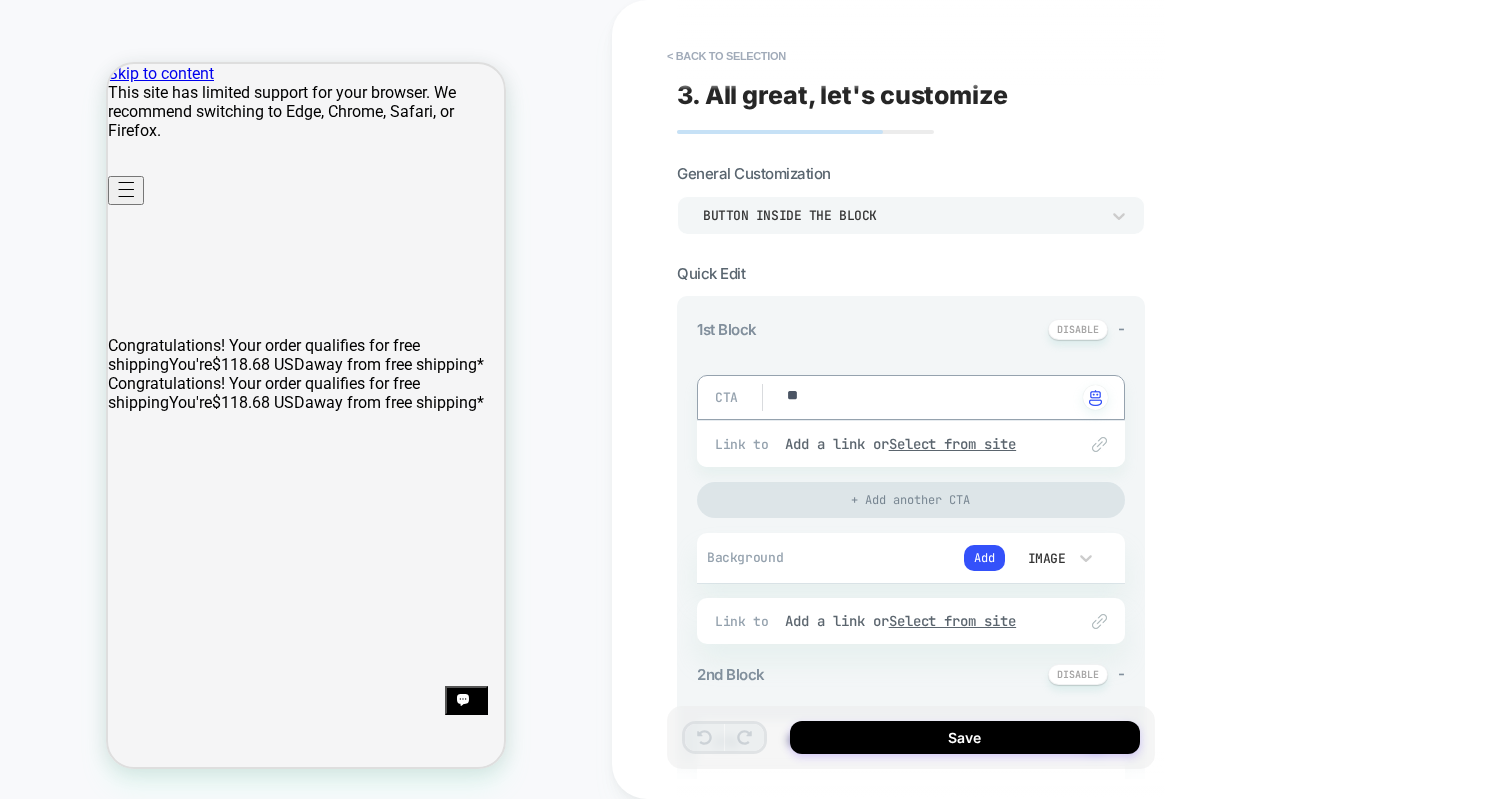 type on "*" 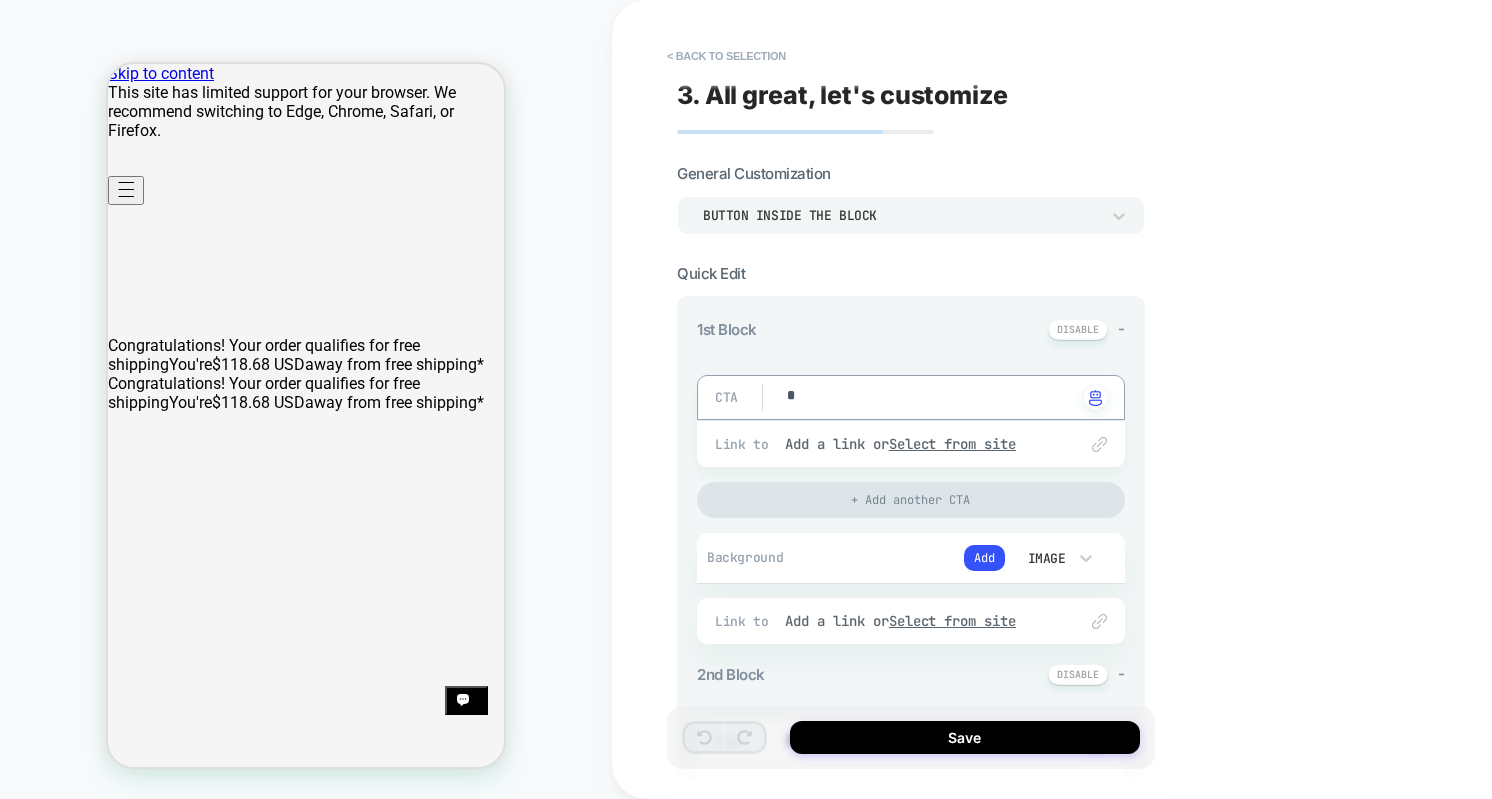 type on "*" 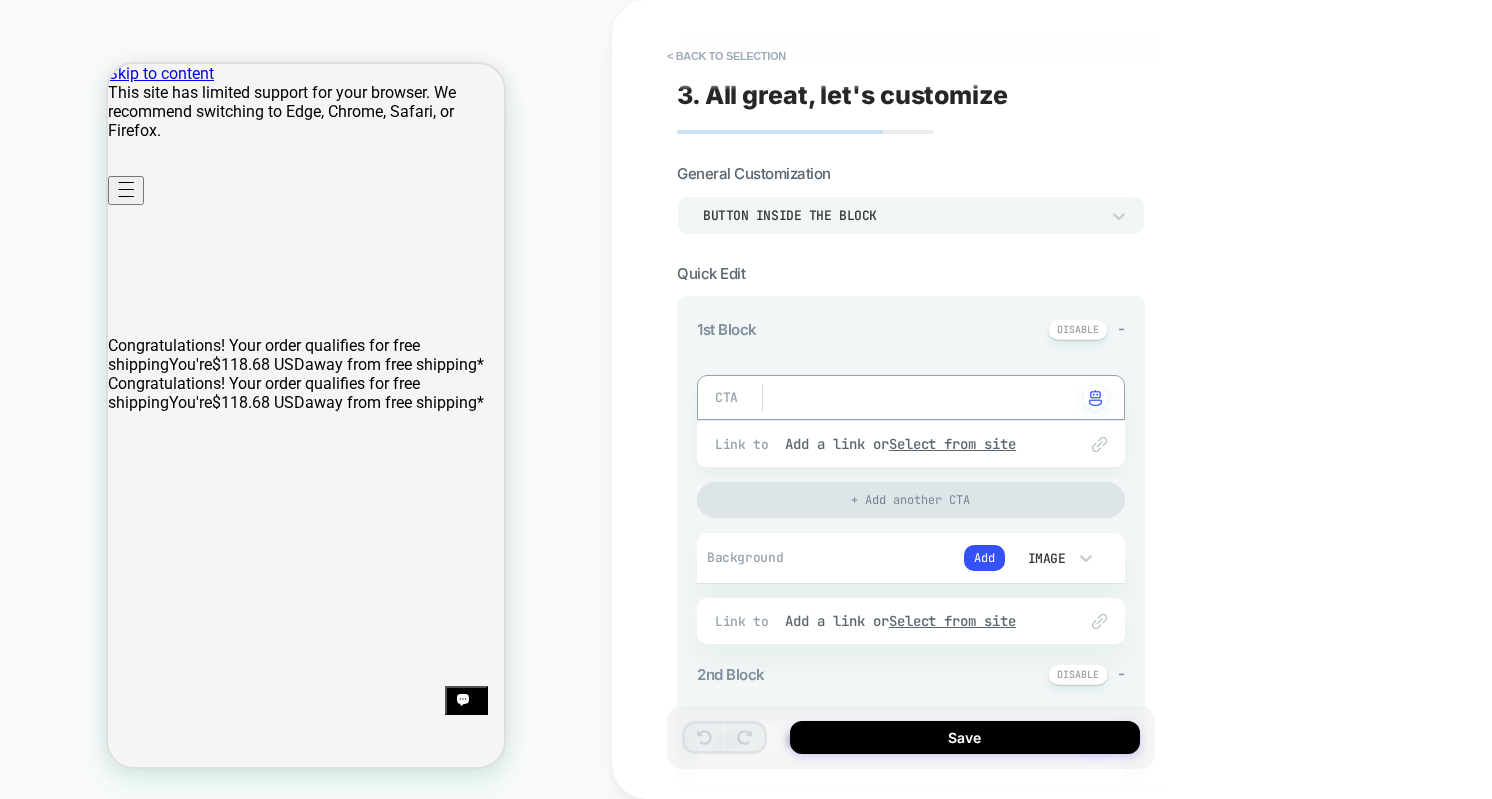 type on "*" 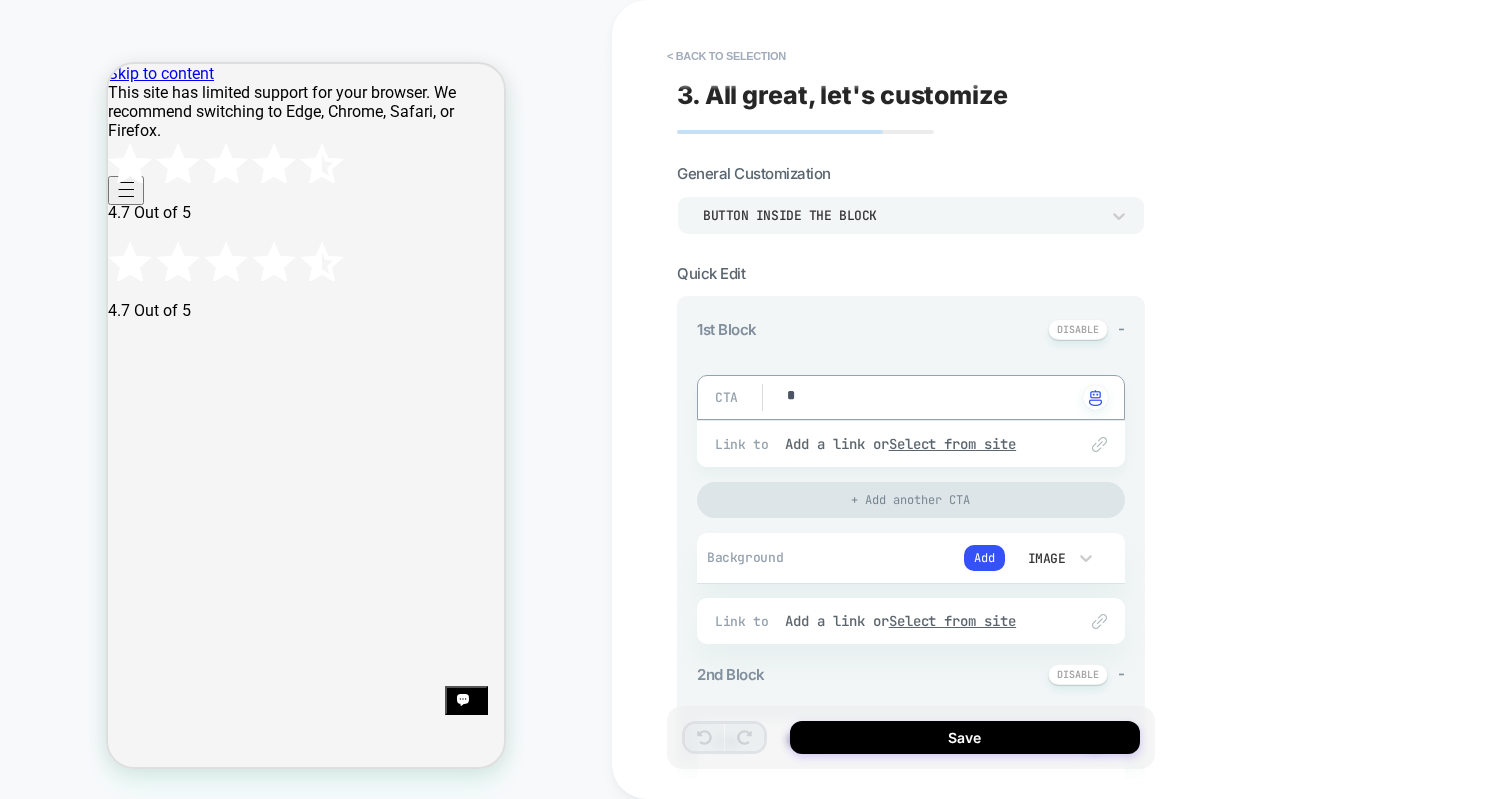 type on "*" 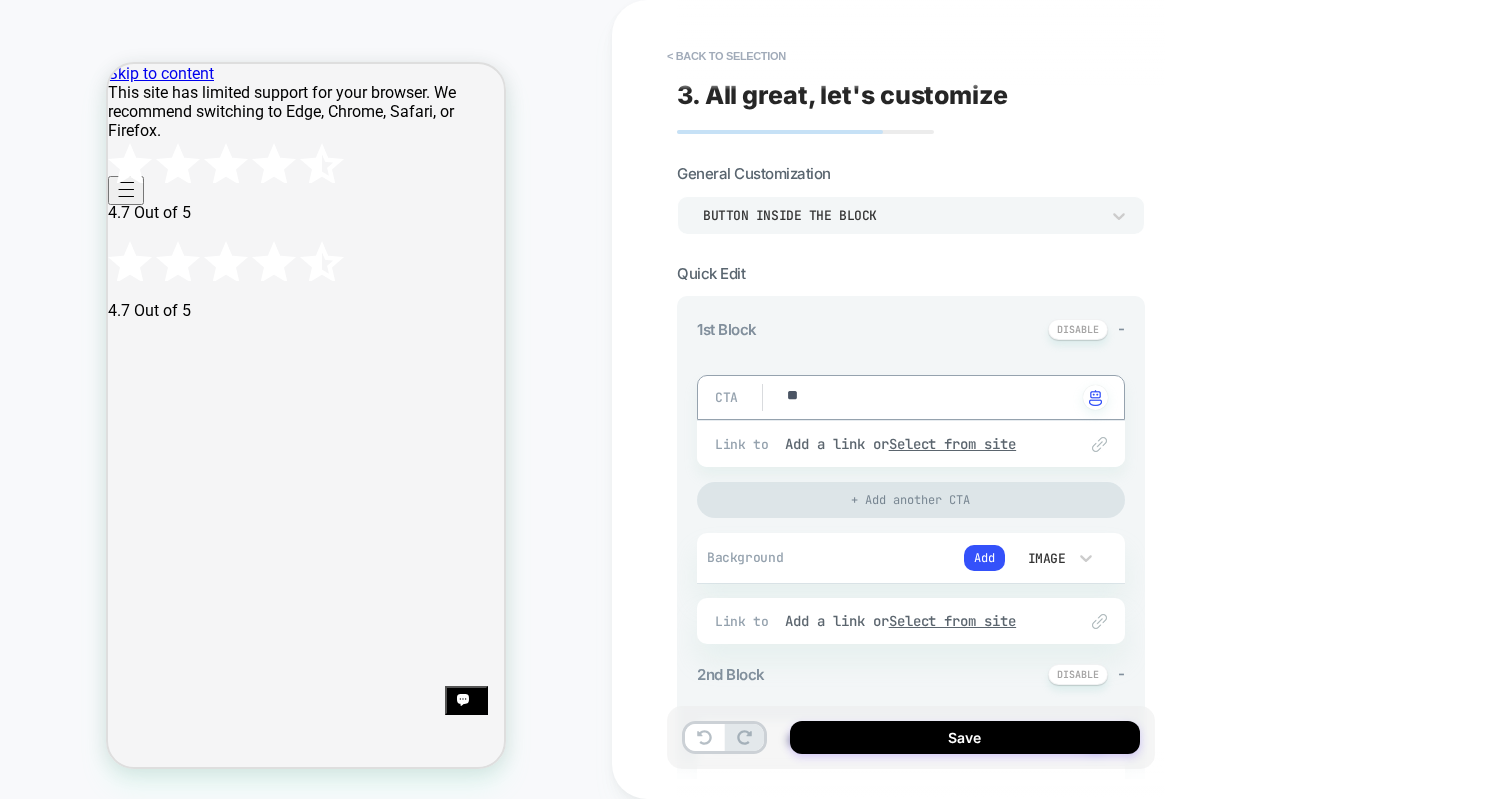 type on "*" 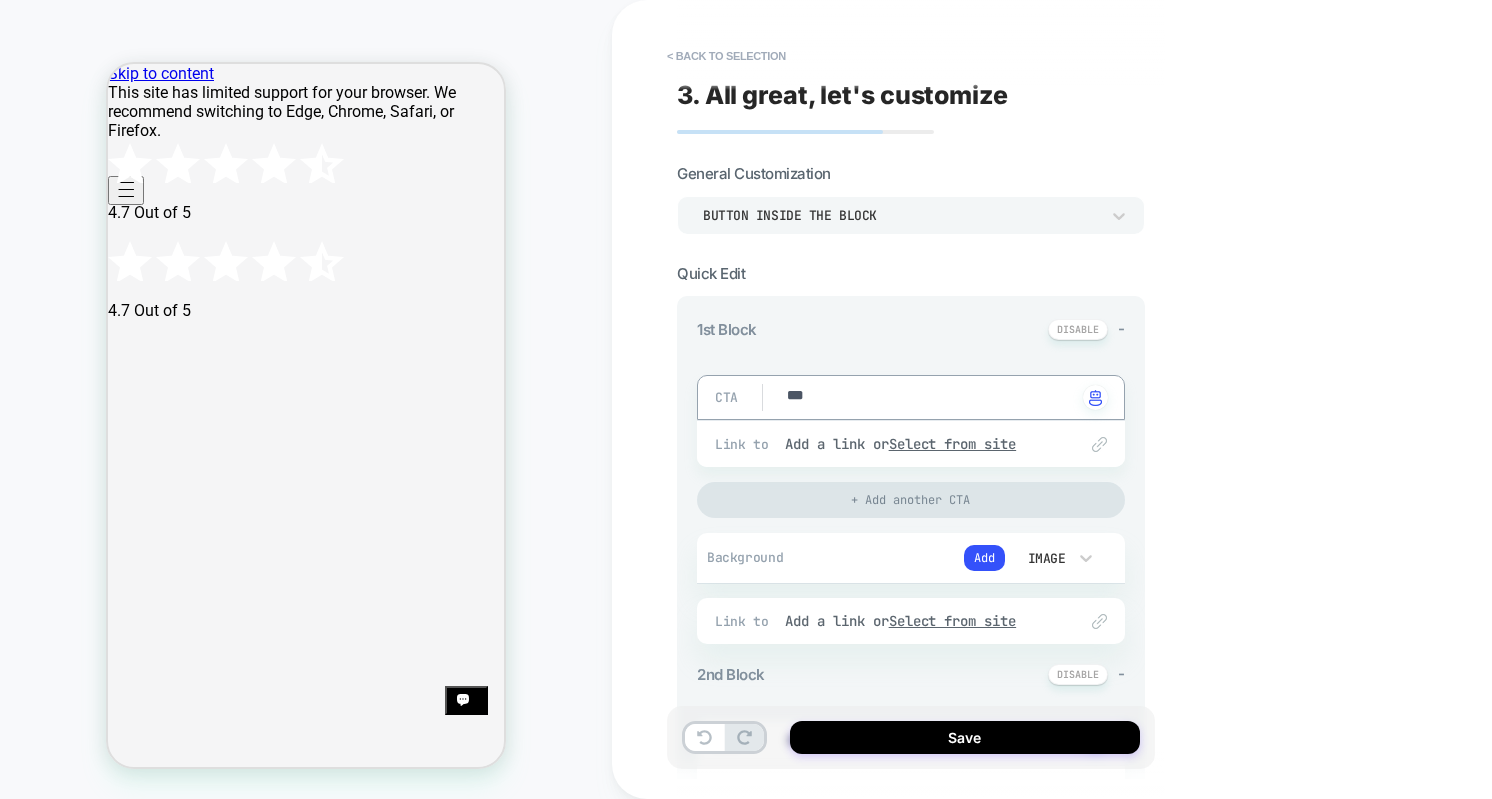 type on "*" 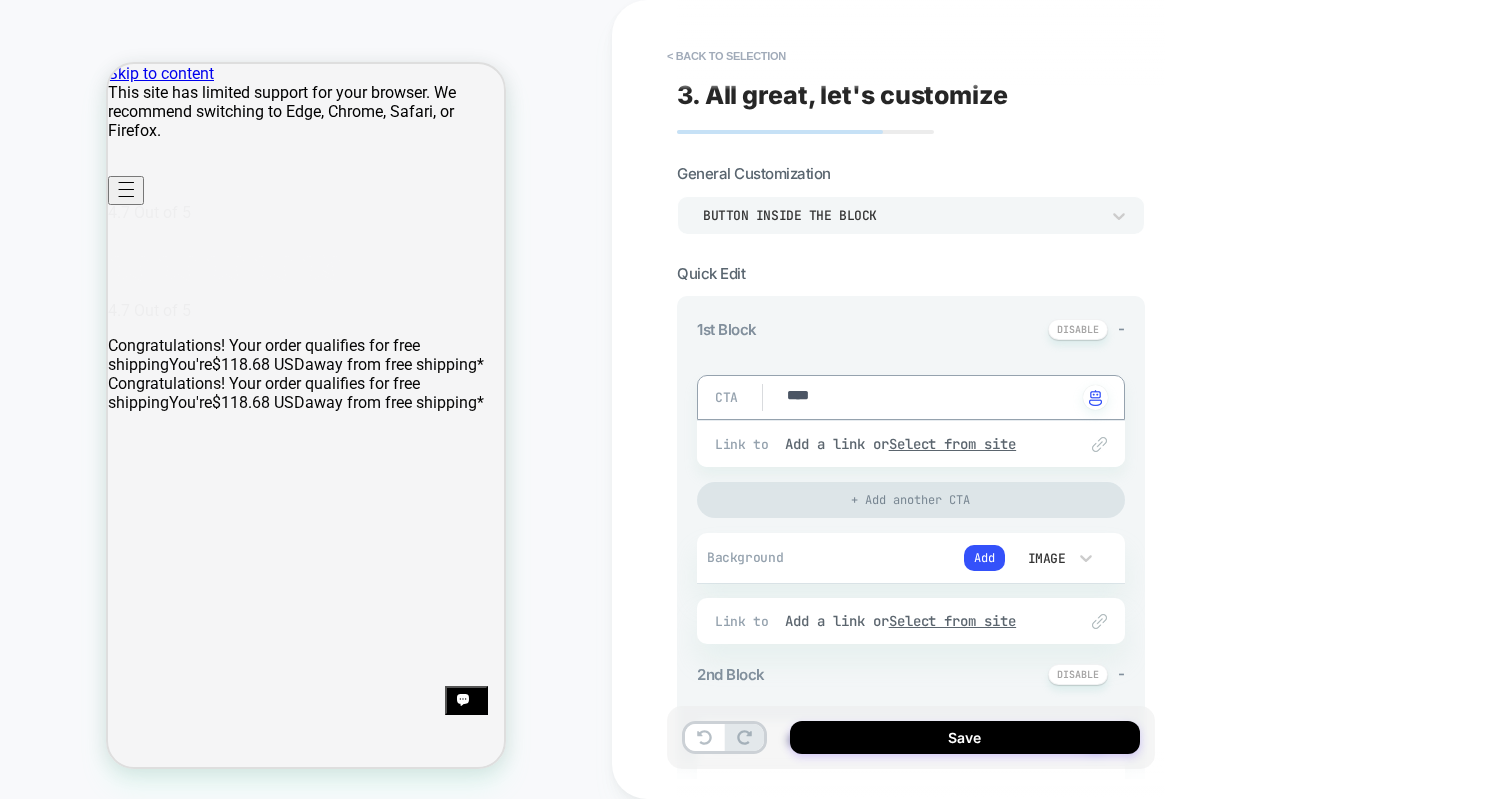 type on "*" 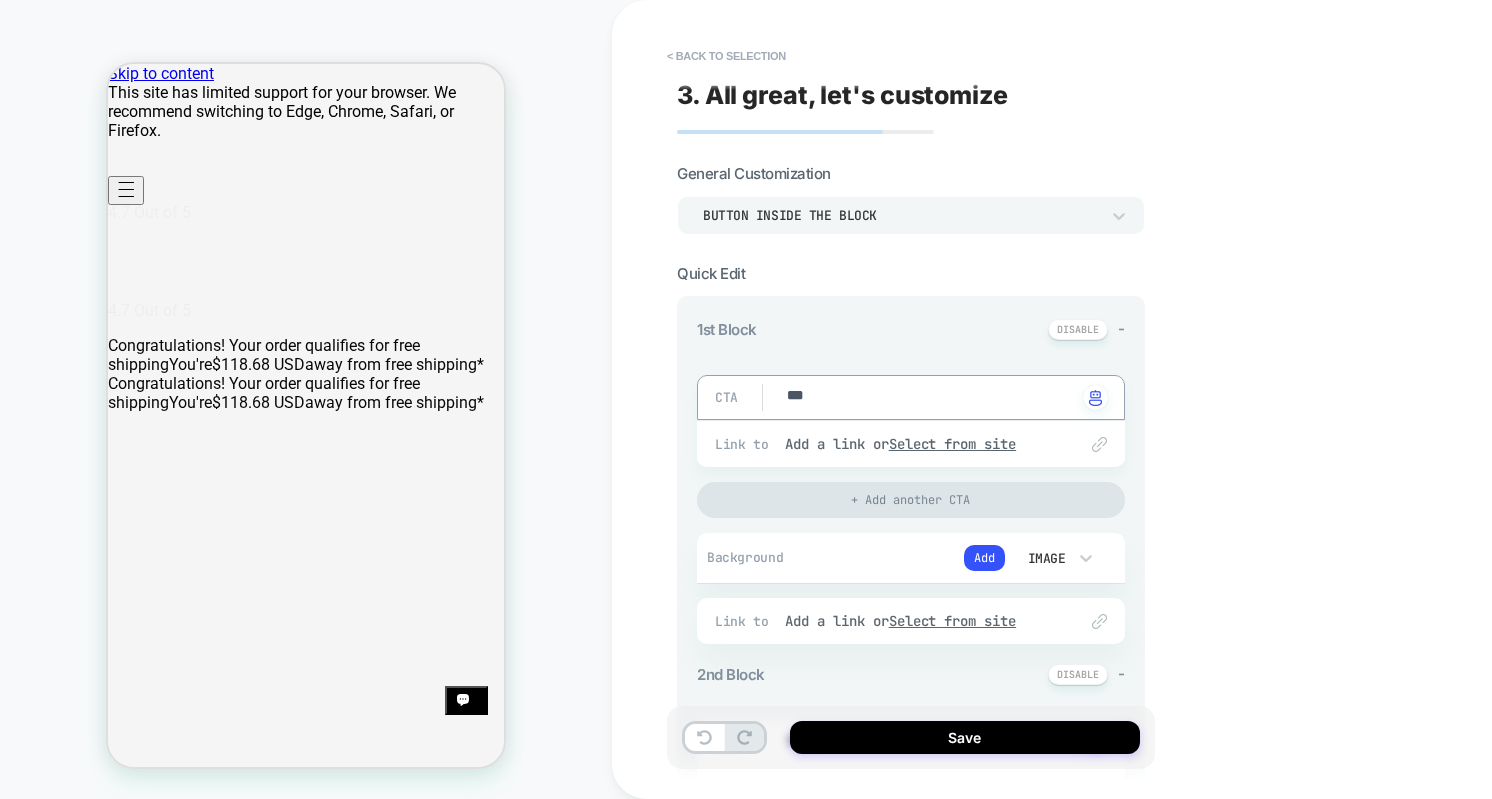 type on "*" 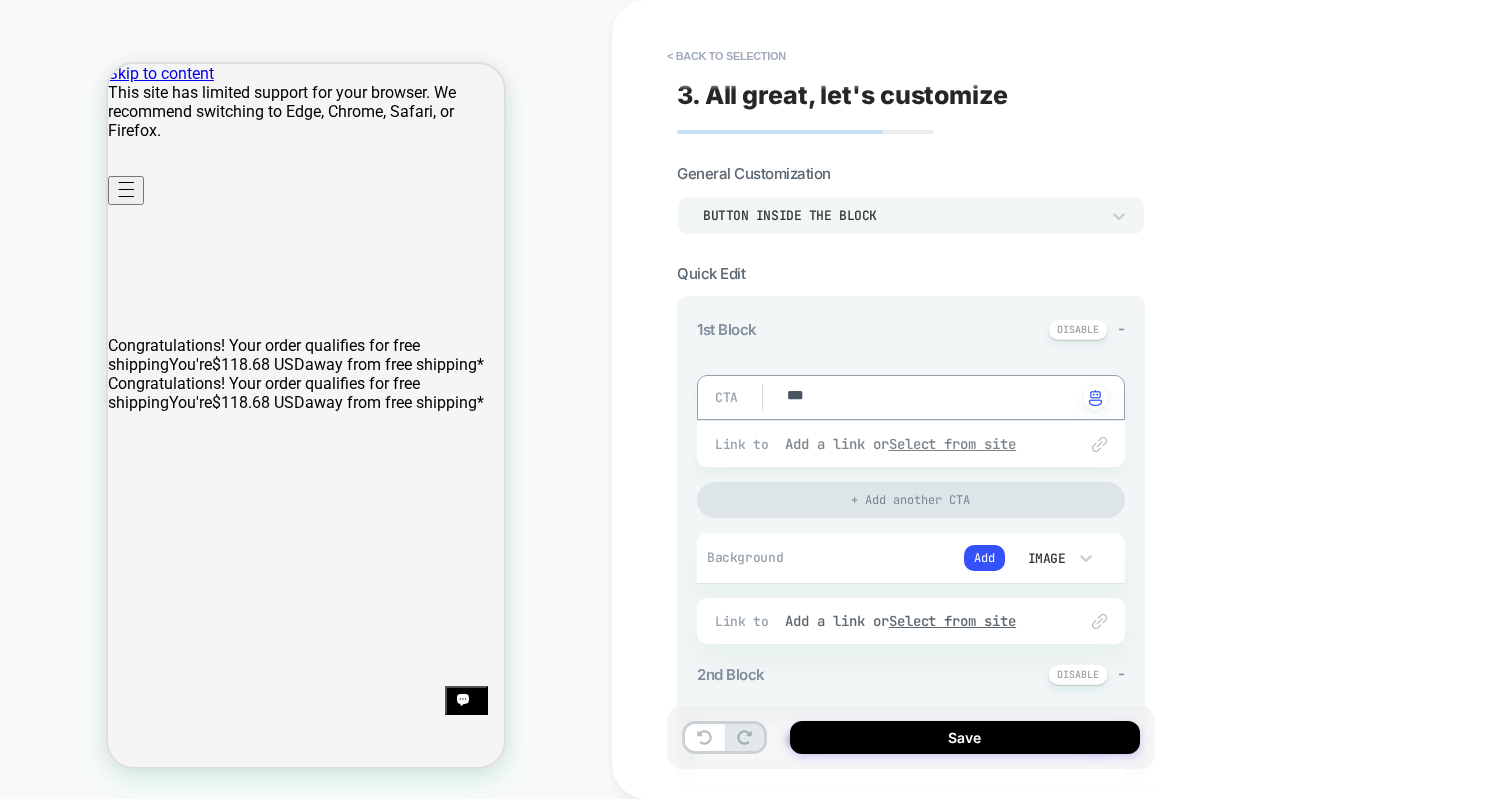 type on "***" 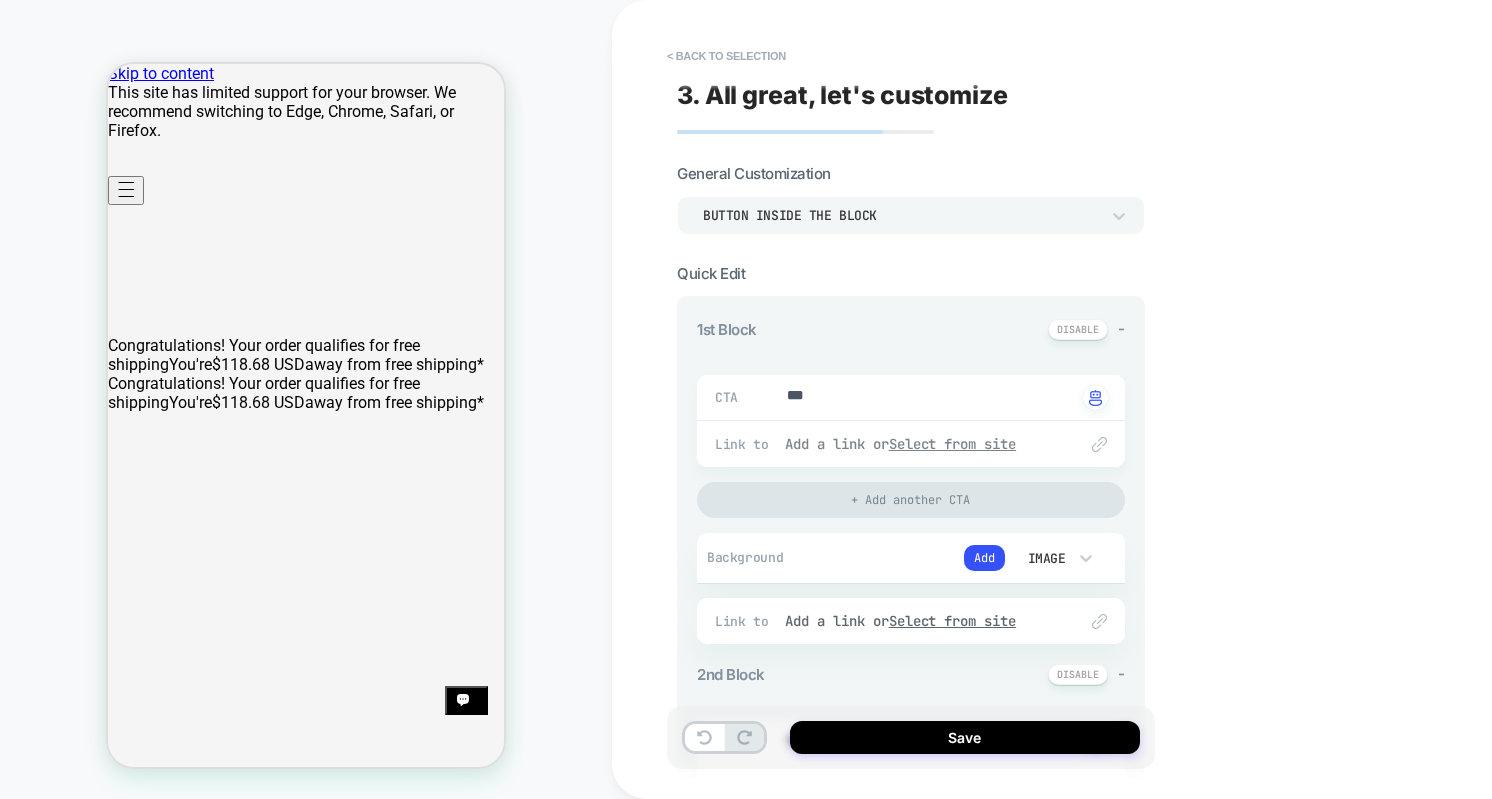 click on "Select from site" at bounding box center [953, 444] 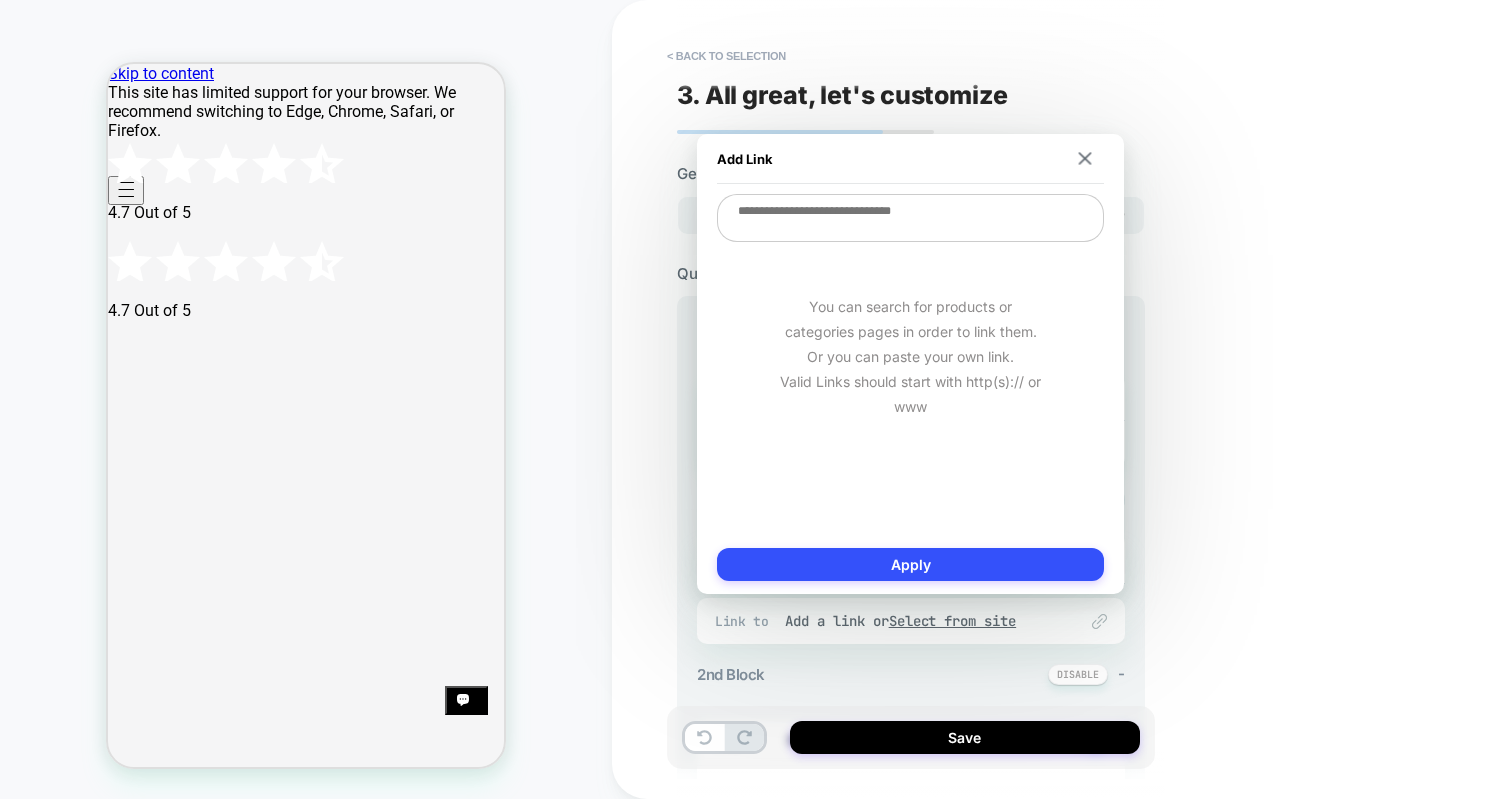 paste on "**********" 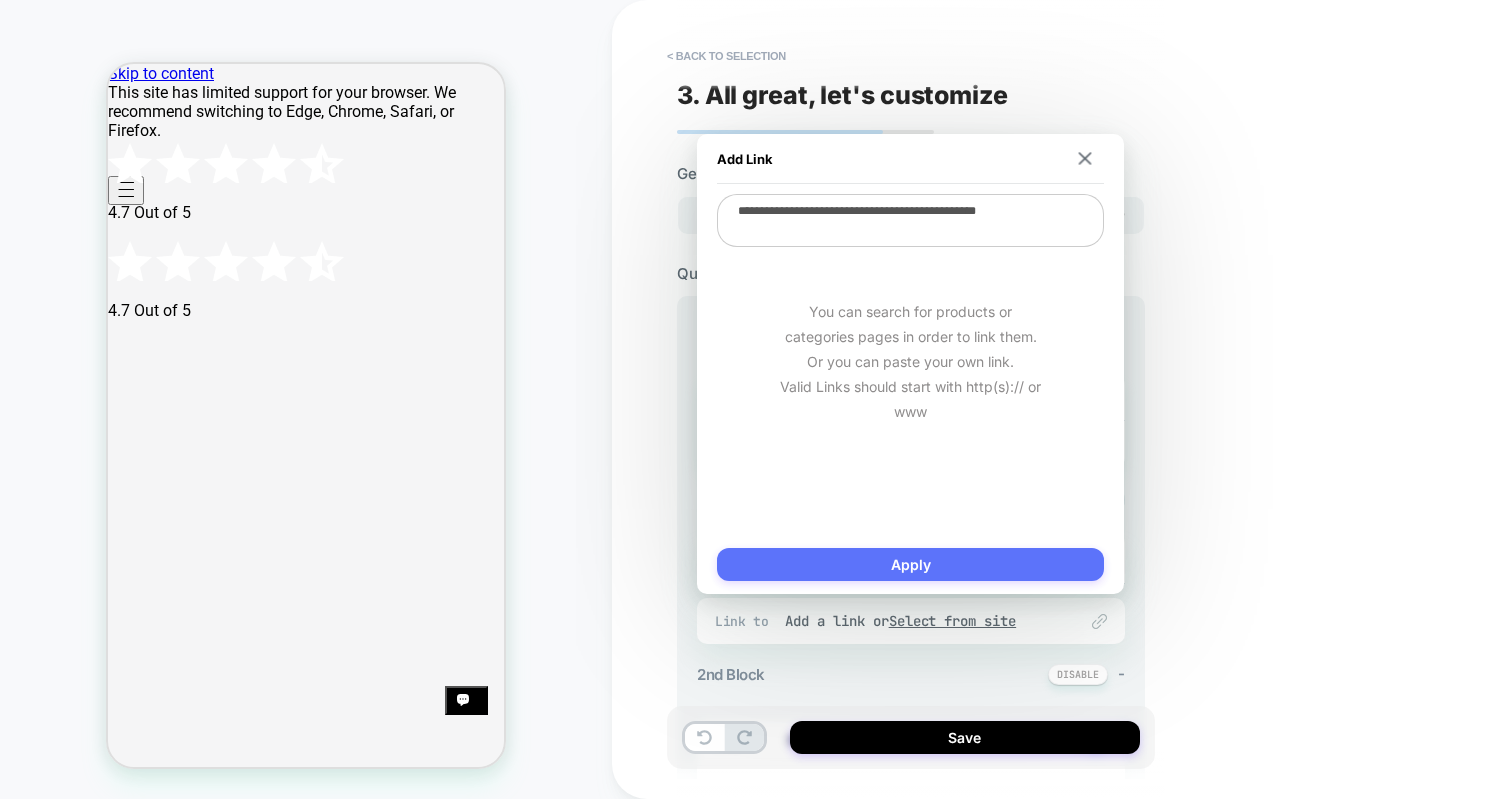 type on "**********" 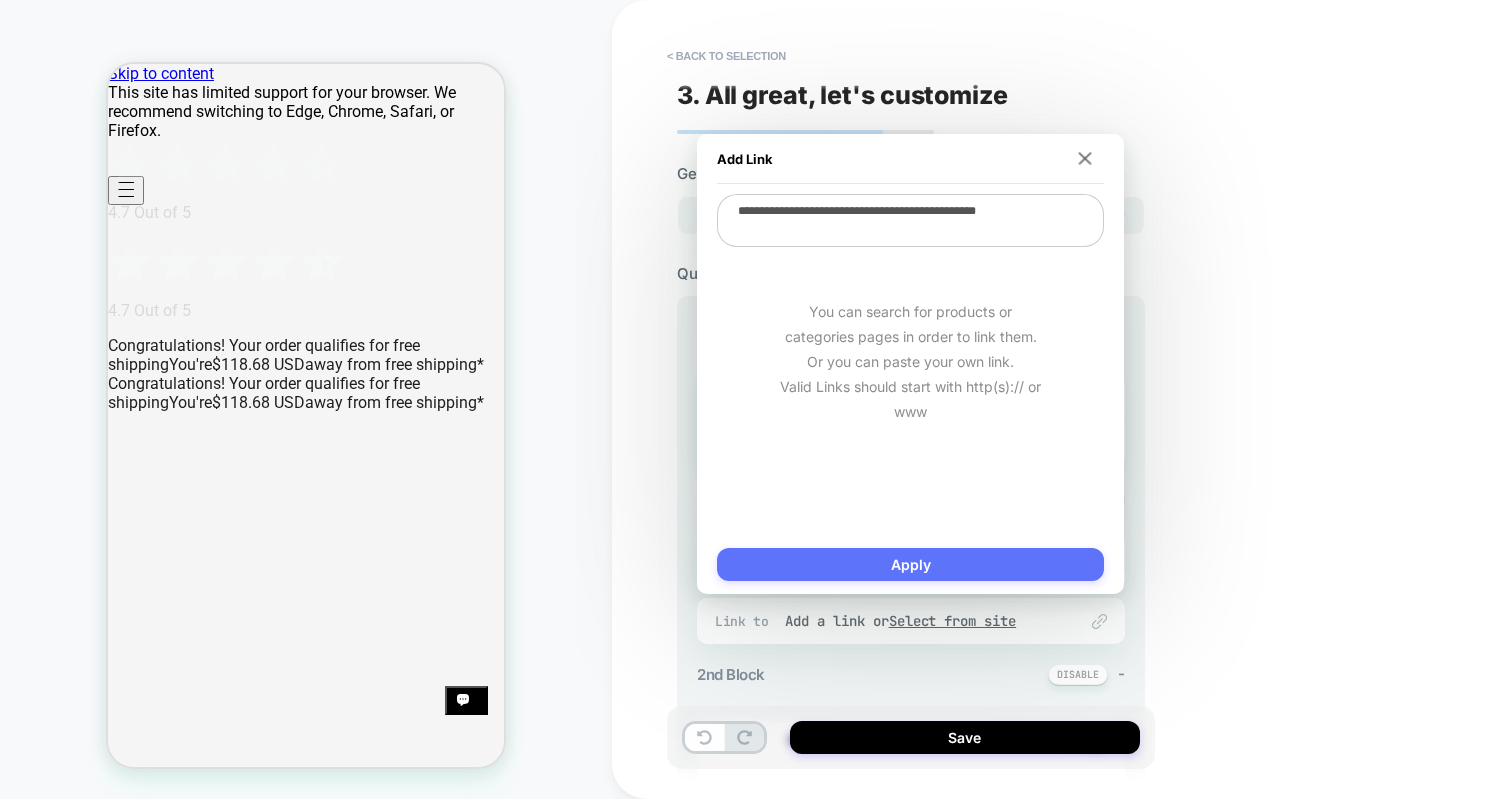 click on "Apply" at bounding box center (910, 564) 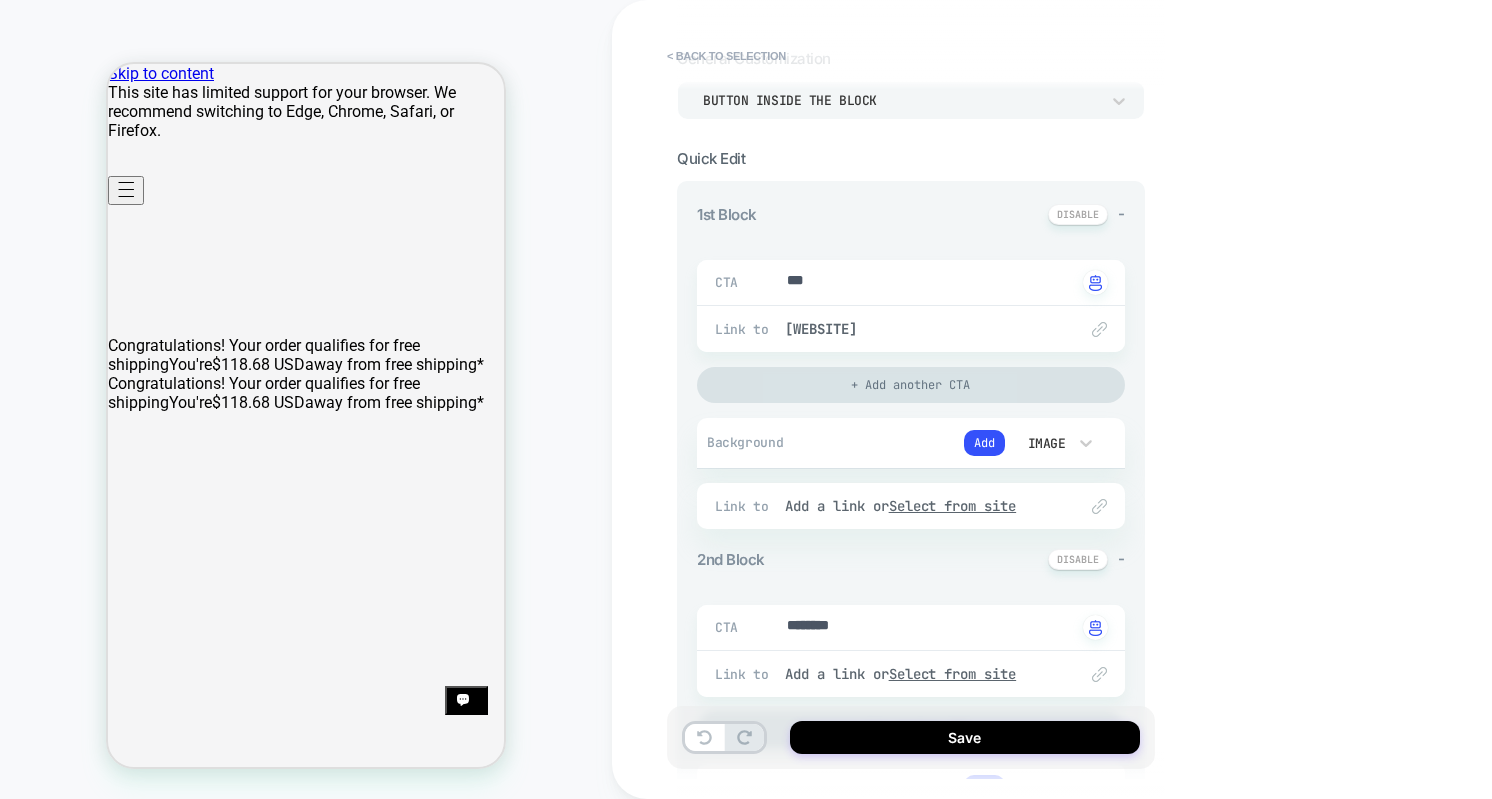 scroll, scrollTop: 130, scrollLeft: 0, axis: vertical 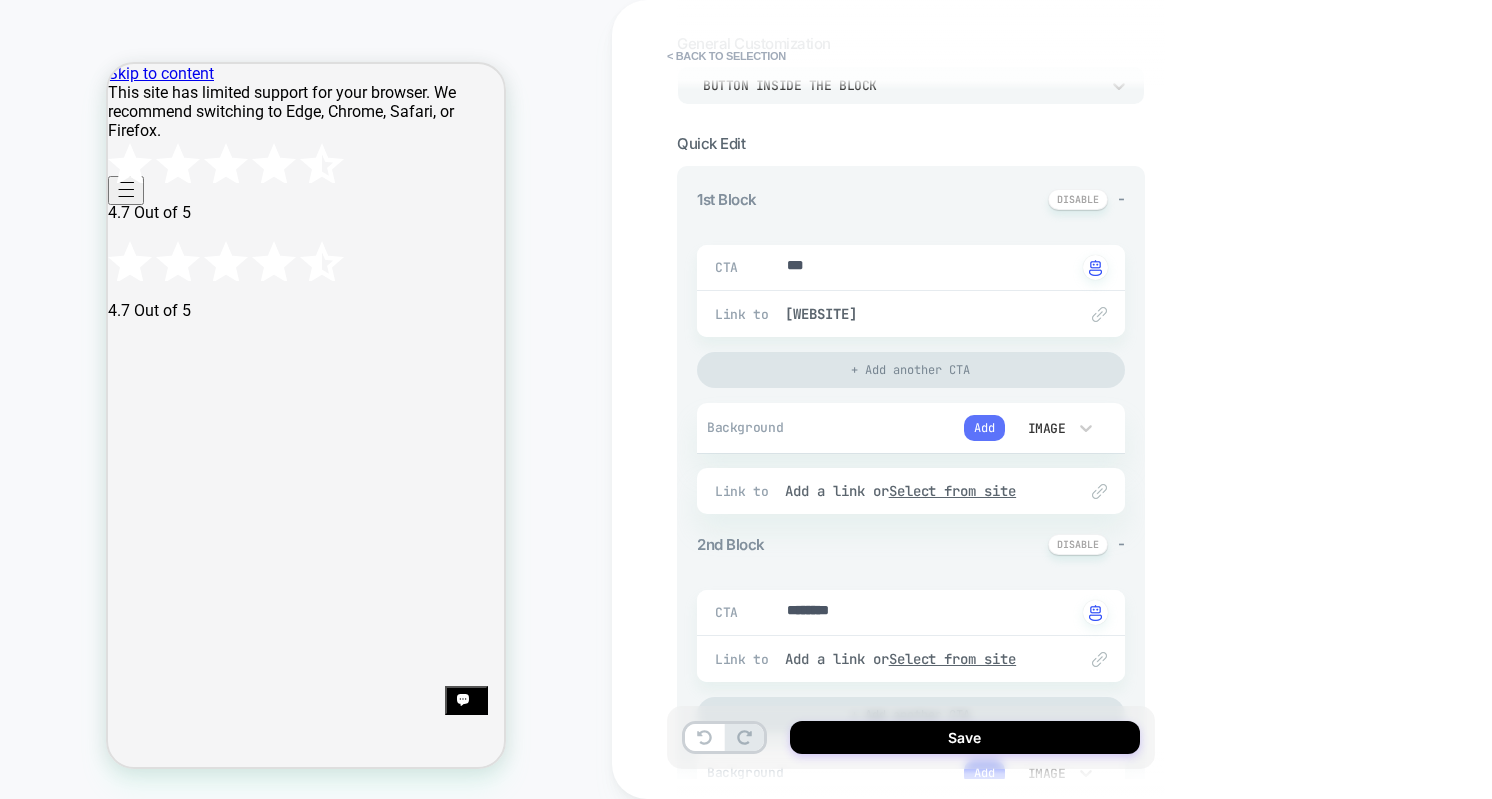 click on "Add" at bounding box center (984, 428) 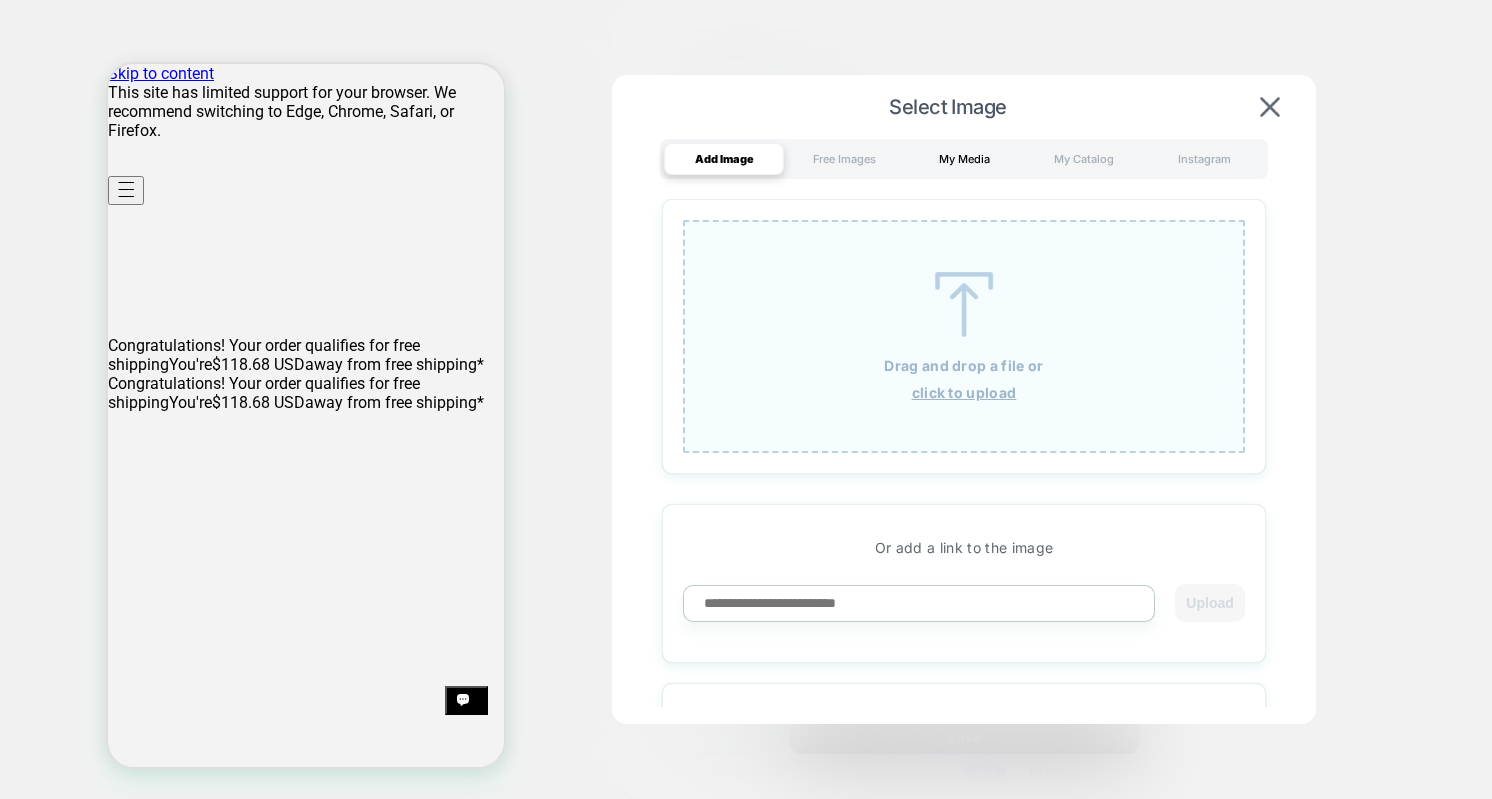 click on "My Media" at bounding box center [964, 159] 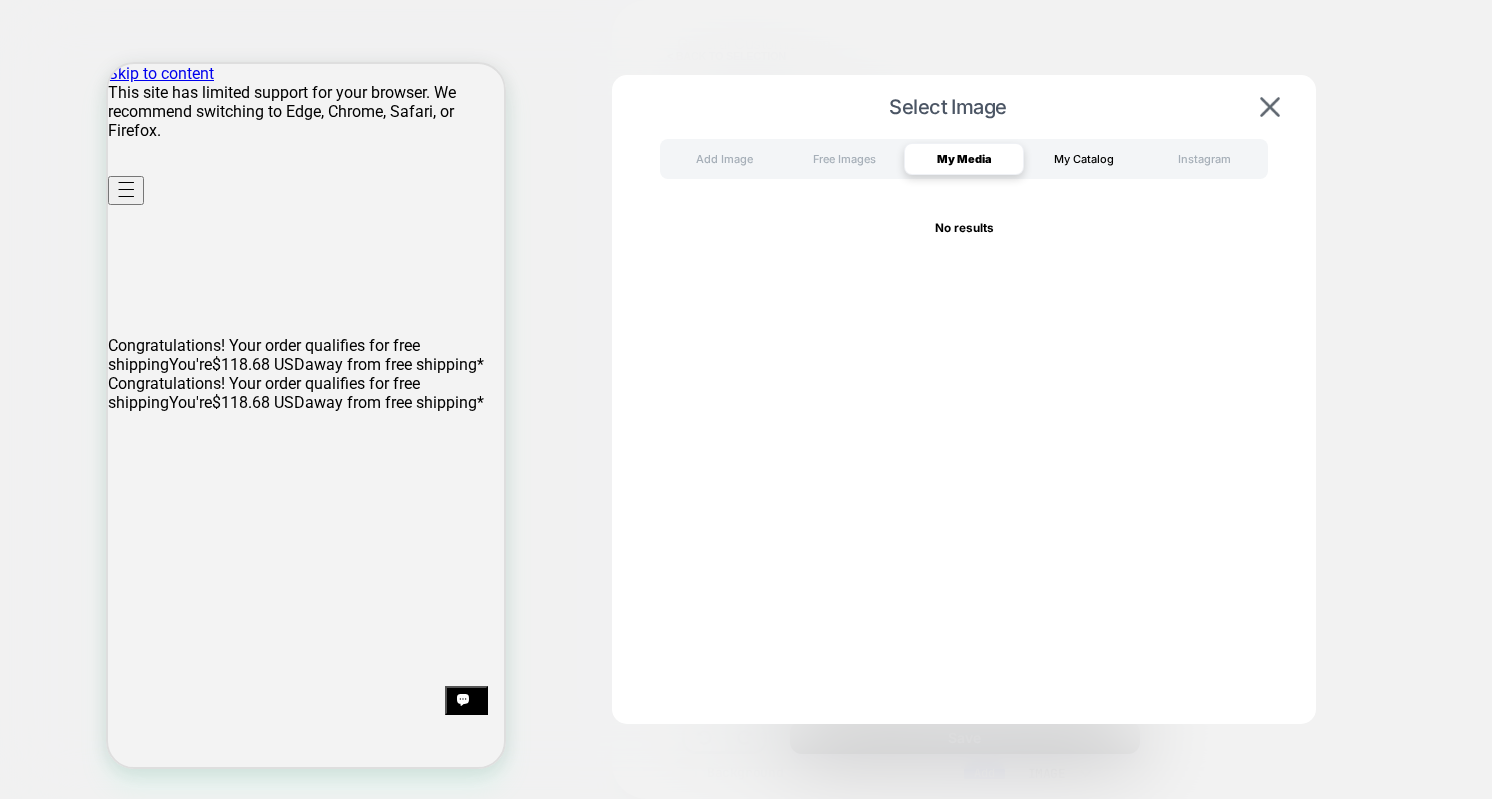 click on "My Catalog" at bounding box center [1084, 159] 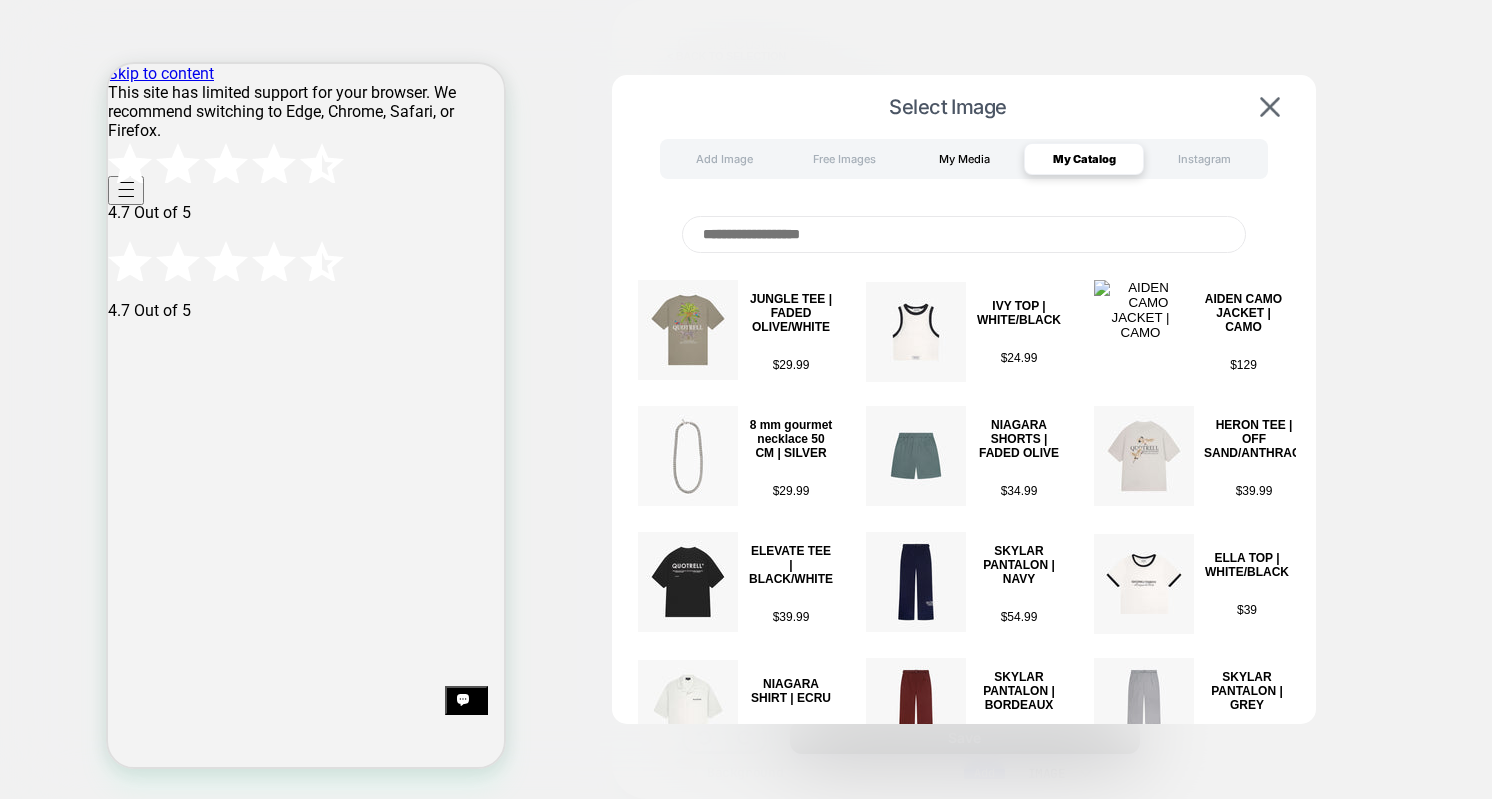 click on "My Media" at bounding box center (964, 159) 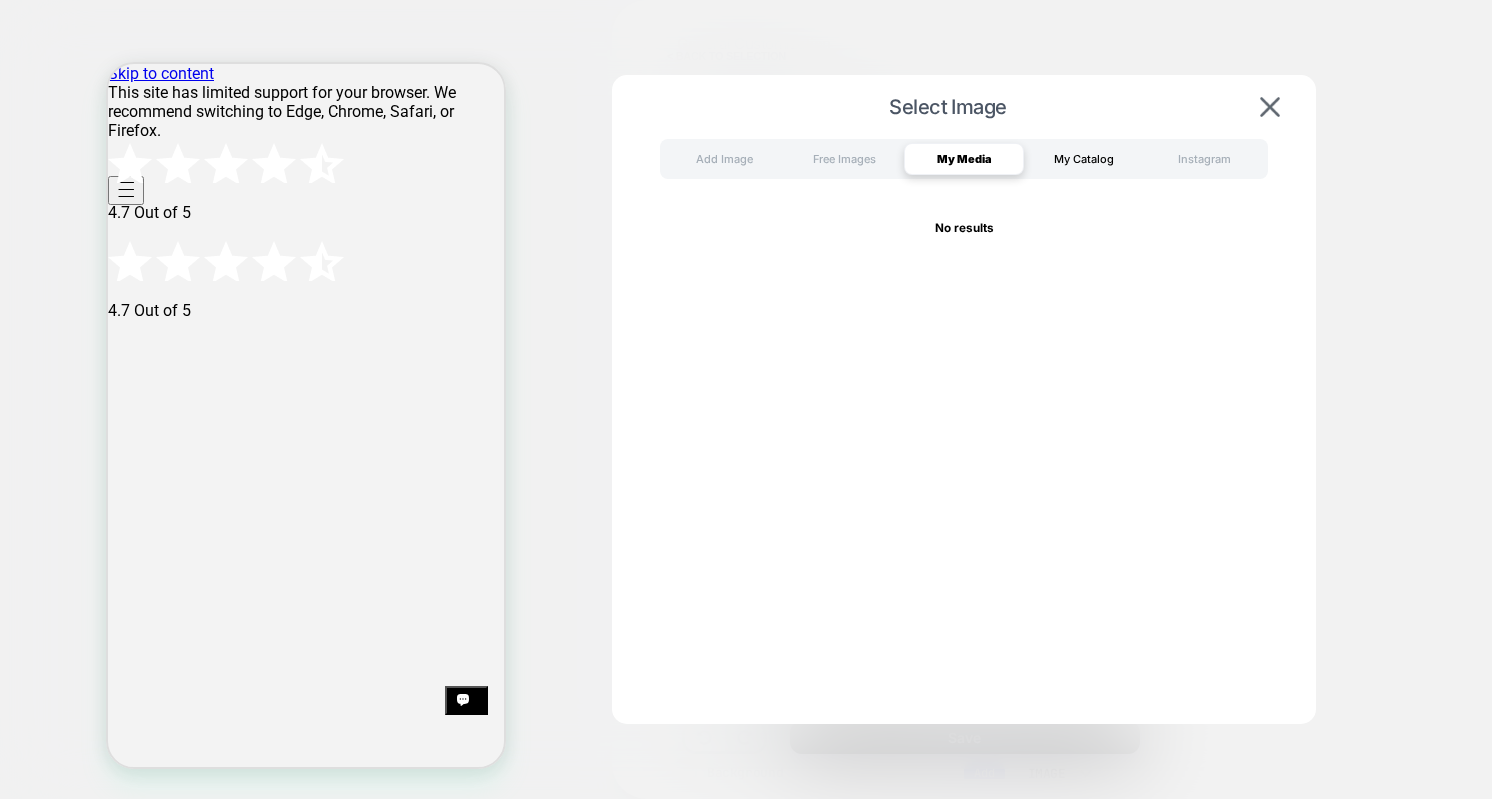 click on "My Catalog" at bounding box center (1084, 159) 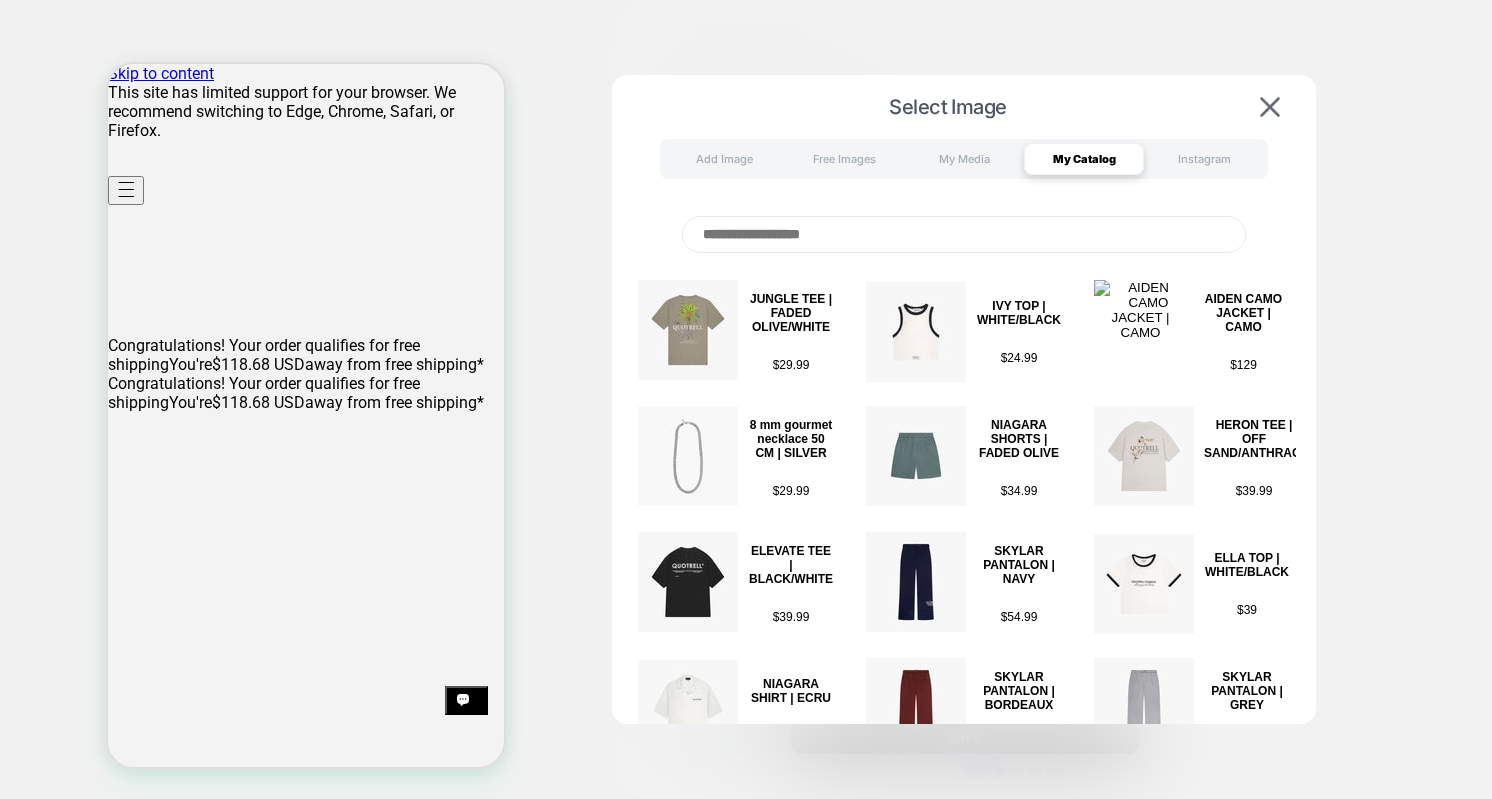 click at bounding box center (964, 234) 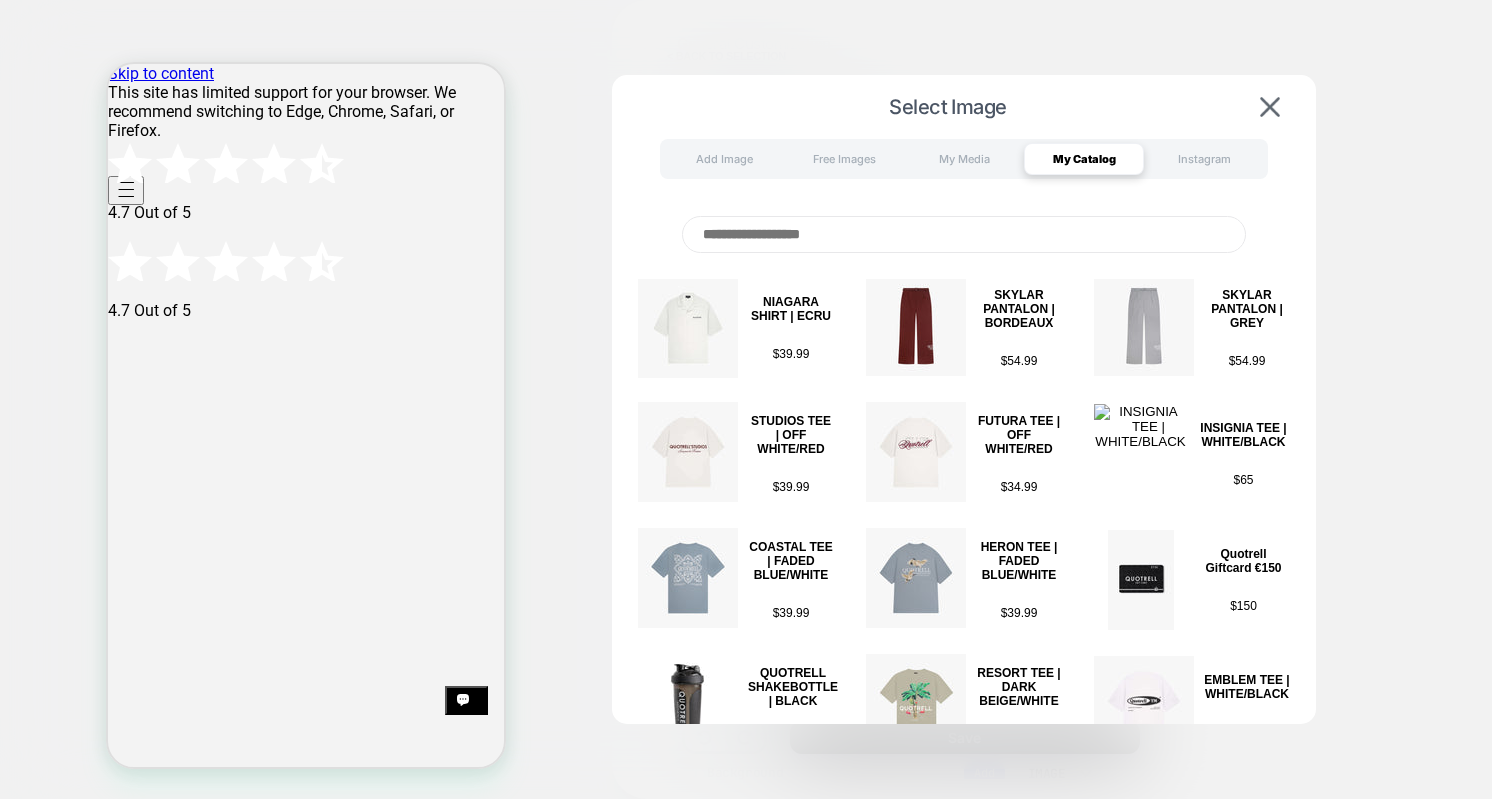 scroll, scrollTop: 675, scrollLeft: 0, axis: vertical 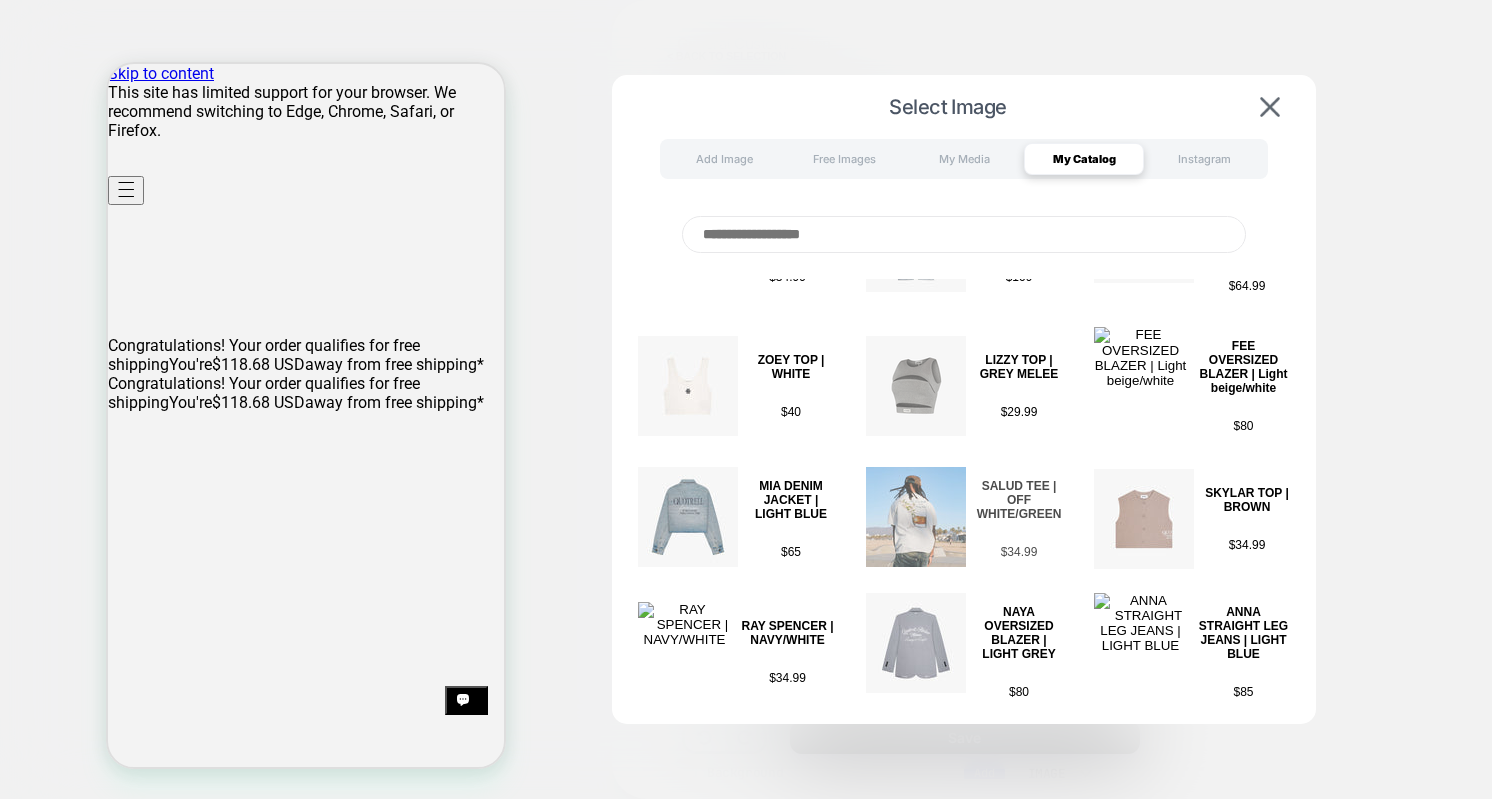 click at bounding box center [916, 517] 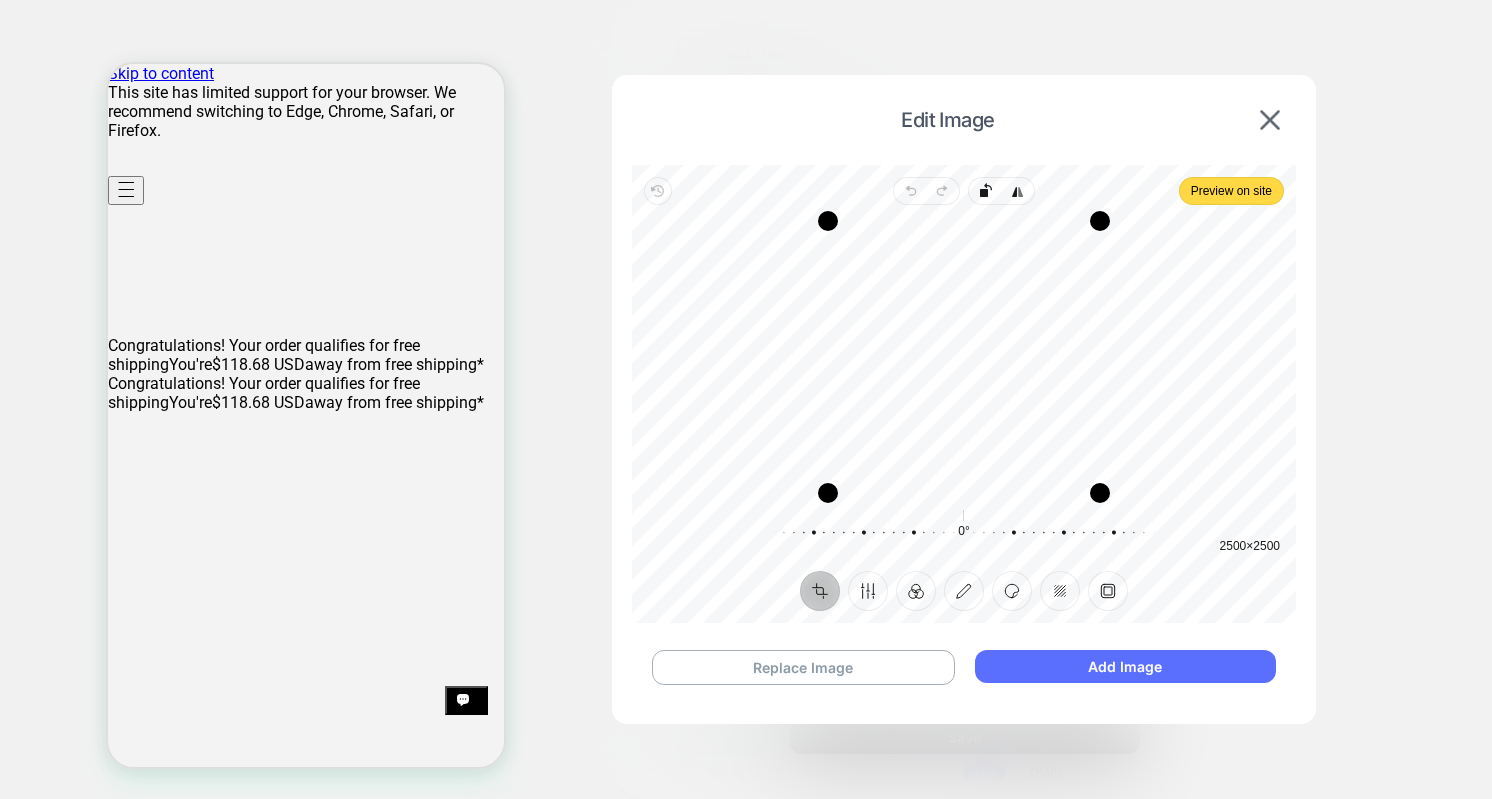 click on "Add Image" at bounding box center (1125, 666) 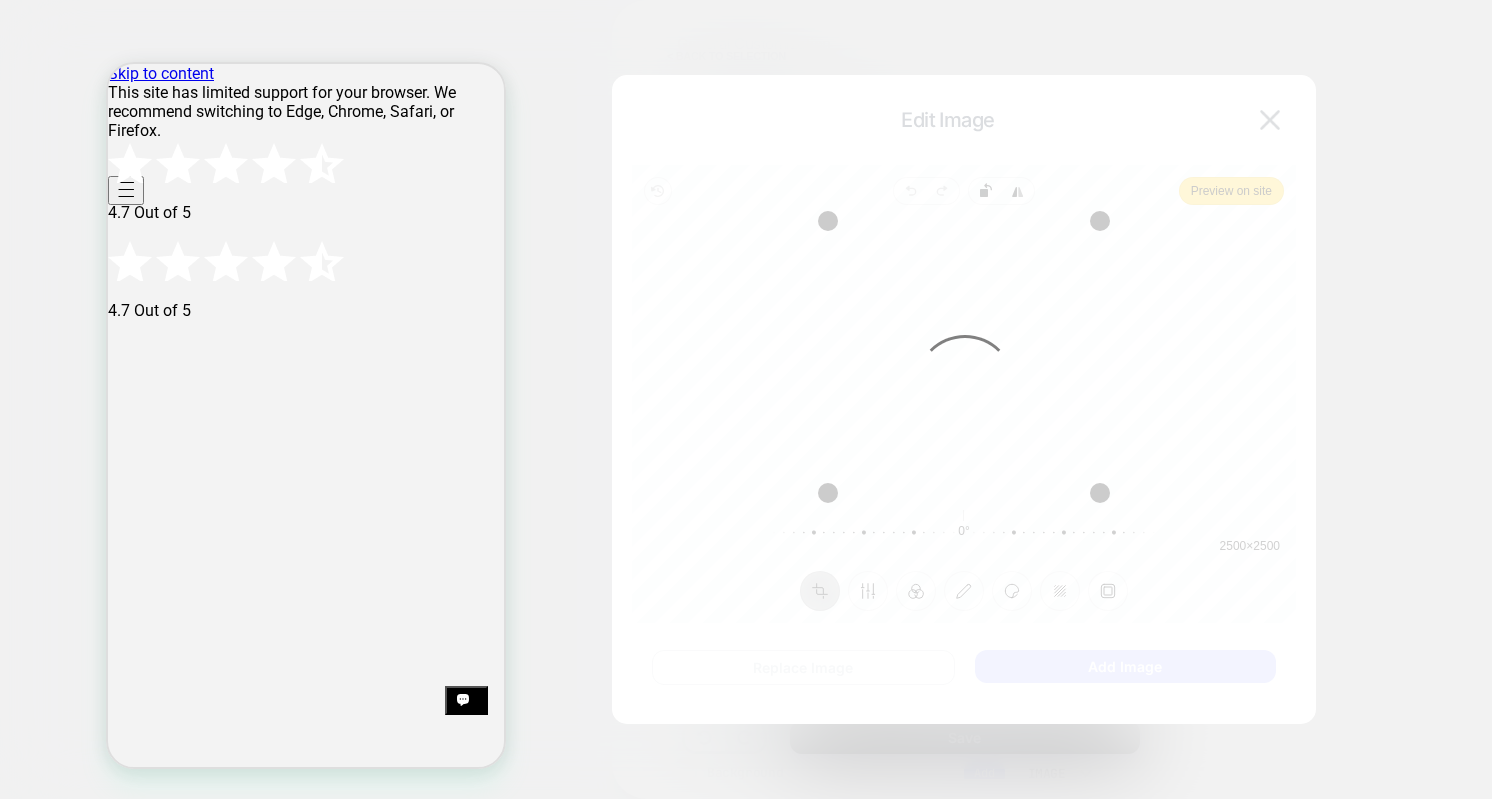type on "*" 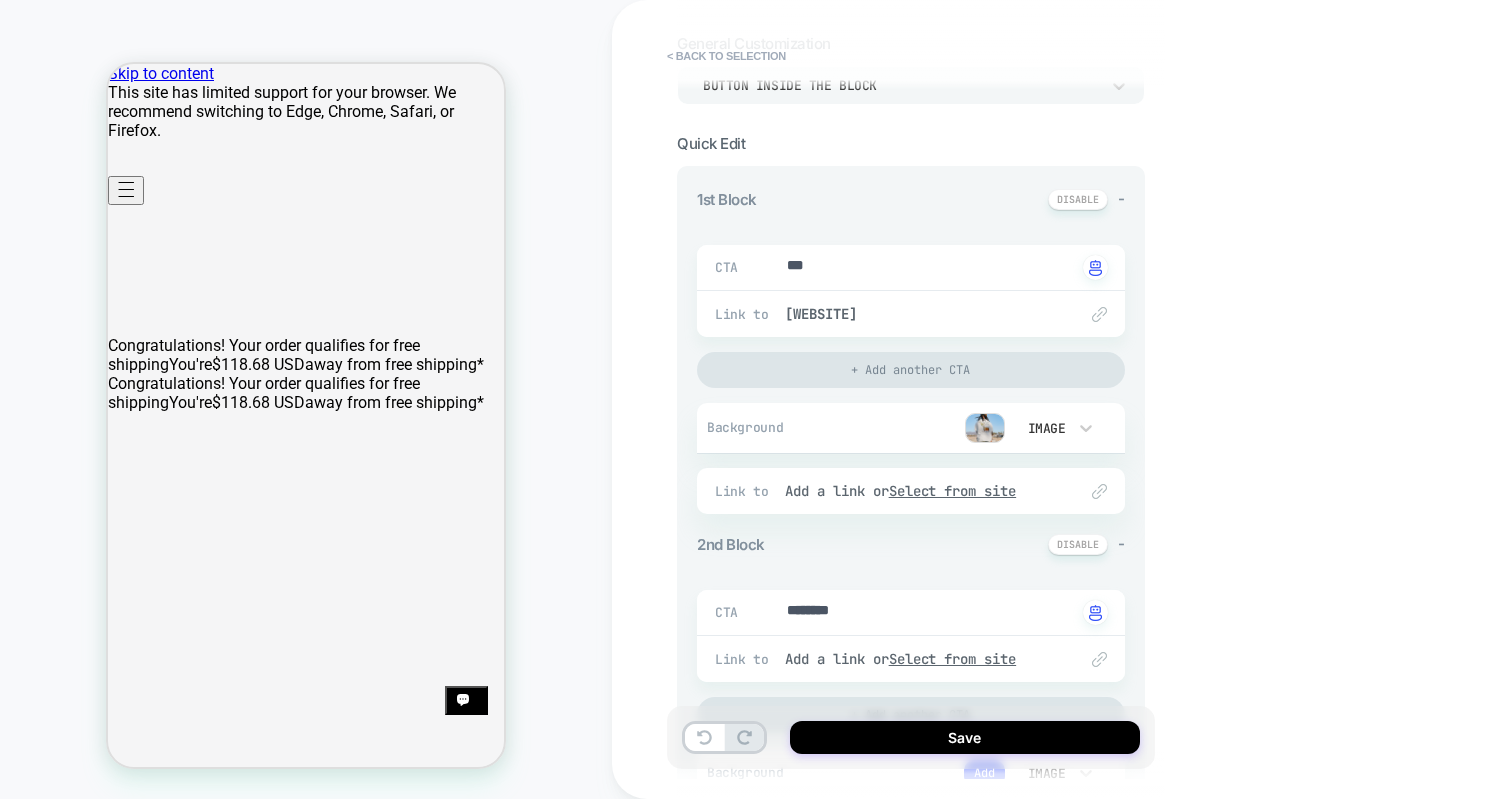 click at bounding box center (985, 428) 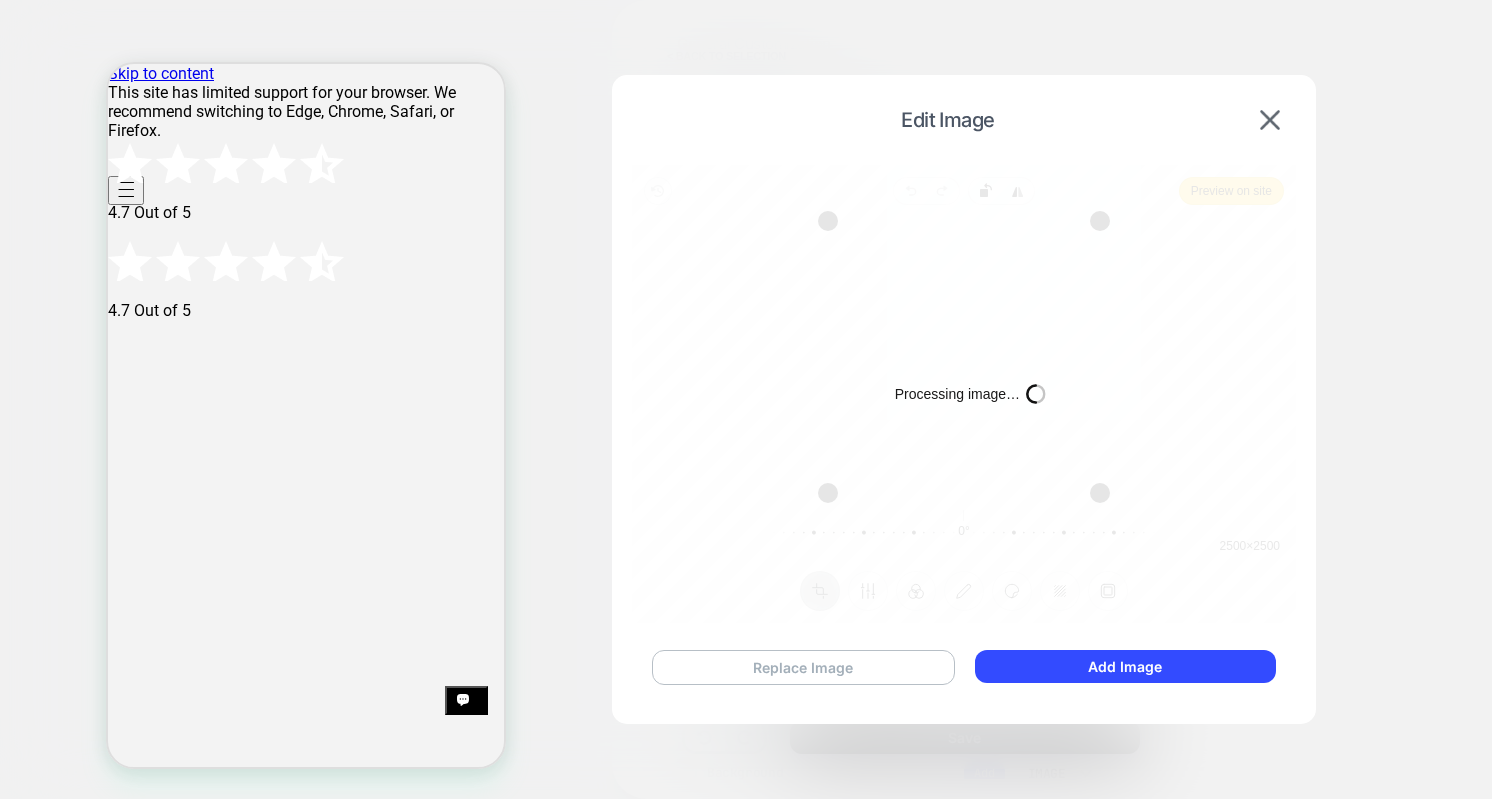 click on "Replace Image" at bounding box center [803, 667] 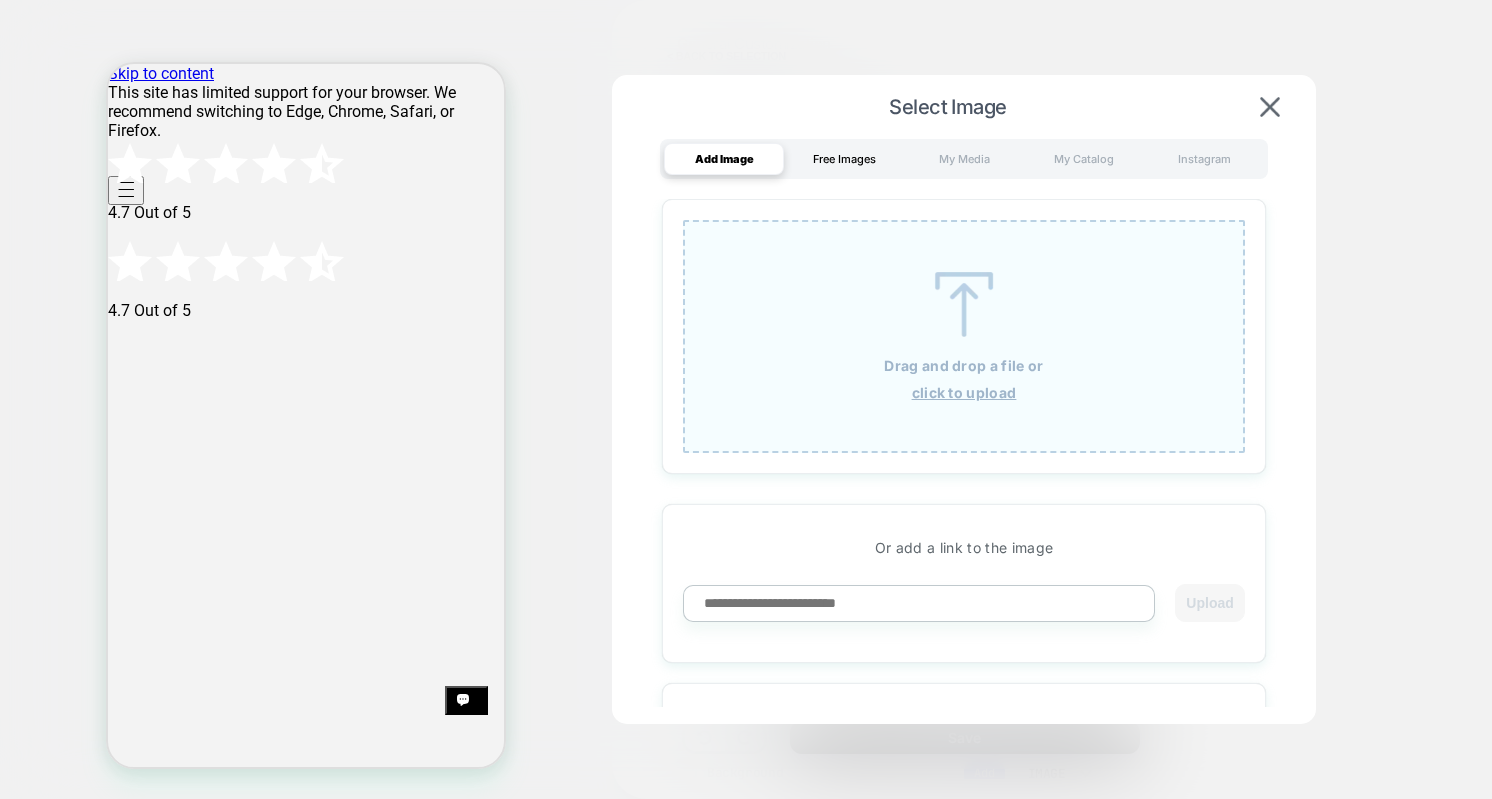 click on "Free Images" at bounding box center [844, 159] 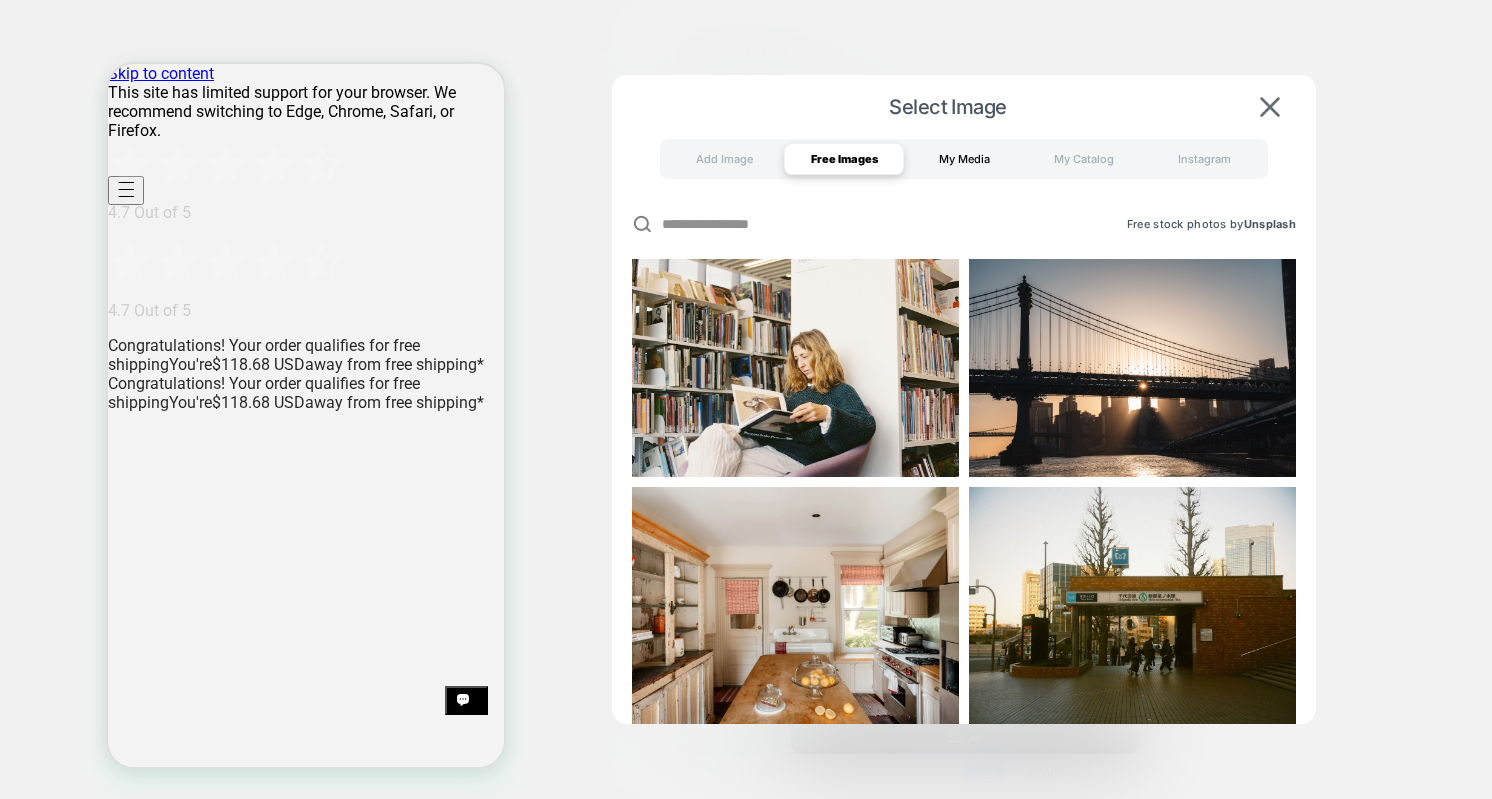 click on "My Media" at bounding box center [964, 159] 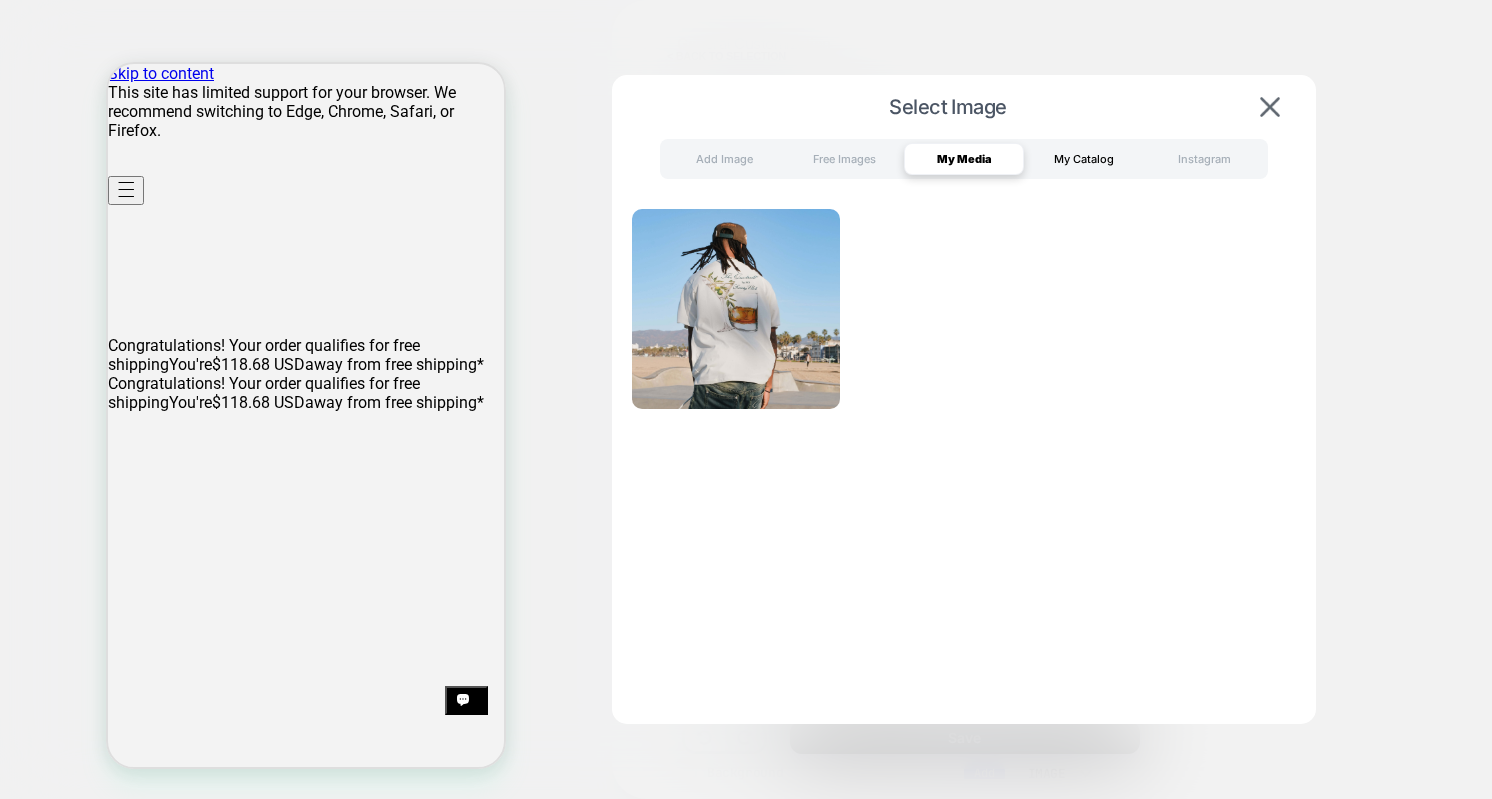 click on "My Catalog" at bounding box center (1084, 159) 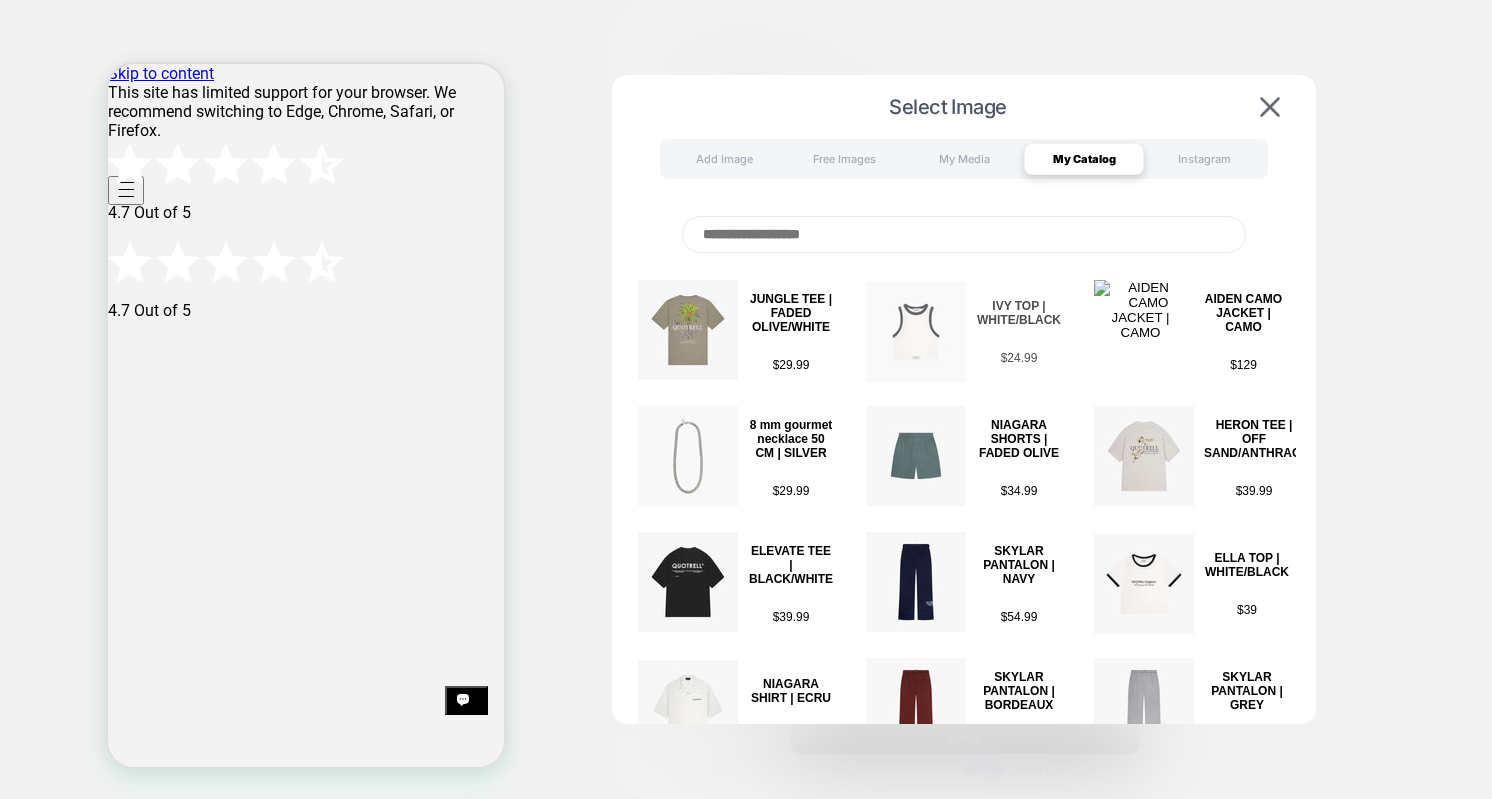 scroll, scrollTop: 2, scrollLeft: 0, axis: vertical 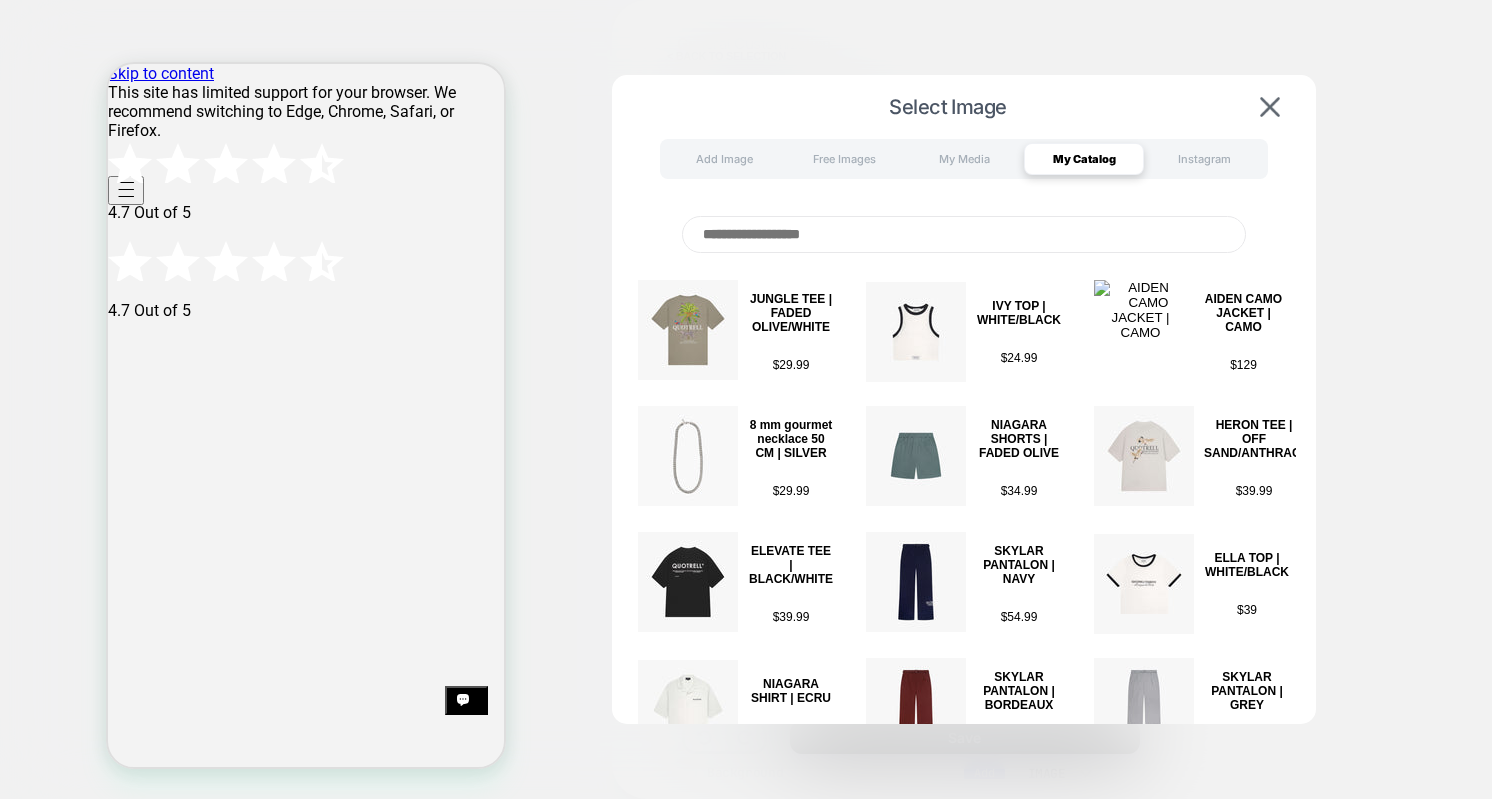 click at bounding box center [964, 234] 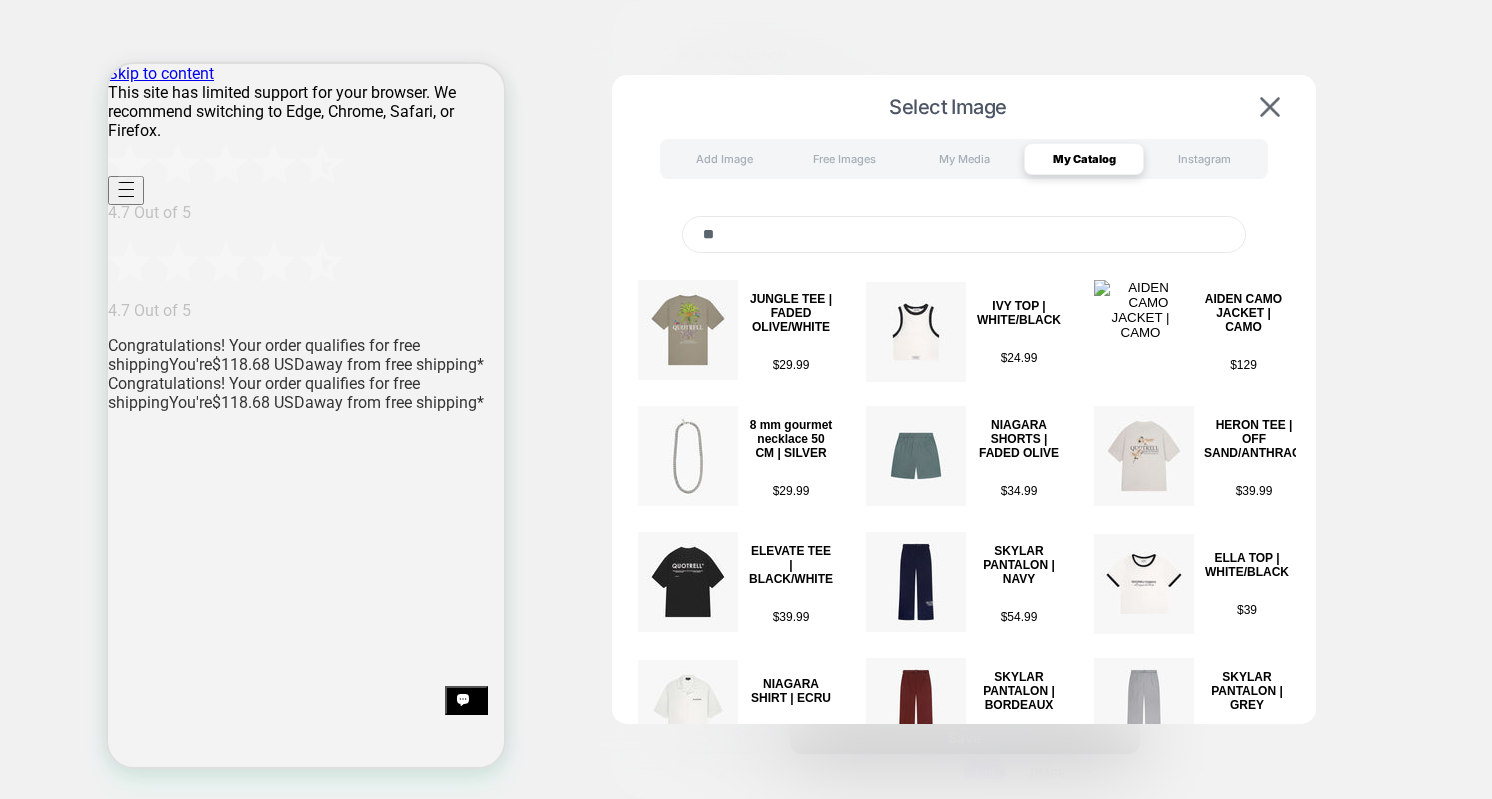 type on "***" 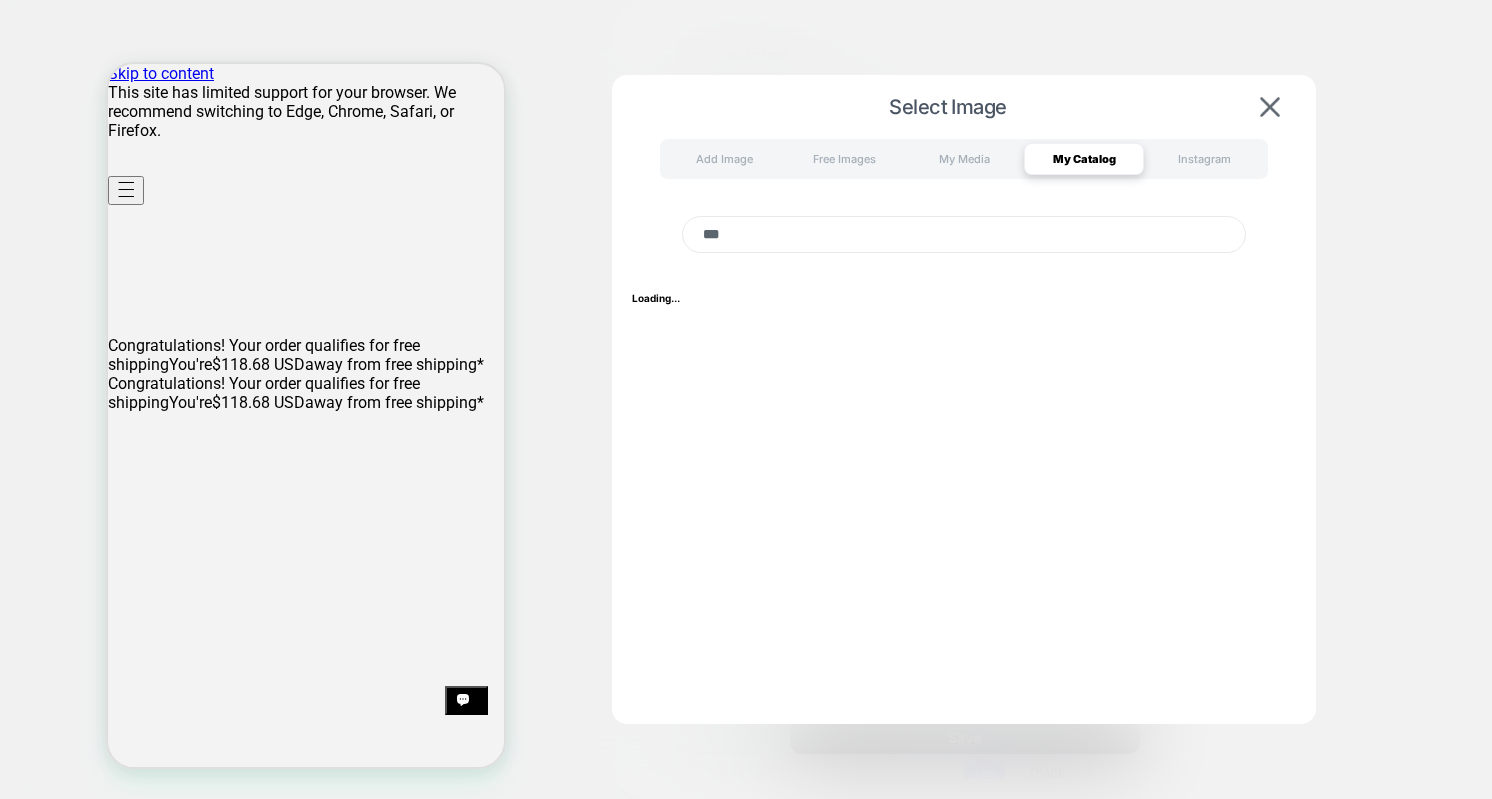 type 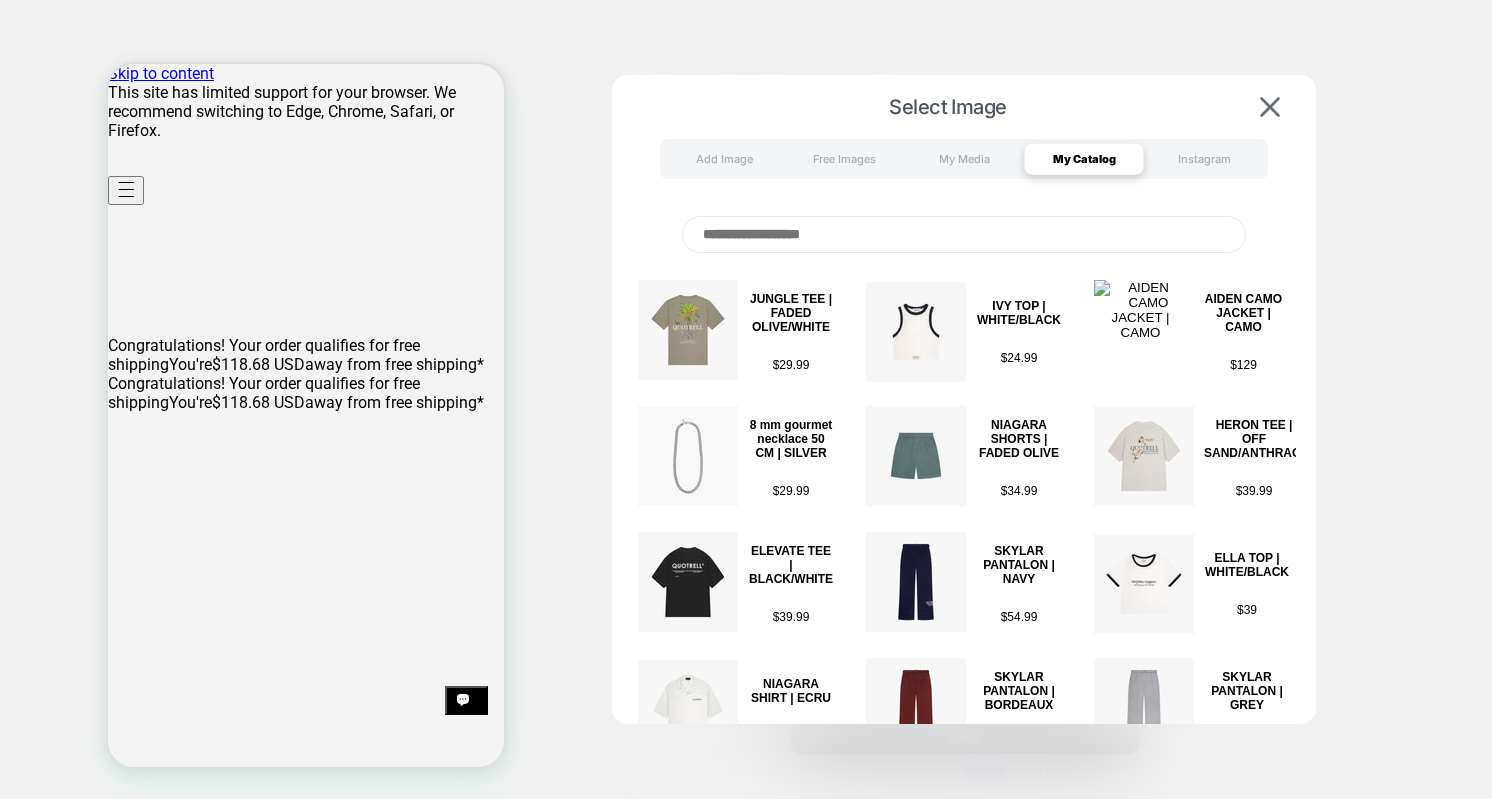 scroll, scrollTop: 2, scrollLeft: 0, axis: vertical 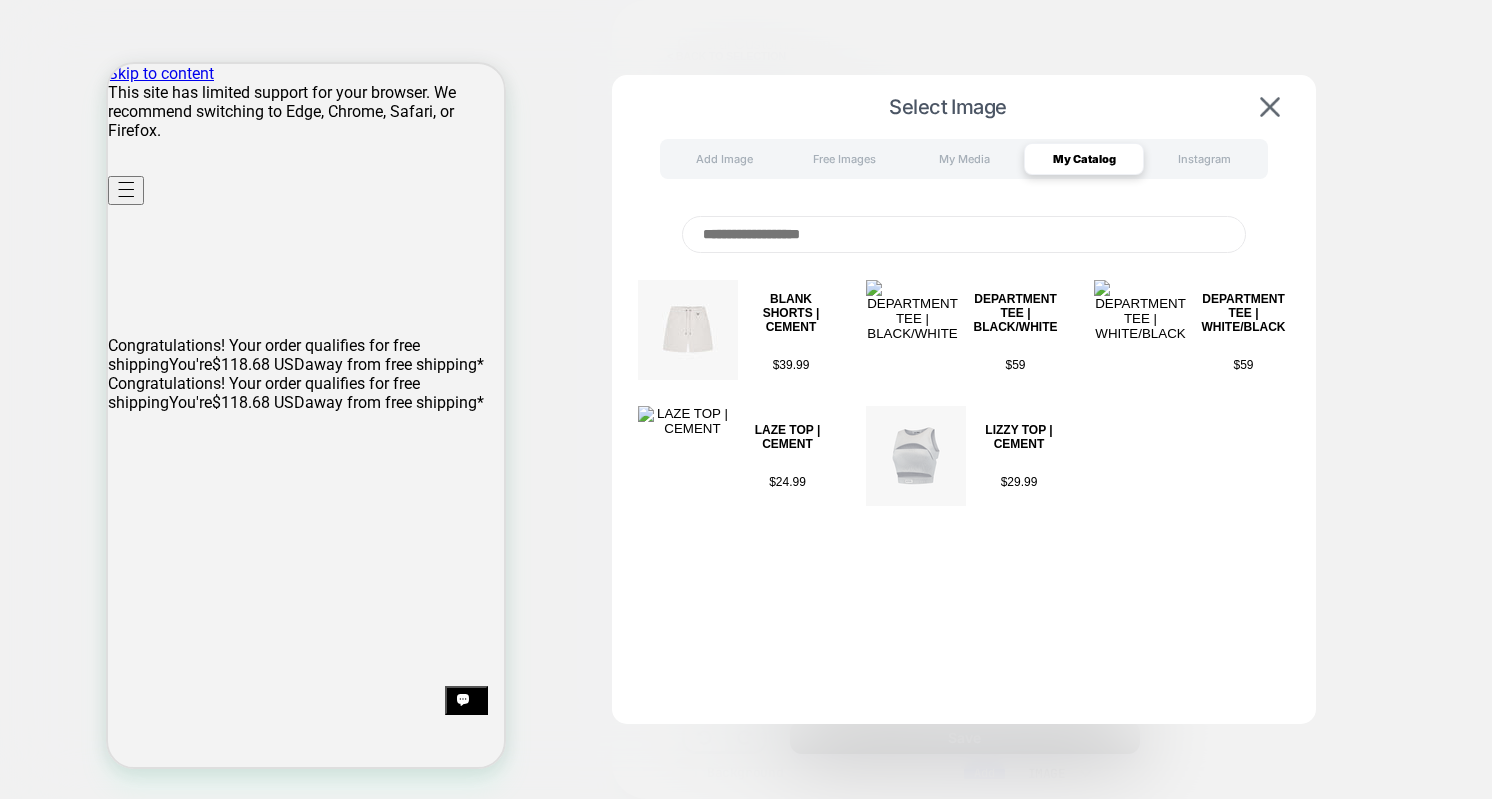 click at bounding box center (964, 234) 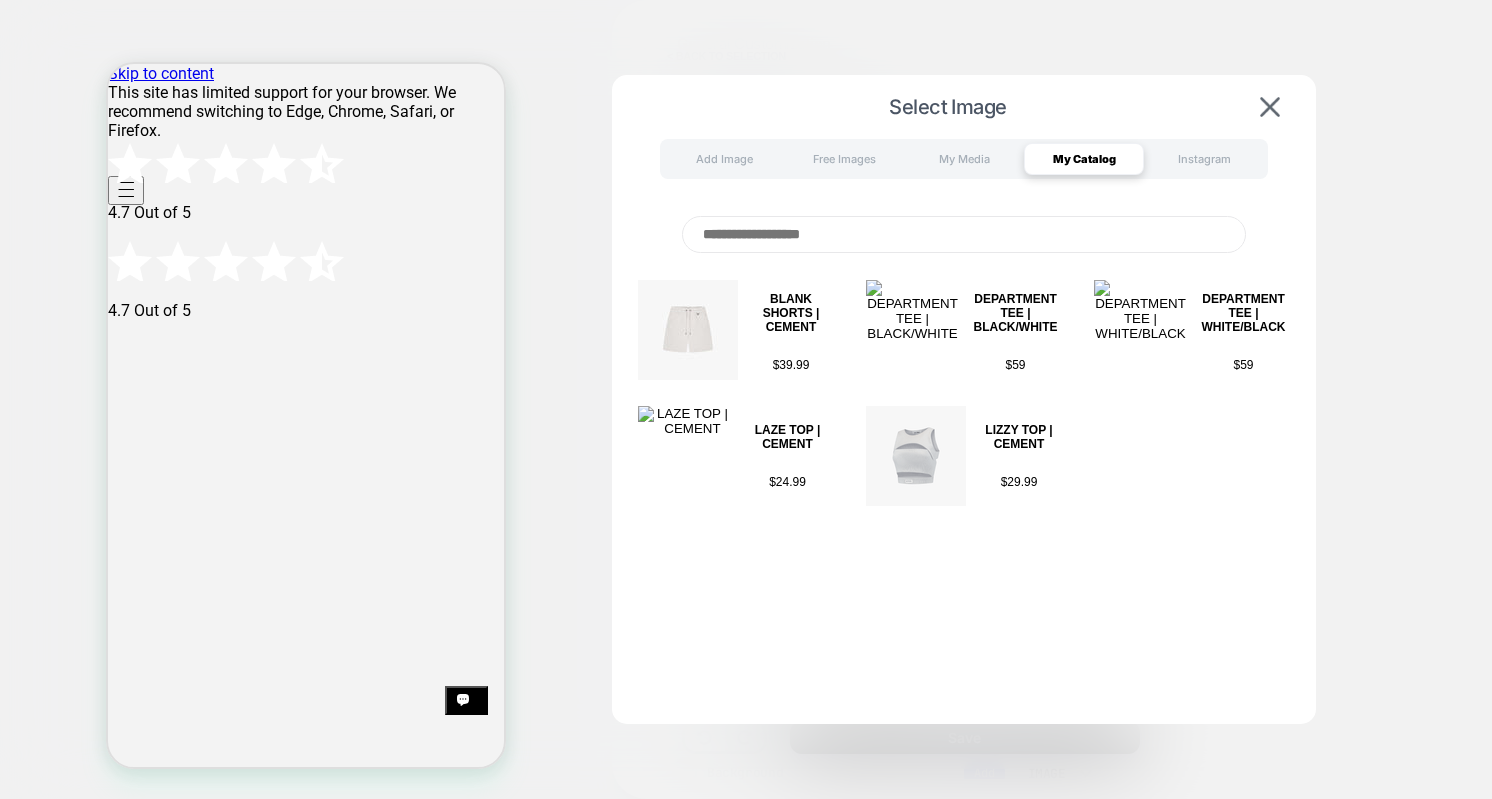 click on "Select Image Add Image Free Images My Media My Catalog Instagram BLANK SHORTS | CEMENT $ 39.99 DEPARTMENT TEE | BLACK/WHITE $ 59 DEPARTMENT TEE | WHITE/BLACK $ 59 LAZE TOP | CEMENT $ 24.99 LIZZY TOP | CEMENT $ 29.99" at bounding box center (964, 426) 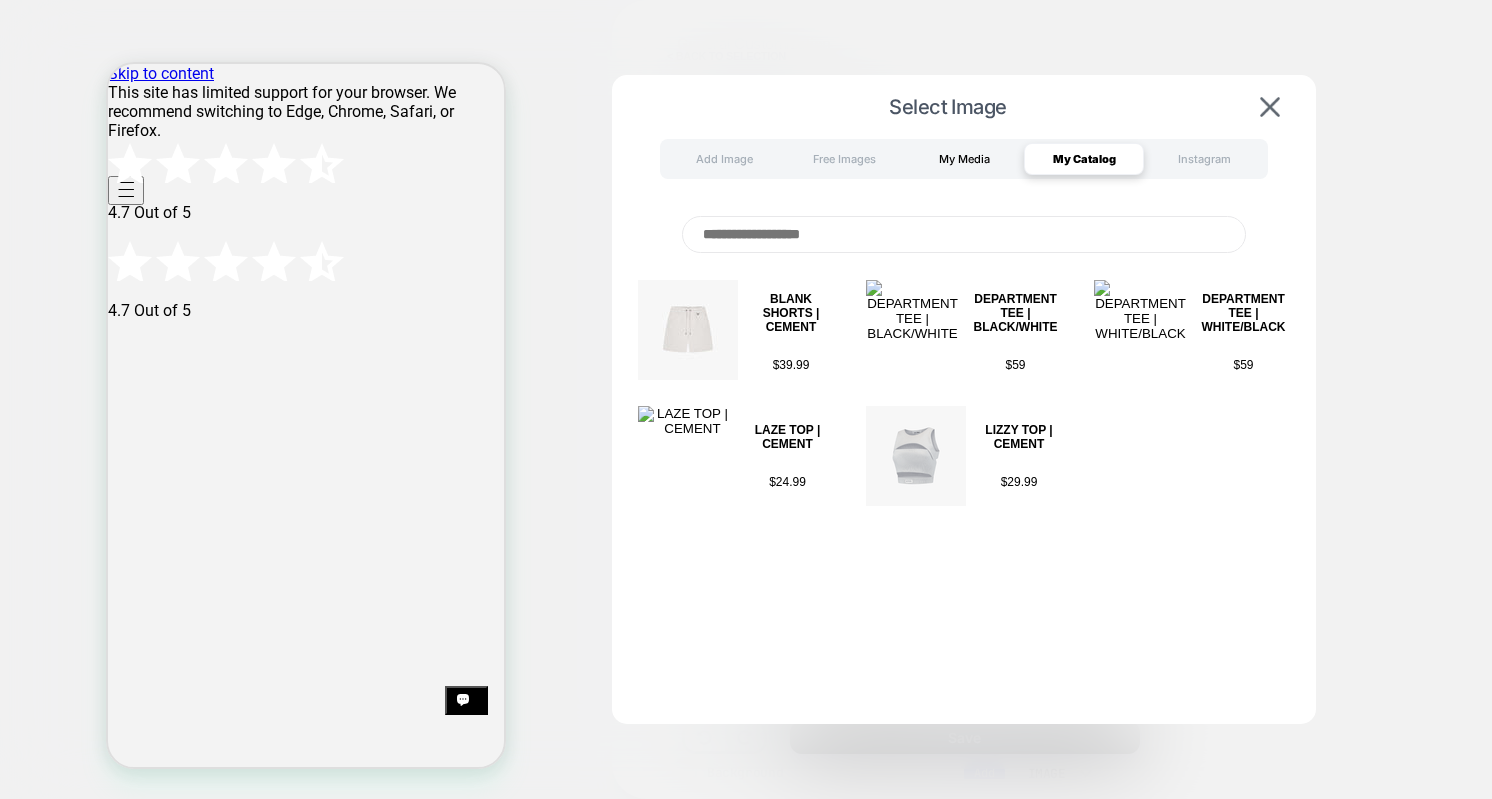 click on "My Media" at bounding box center (964, 159) 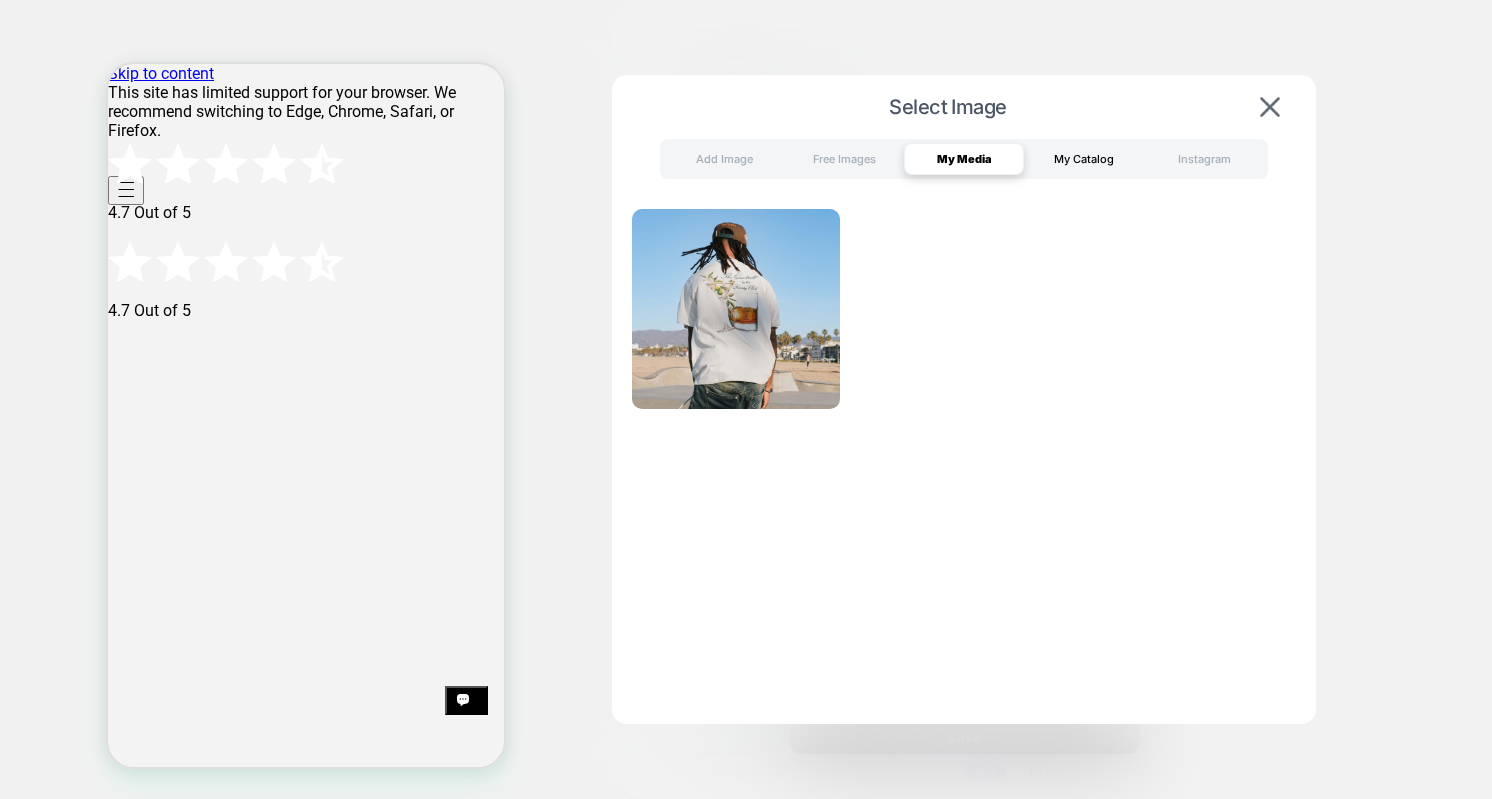click on "My Catalog" at bounding box center (1084, 159) 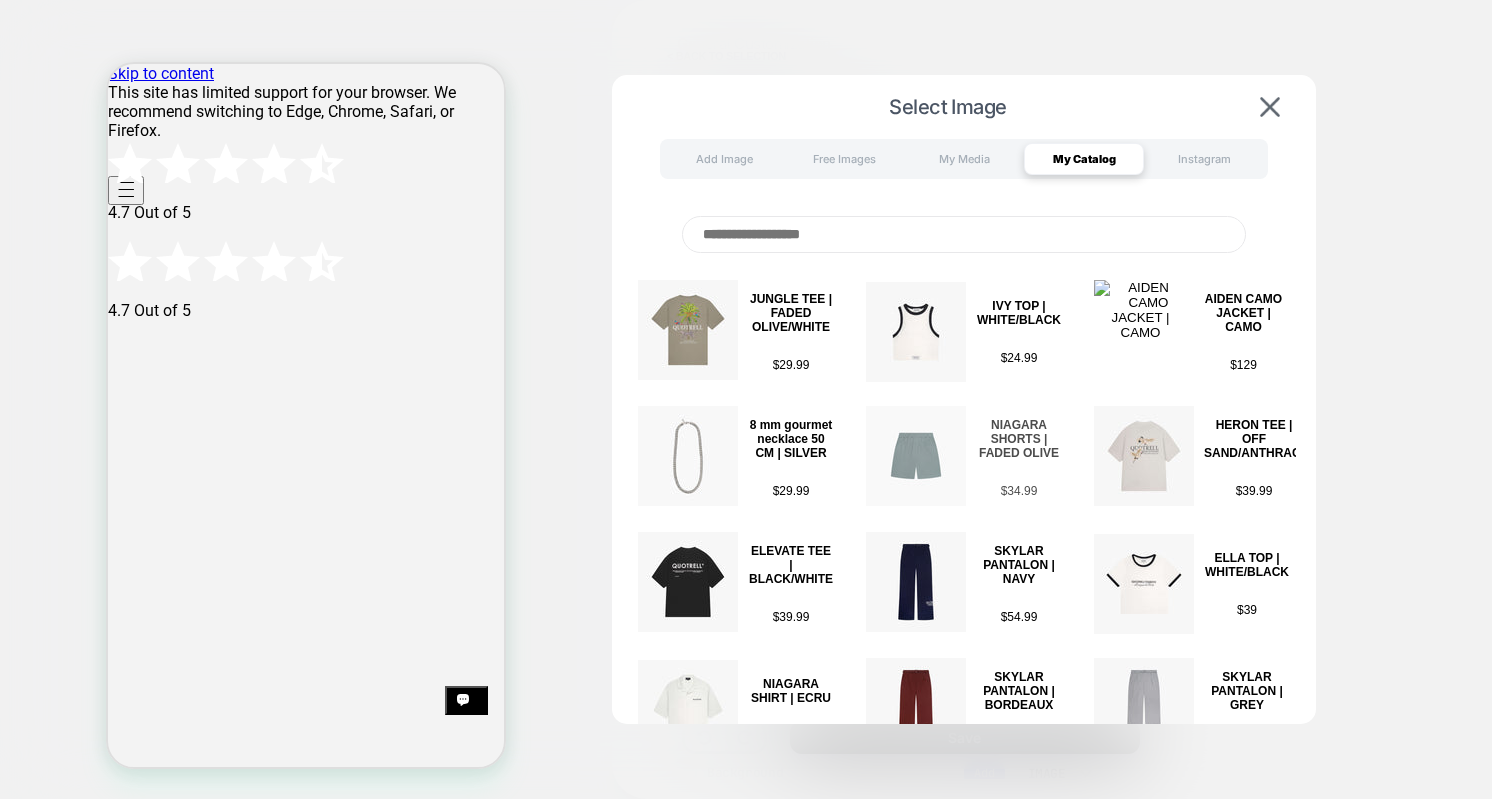 scroll, scrollTop: 2, scrollLeft: 0, axis: vertical 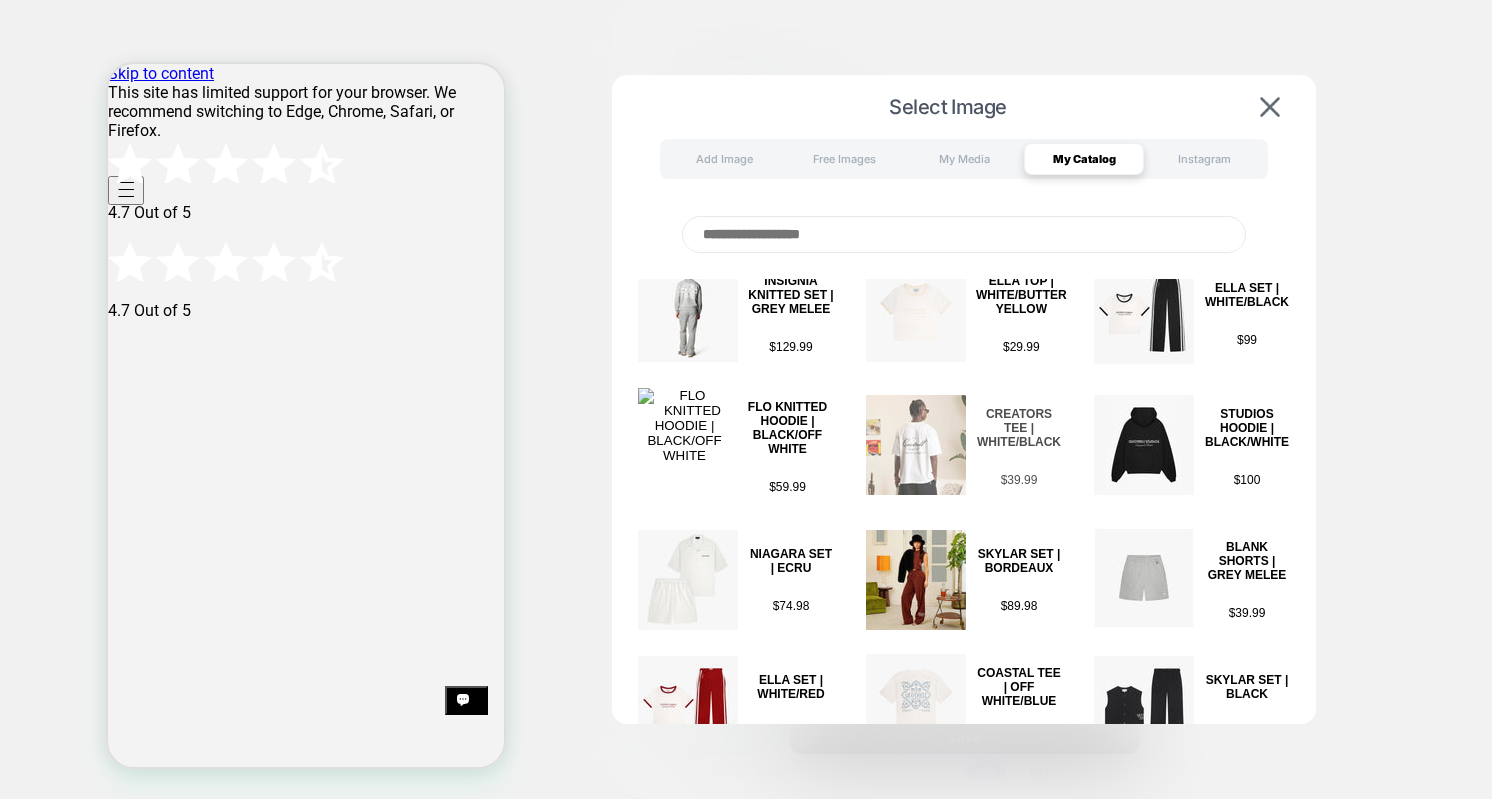 click at bounding box center (916, 445) 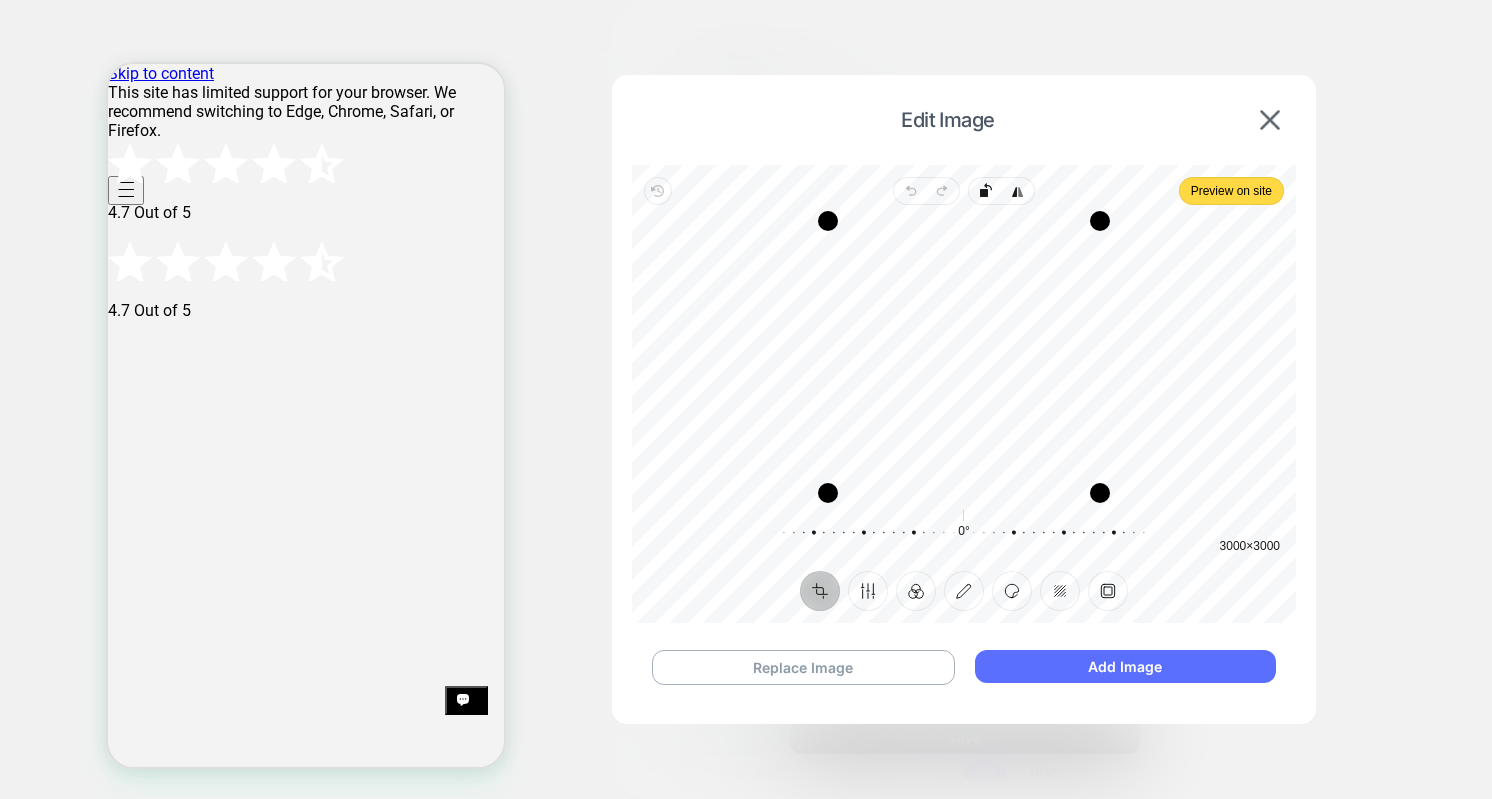 click on "Add Image" at bounding box center (1125, 666) 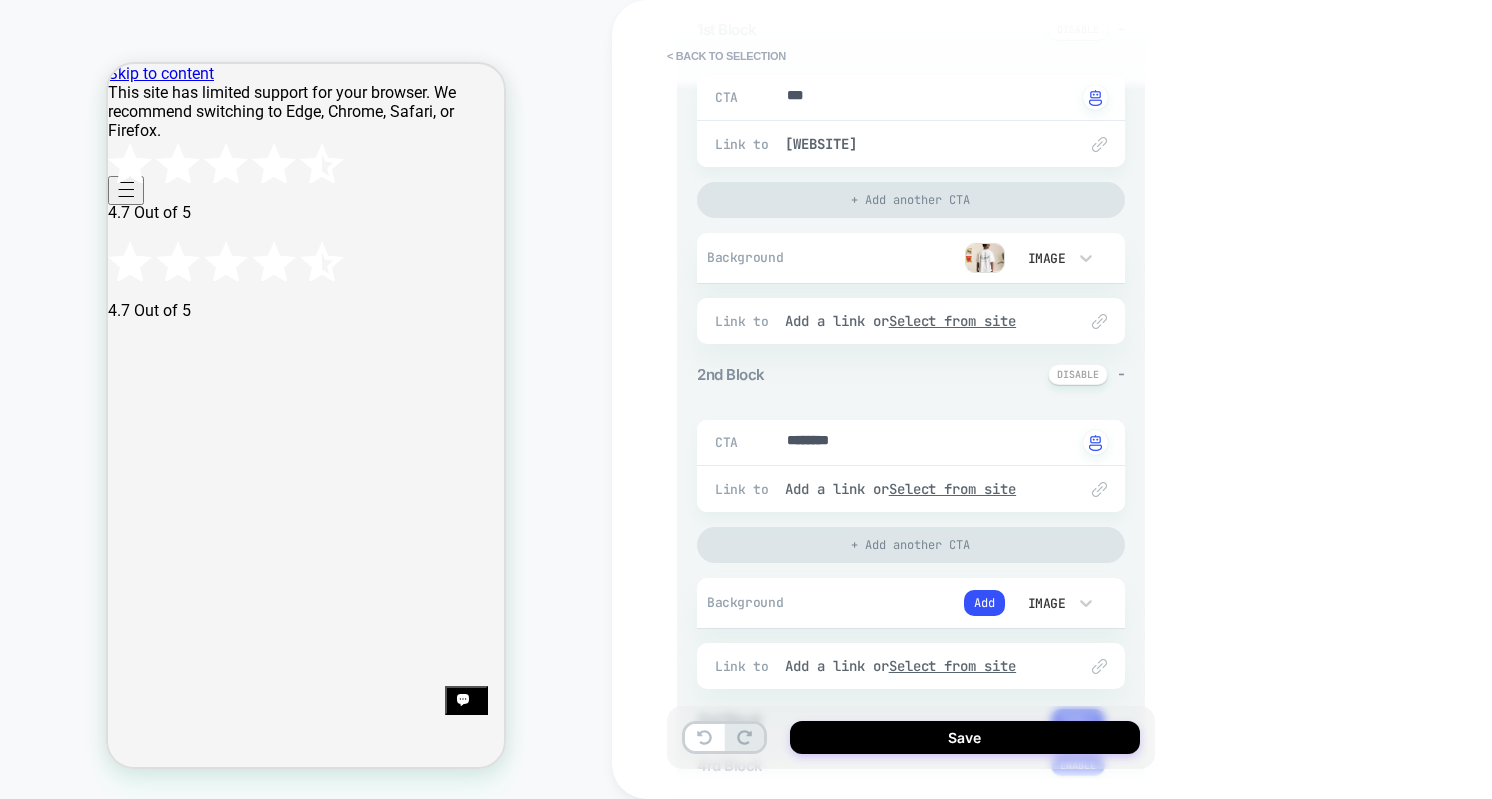 scroll, scrollTop: 303, scrollLeft: 0, axis: vertical 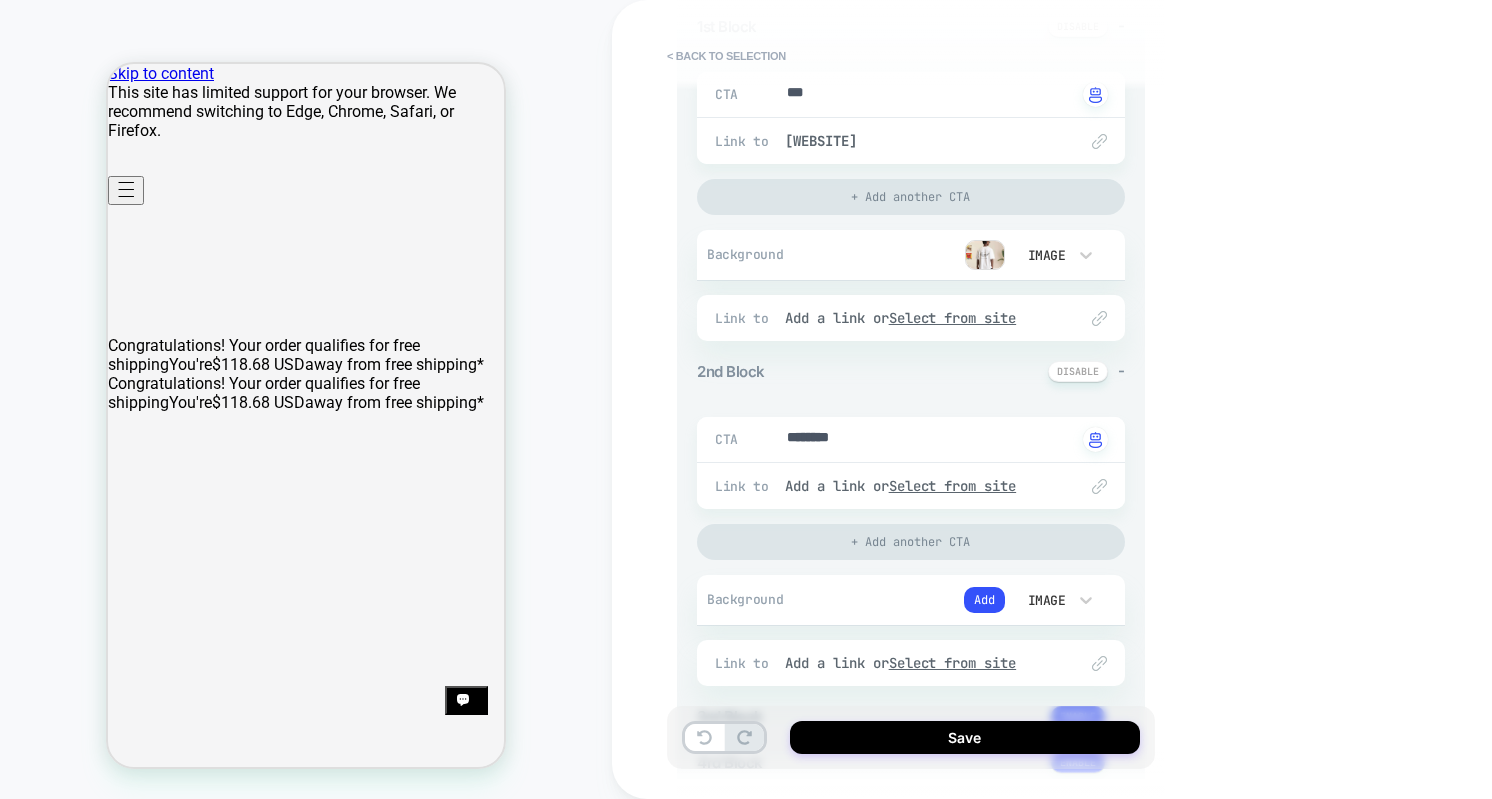click on "********" at bounding box center (930, 439) 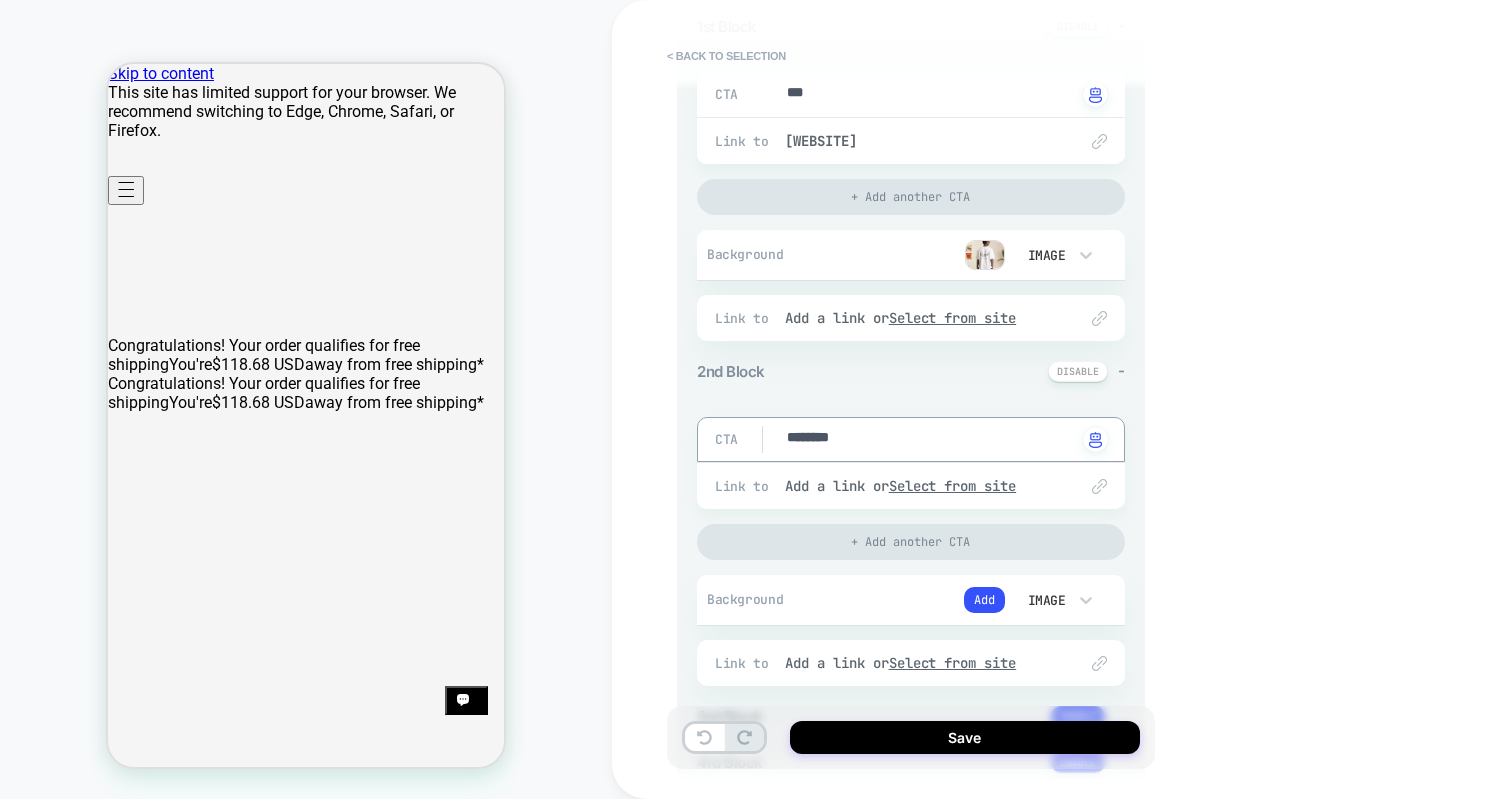 click on "********" at bounding box center [930, 439] 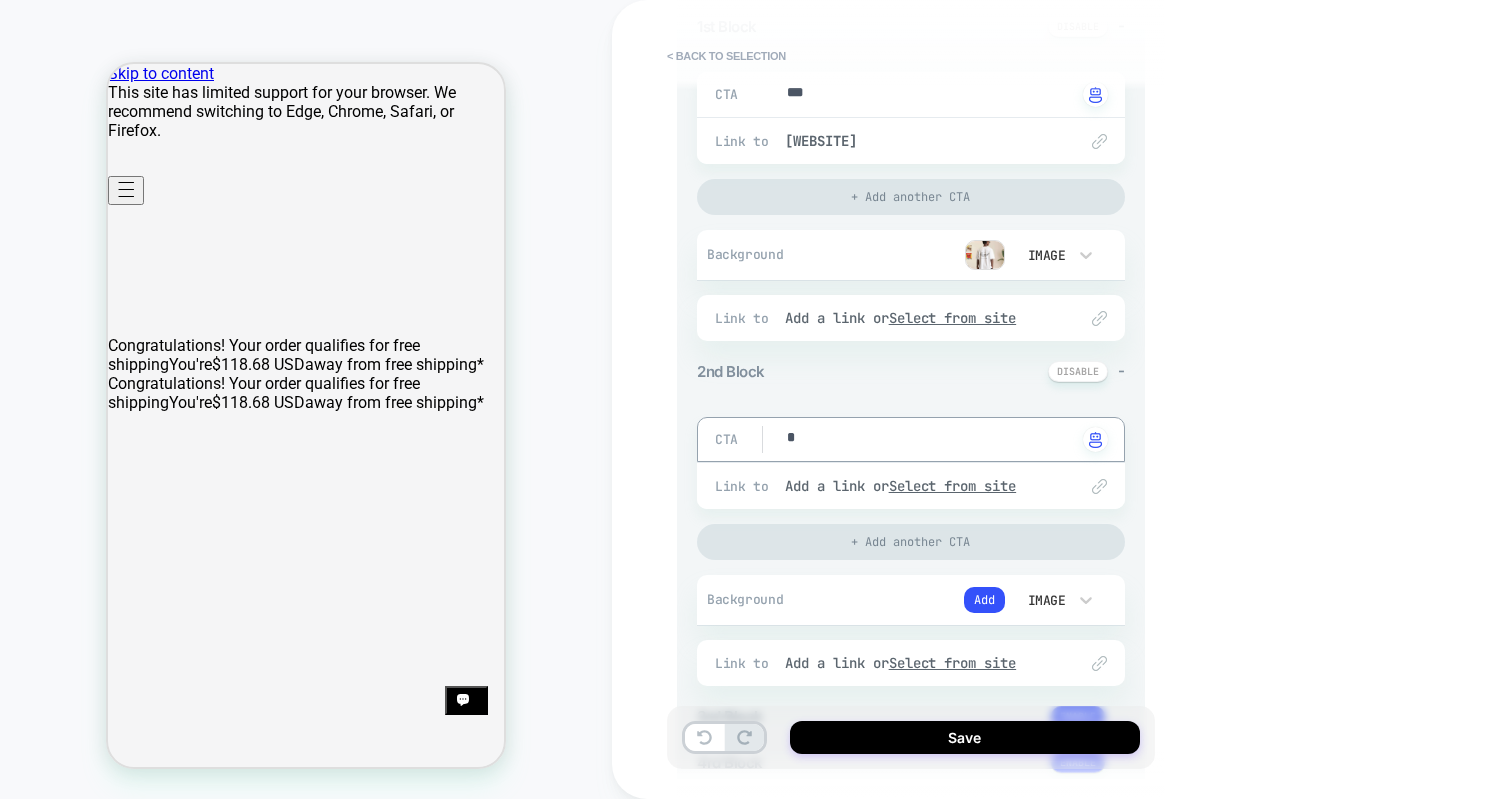 type on "*" 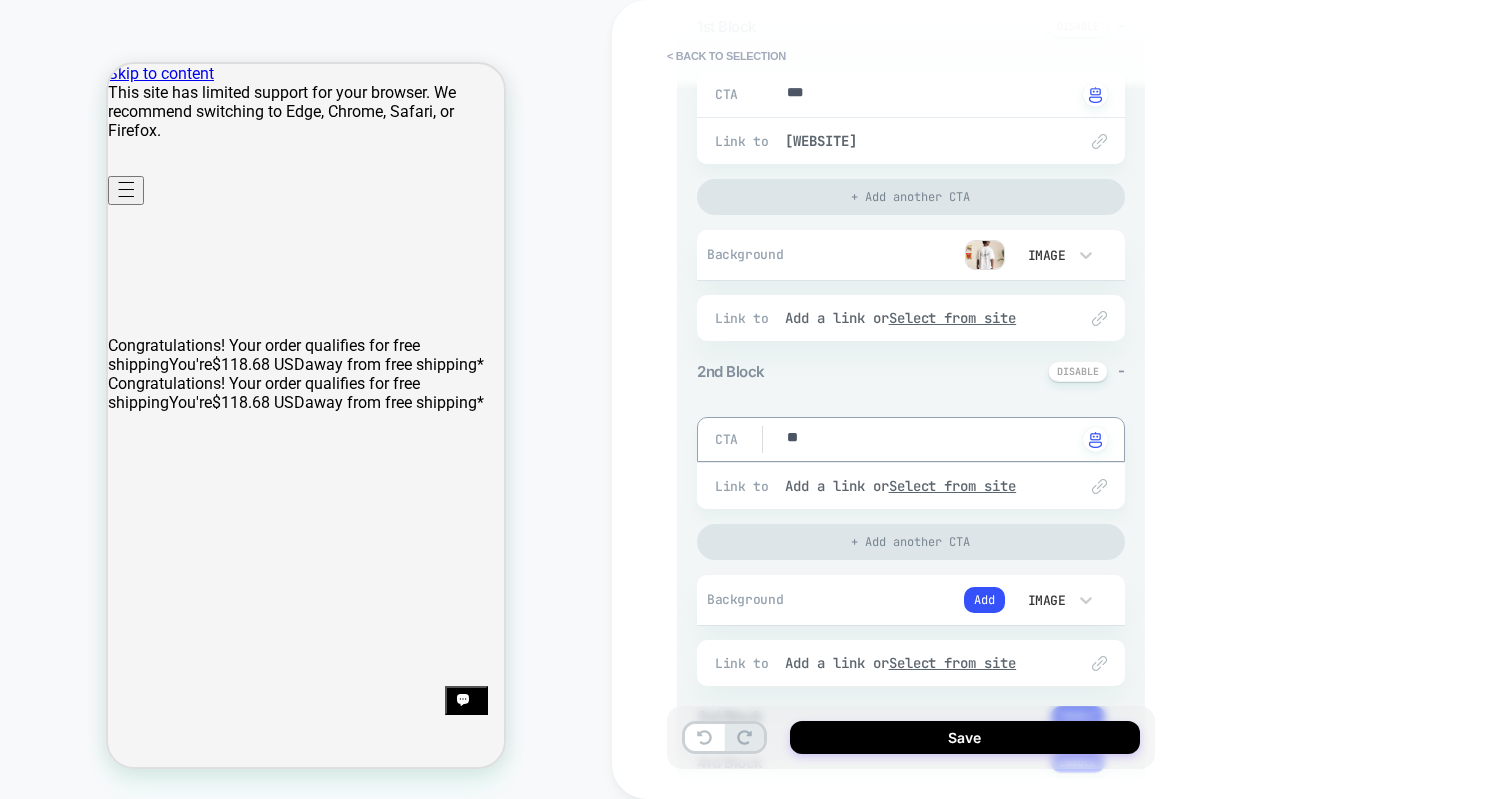 type on "*" 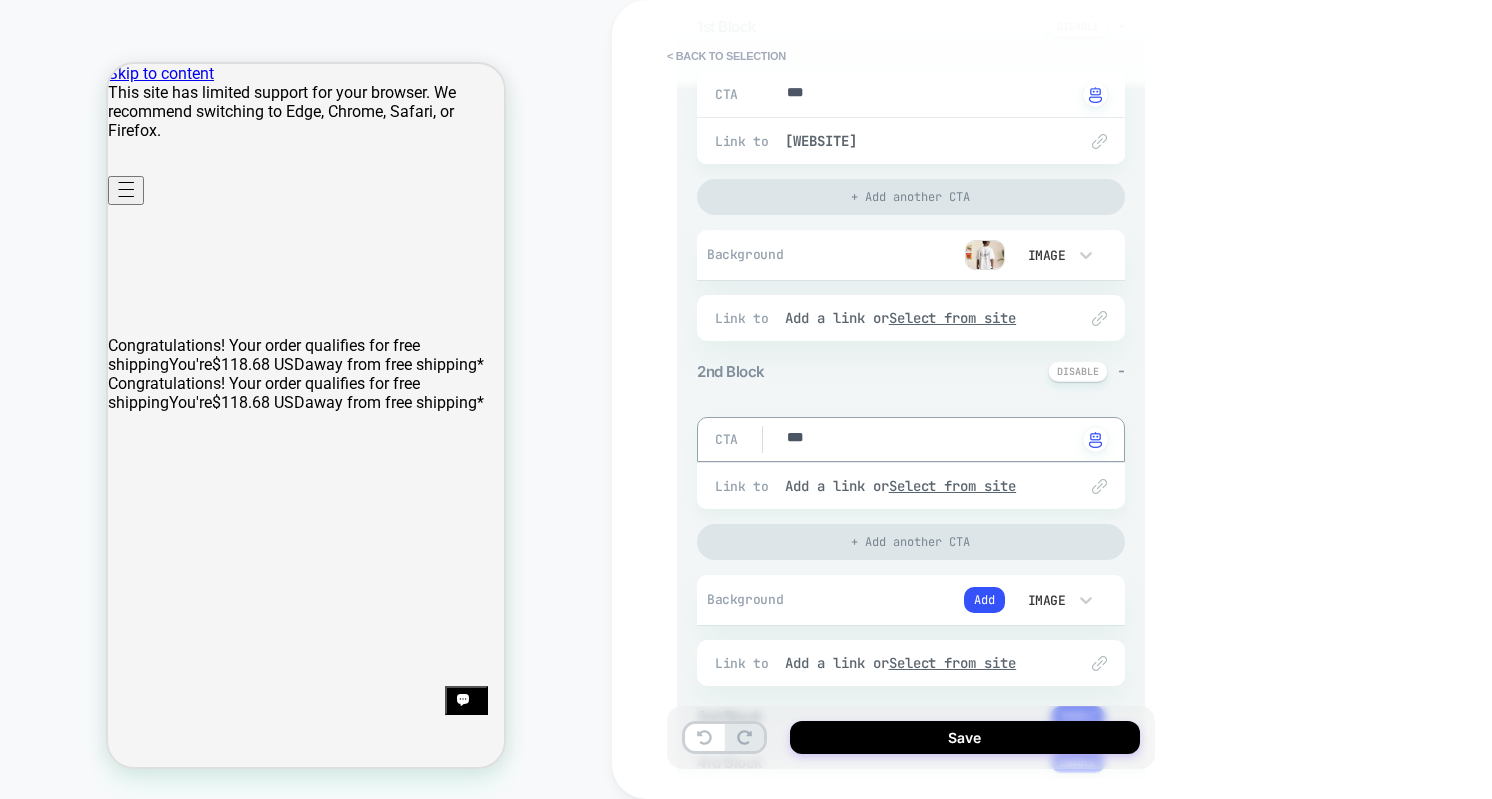 type on "*" 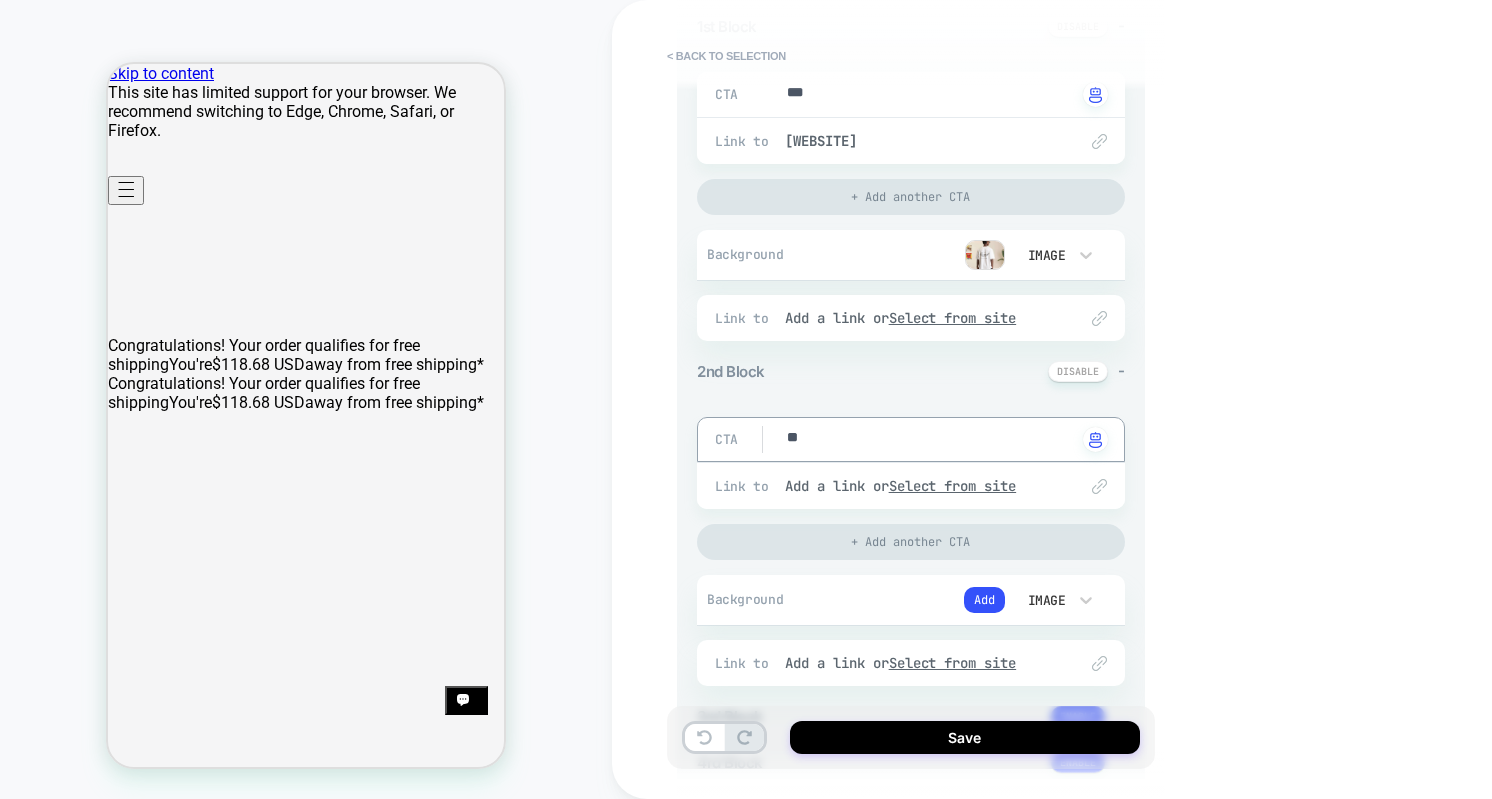 type on "*" 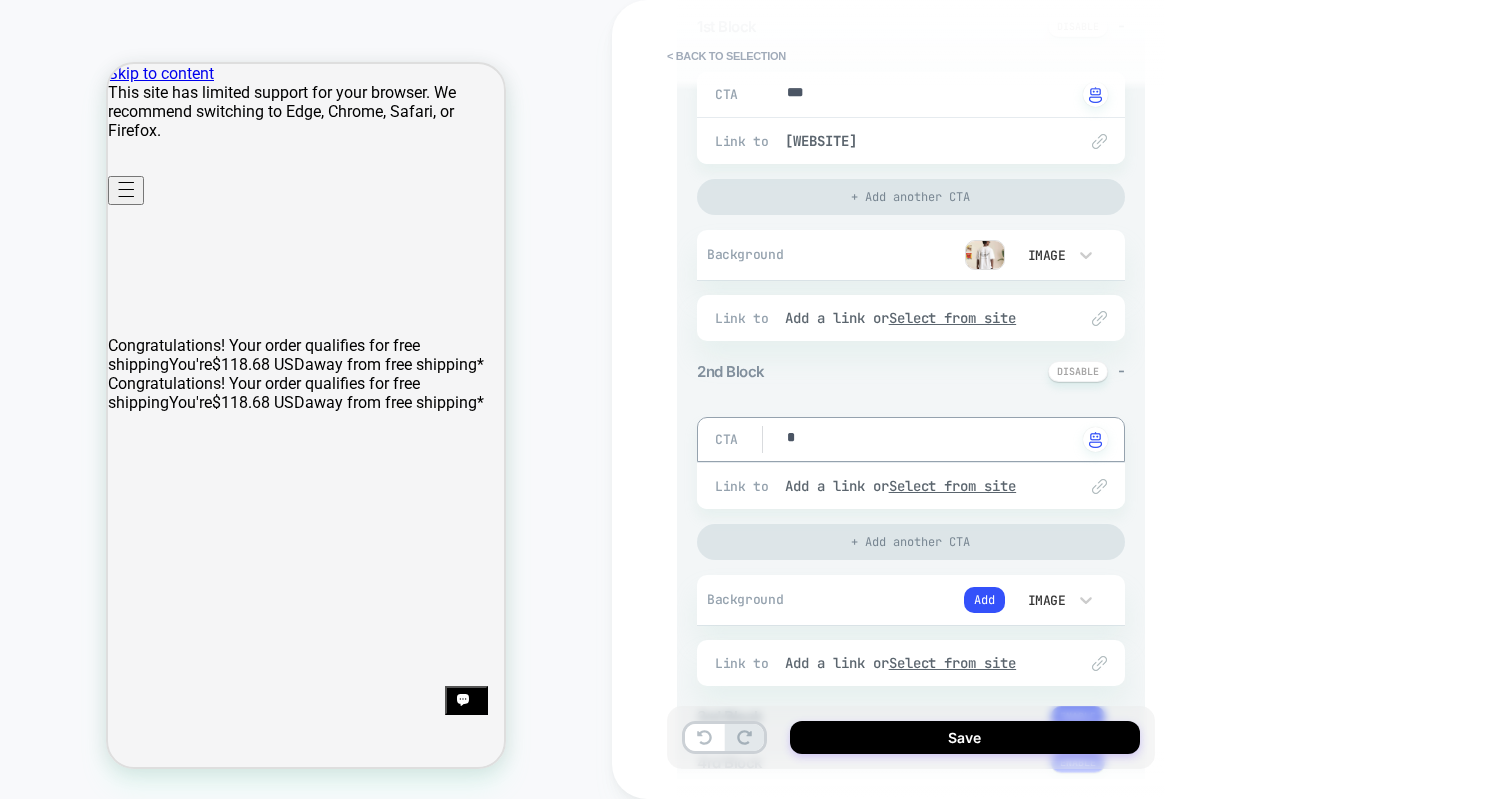type on "*" 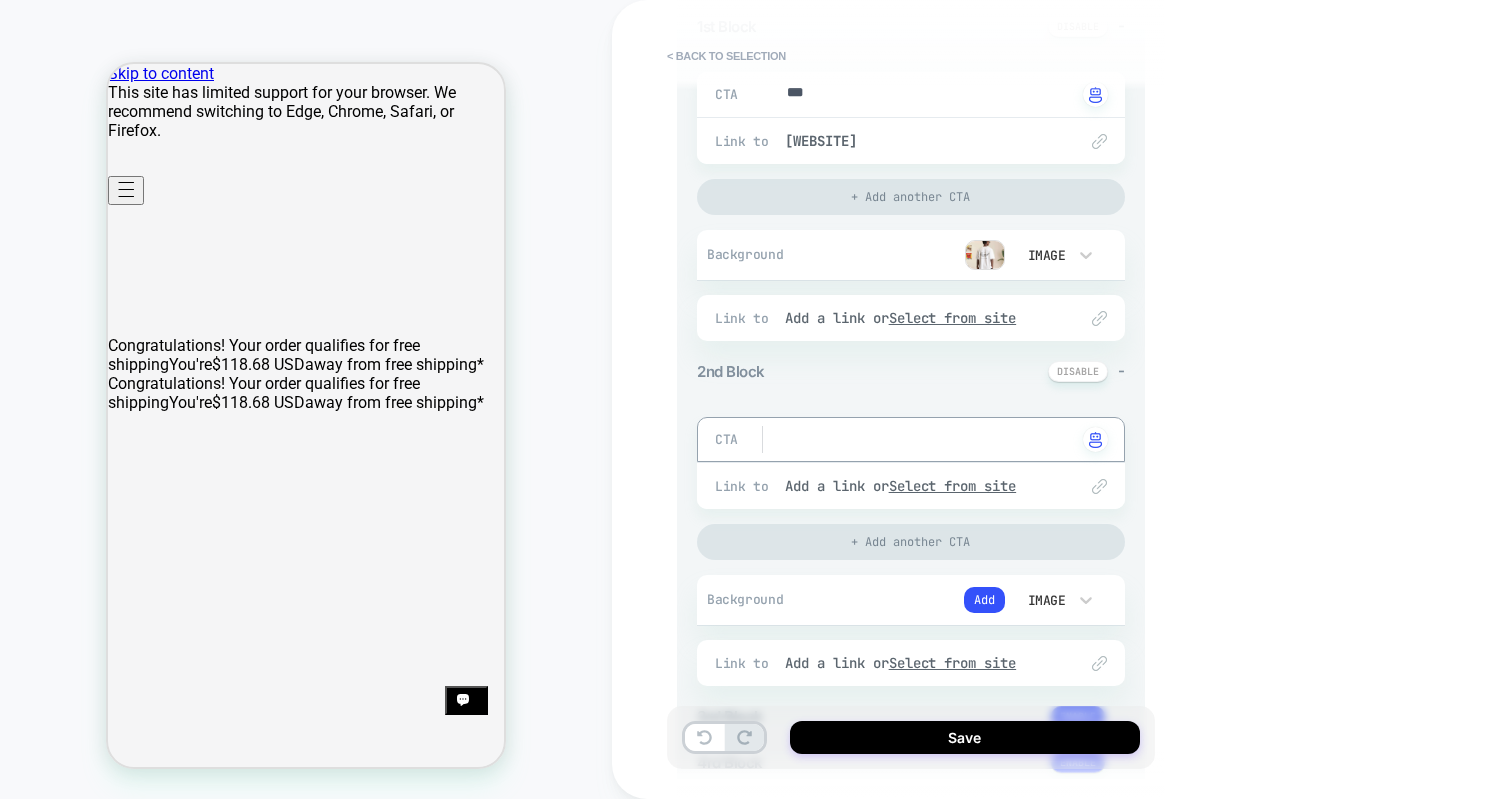 type on "*" 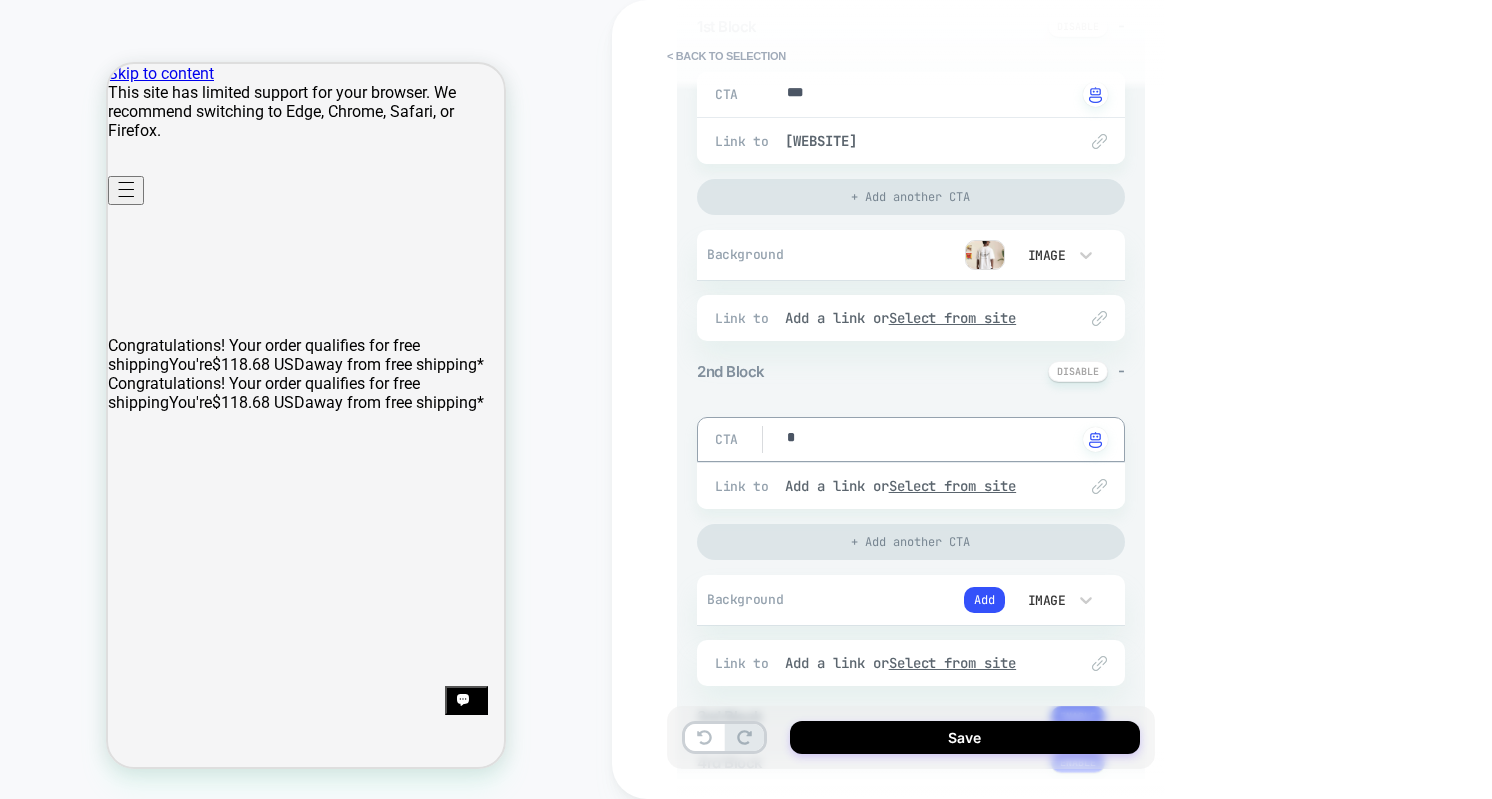 type on "*" 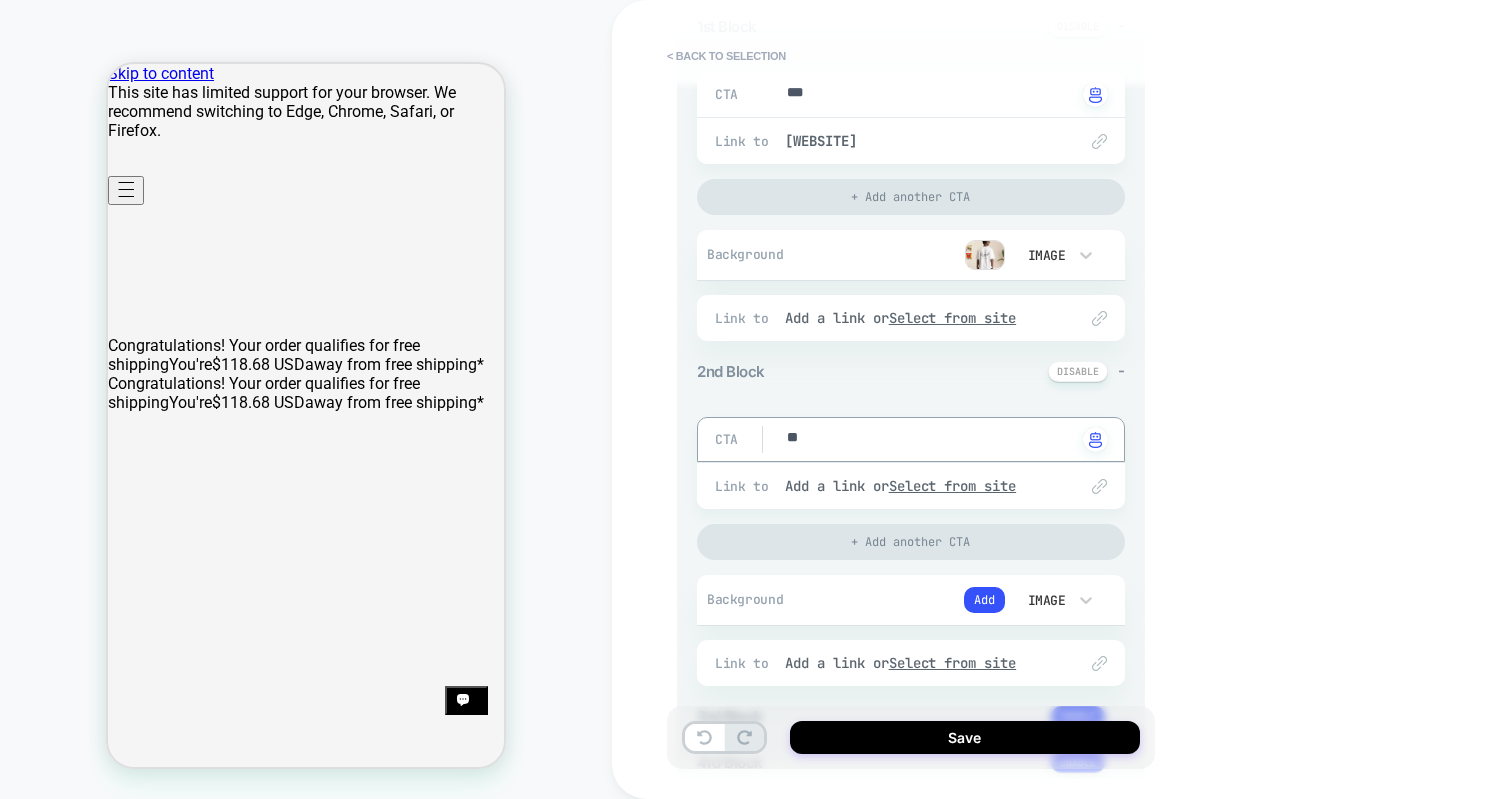 type on "*" 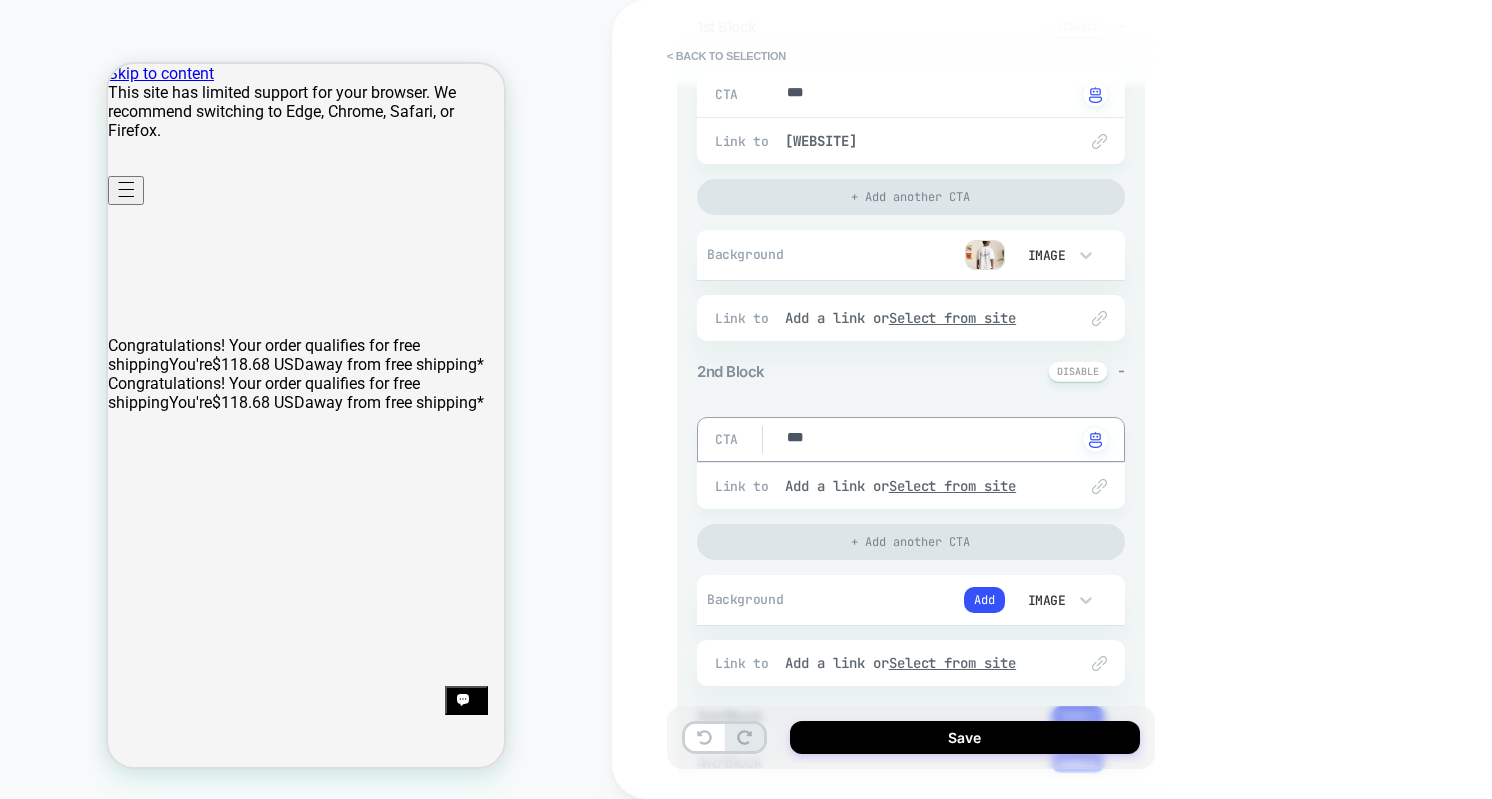 type on "*" 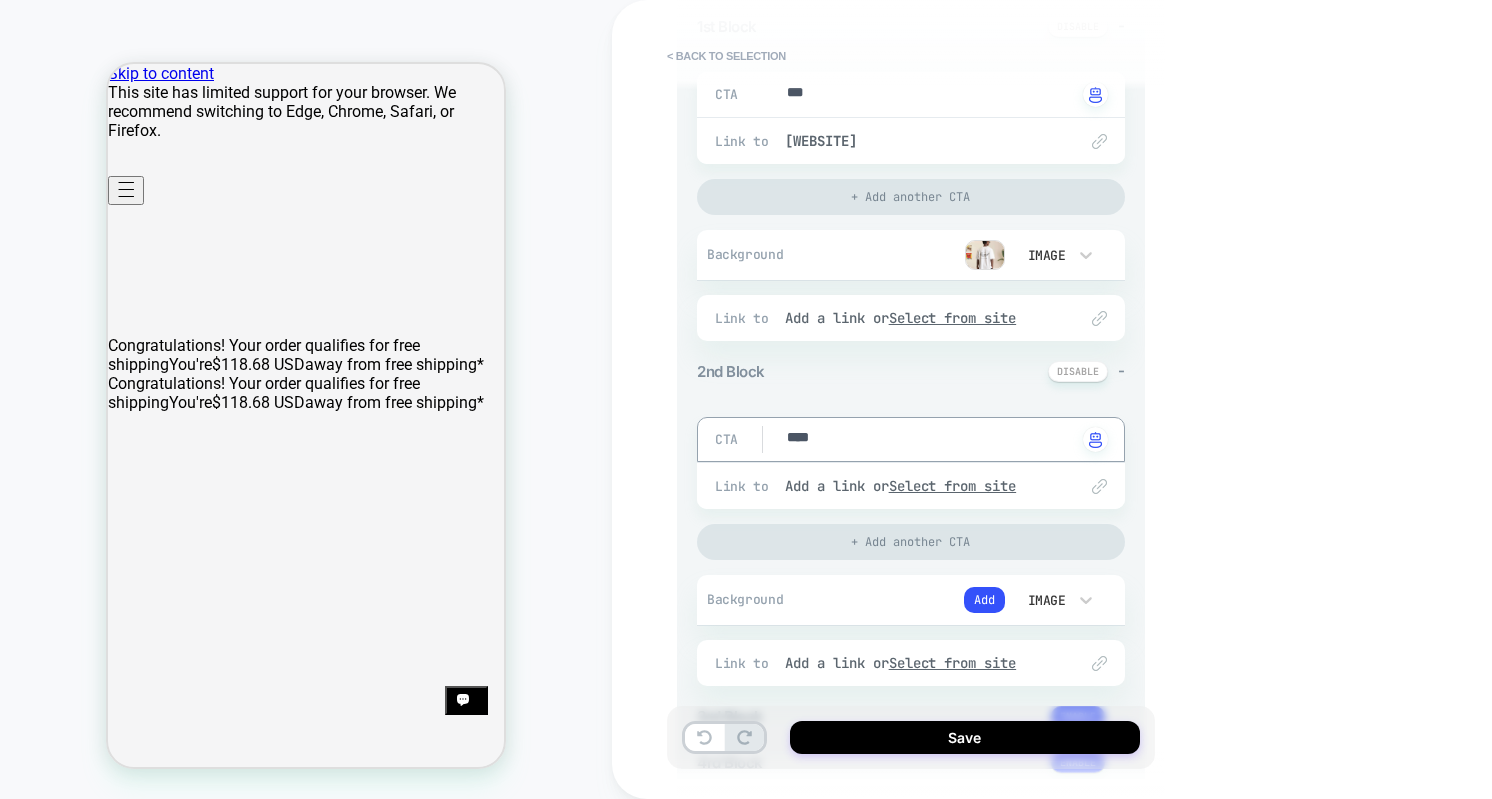 type on "*" 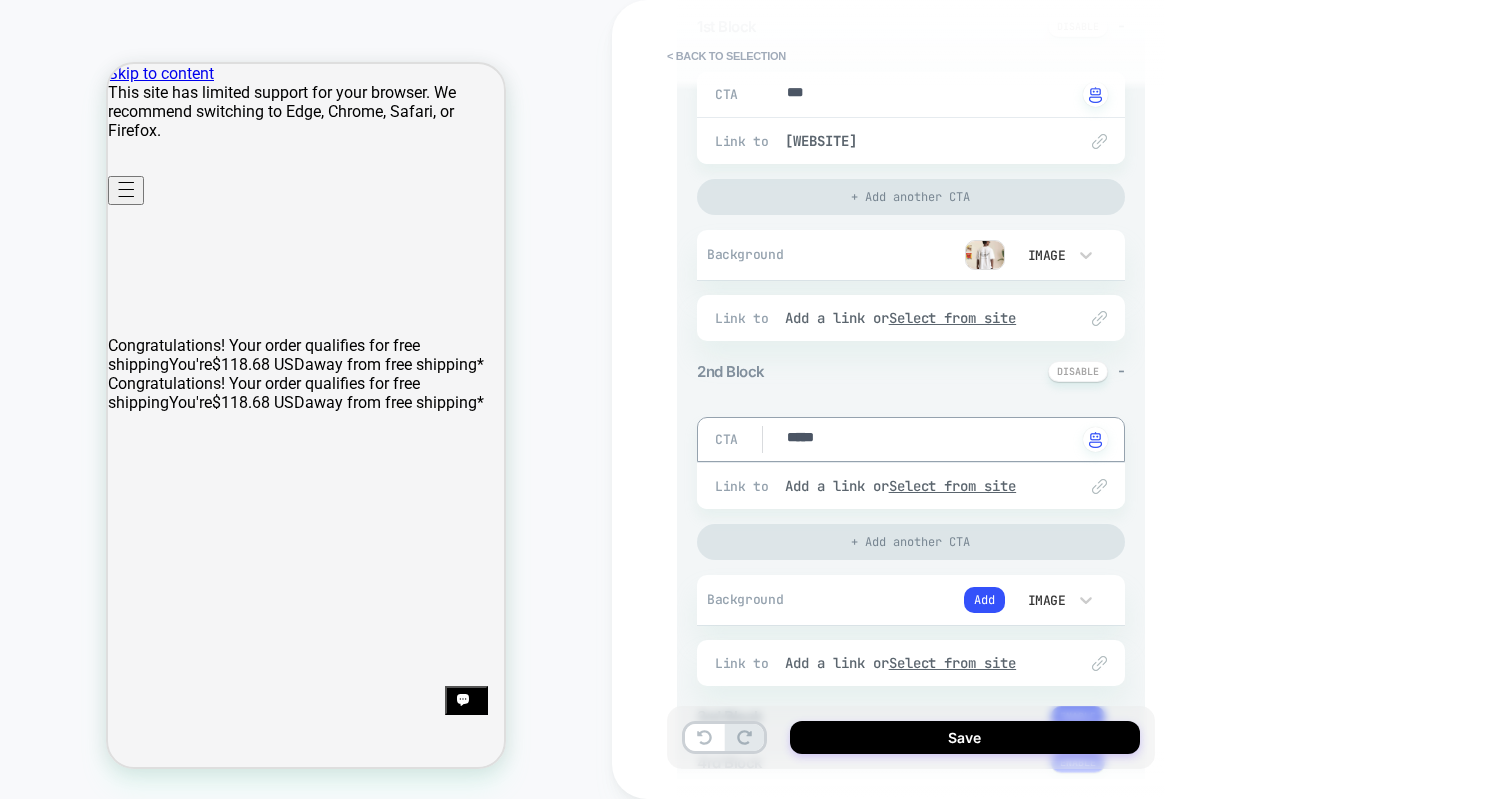 type on "*" 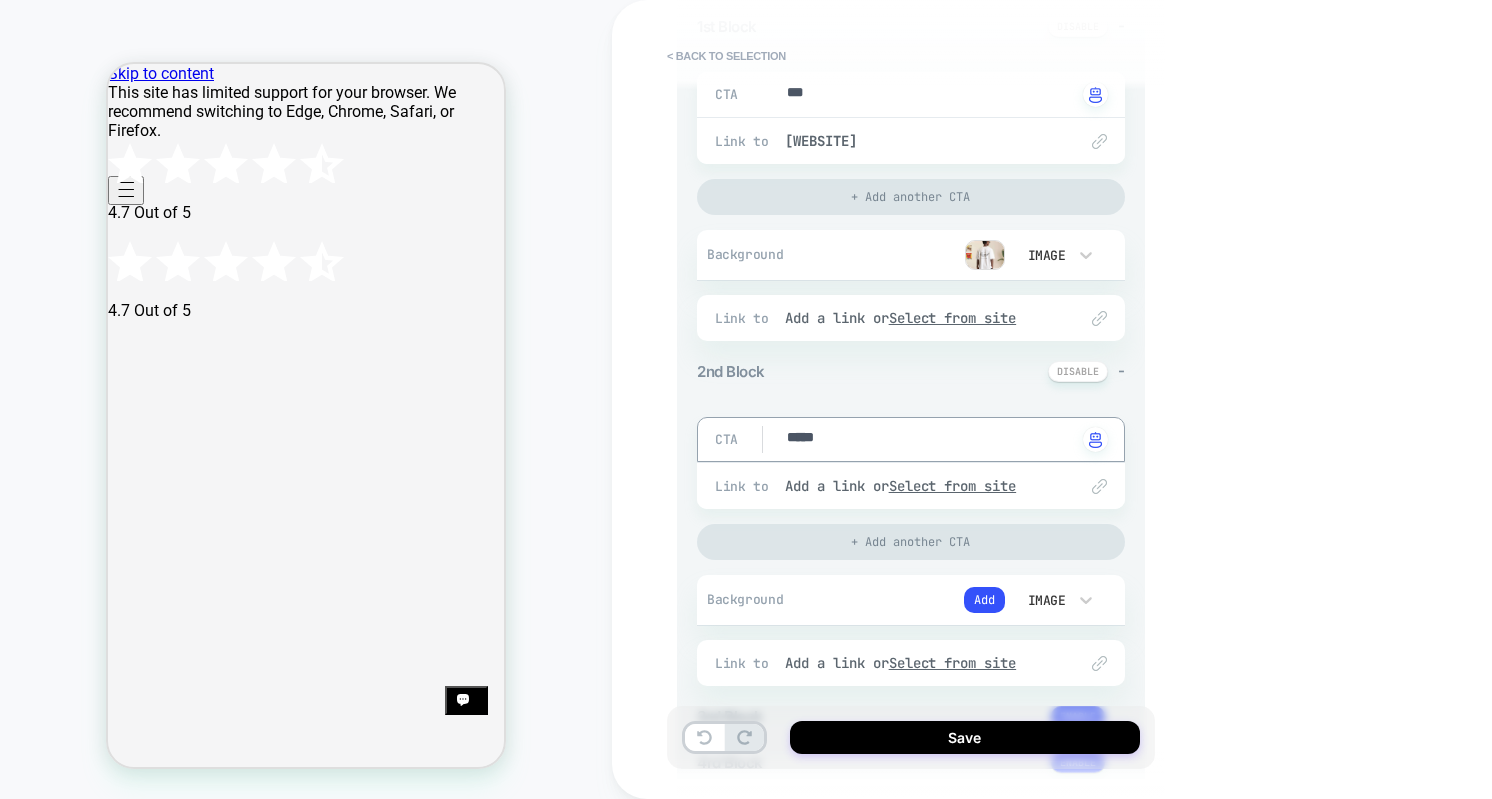 type on "*****" 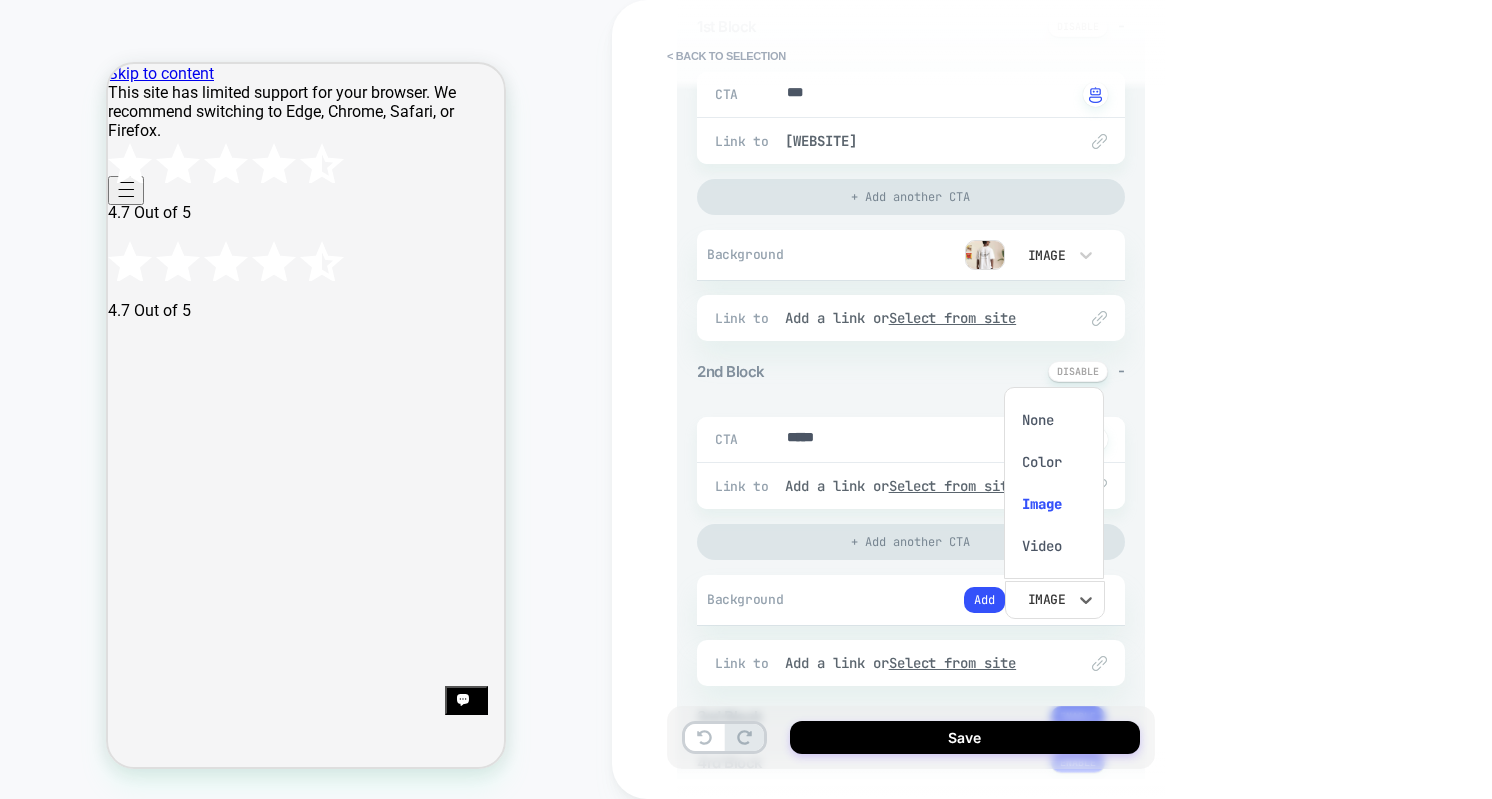 click at bounding box center [746, 399] 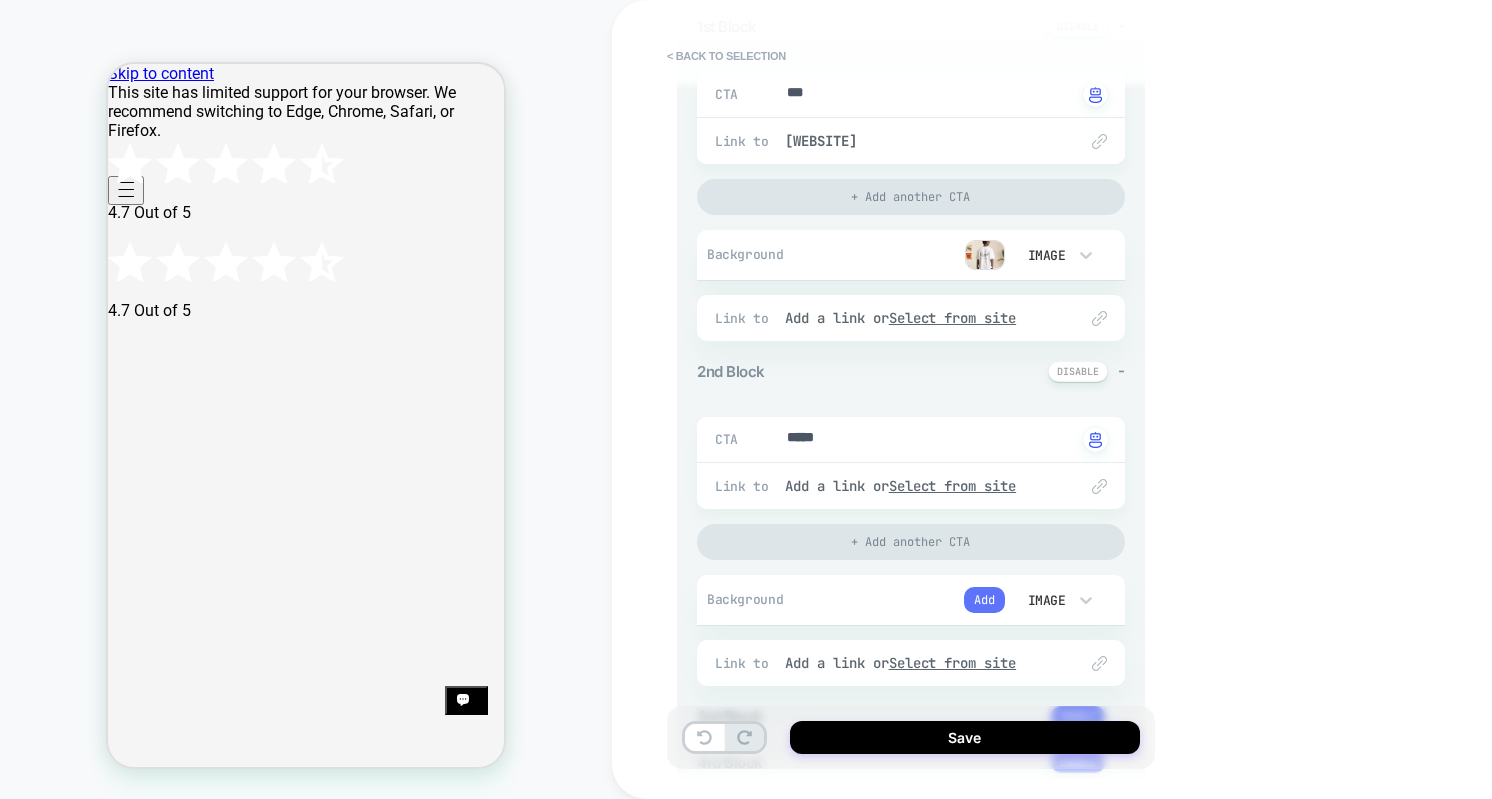 click on "Add" at bounding box center (984, 600) 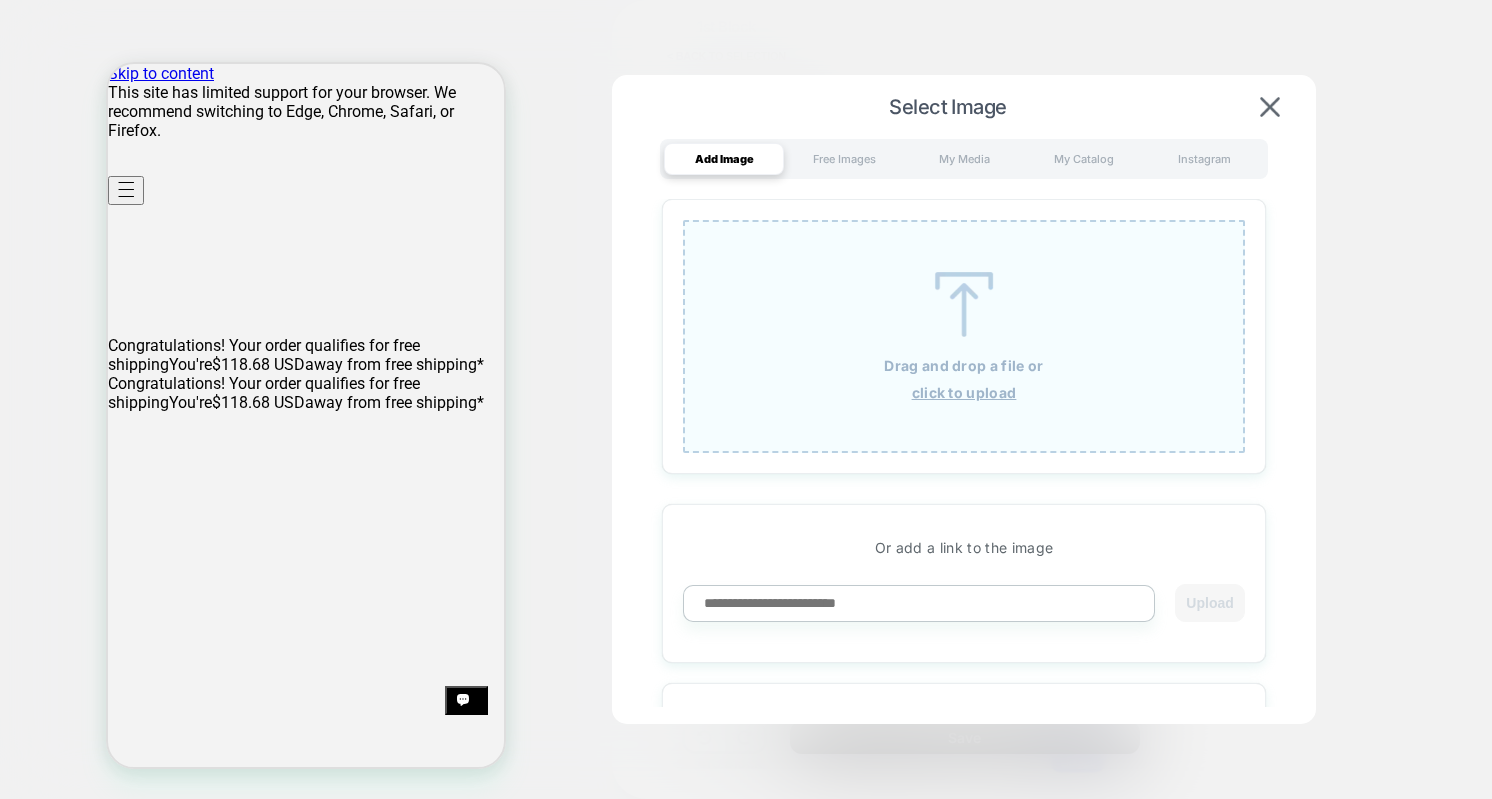 click on "Add Image Free Images My Media My Catalog Instagram" at bounding box center (964, 159) 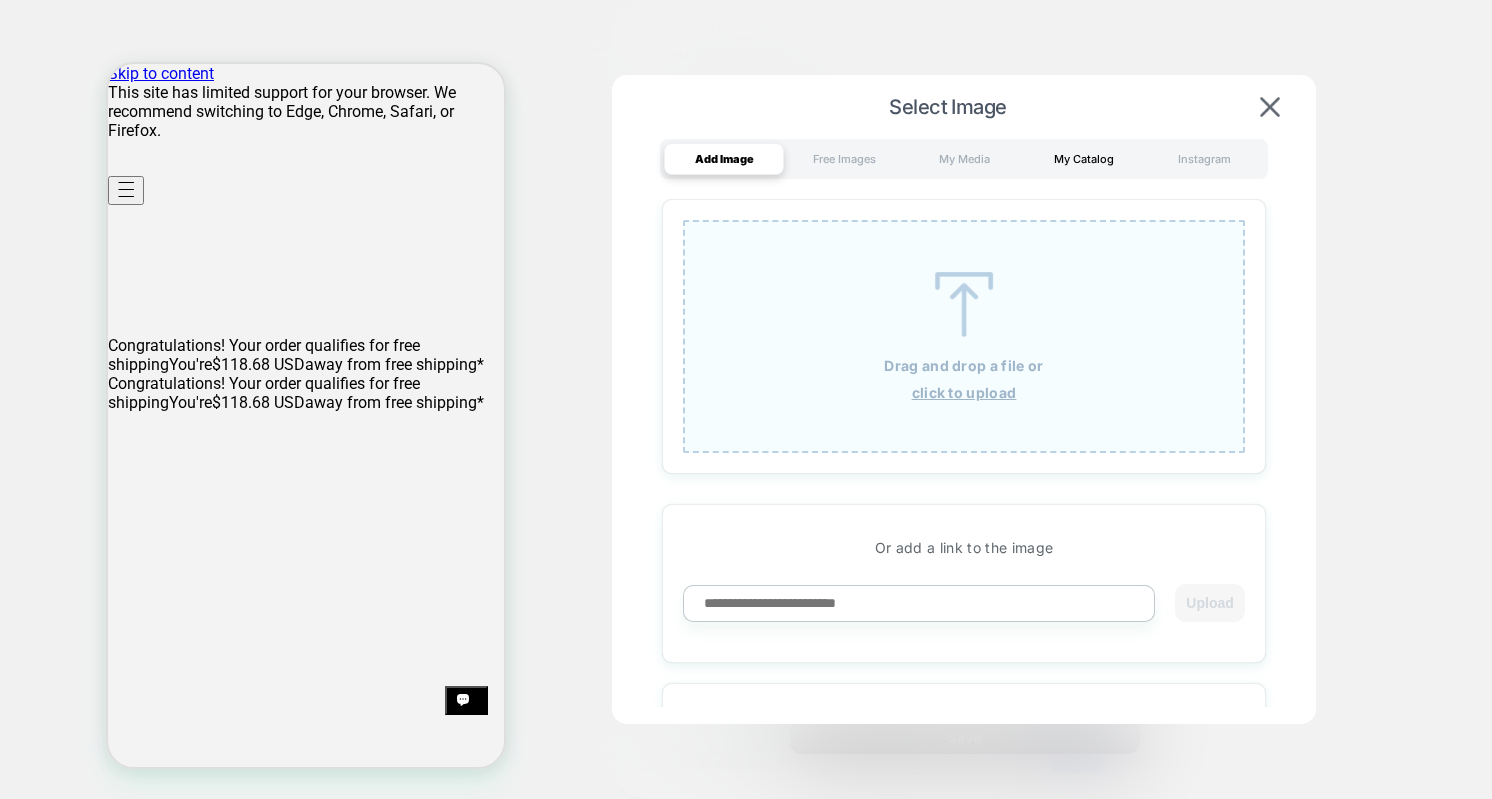 click on "My Catalog" at bounding box center (1084, 159) 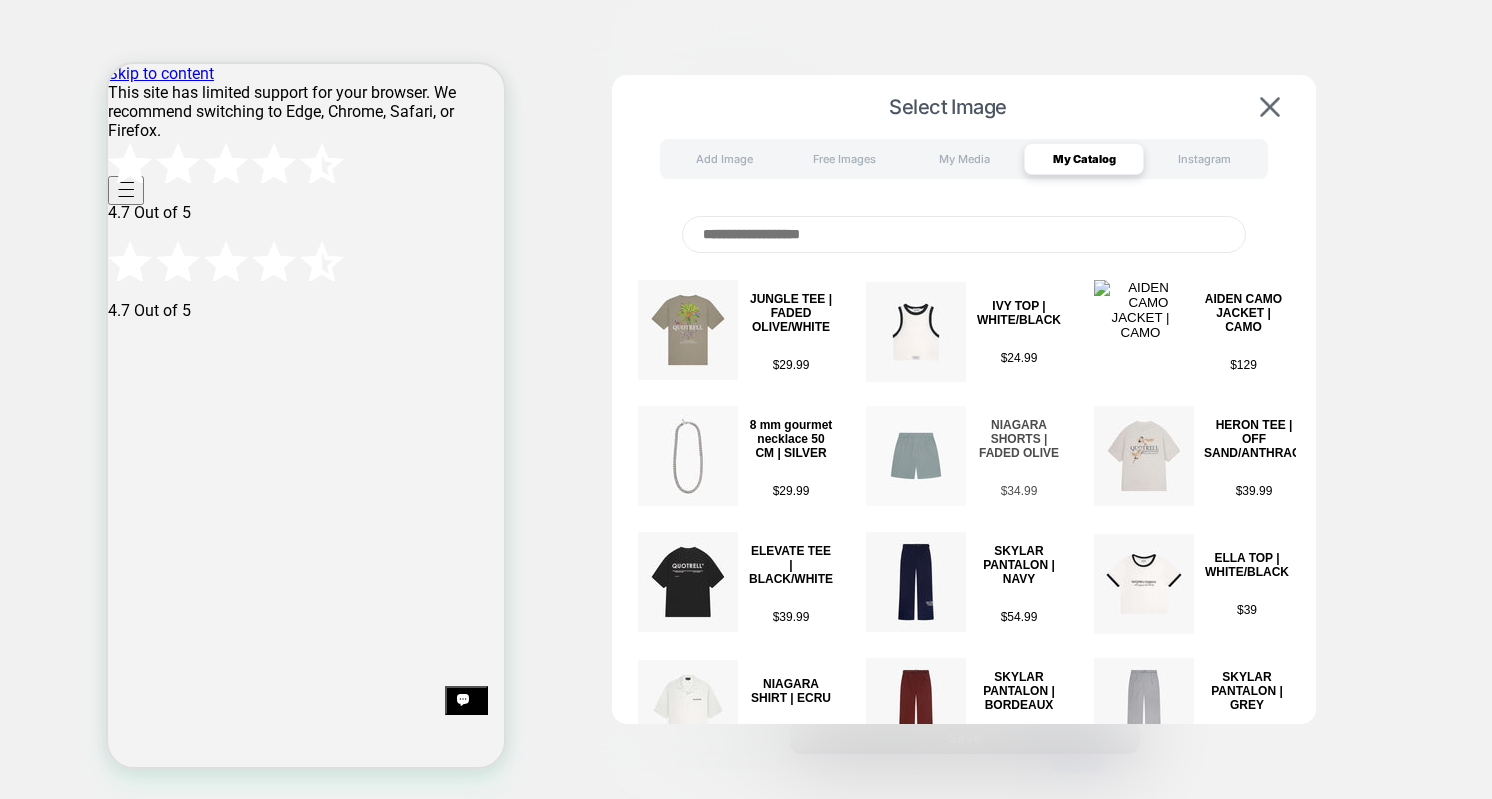 scroll, scrollTop: 2, scrollLeft: 3, axis: both 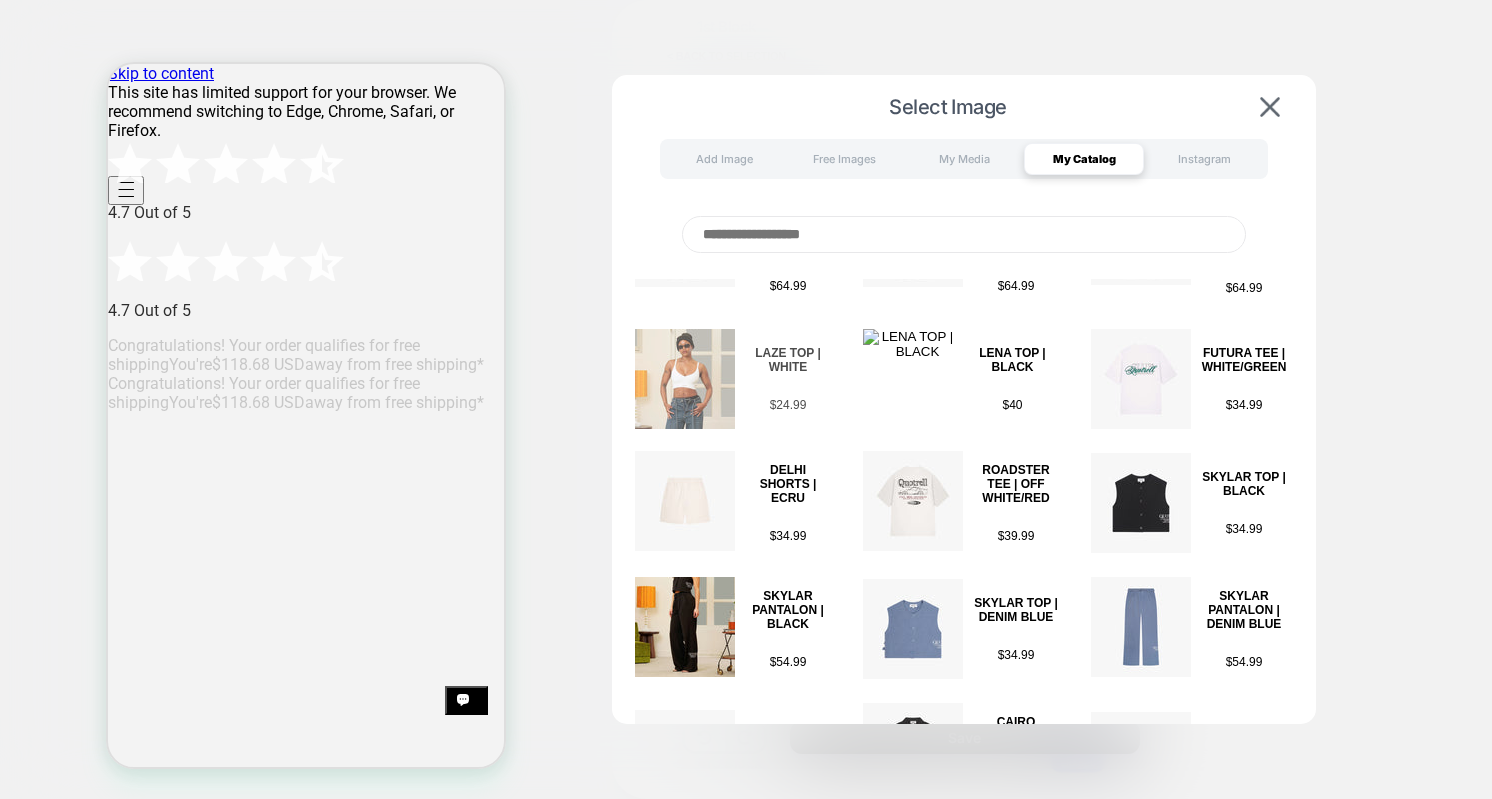 click on "LAZE TOP | WHITE" at bounding box center [788, 360] 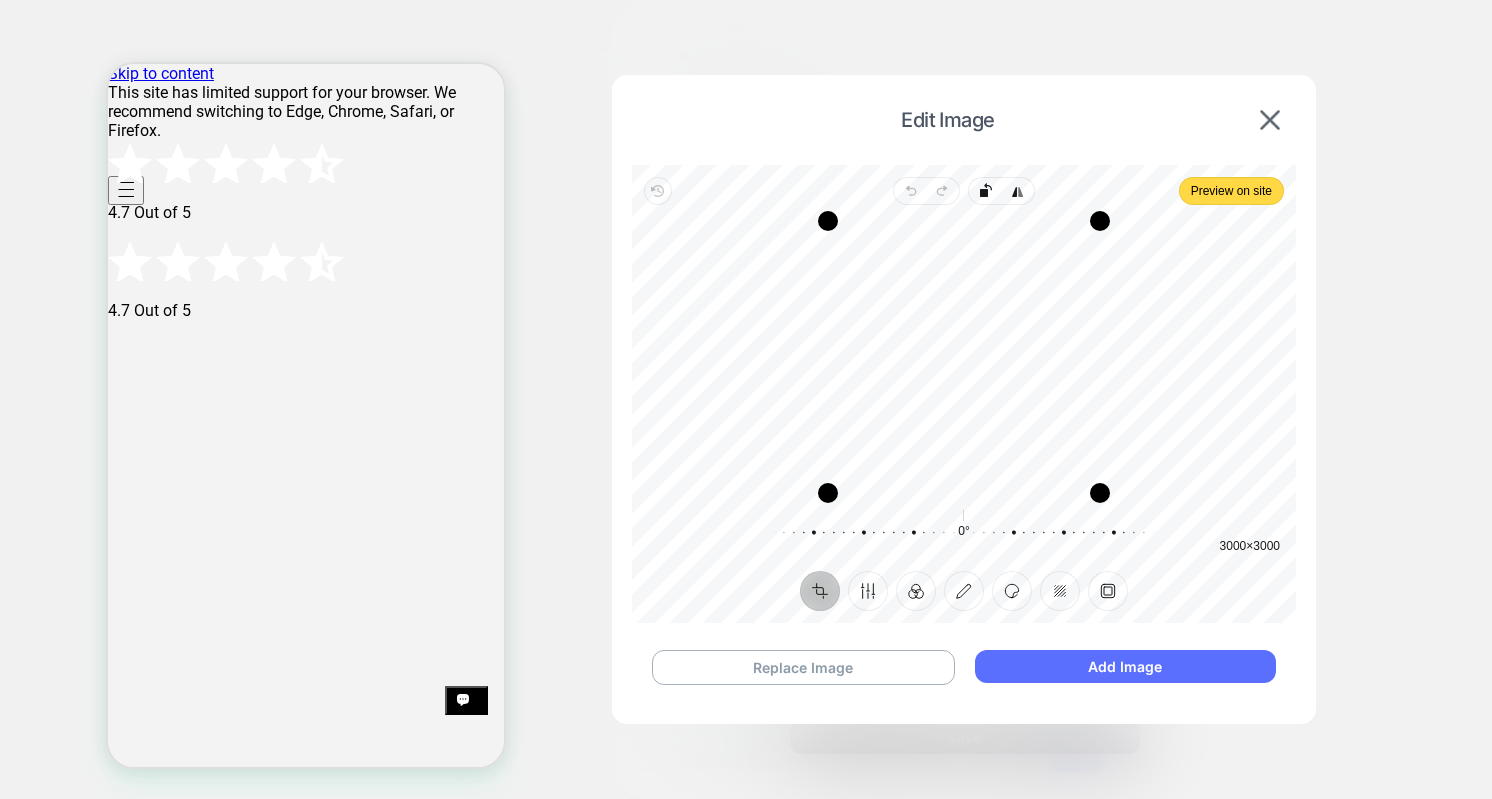click on "Add Image" at bounding box center [1125, 666] 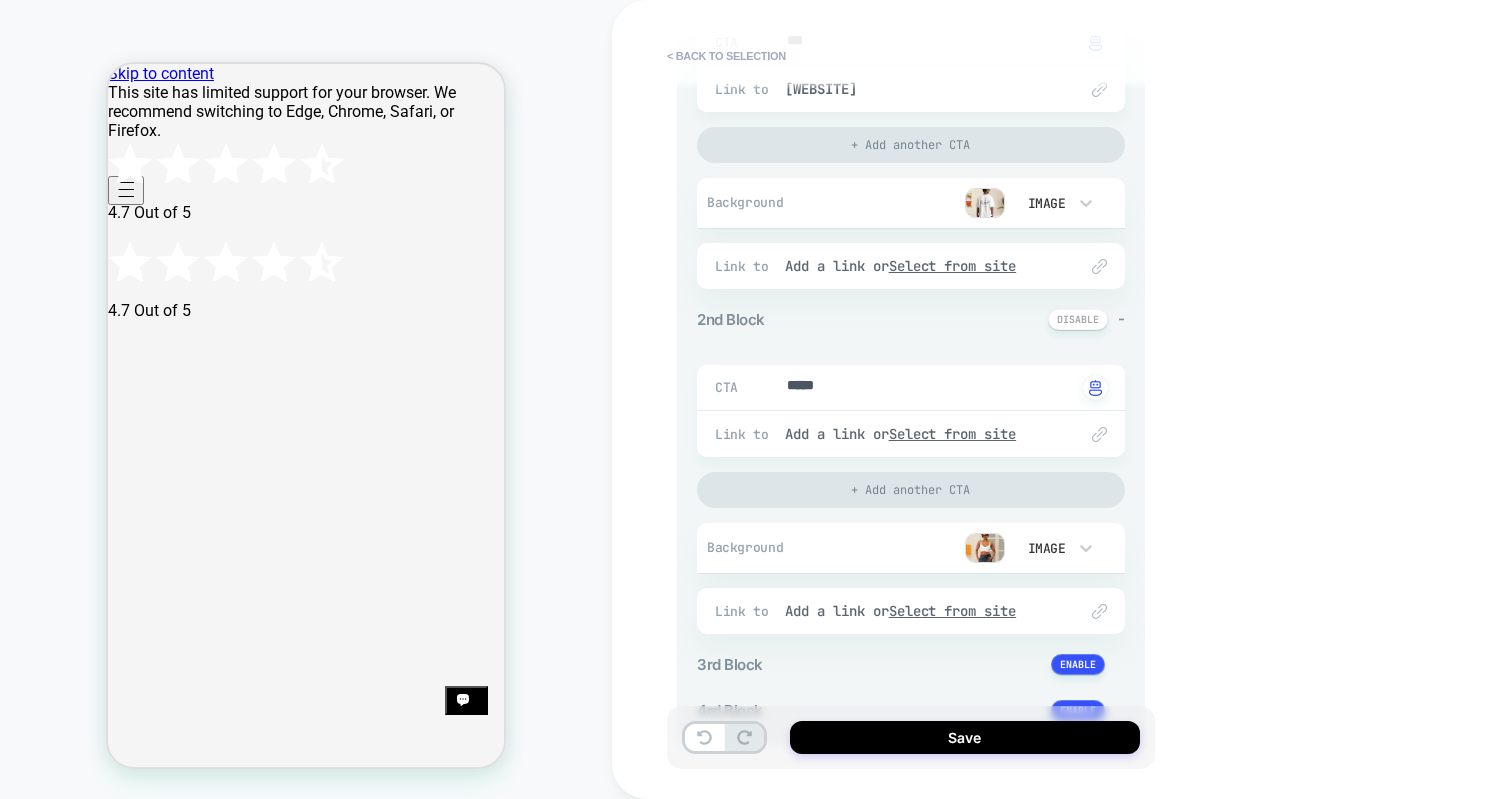scroll, scrollTop: 0, scrollLeft: 0, axis: both 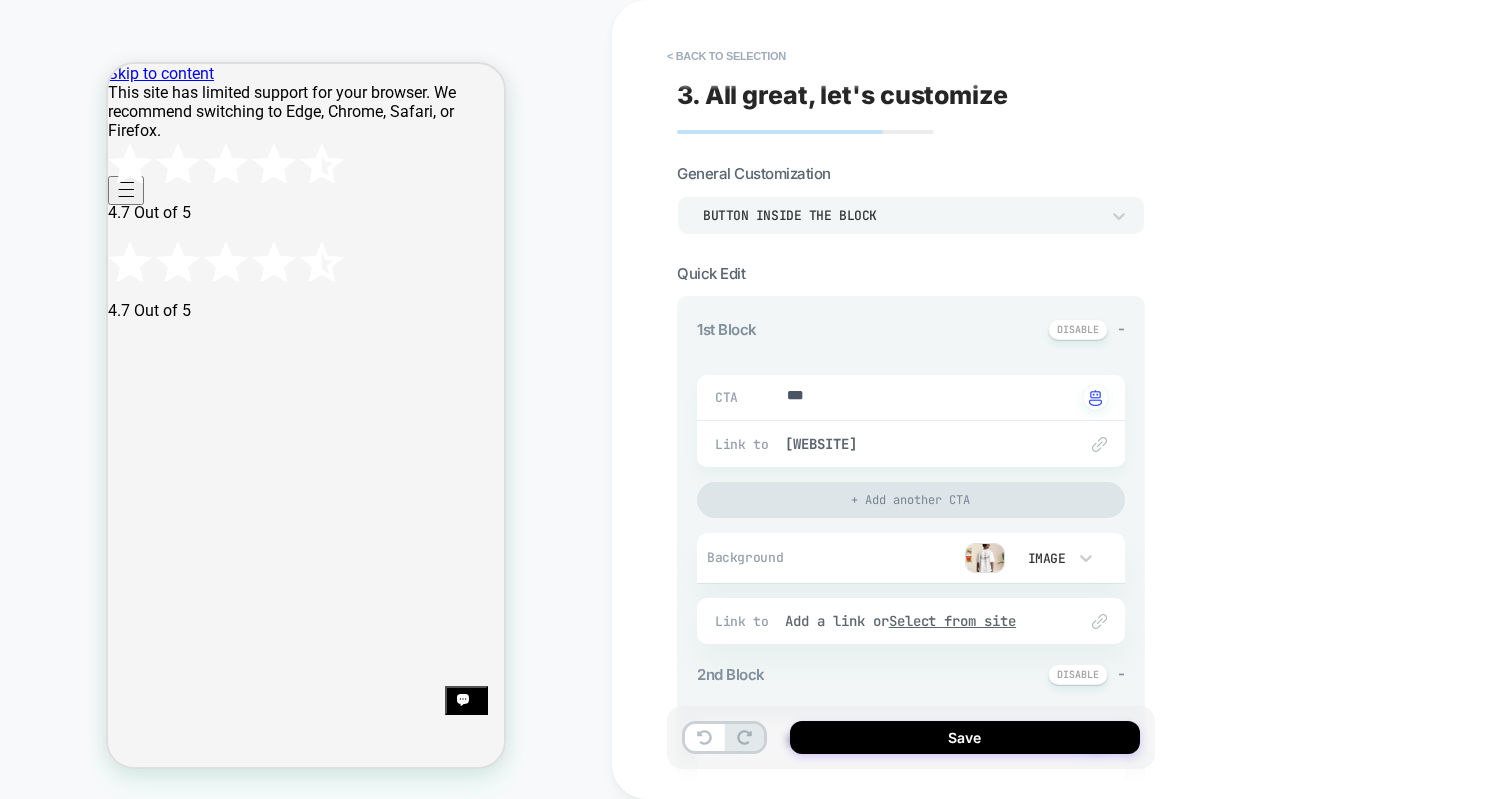 click on "Button inside the block" at bounding box center (901, 215) 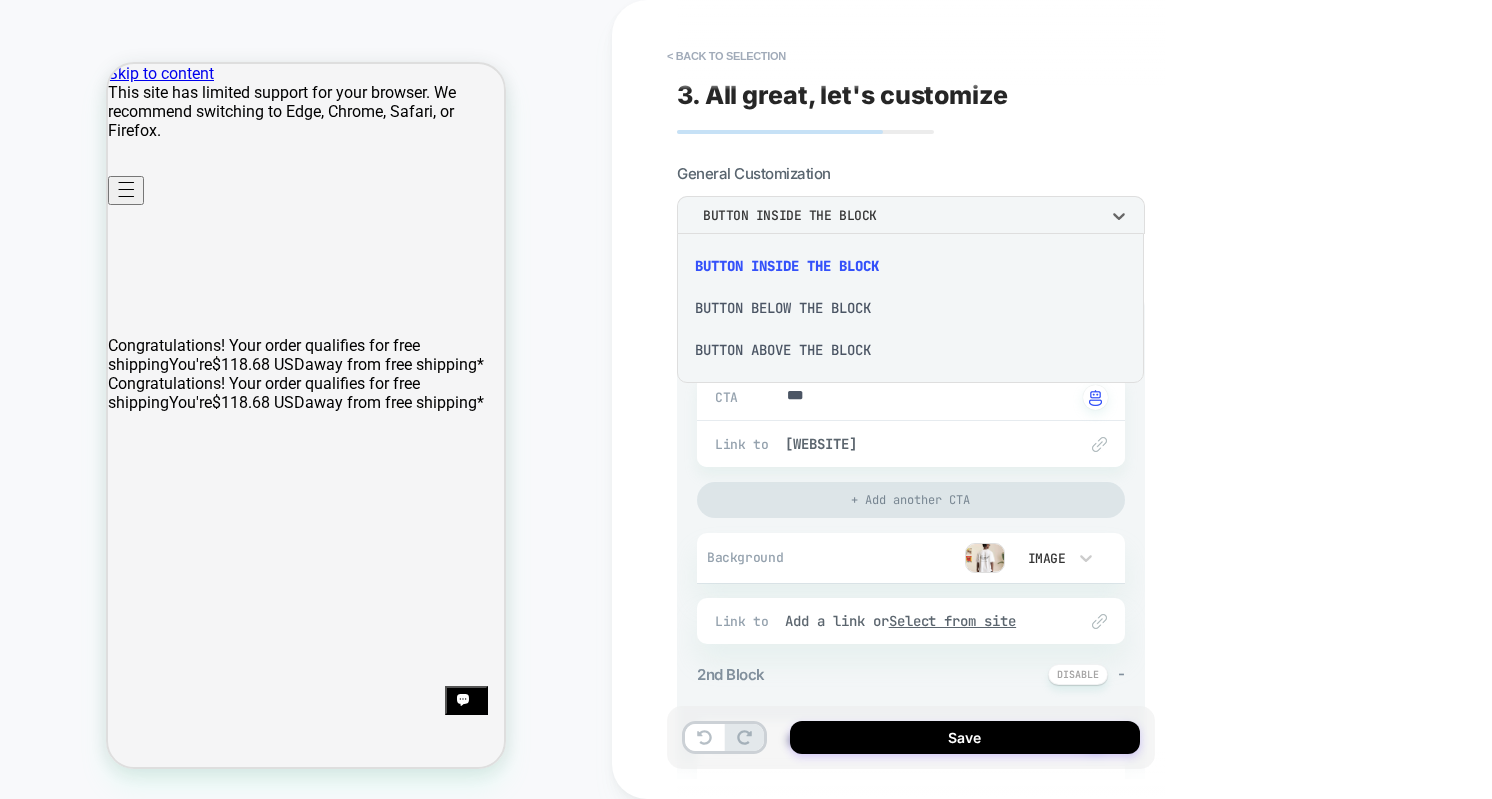 click on "Button below the block" at bounding box center [910, 308] 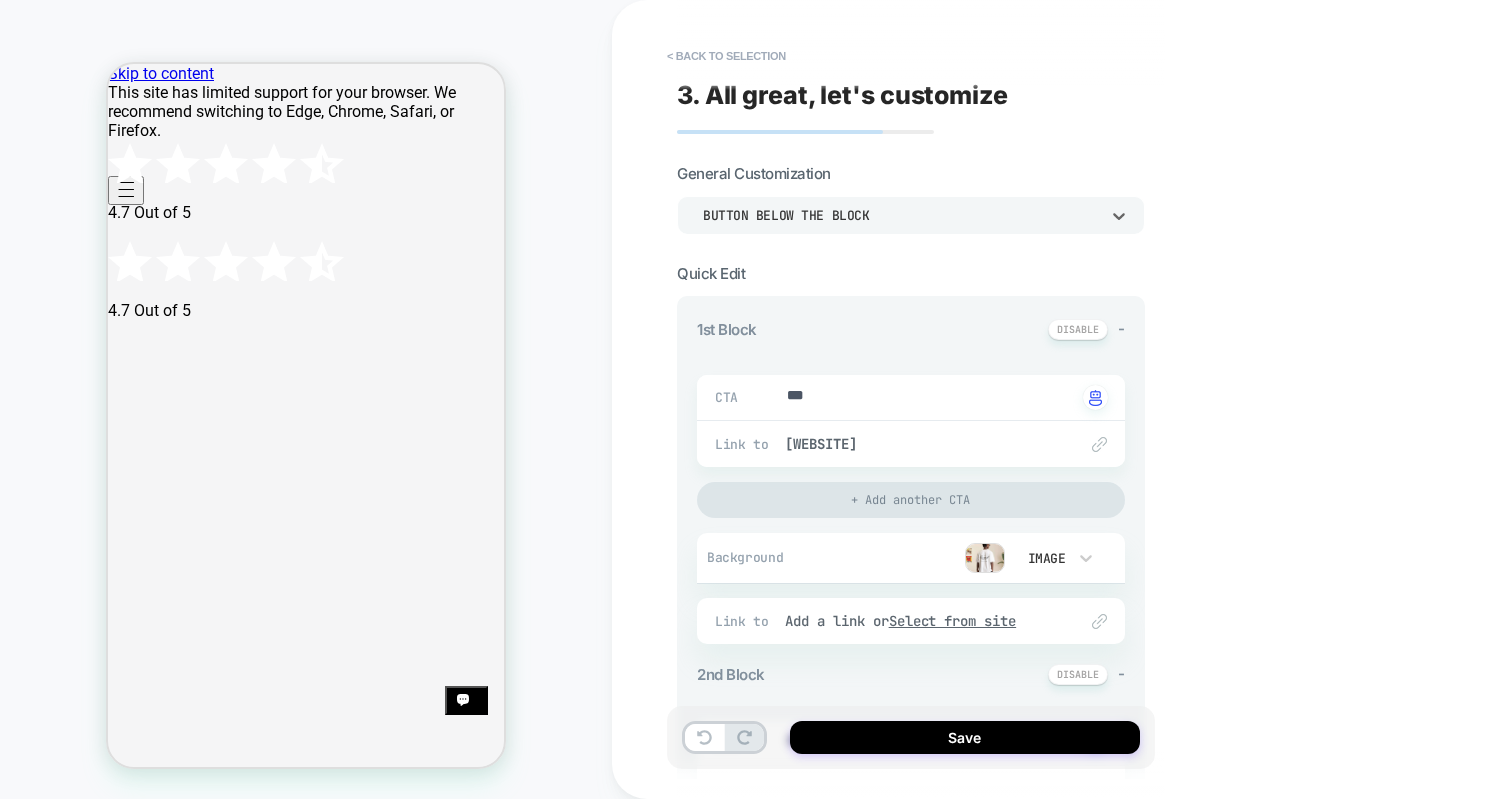 click on "Button below the block" at bounding box center [911, 215] 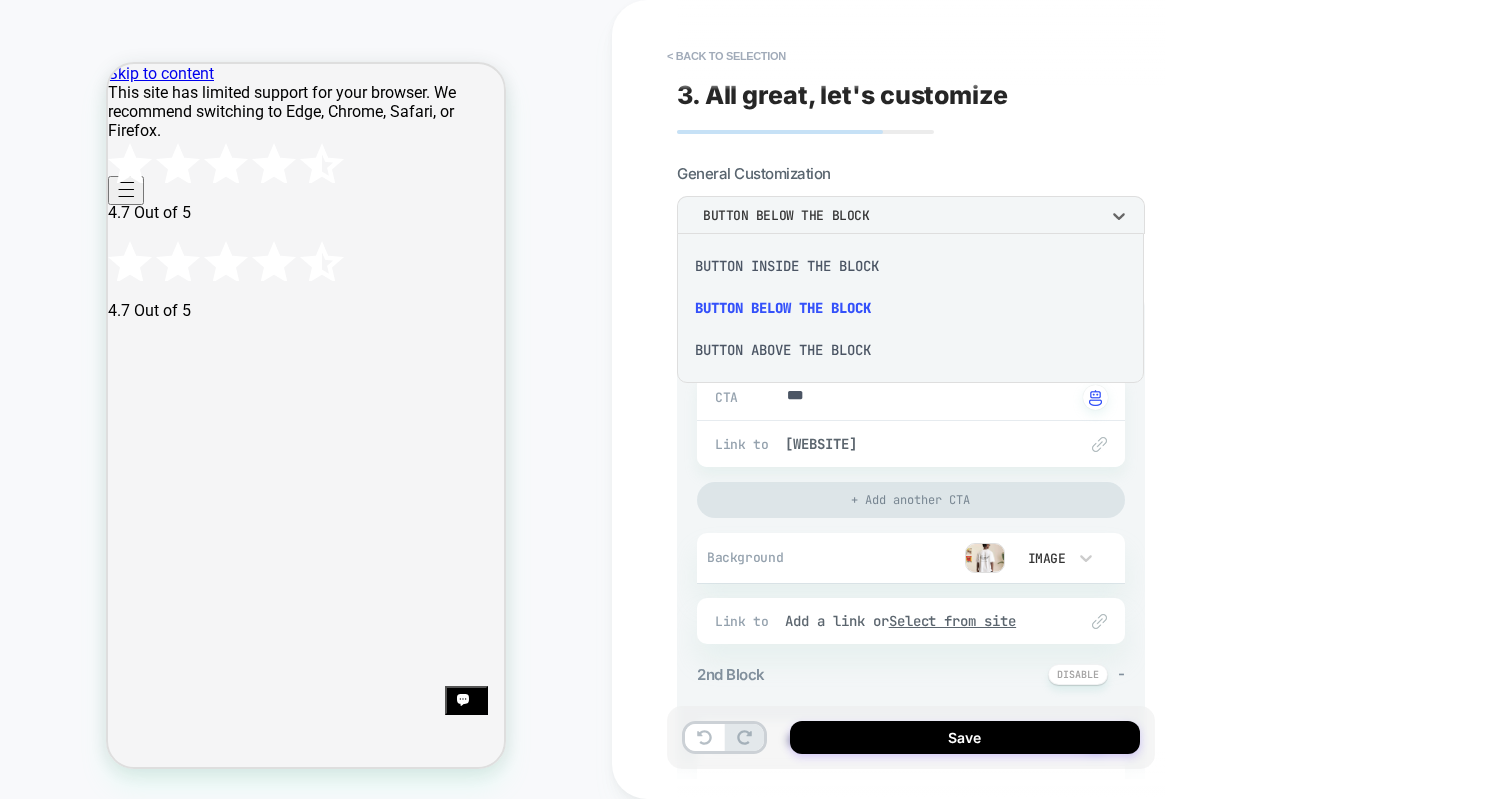 click on "Button above the block" at bounding box center (910, 350) 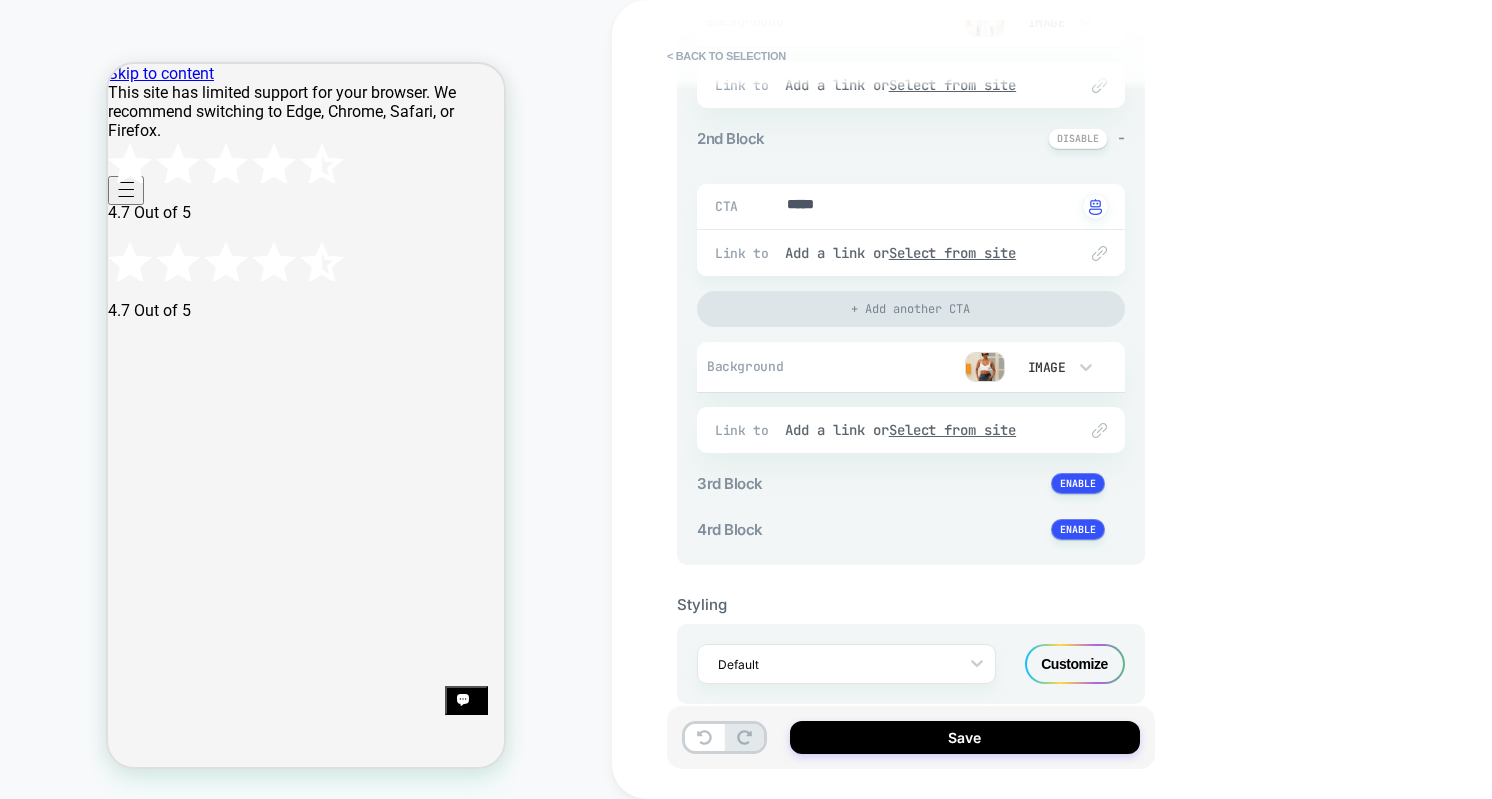 scroll, scrollTop: 569, scrollLeft: 0, axis: vertical 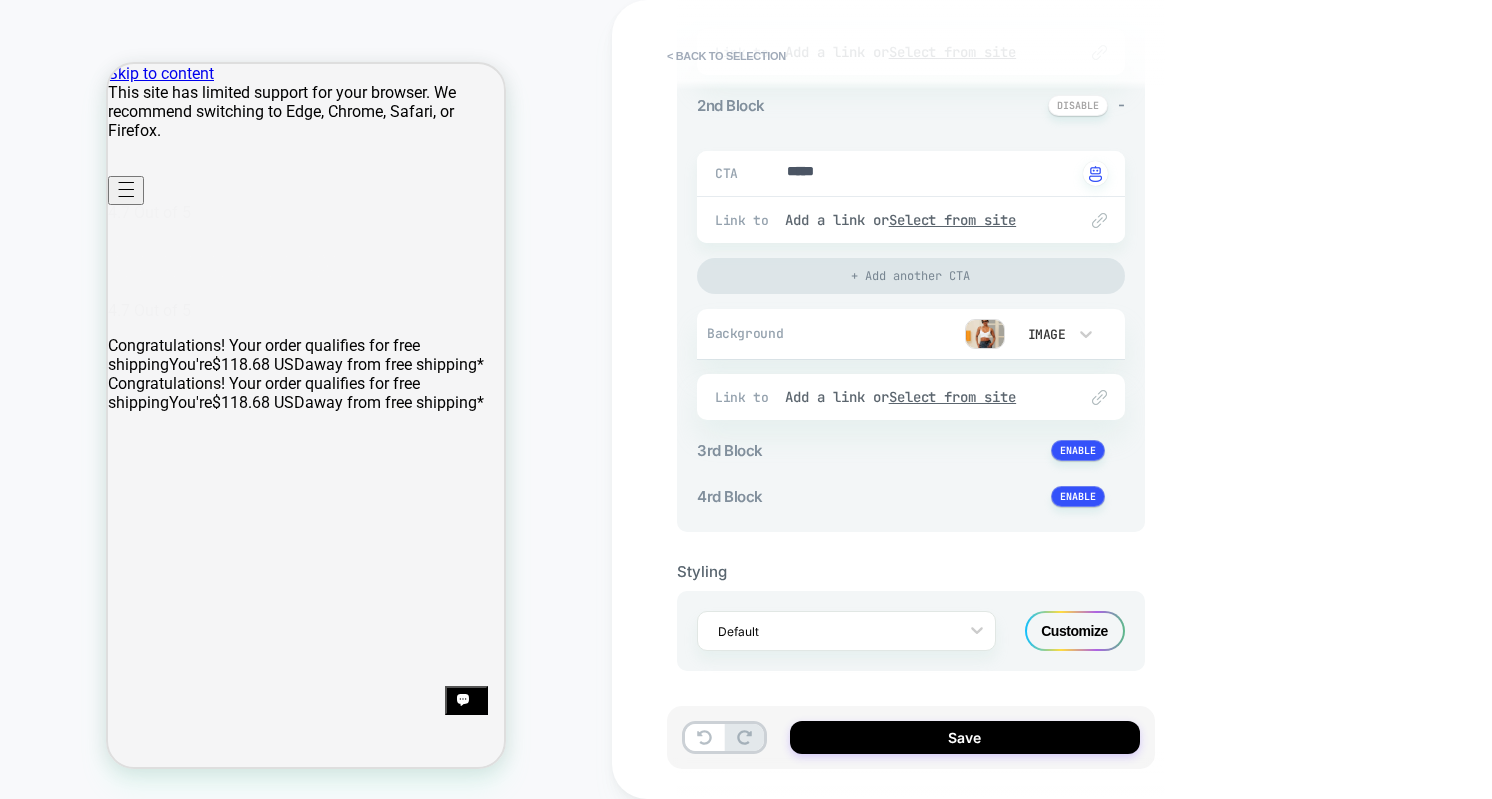 click on "Customize" at bounding box center (1075, 631) 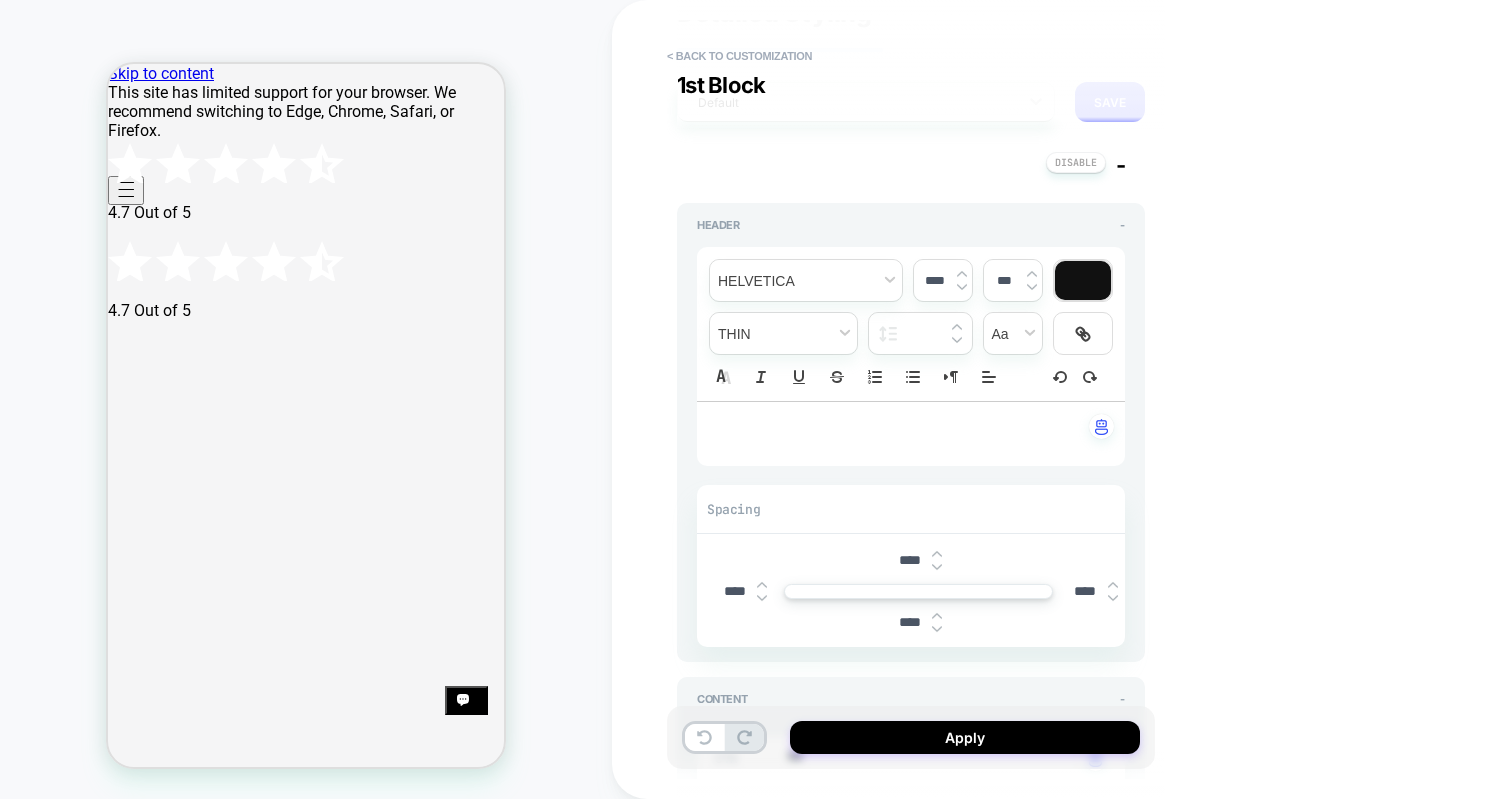 scroll, scrollTop: 0, scrollLeft: 0, axis: both 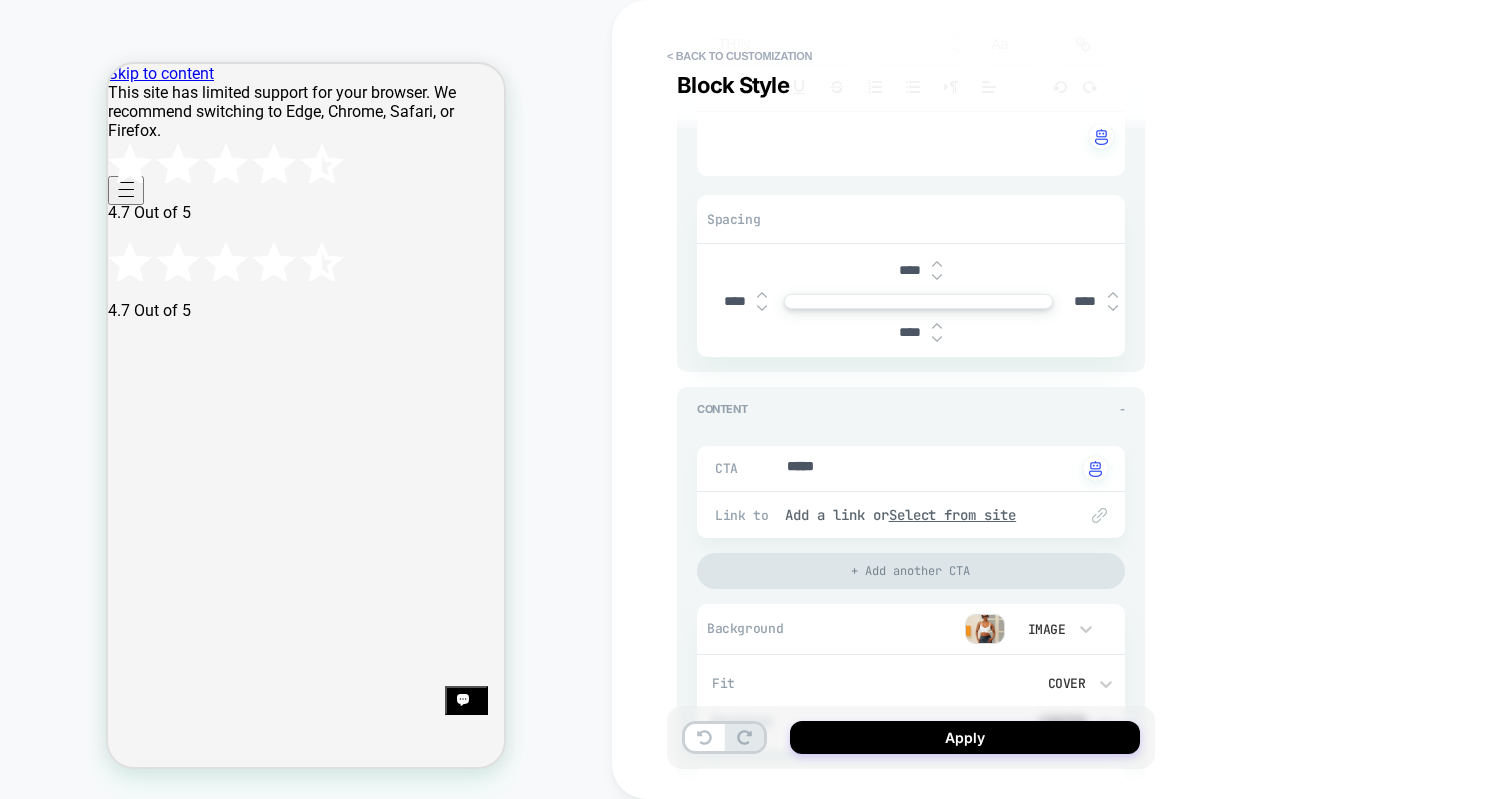 type on "*" 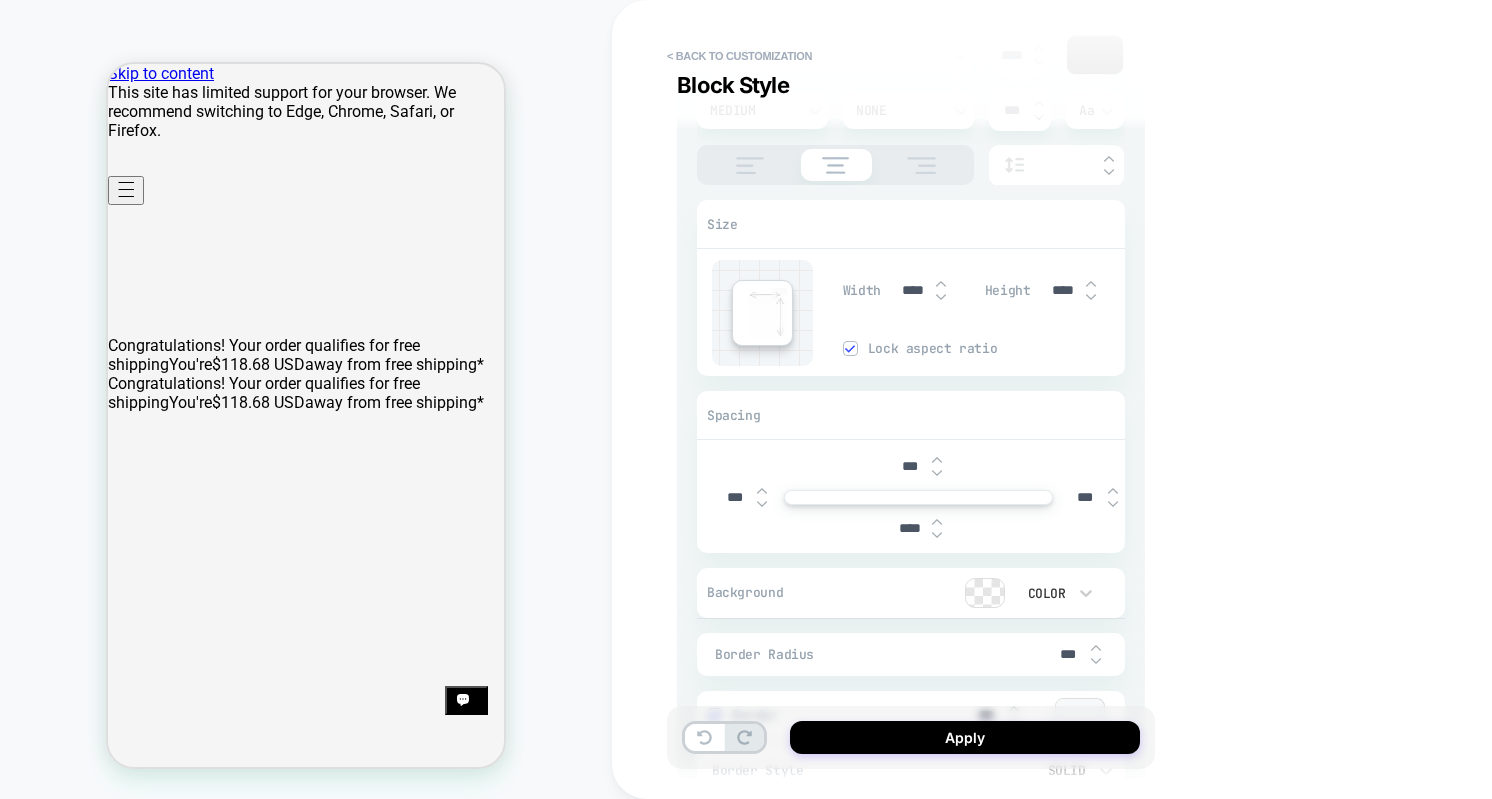 scroll, scrollTop: 3107, scrollLeft: 0, axis: vertical 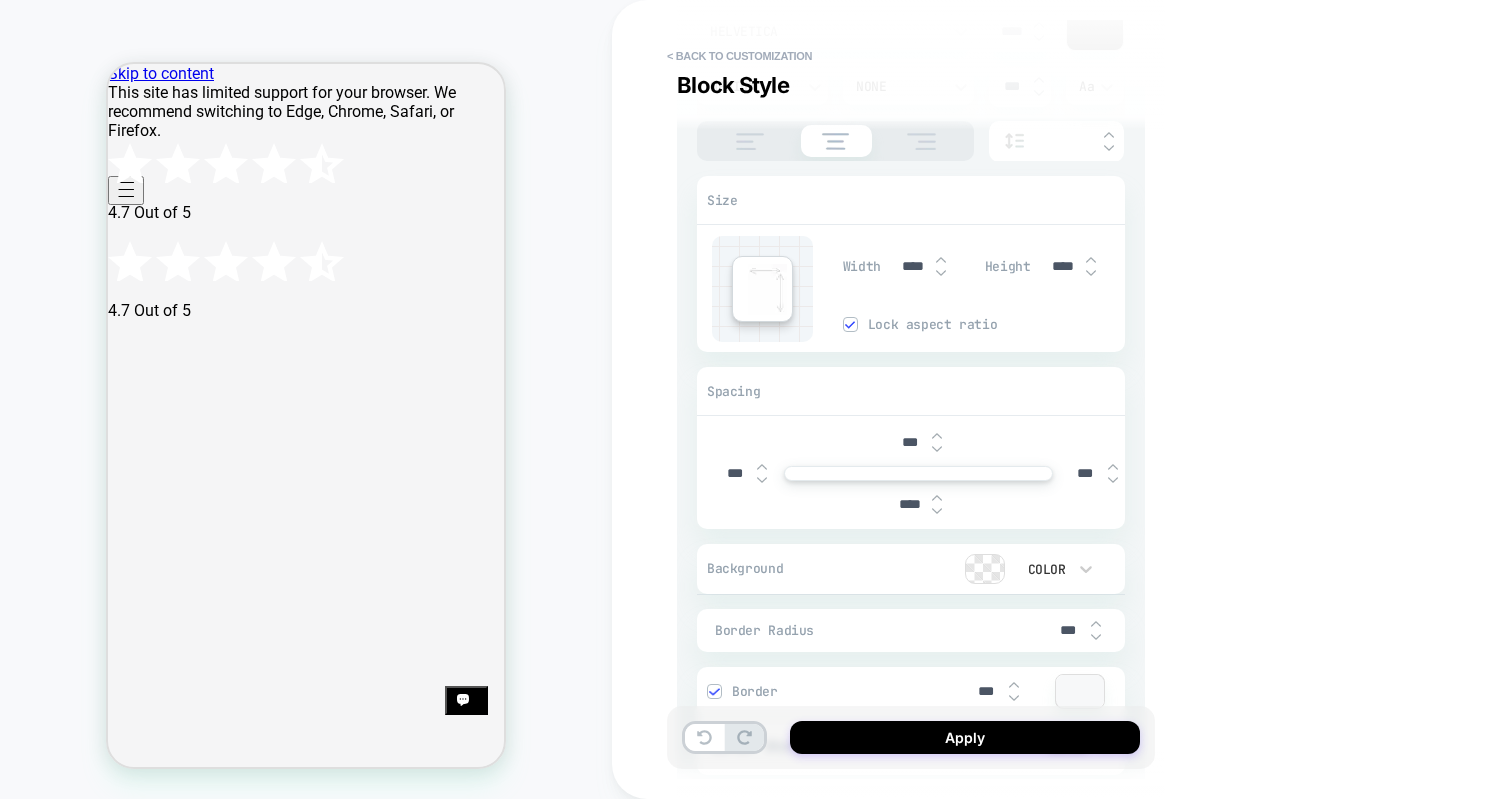 click at bounding box center (985, 569) 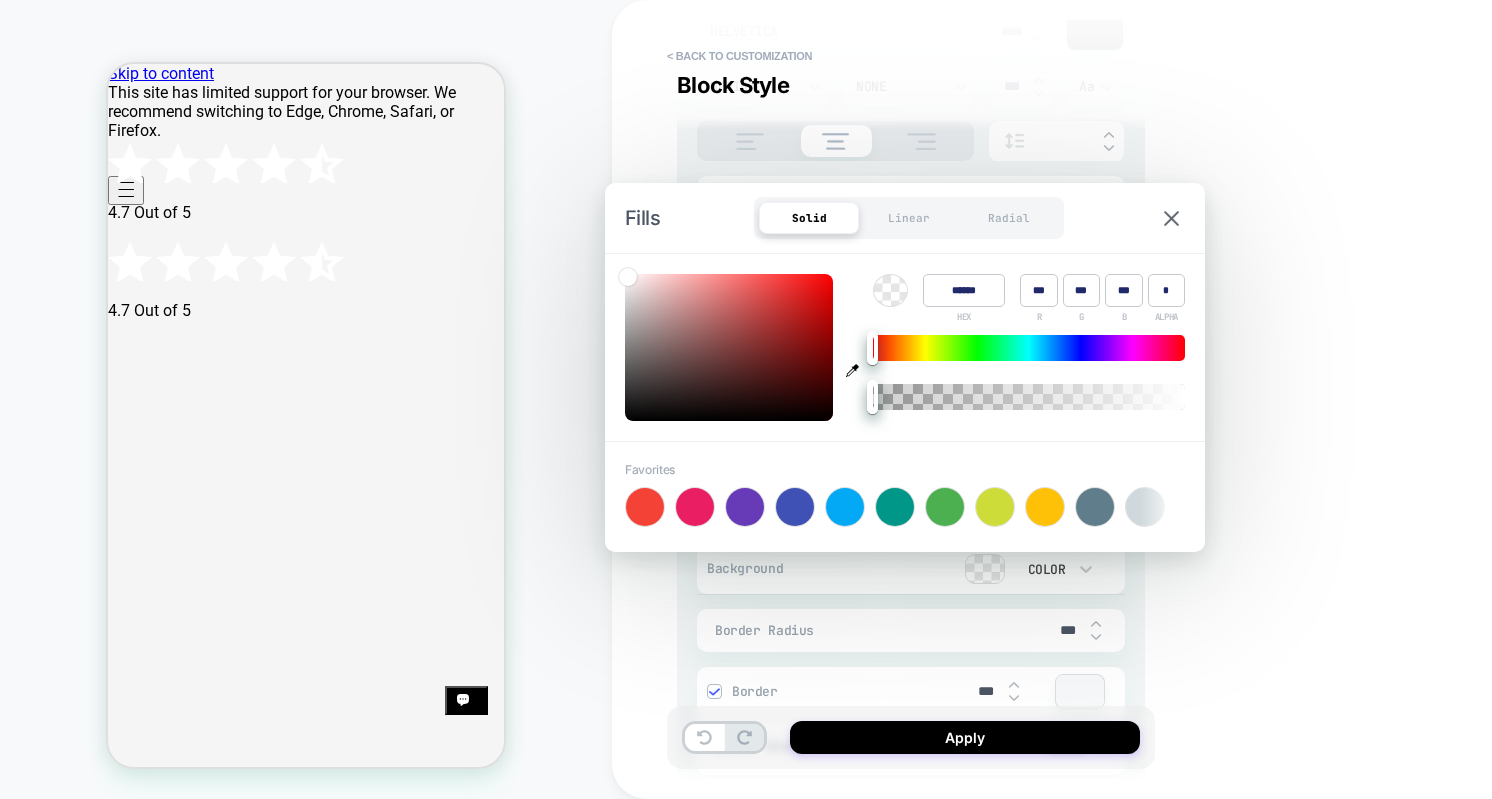 click 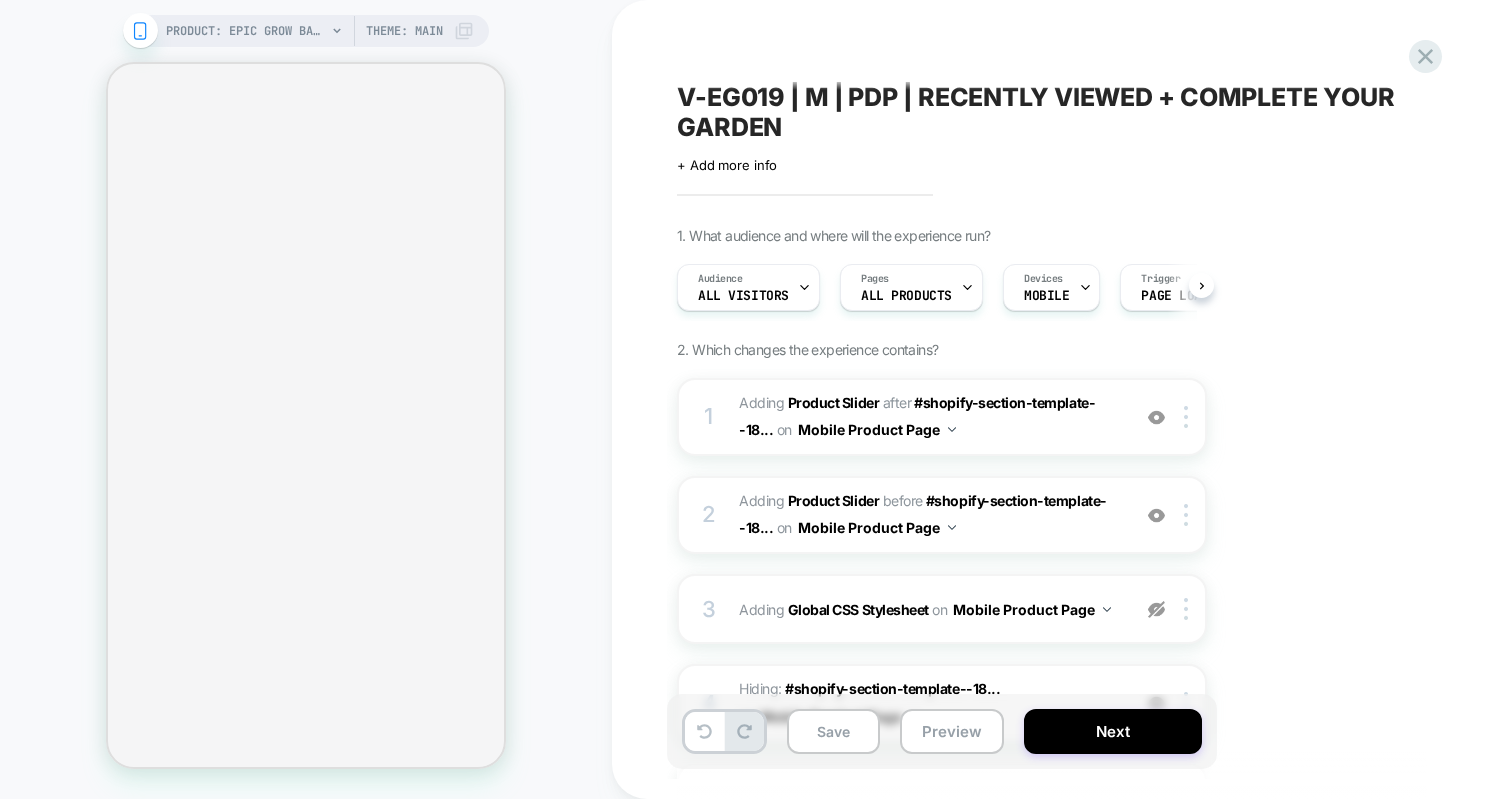 scroll, scrollTop: 0, scrollLeft: 0, axis: both 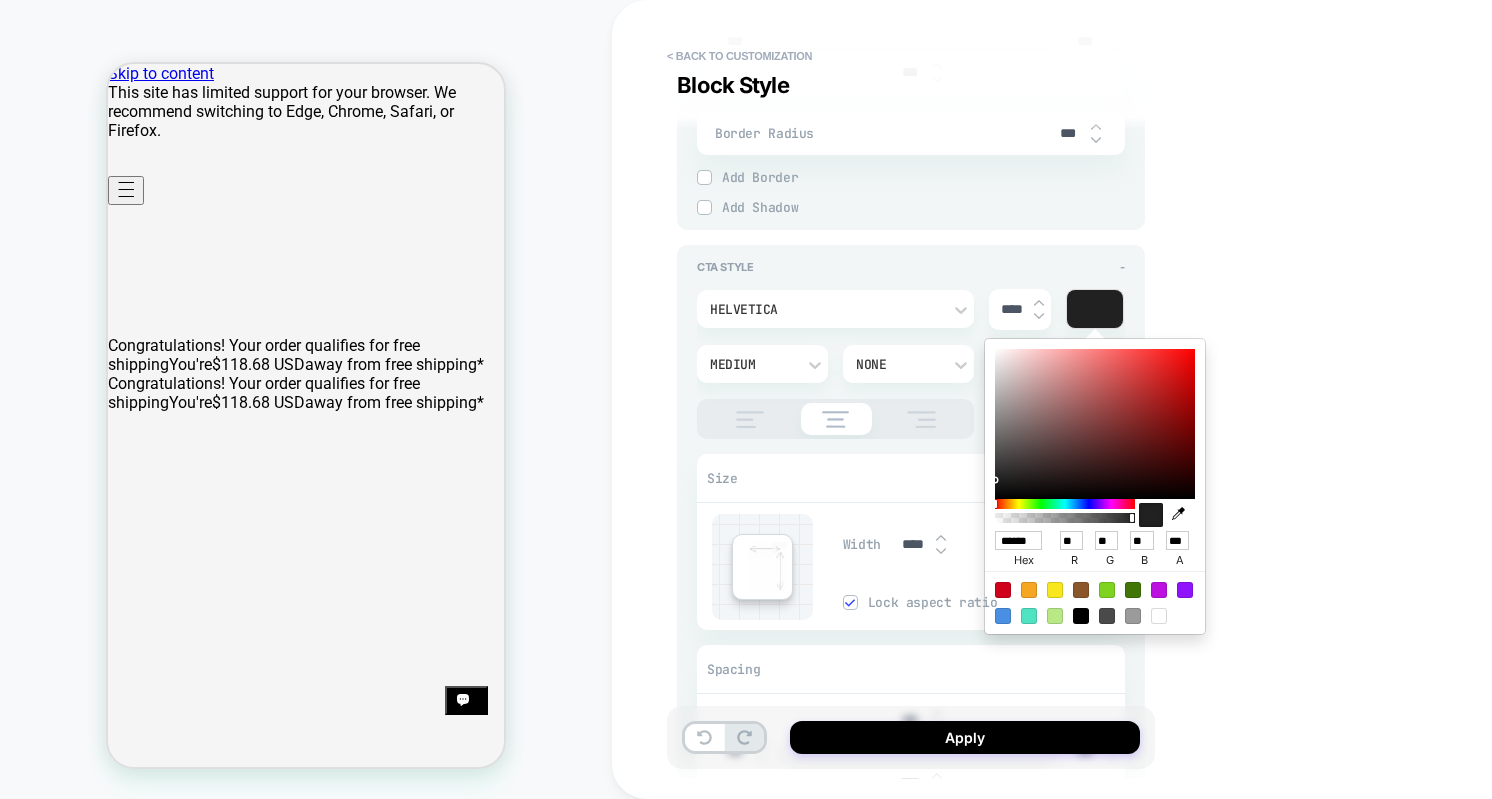 type on "*" 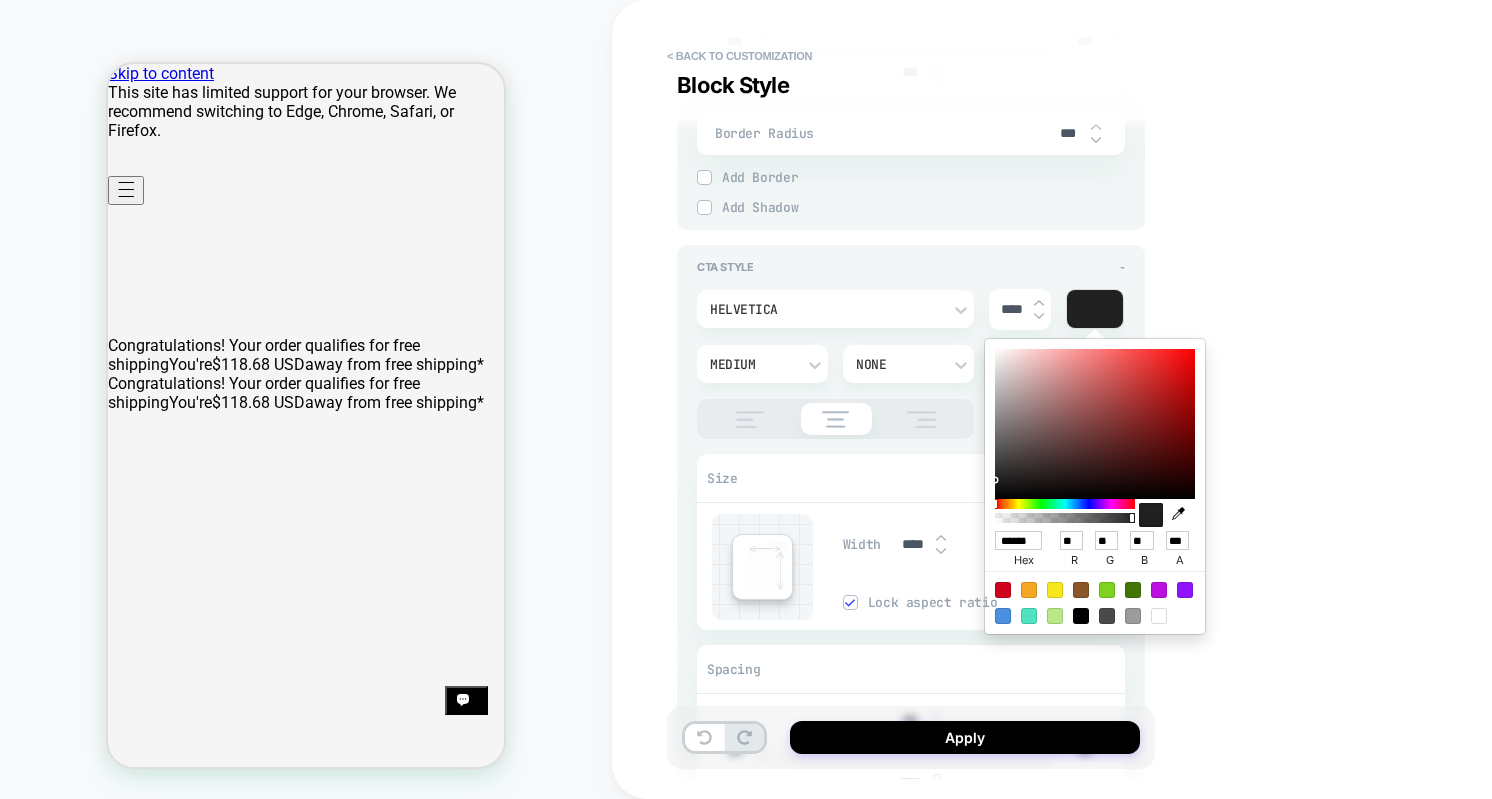 type on "*" 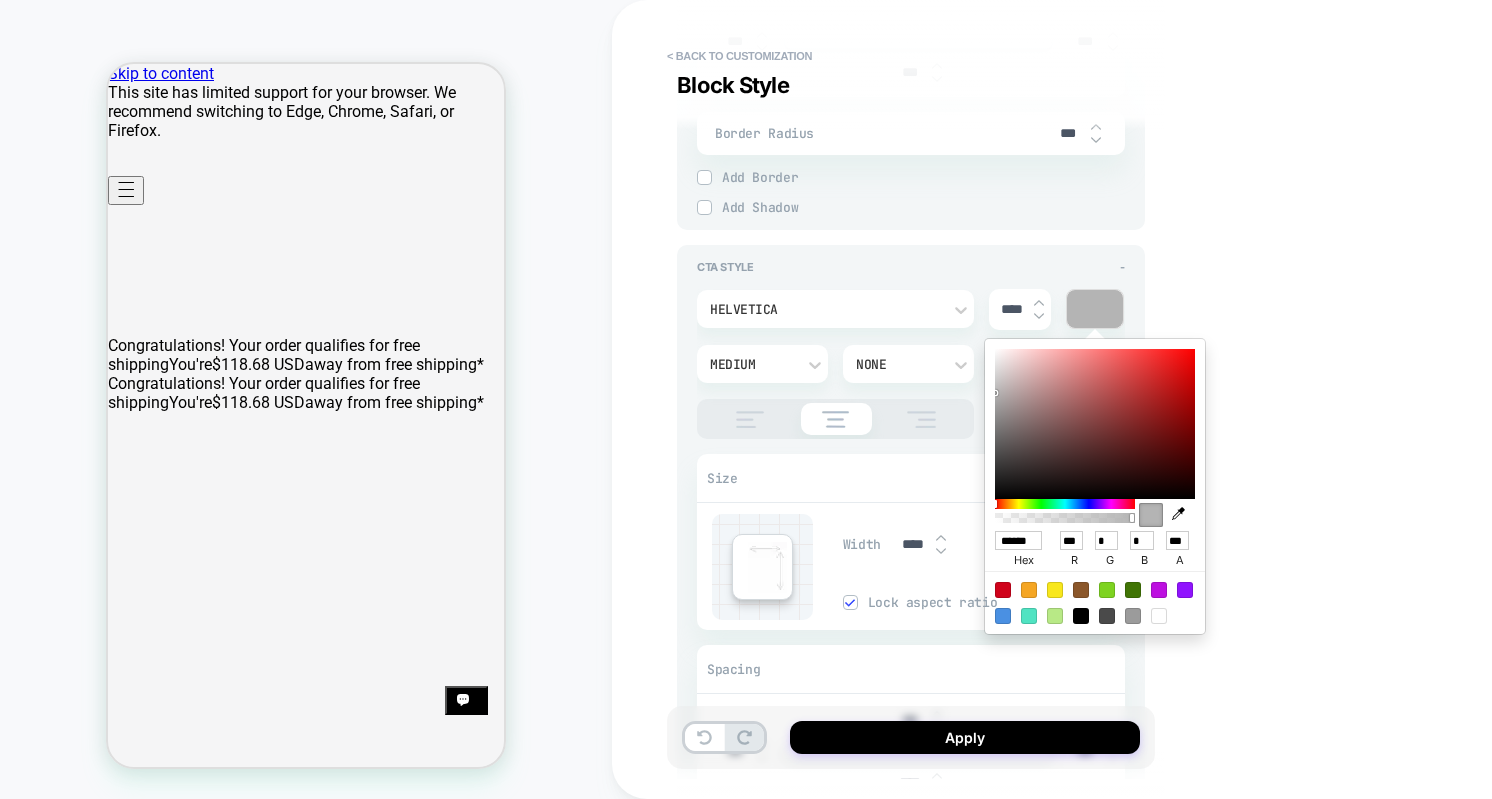 type on "*" 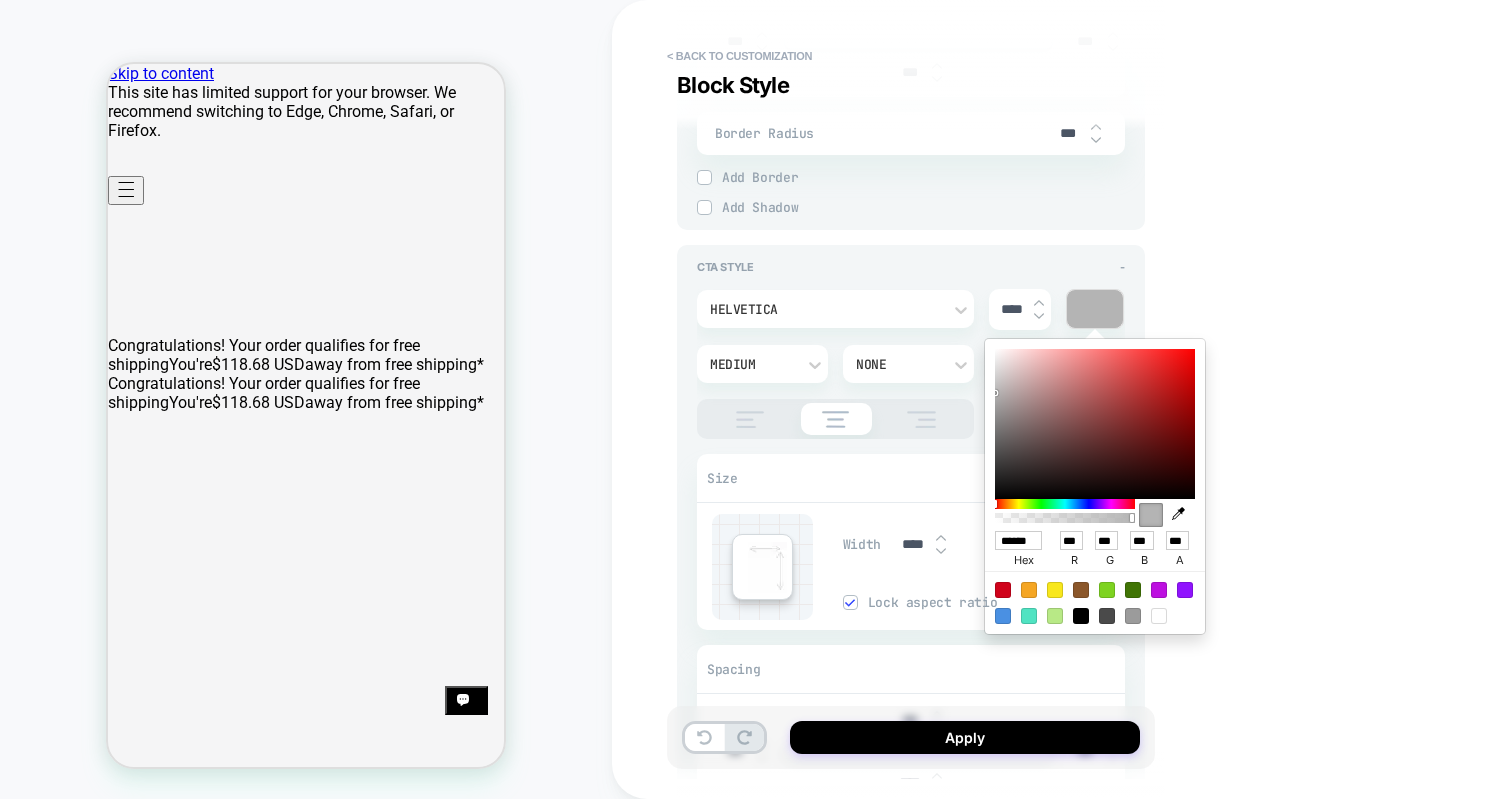 type on "*" 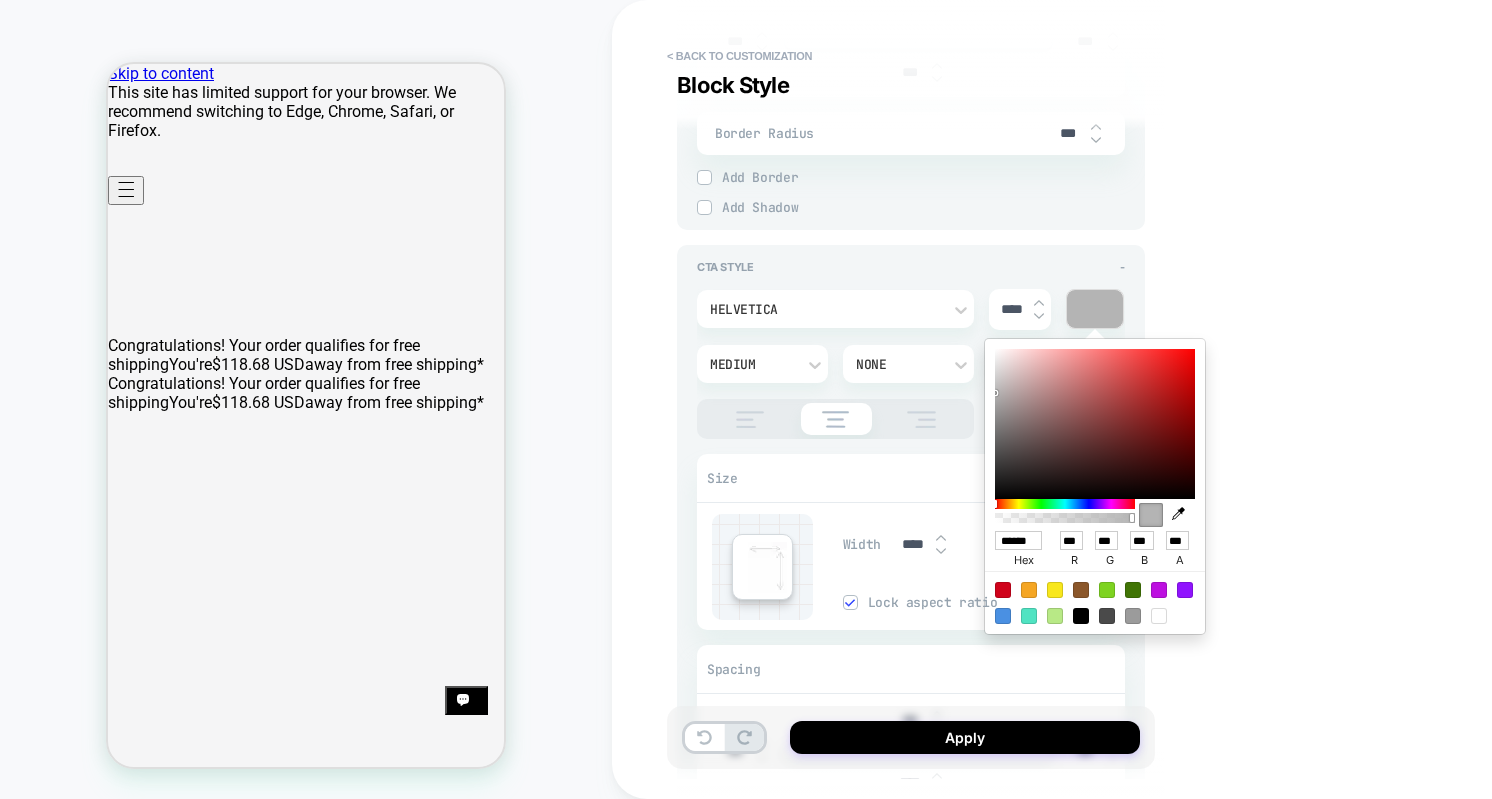 type on "*" 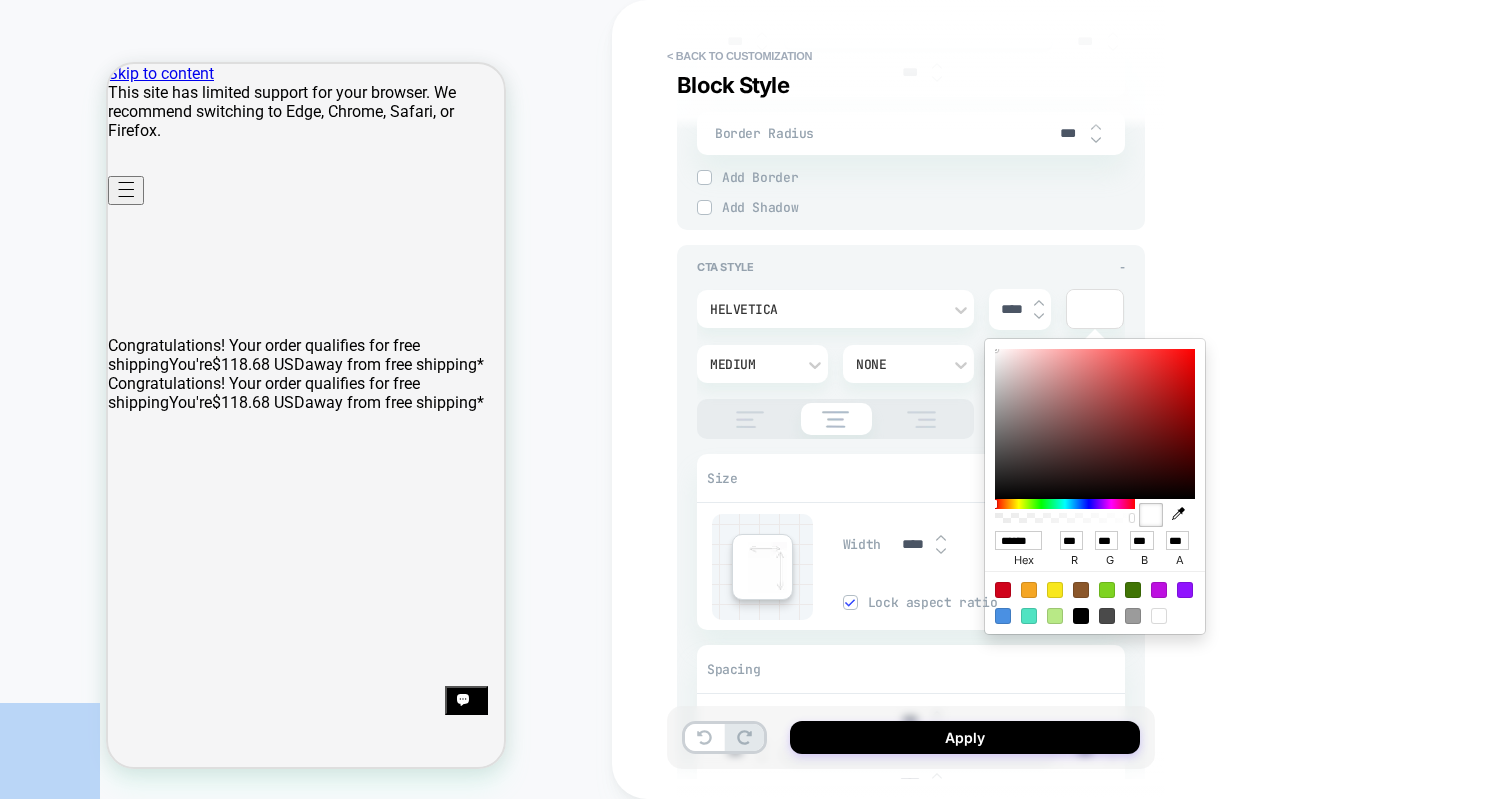 drag, startPoint x: 998, startPoint y: 474, endPoint x: 980, endPoint y: 323, distance: 152.06906 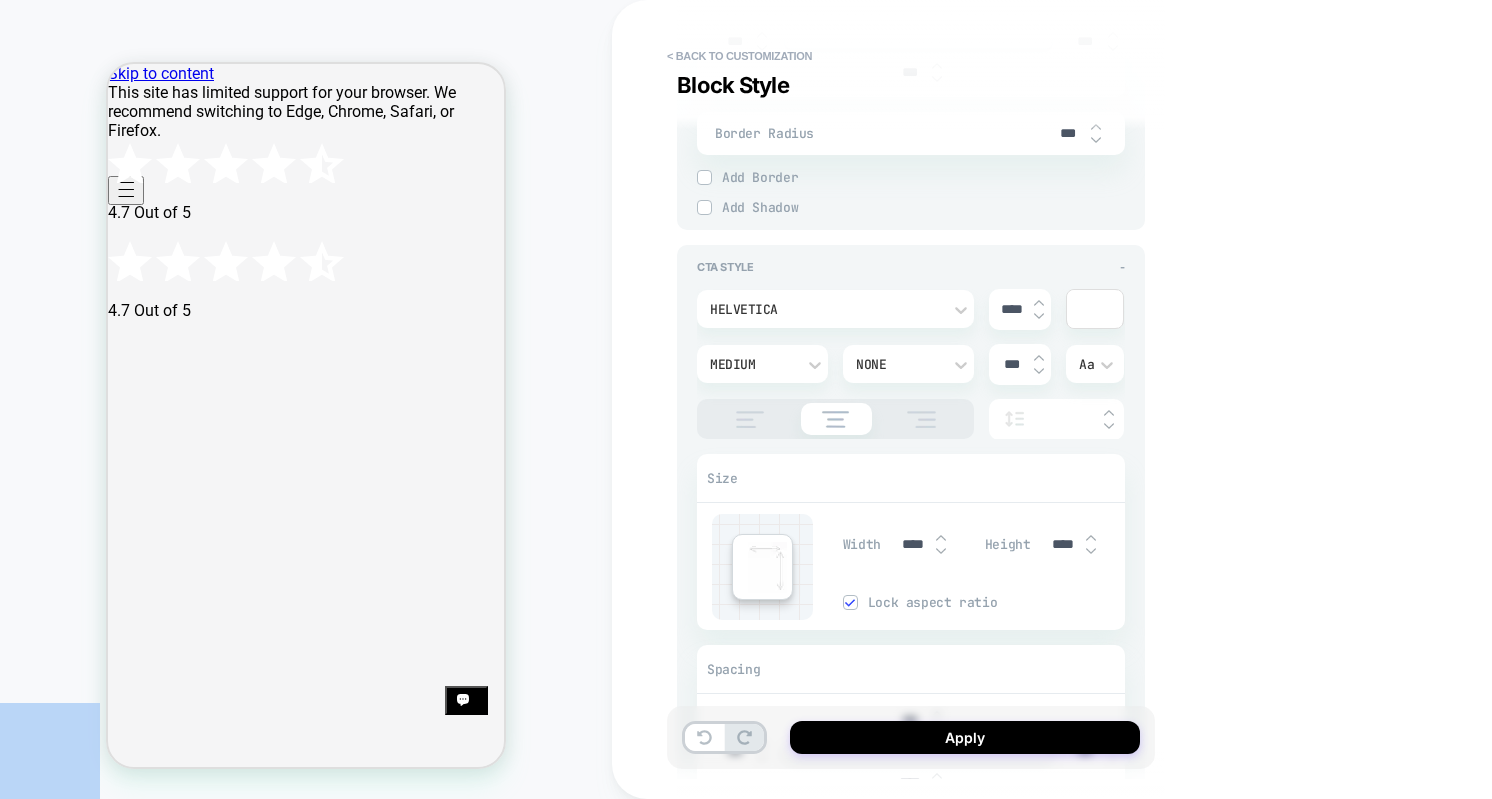 click on "**********" at bounding box center (1052, 399) 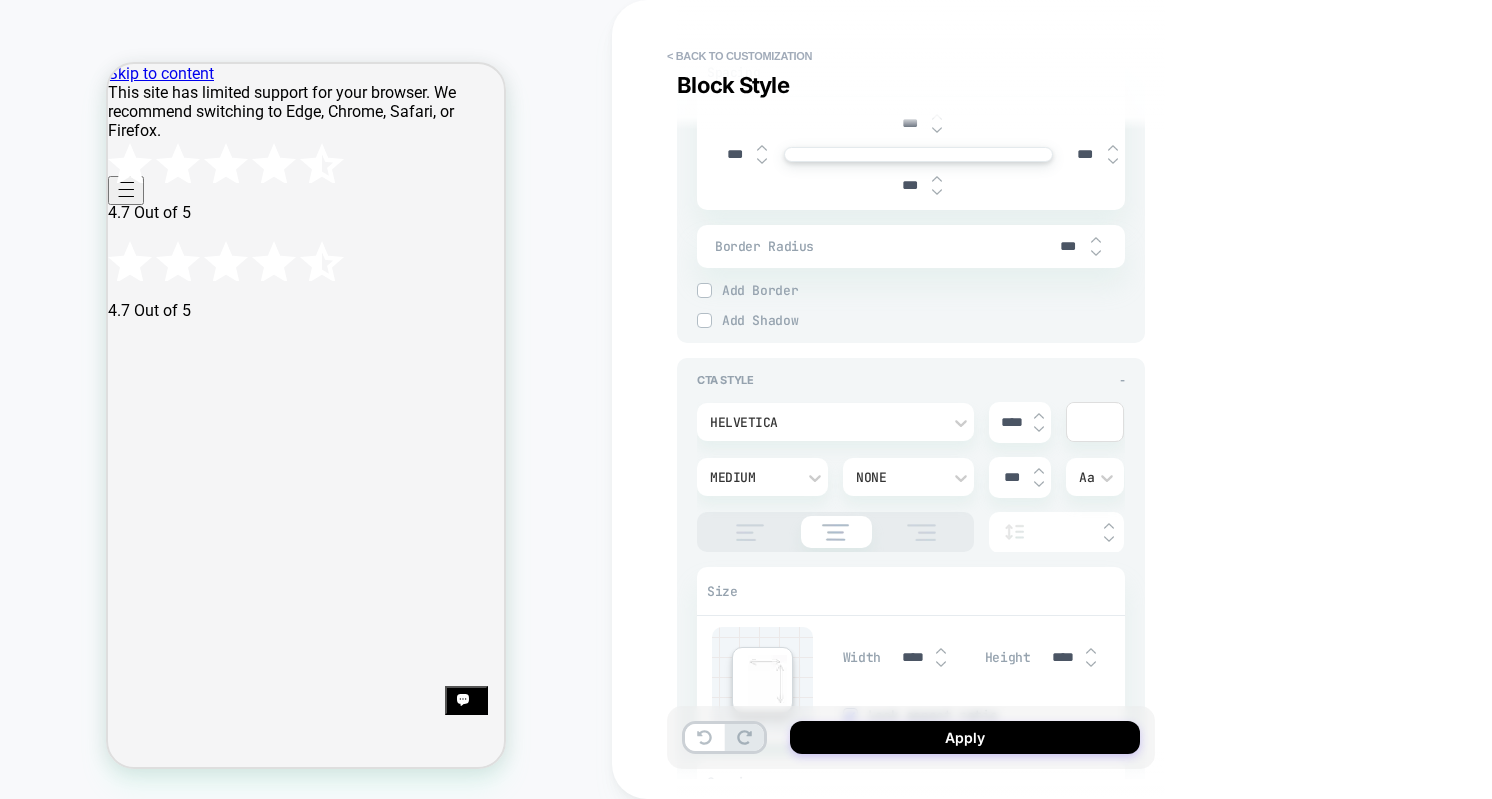 scroll, scrollTop: 2710, scrollLeft: 0, axis: vertical 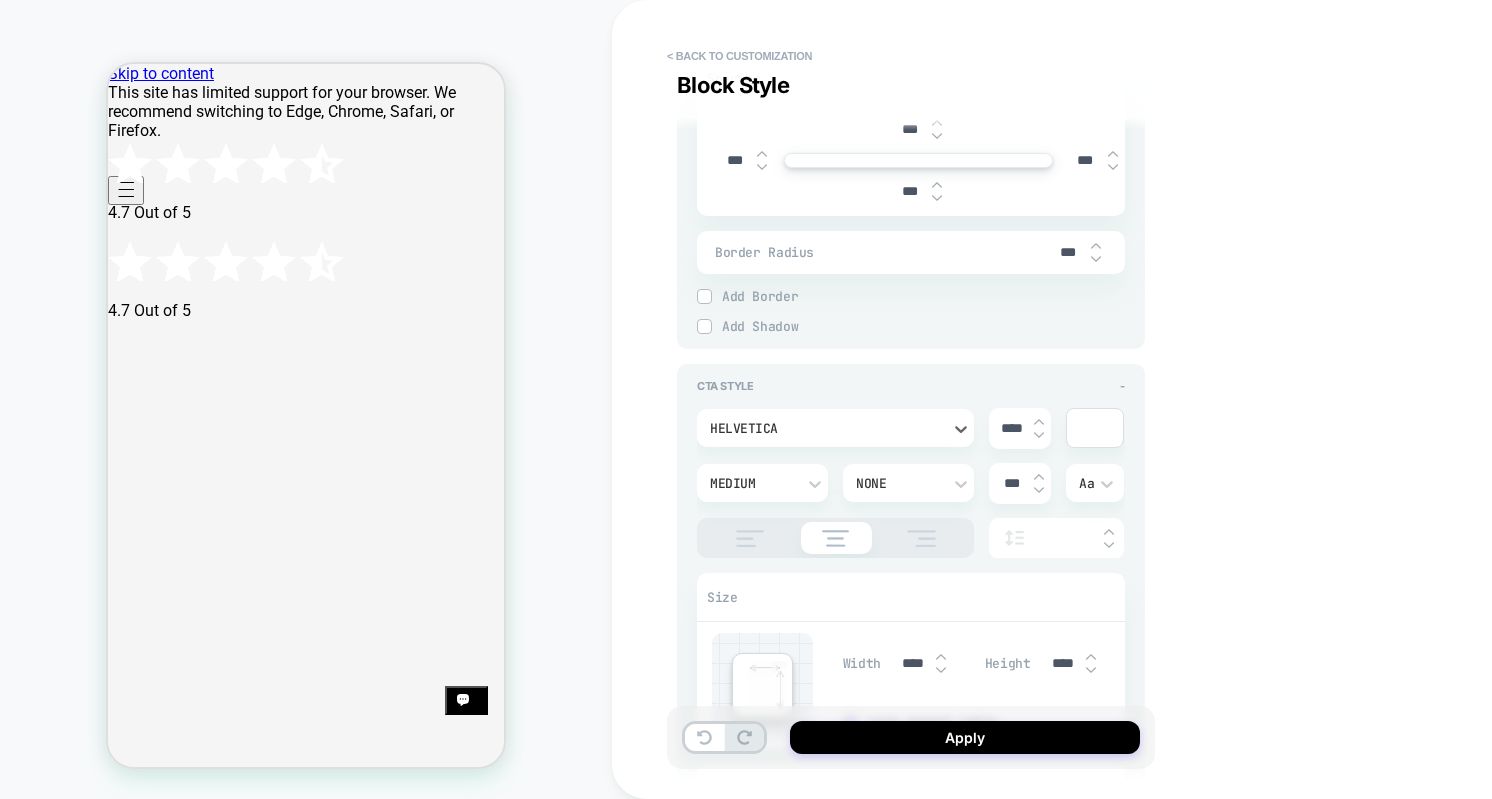 click on "Helvetica" at bounding box center [825, 428] 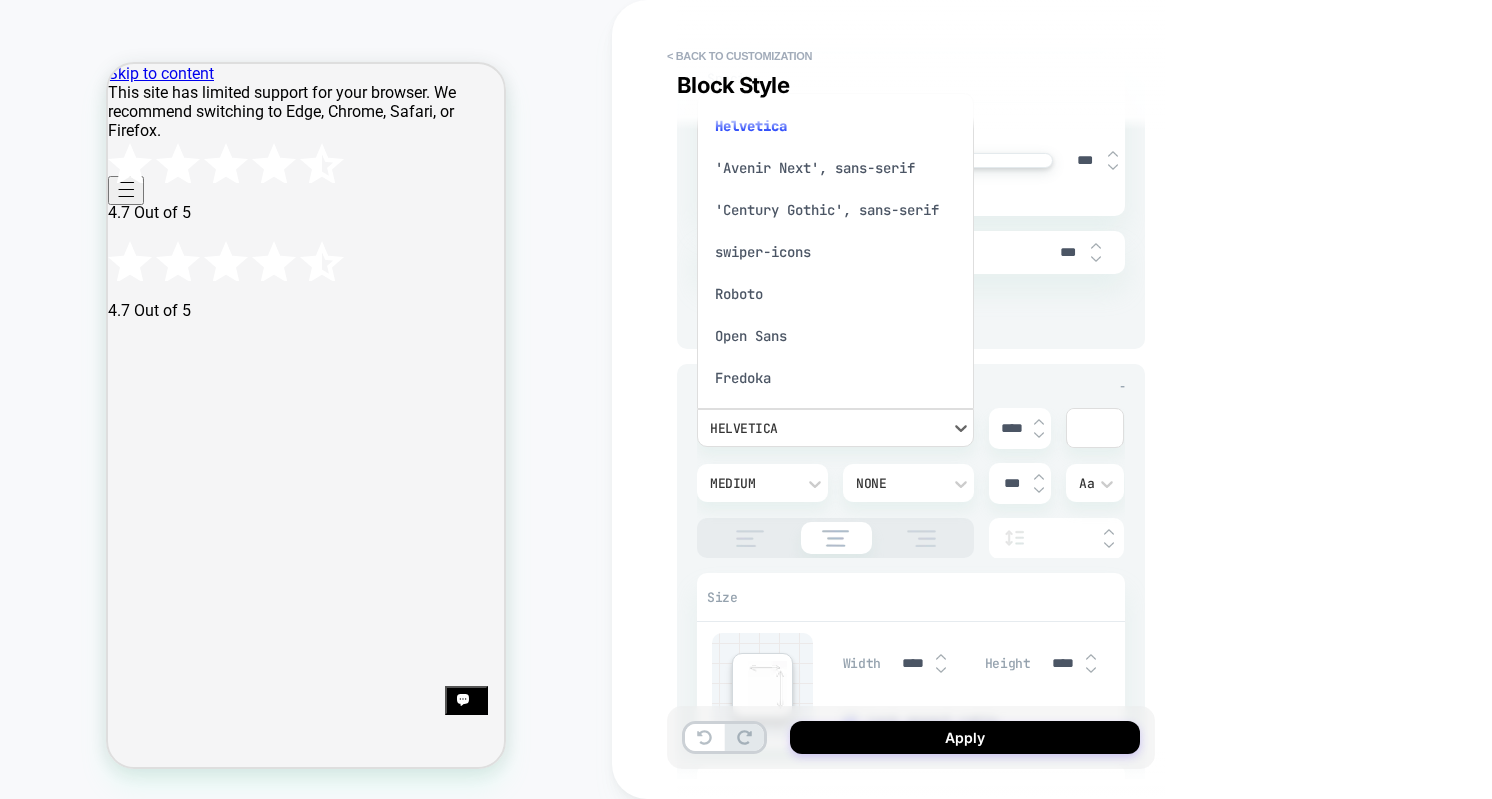 scroll, scrollTop: 16, scrollLeft: 0, axis: vertical 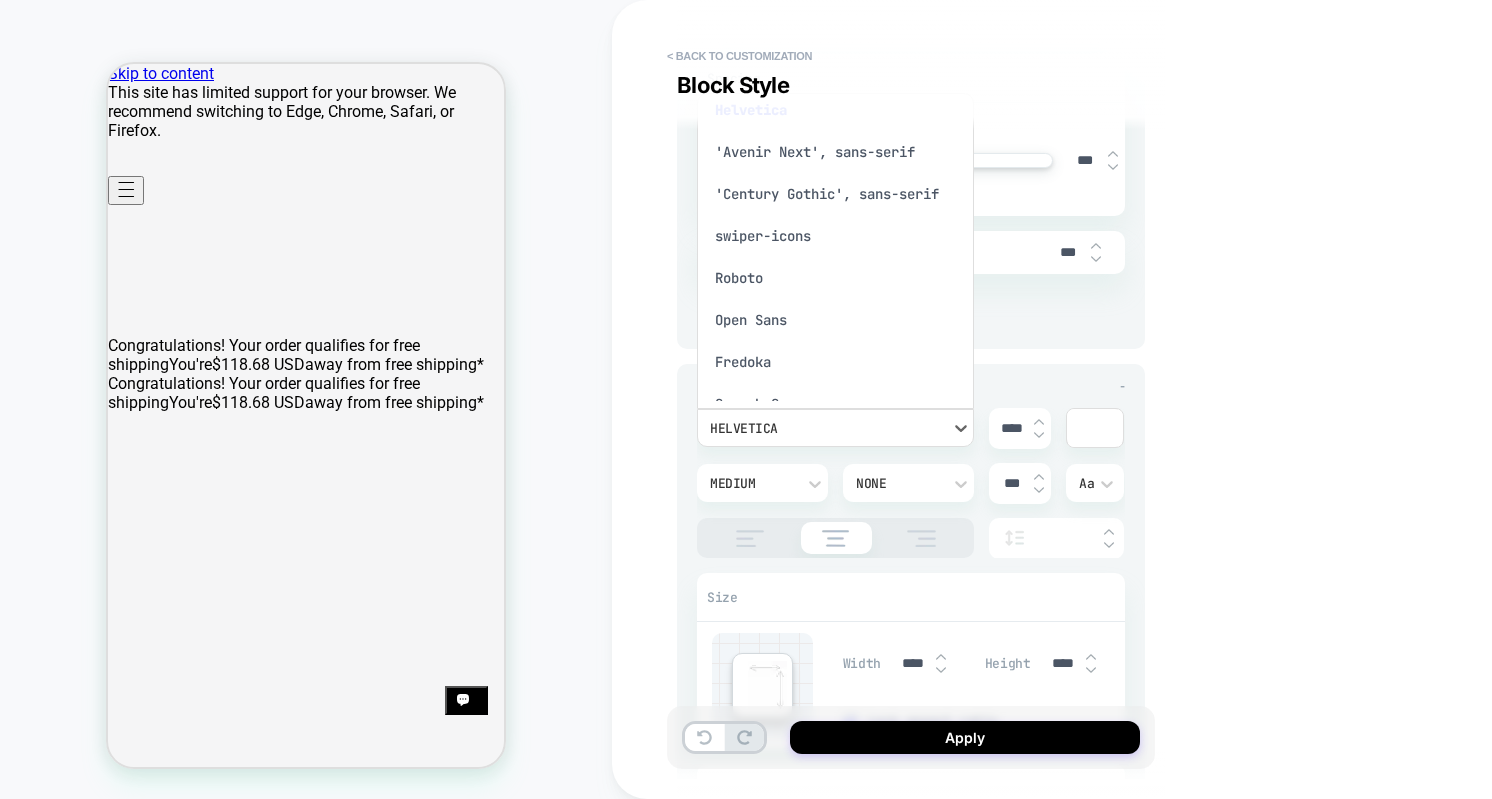 click on "'Avenir Next', sans-serif" at bounding box center [835, 152] 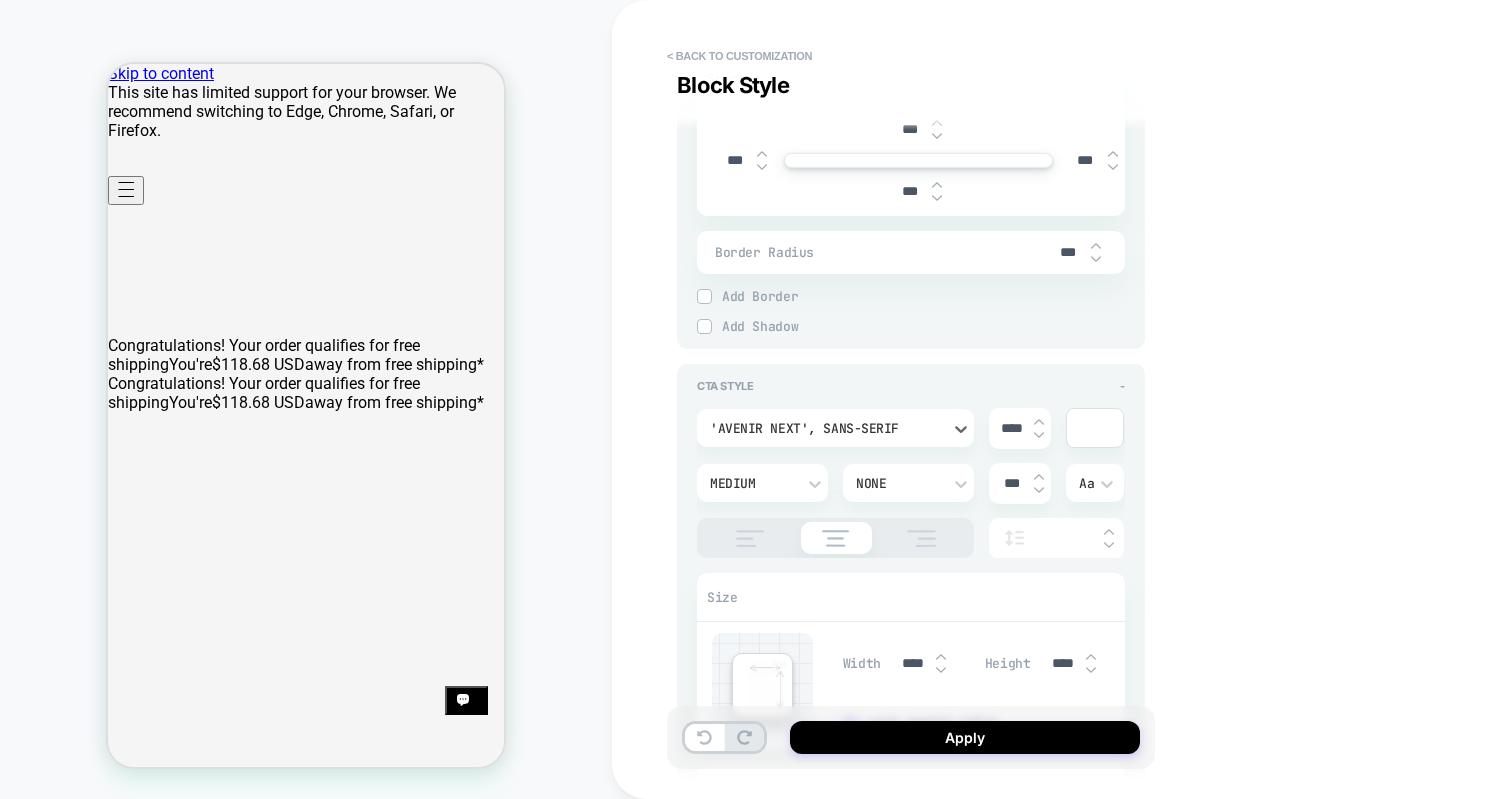 click on "'Avenir Next', sans-serif" at bounding box center [825, 428] 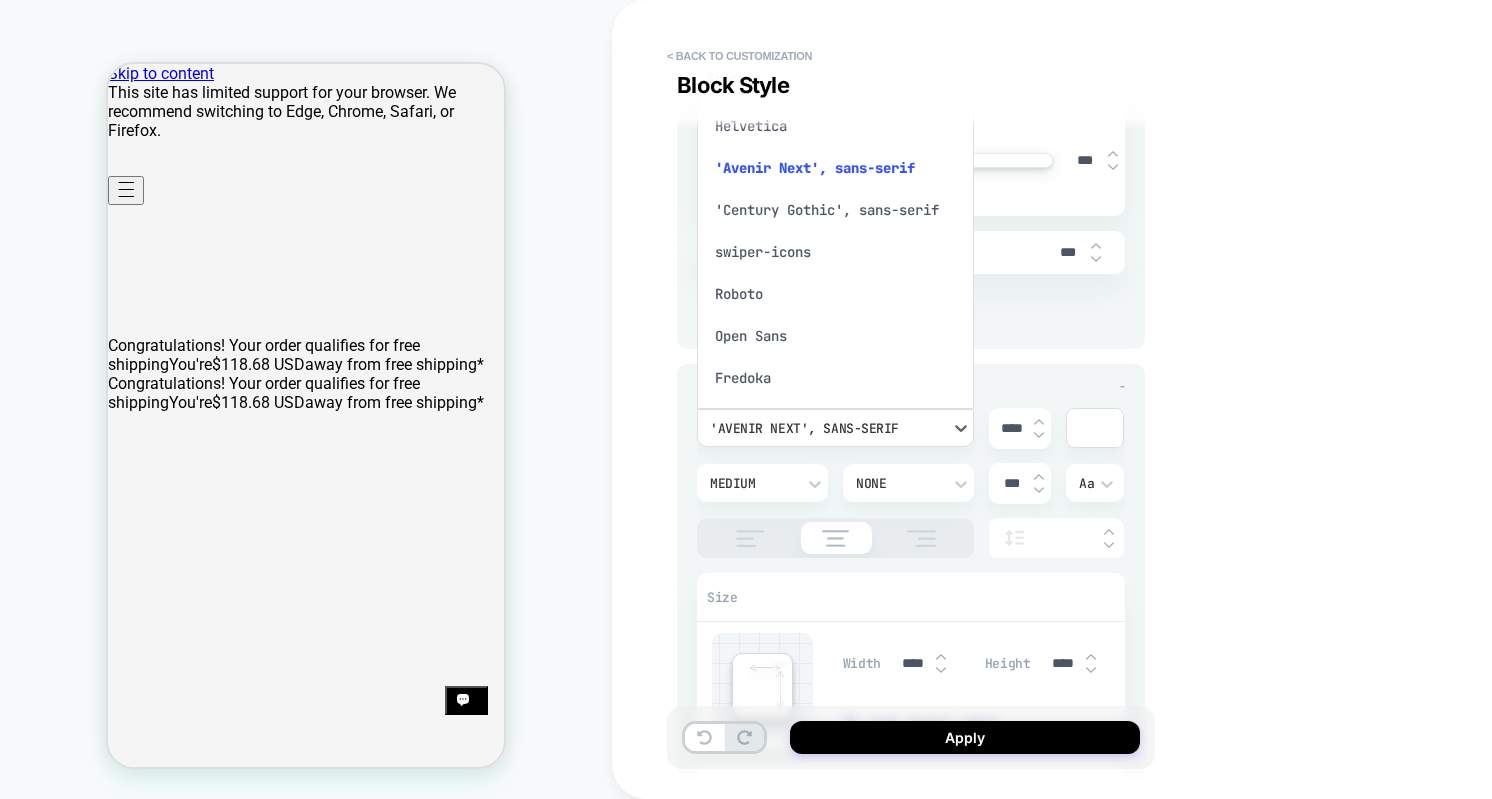 scroll, scrollTop: 16, scrollLeft: 0, axis: vertical 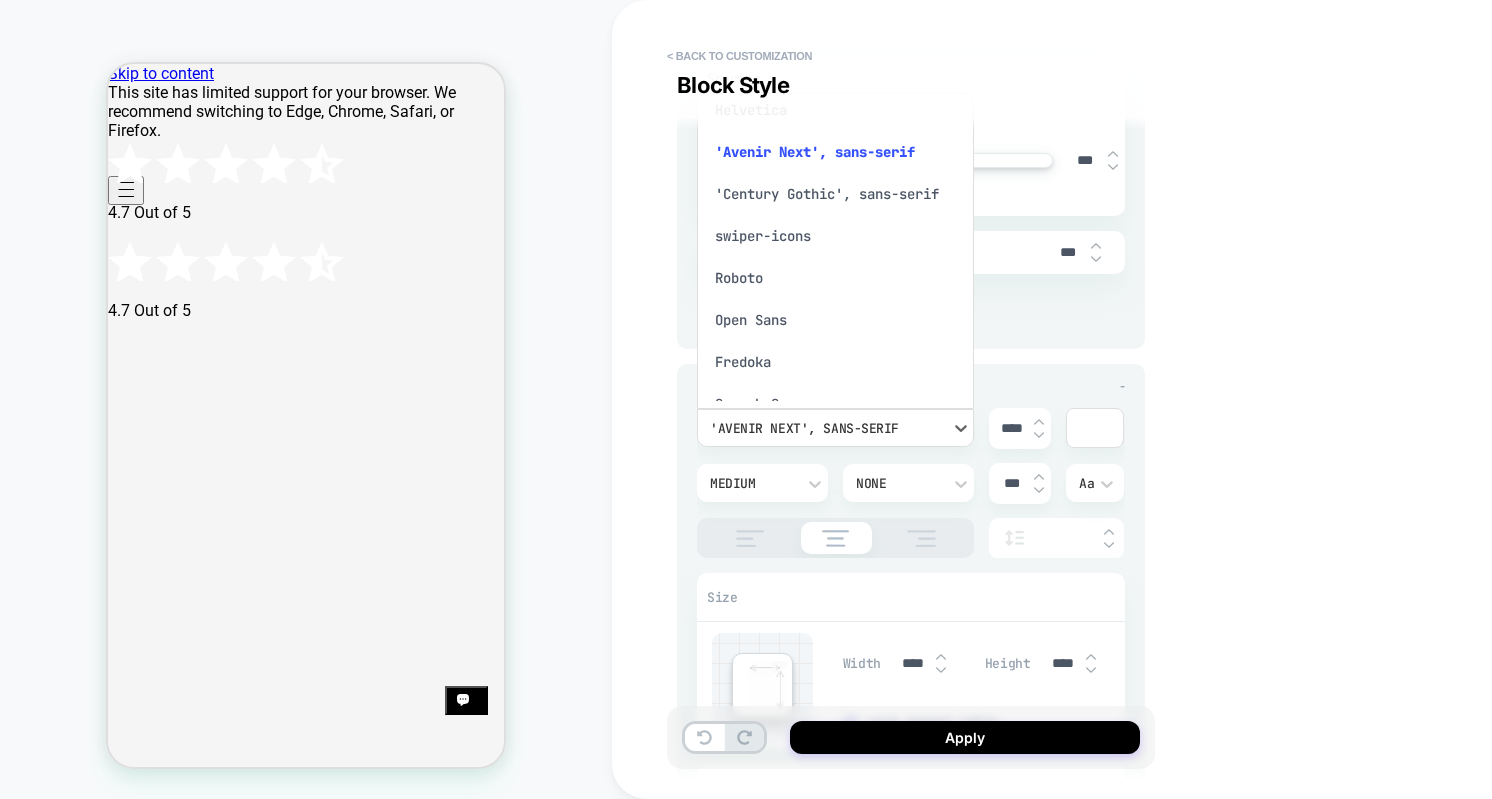 click on "'Century Gothic', sans-serif" at bounding box center (835, 194) 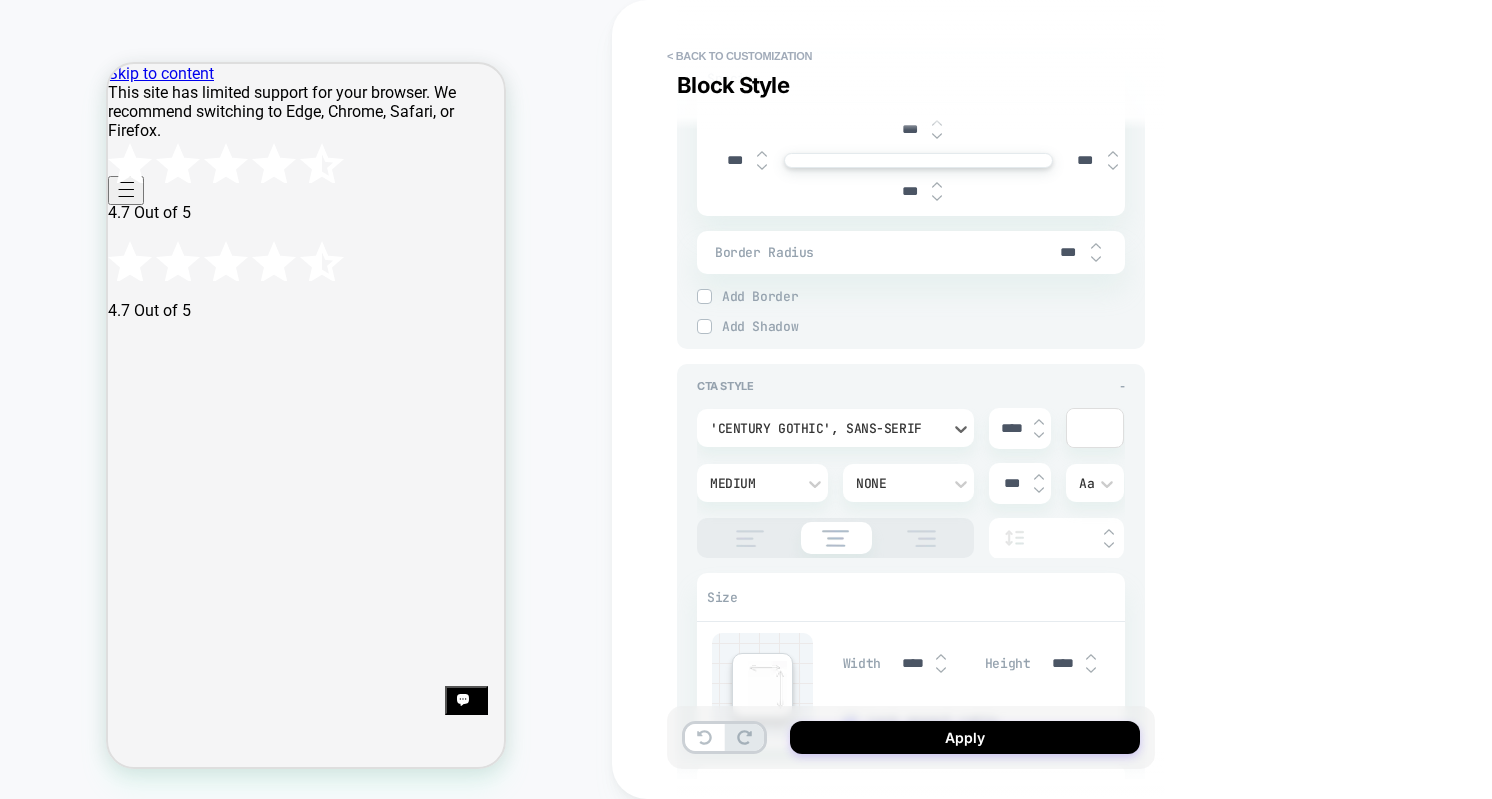 click on "'Century Gothic', sans-serif" at bounding box center [825, 428] 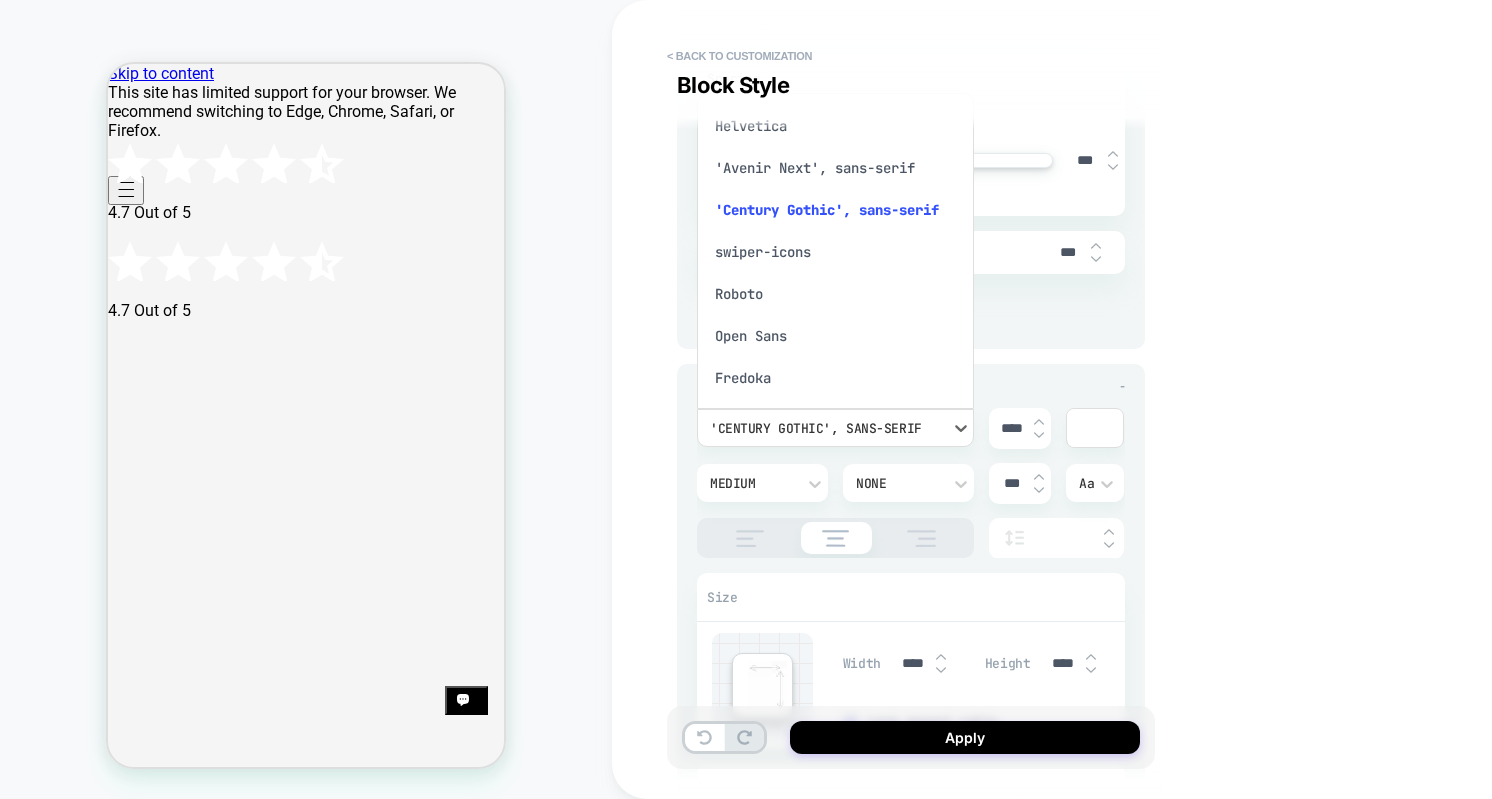scroll, scrollTop: 16, scrollLeft: 0, axis: vertical 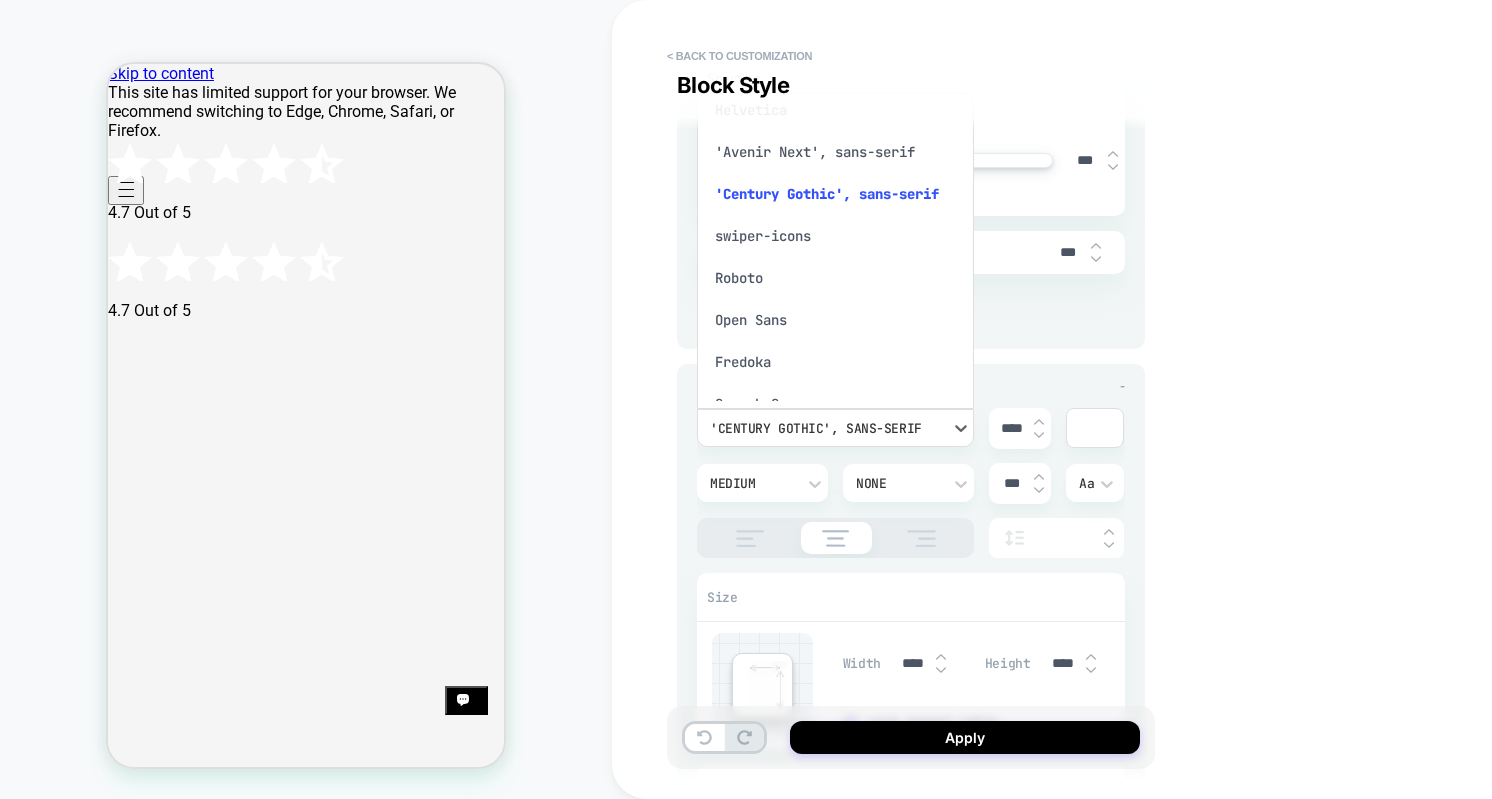 click on "'Avenir Next', sans-serif" at bounding box center (835, 152) 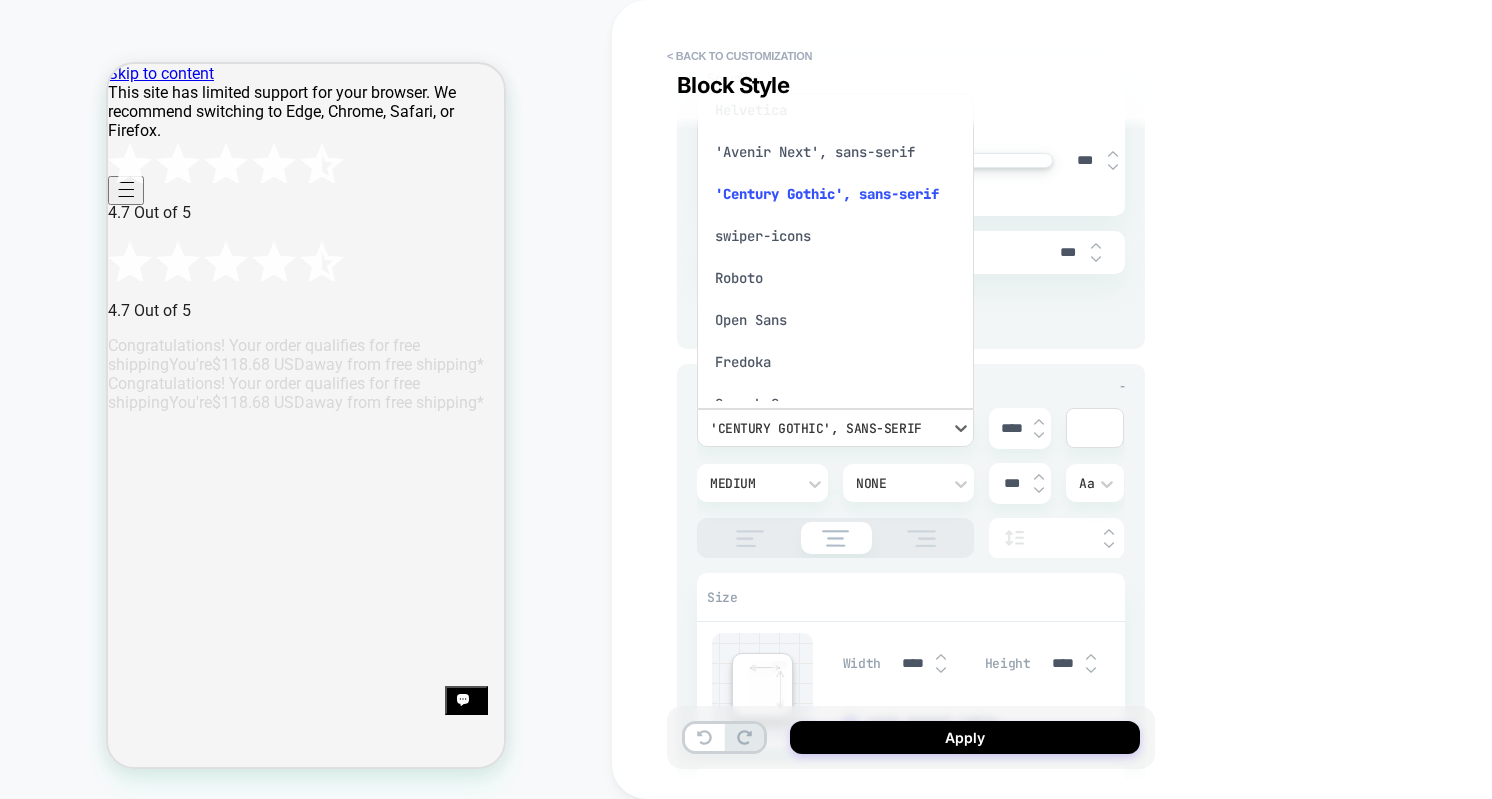 type on "*" 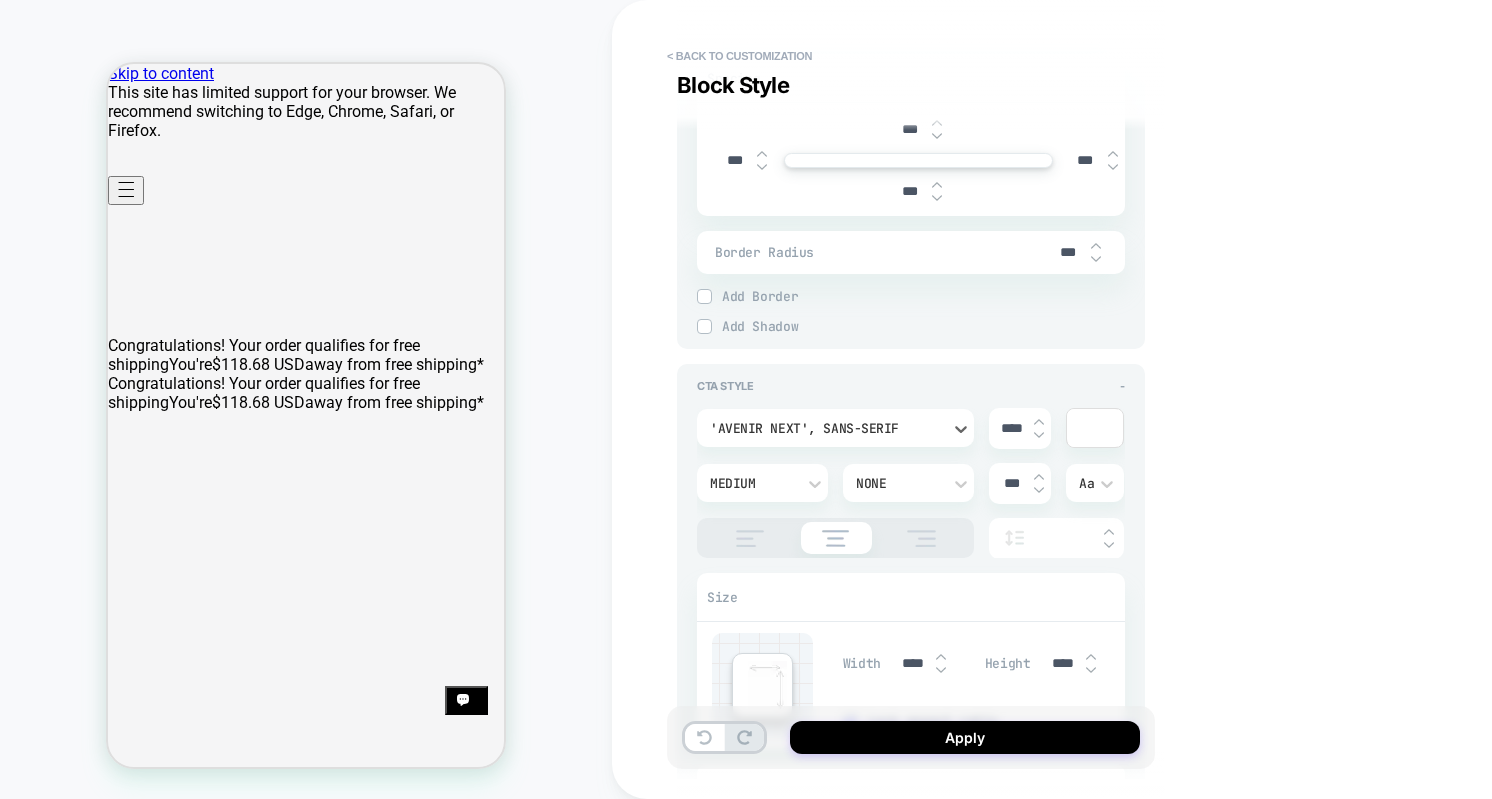 click at bounding box center (1039, 477) 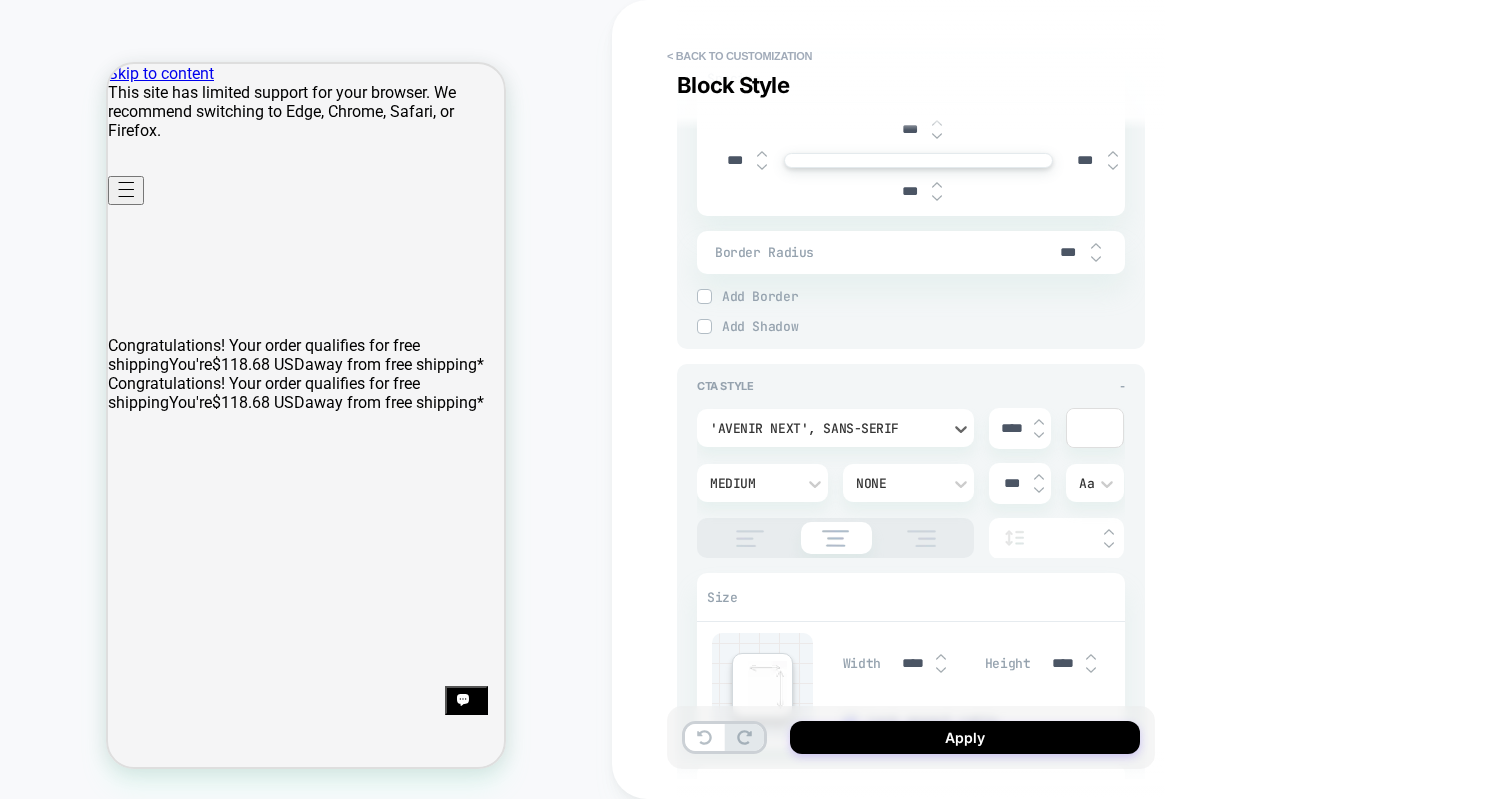 type on "*****" 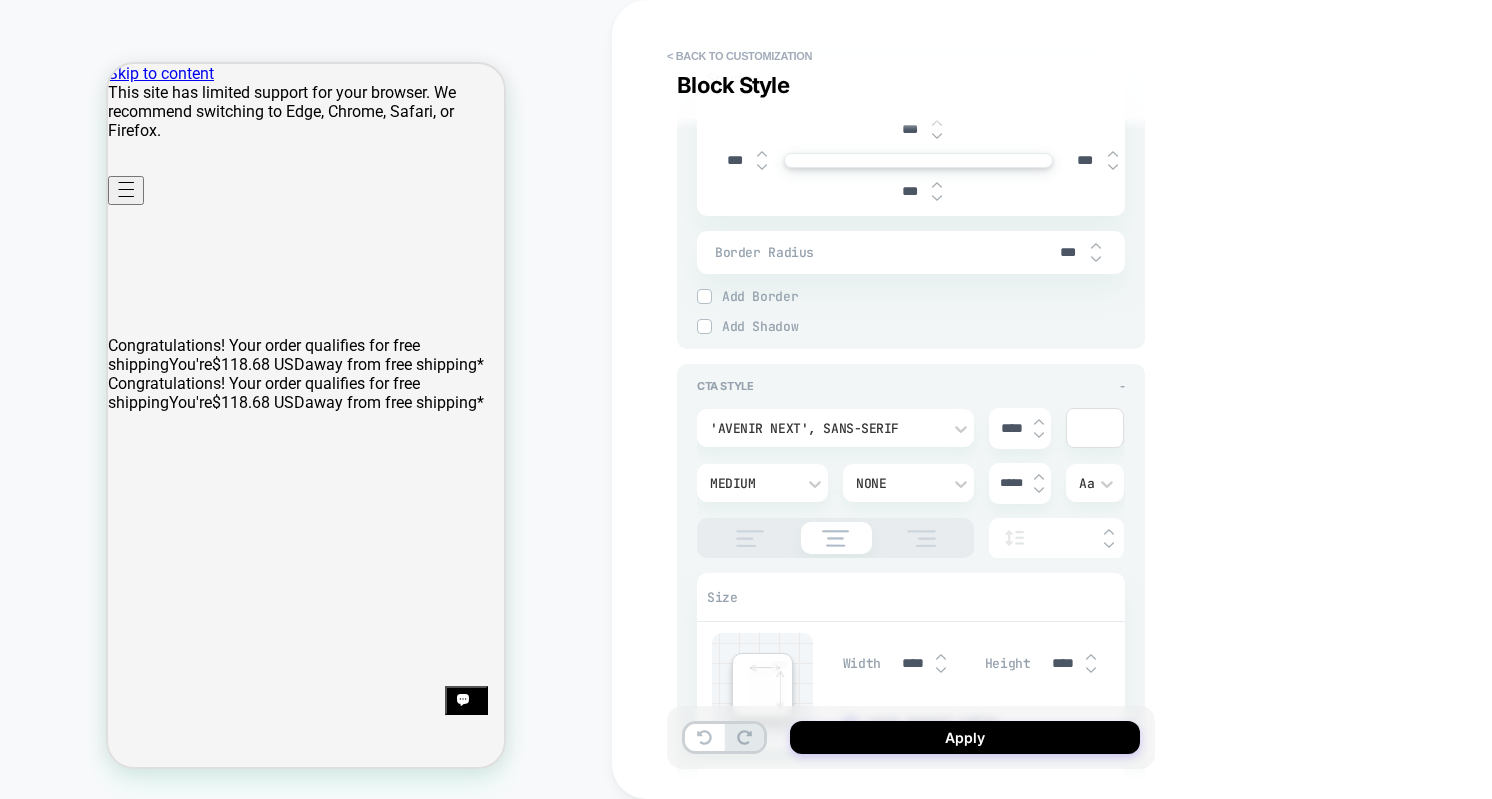 type on "*" 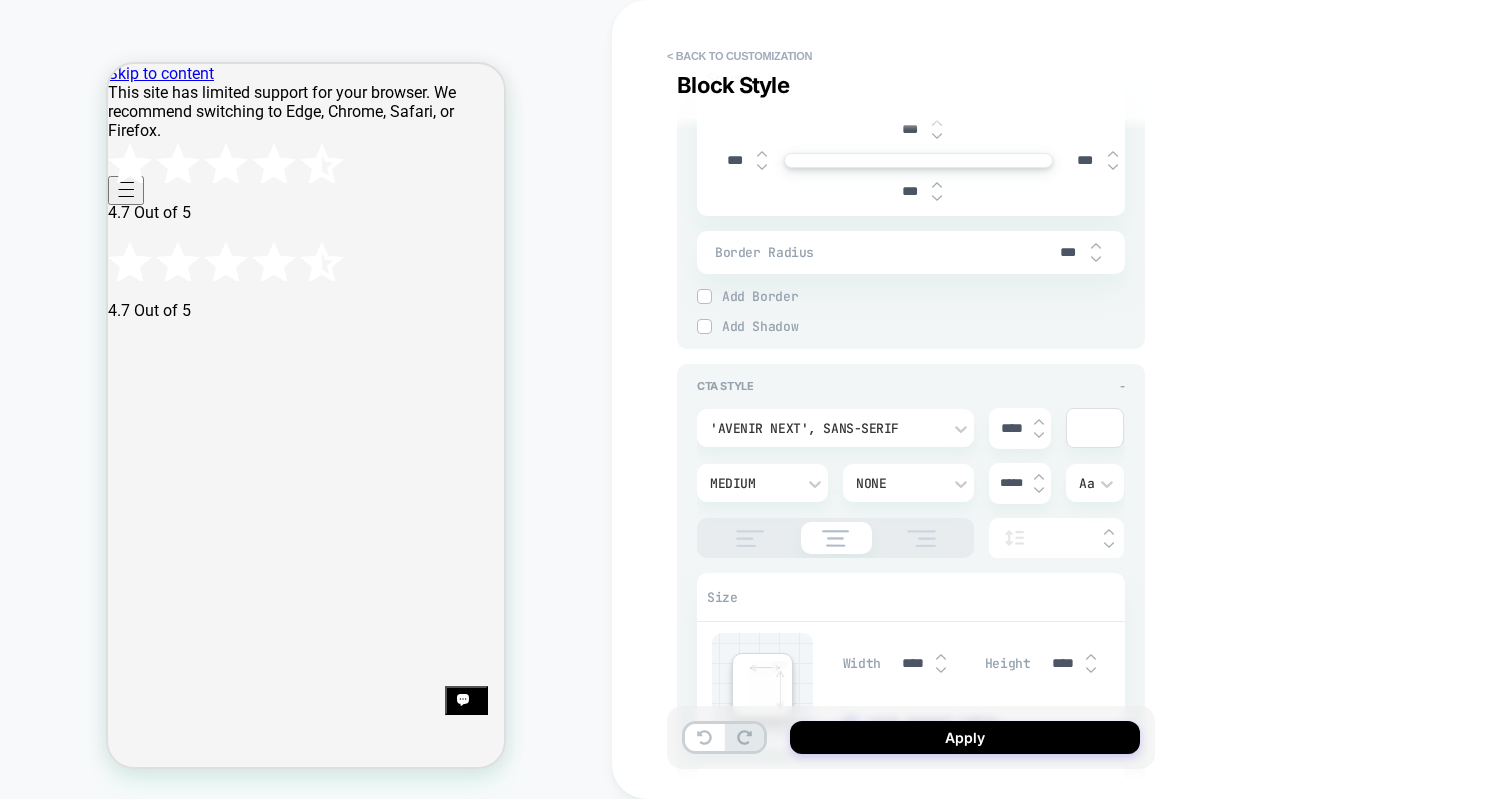 click at bounding box center [1039, 477] 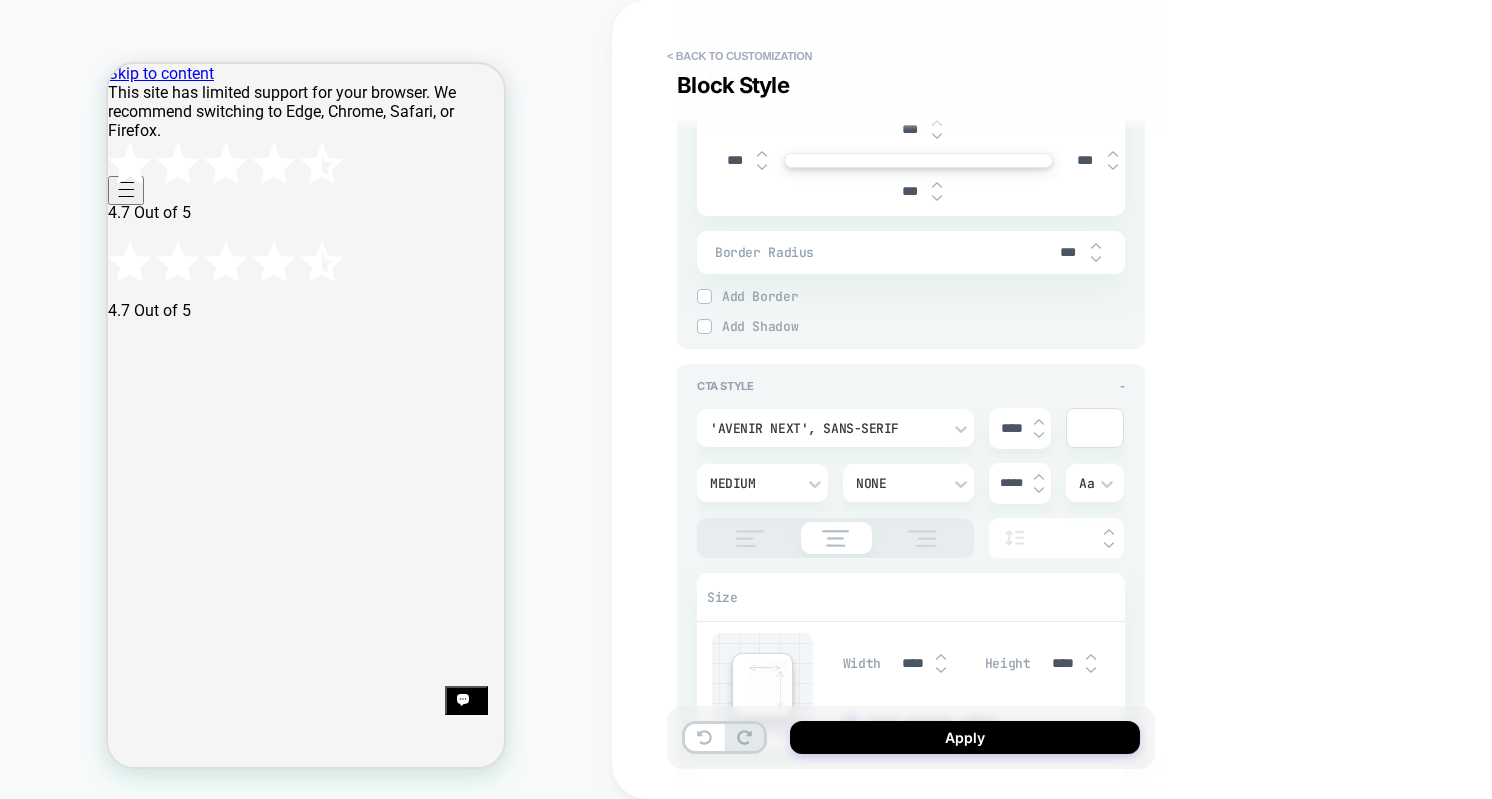 click at bounding box center (1039, 490) 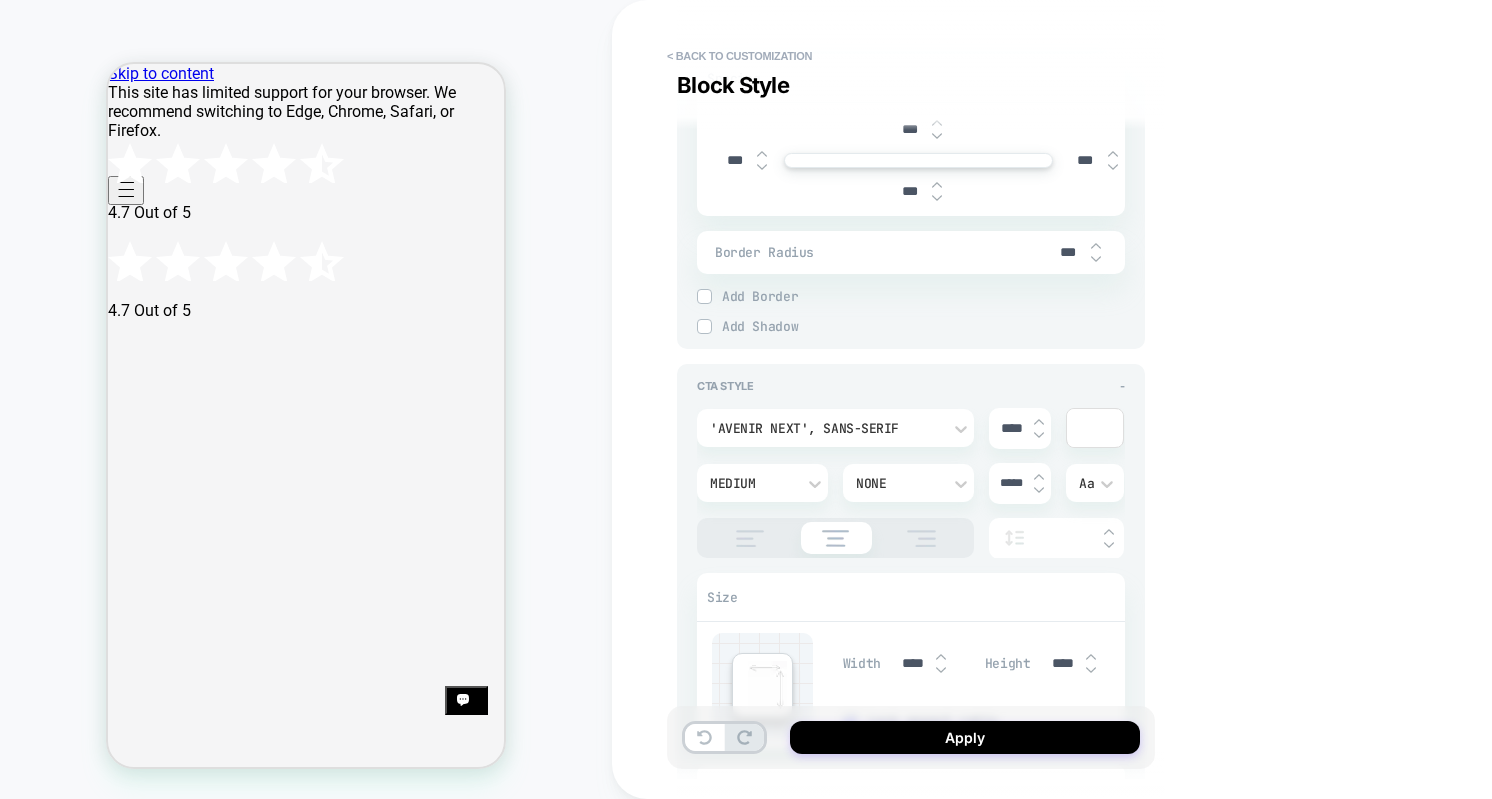 type on "*****" 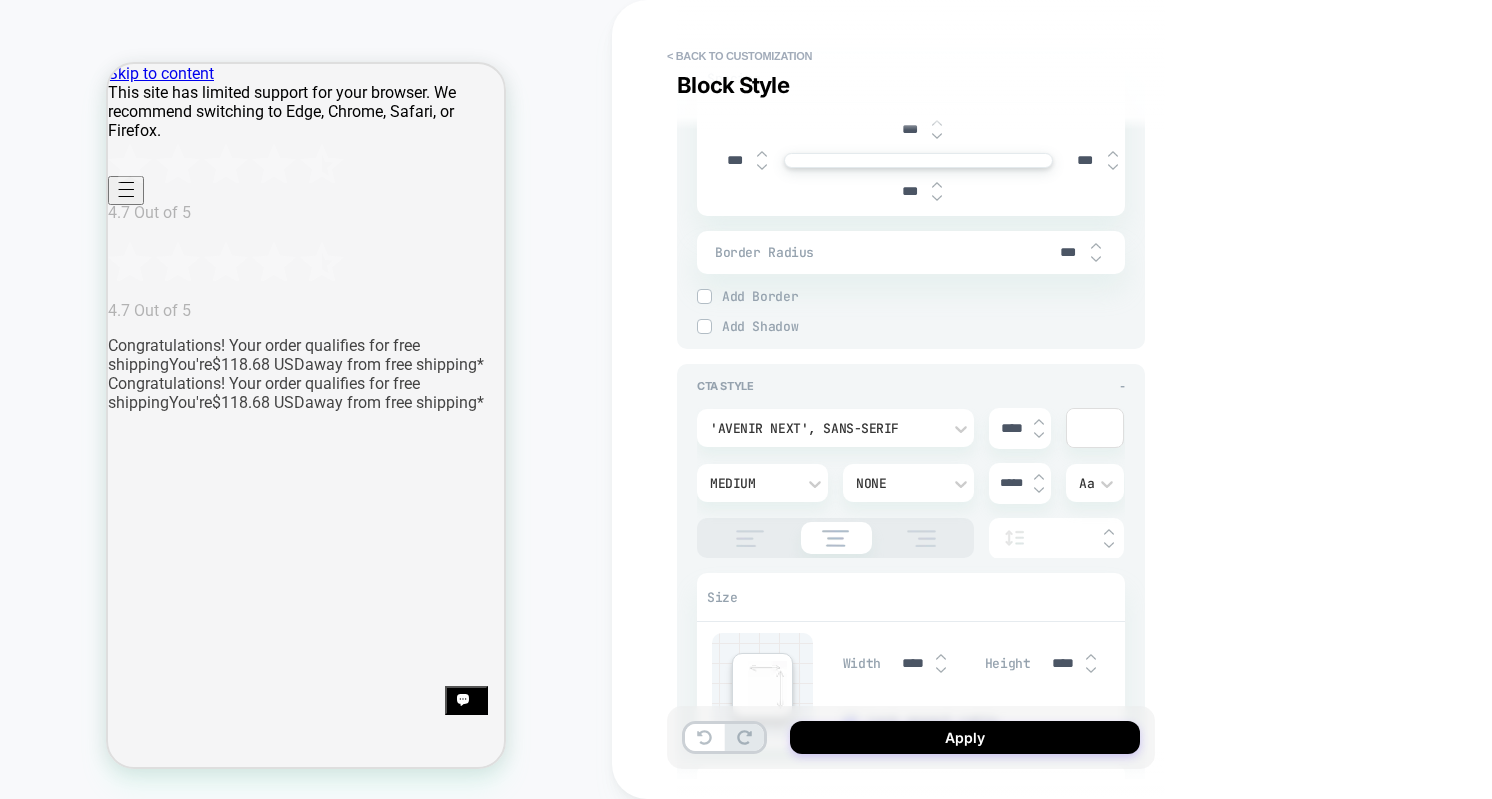 type on "*" 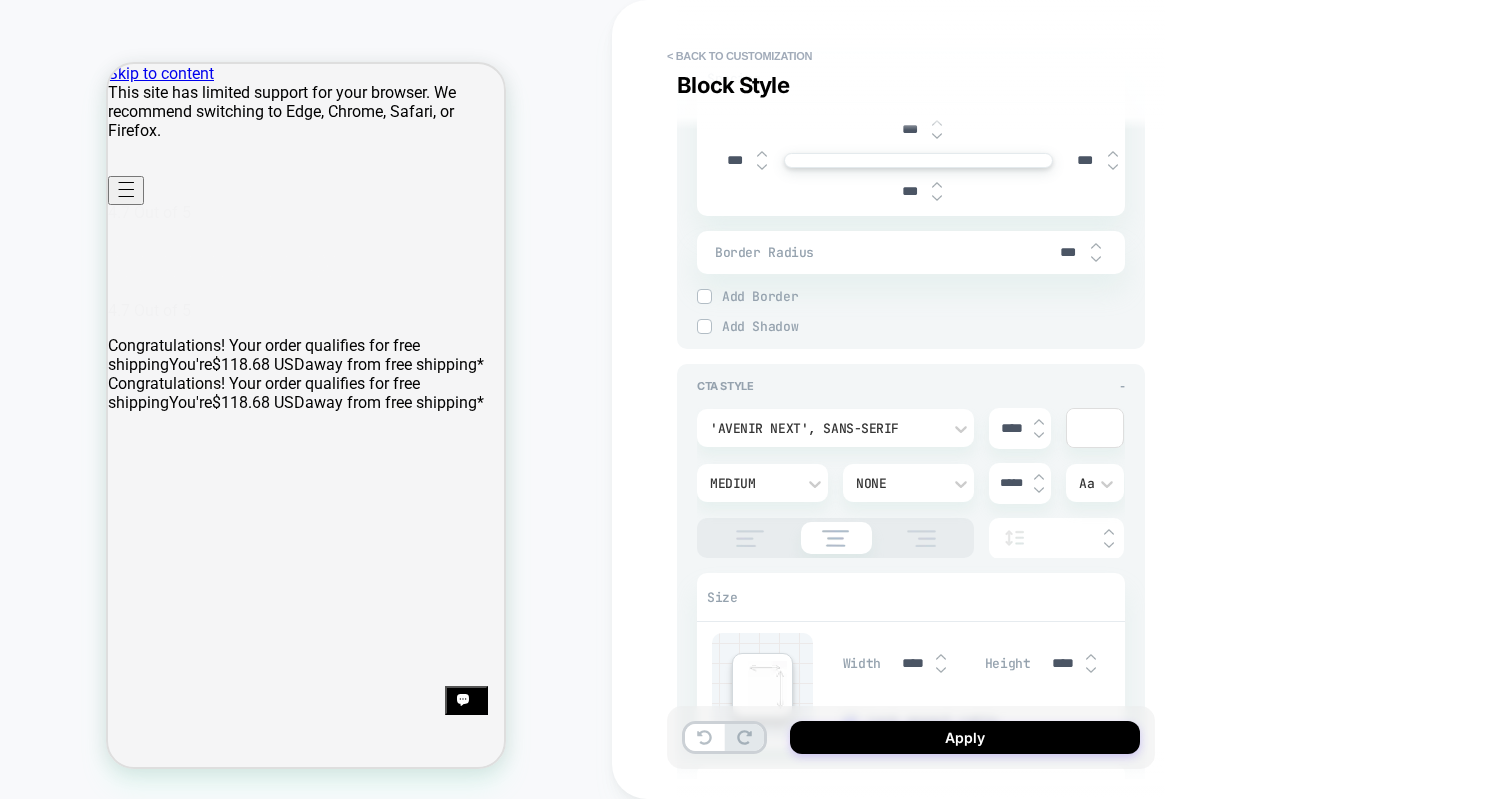 type on "*" 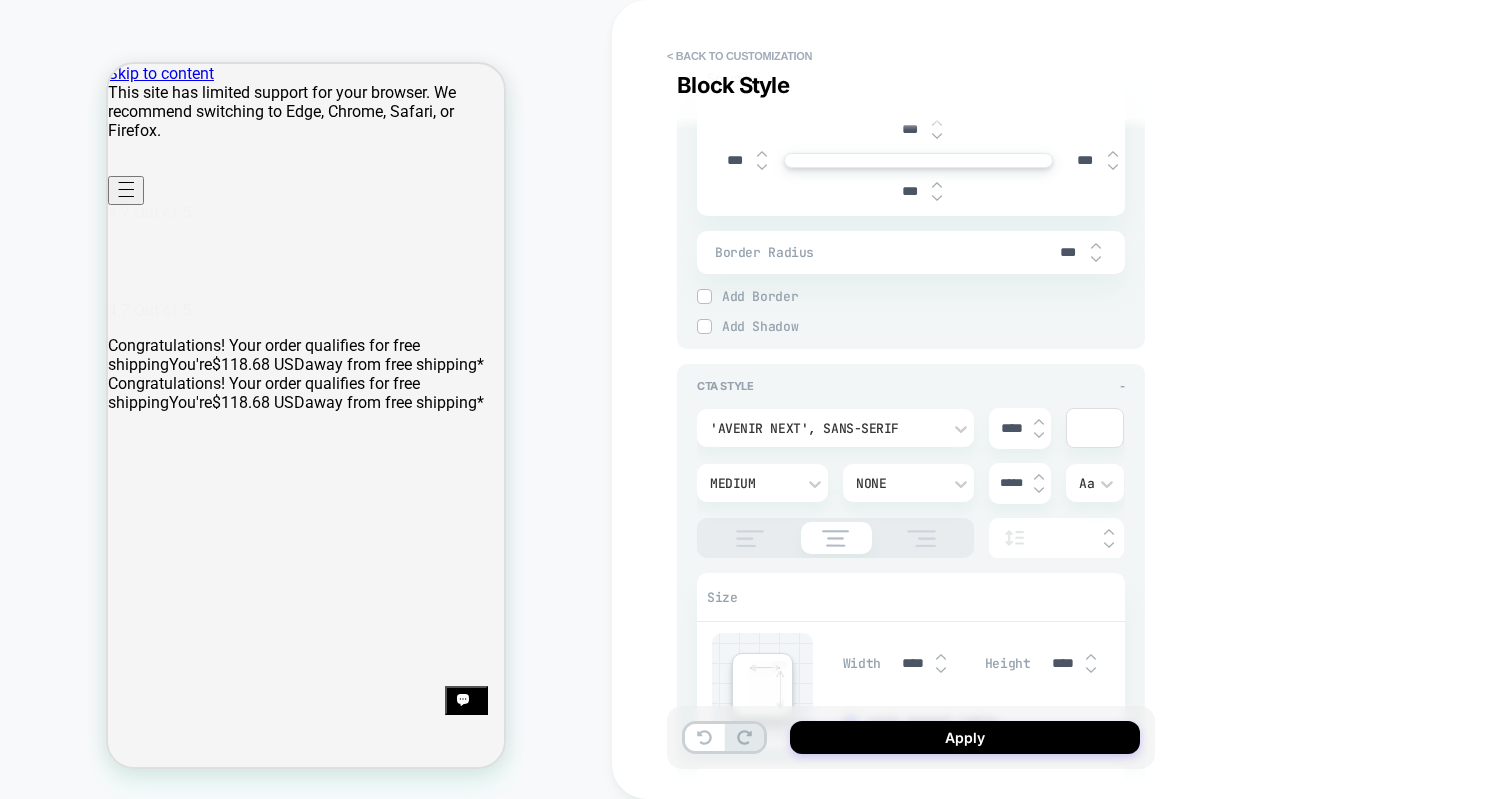click at bounding box center (1039, 490) 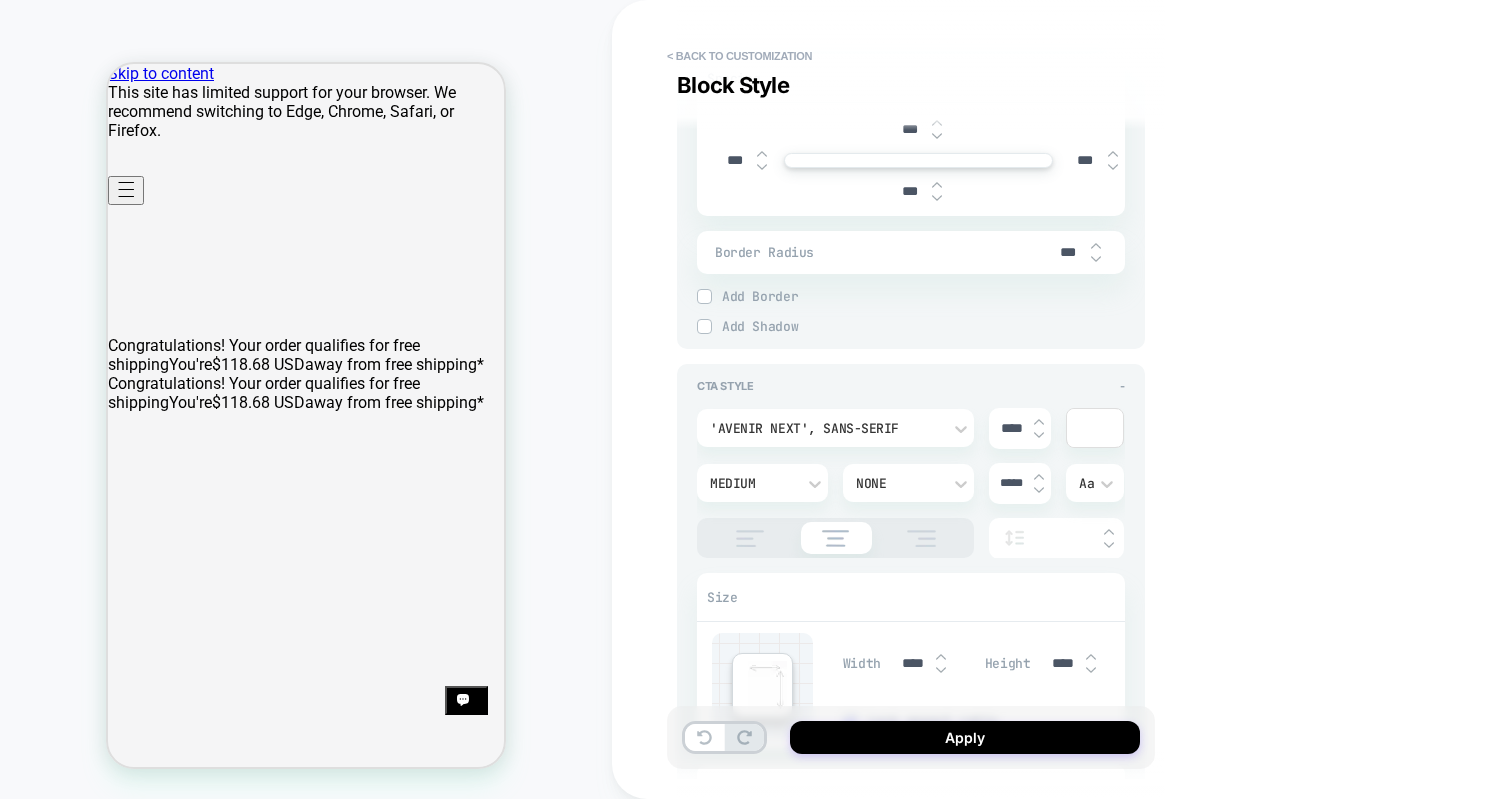 click at bounding box center [1039, 477] 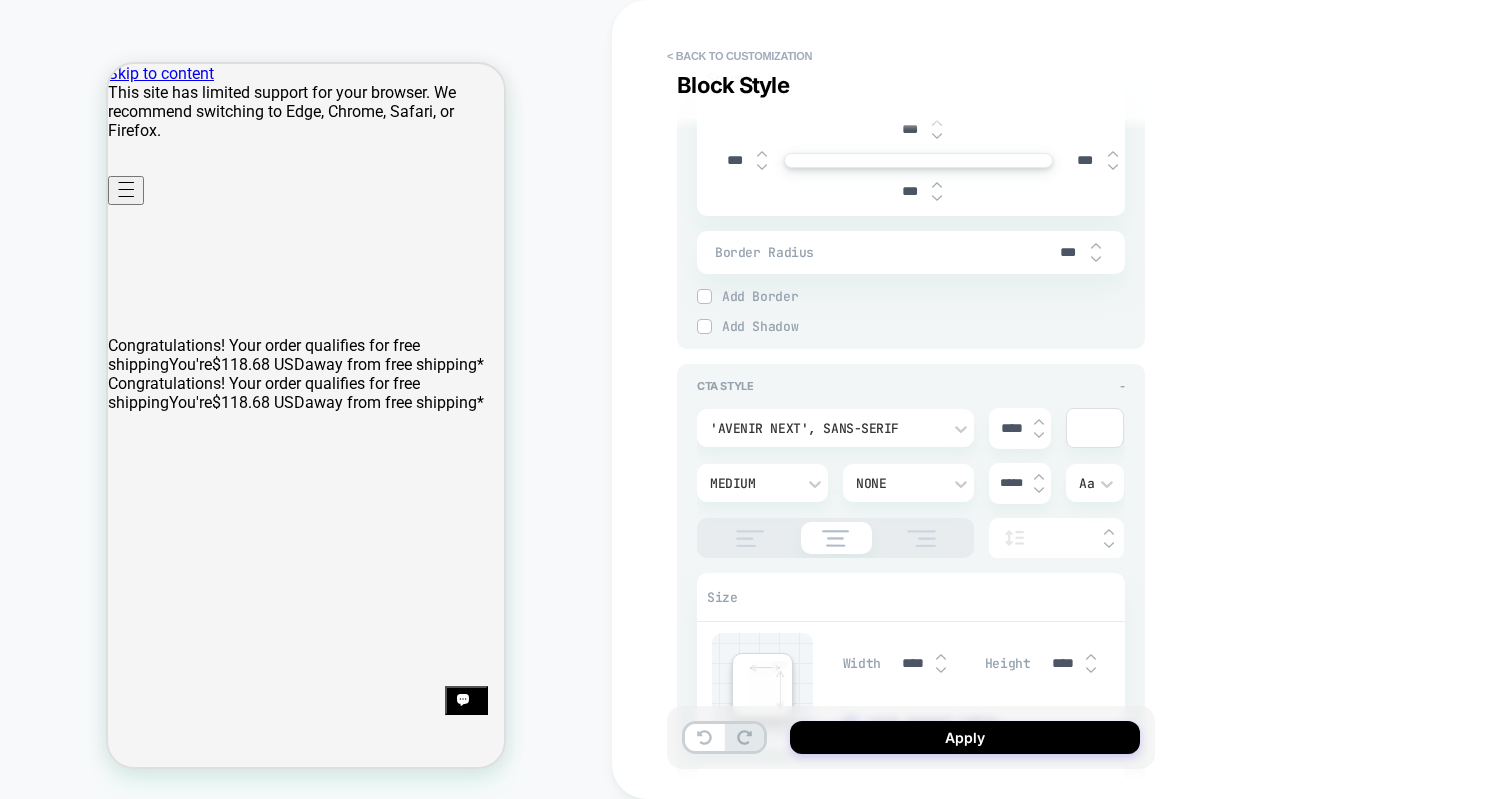 type on "*****" 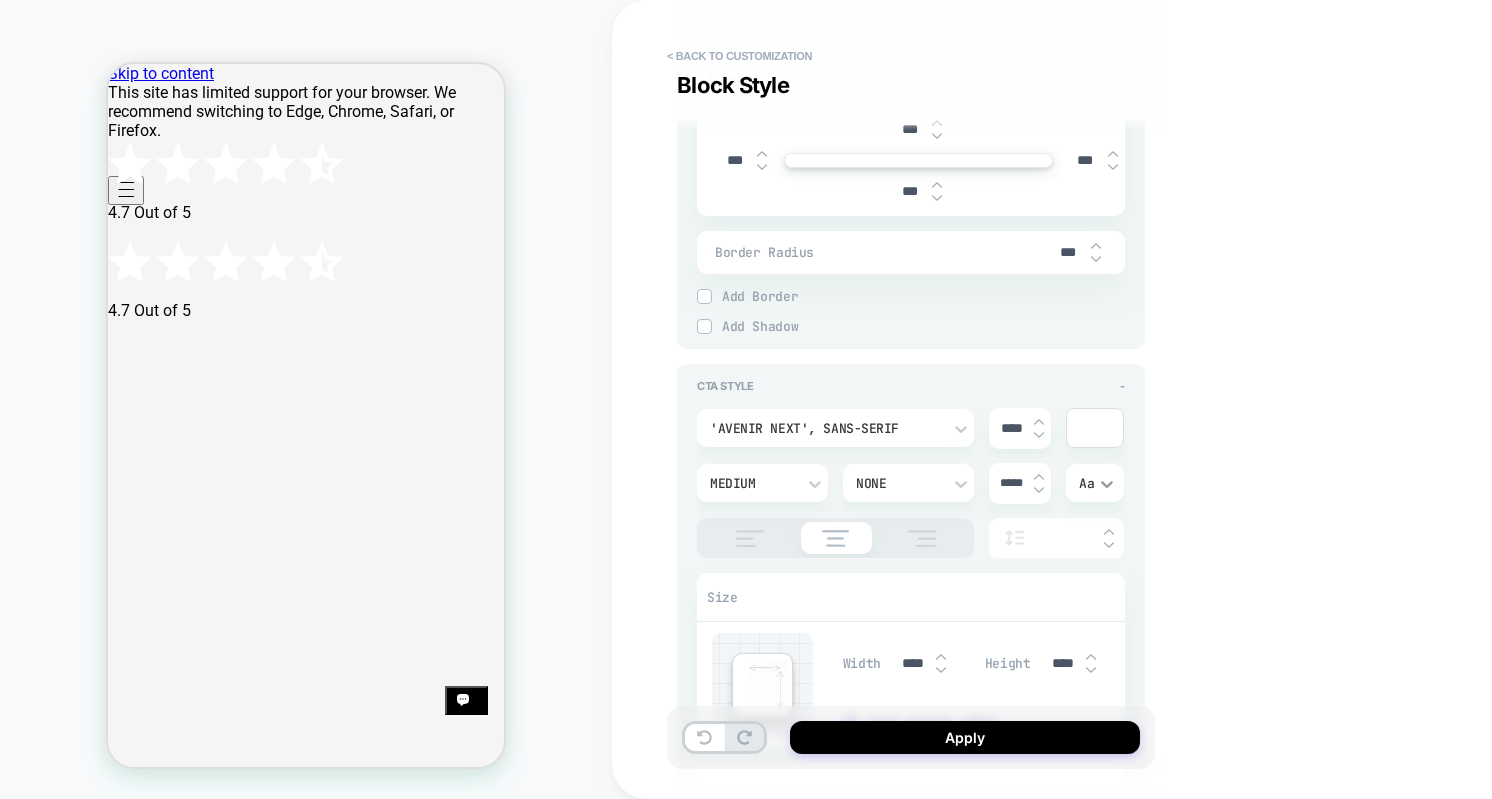 click 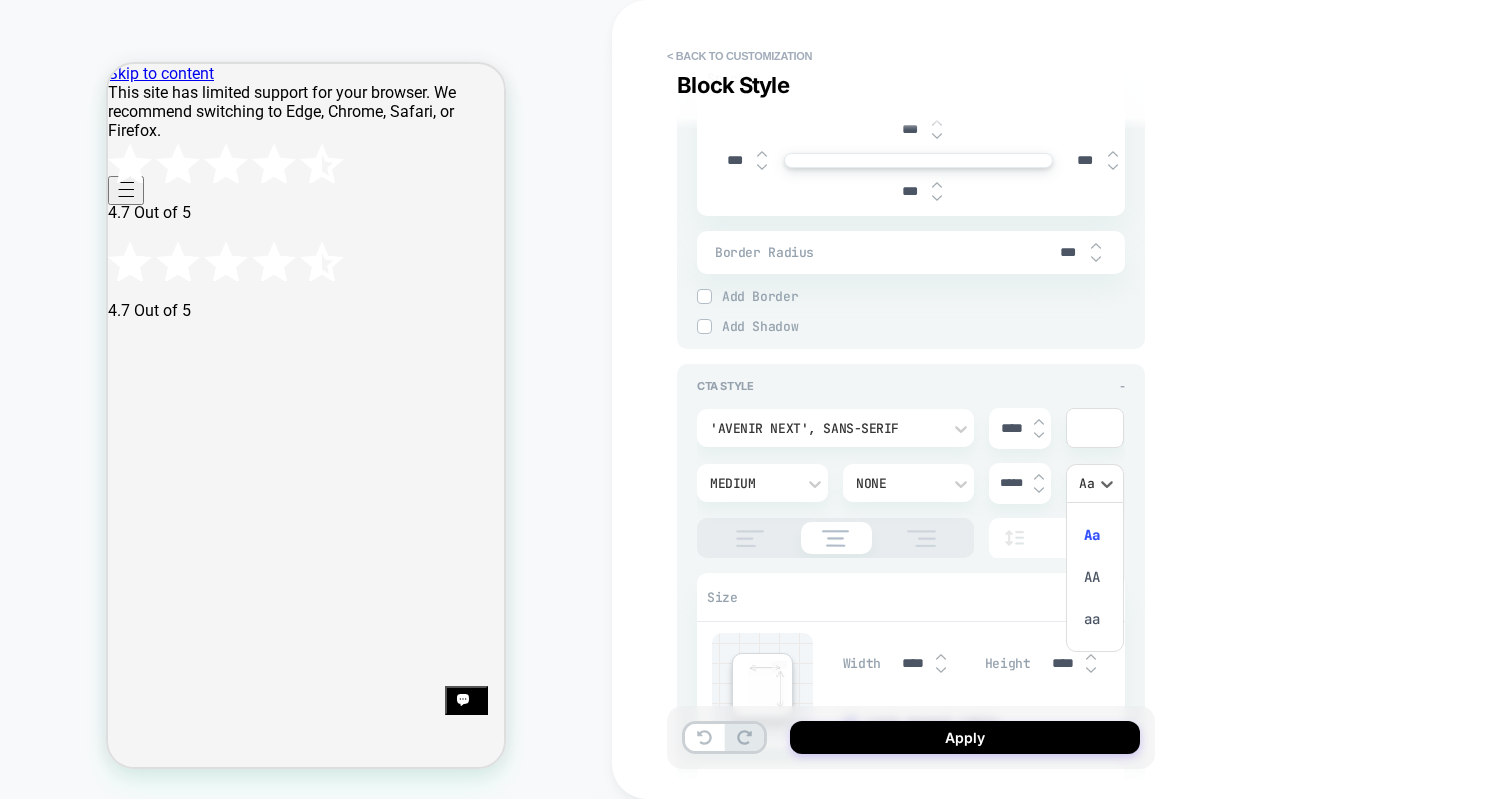 click on "AA" at bounding box center [1095, 577] 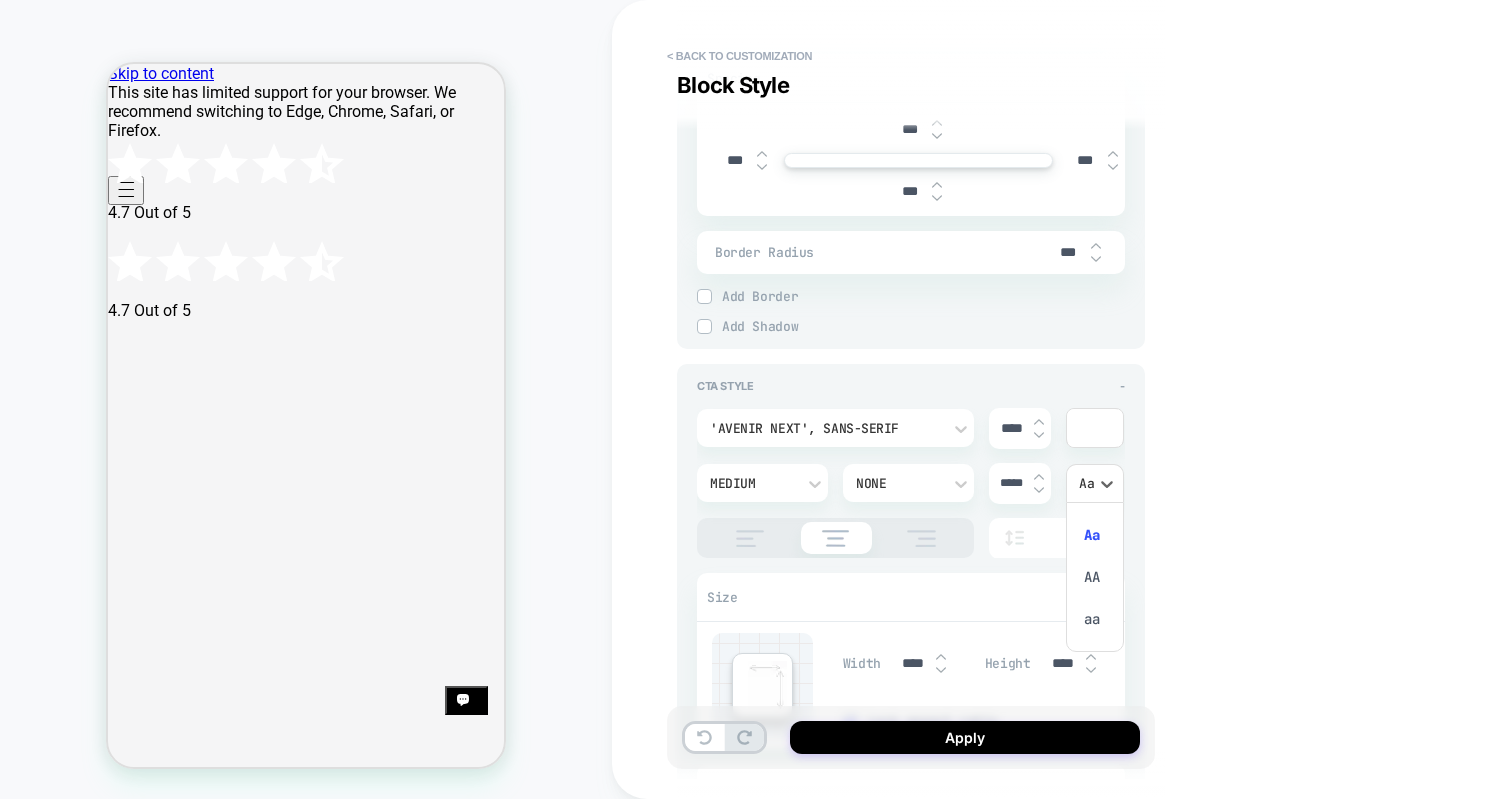 type on "*" 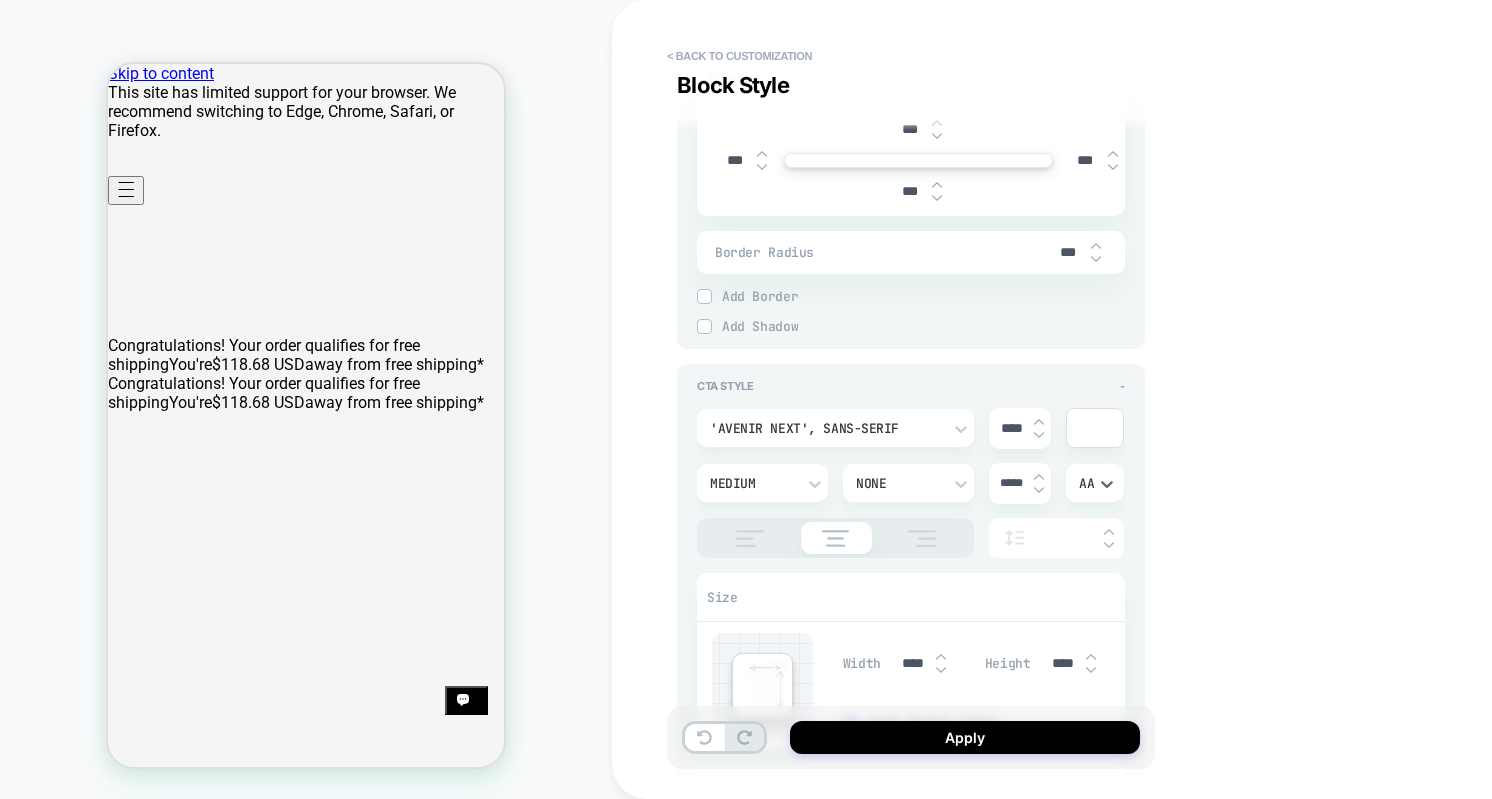 click at bounding box center (1039, 490) 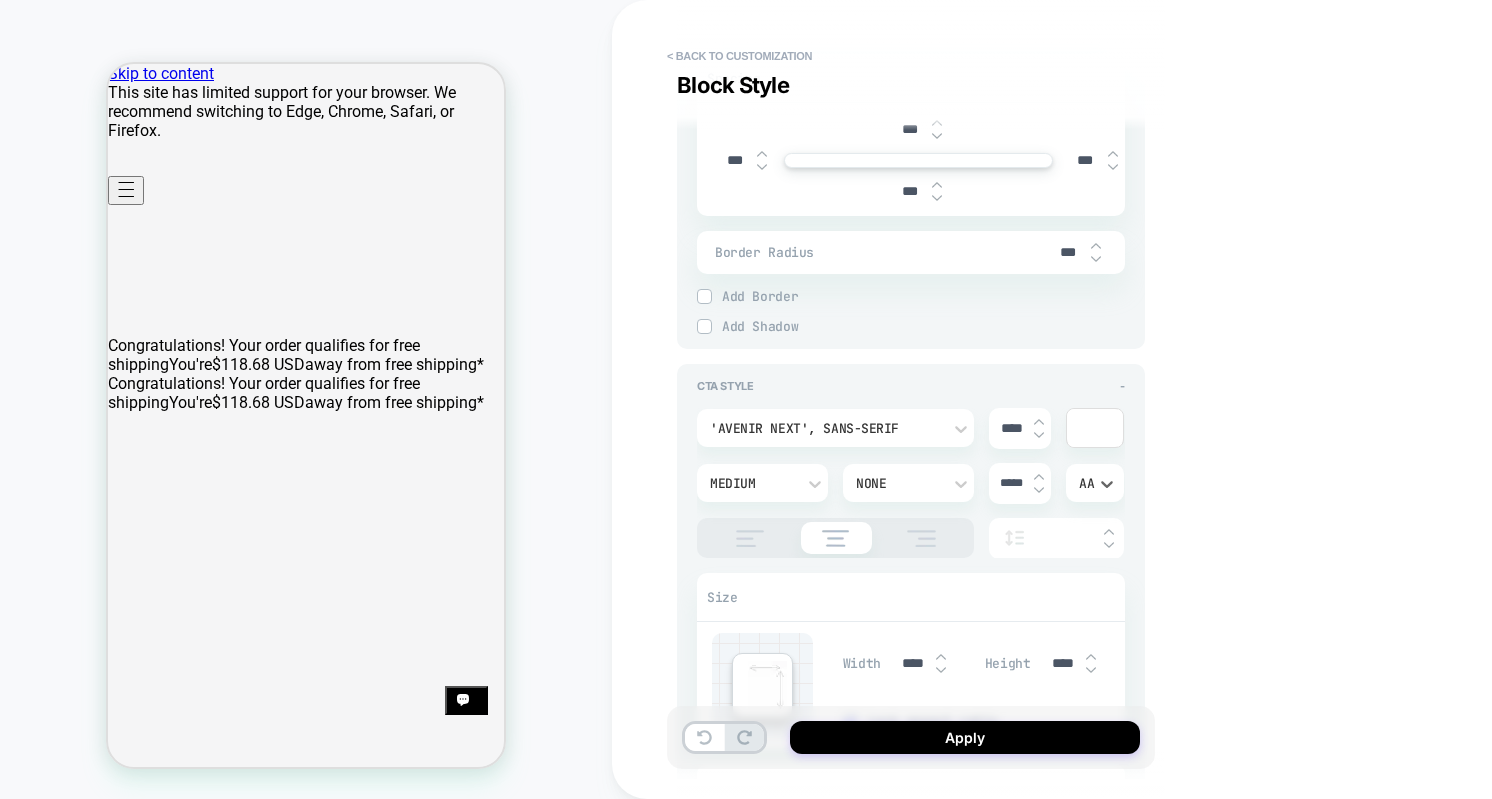 type on "*" 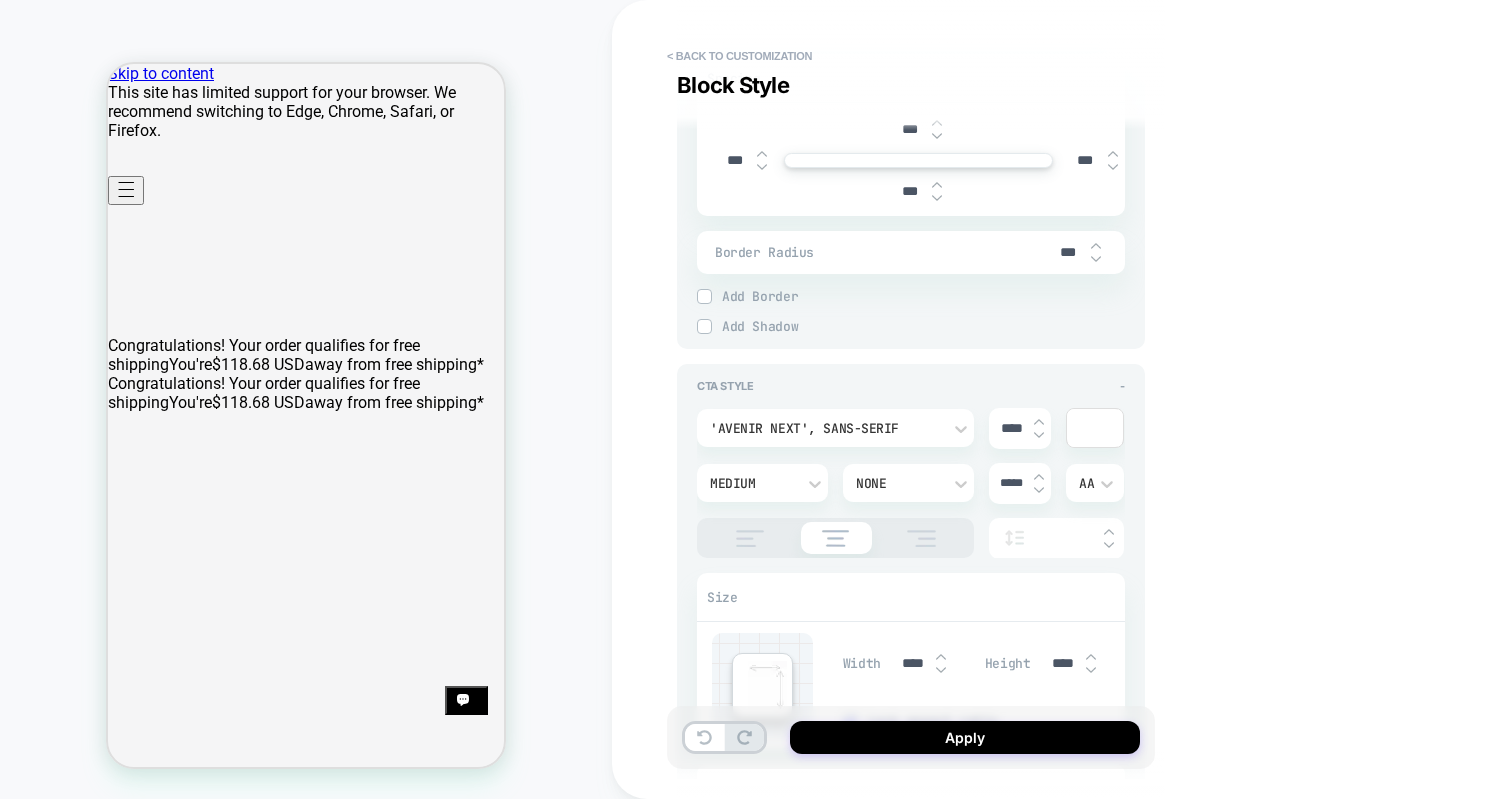 click at bounding box center [1039, 490] 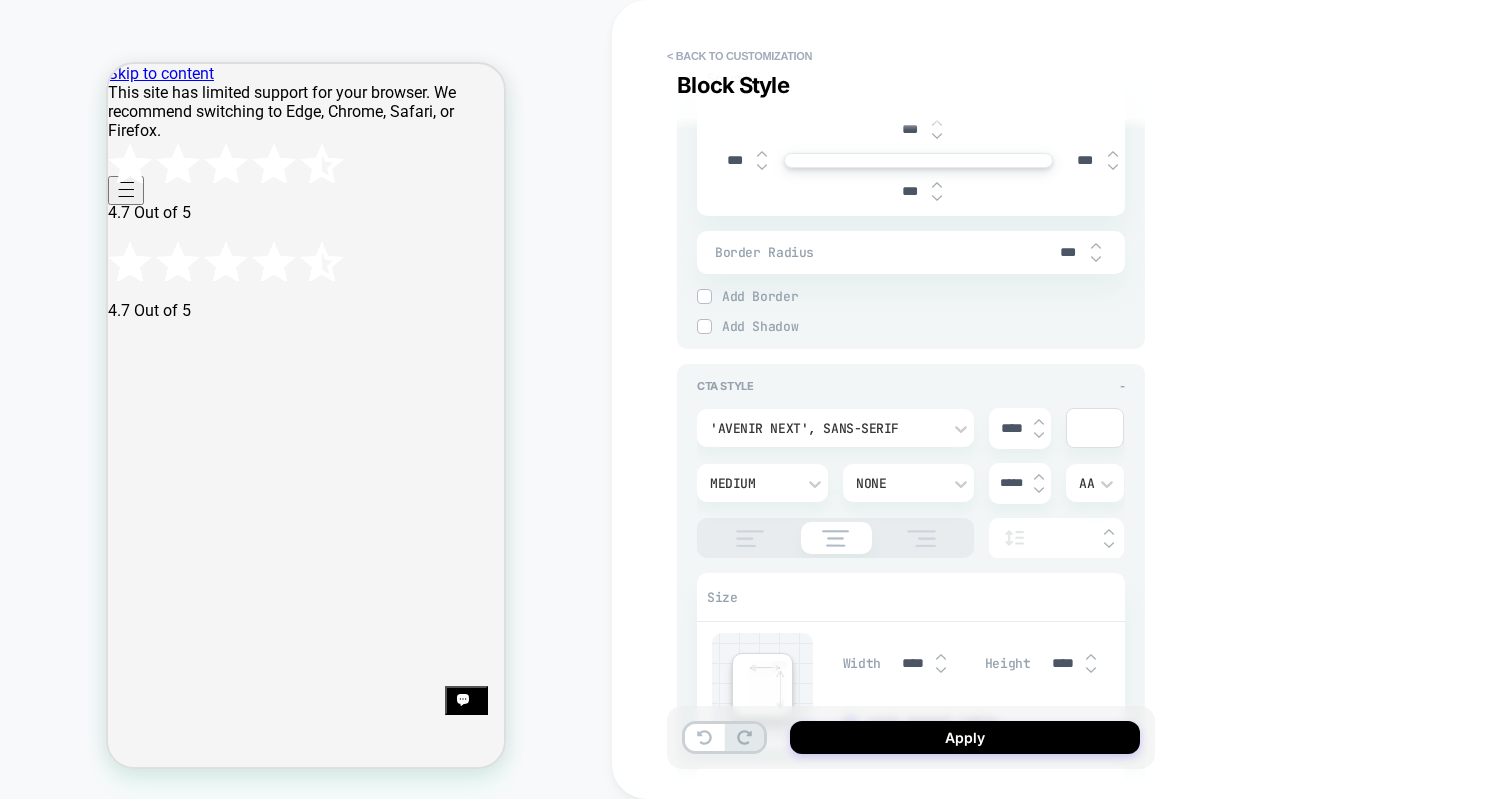click at bounding box center [1039, 422] 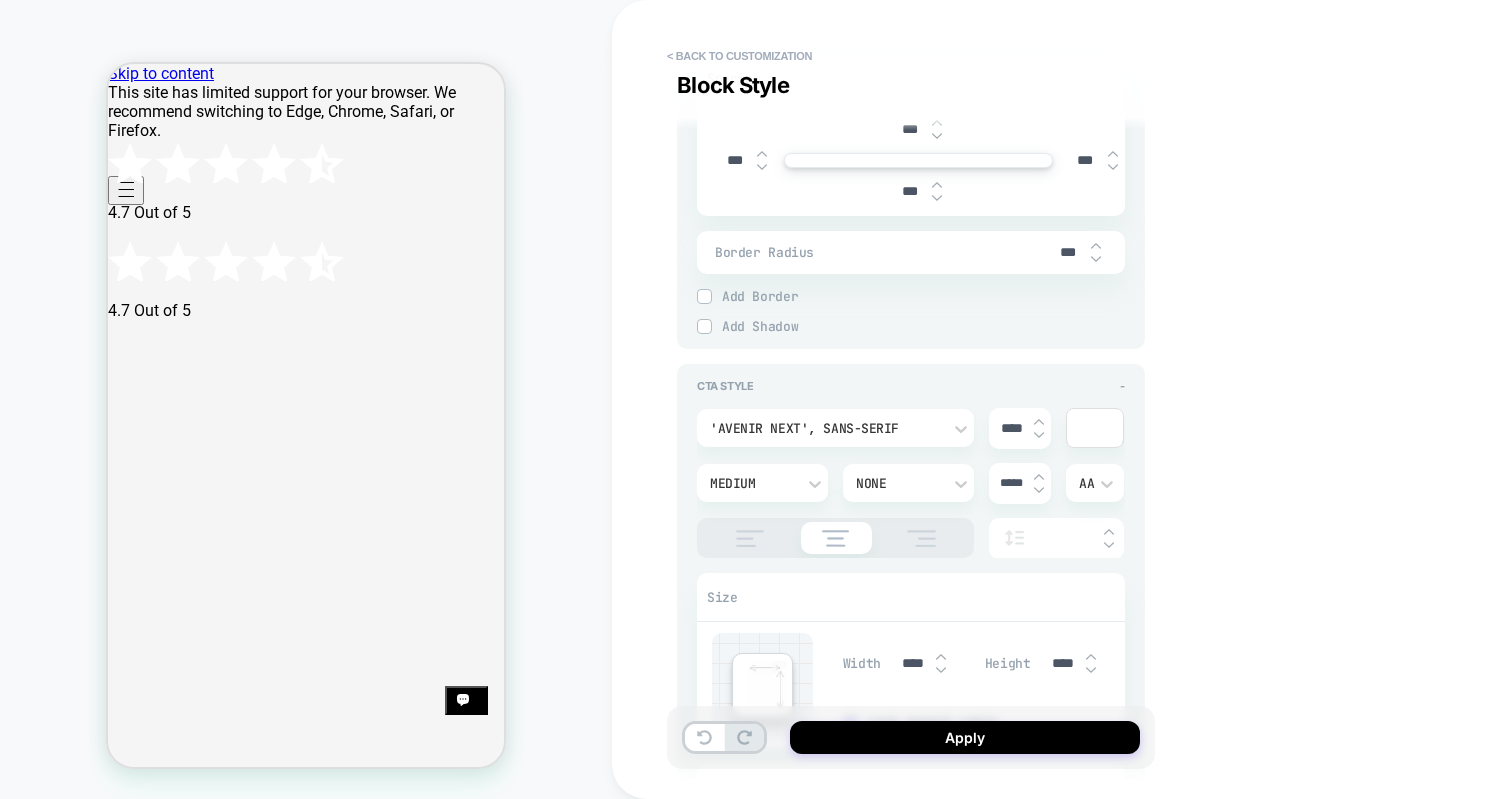 type on "****" 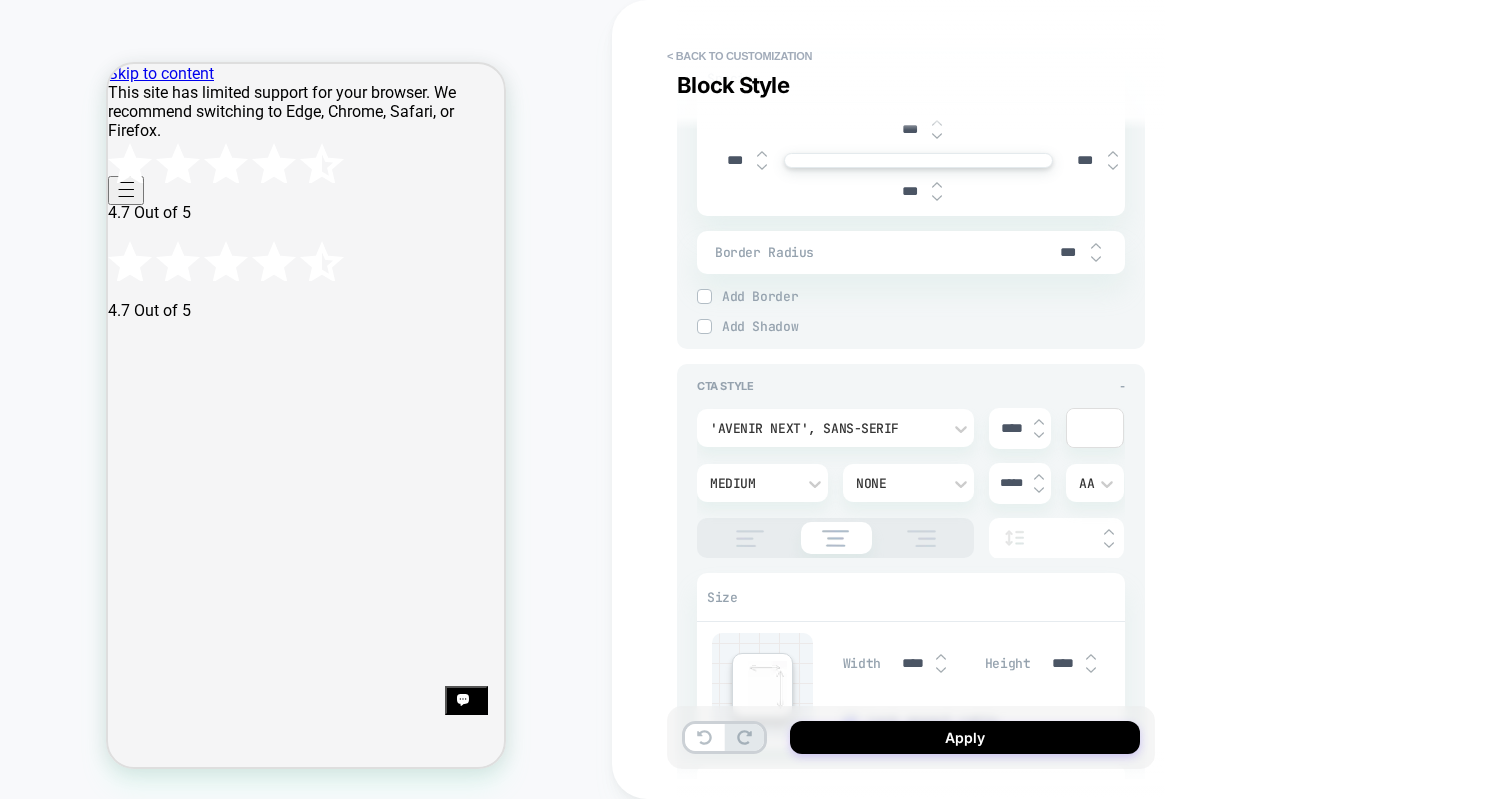 type on "*" 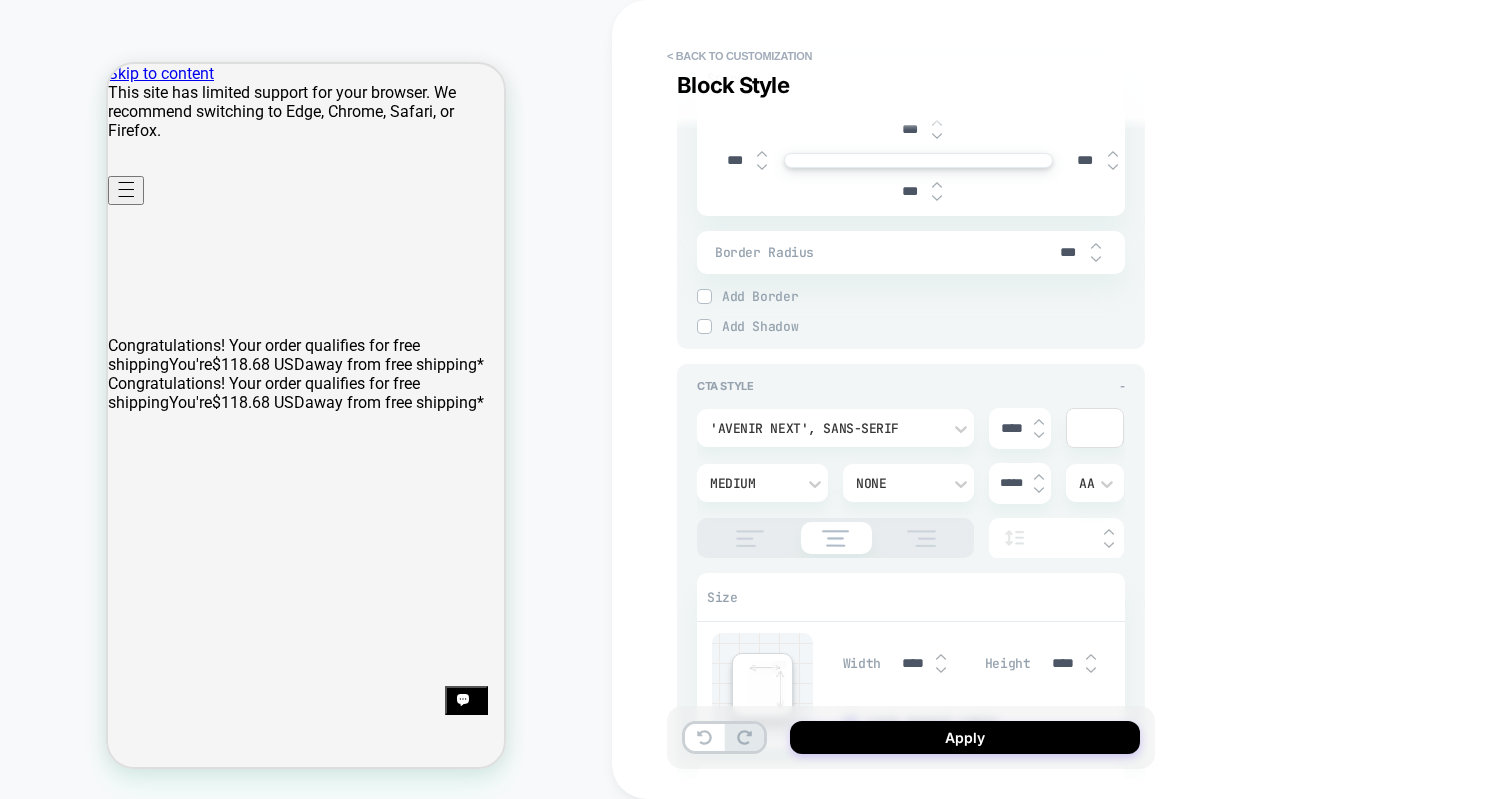click at bounding box center (1039, 435) 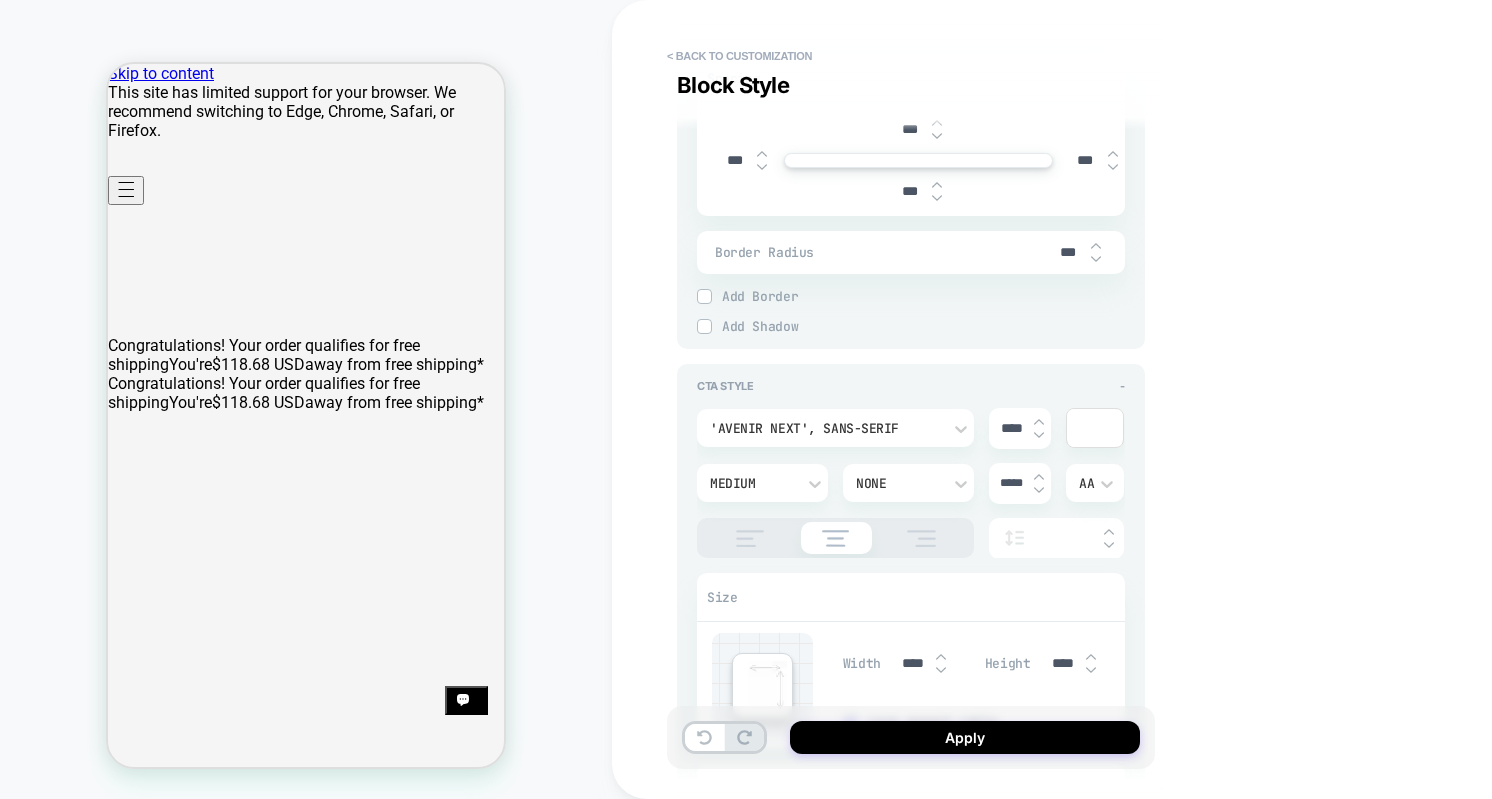 type on "****" 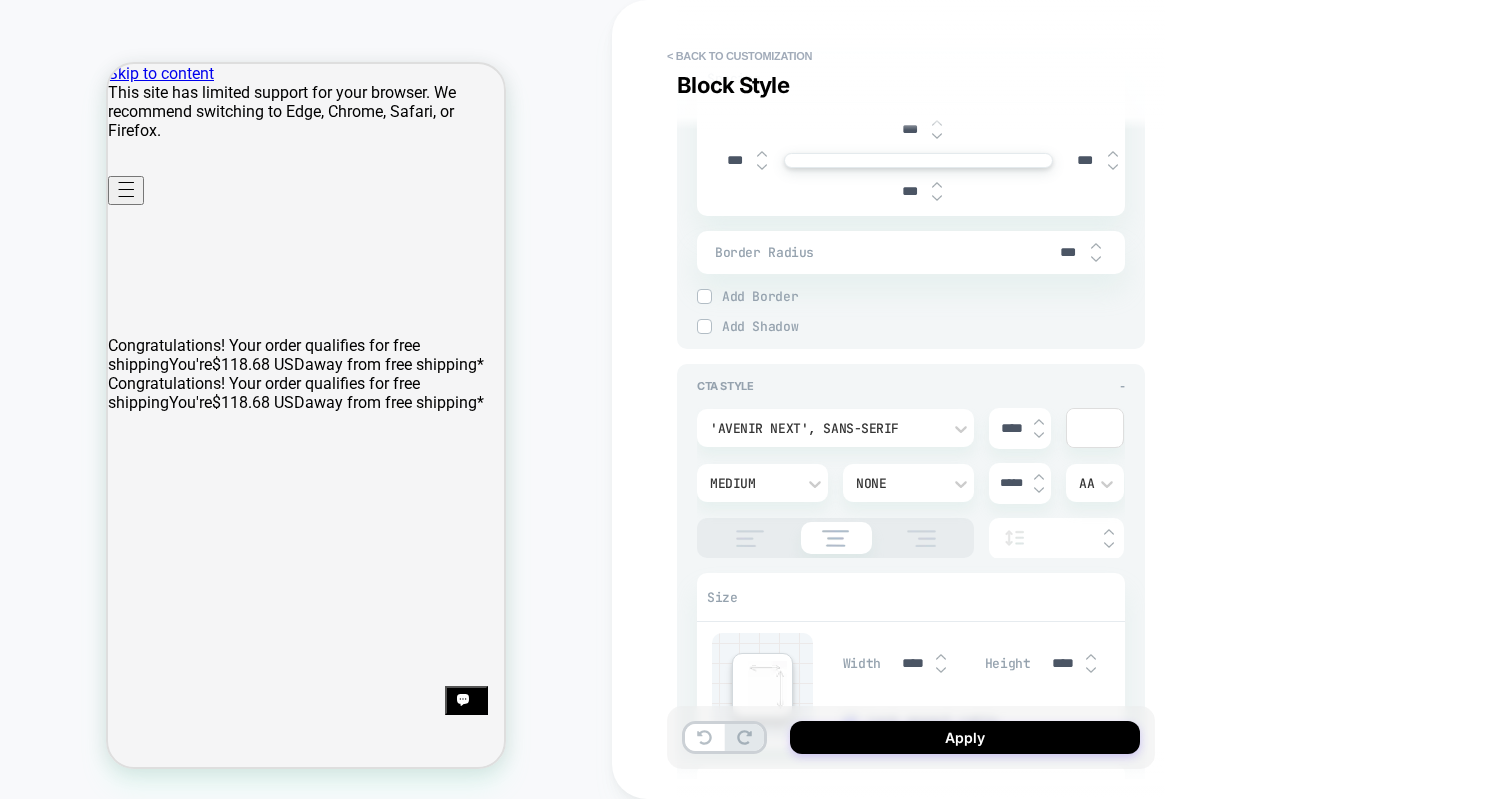 click at bounding box center [1039, 435] 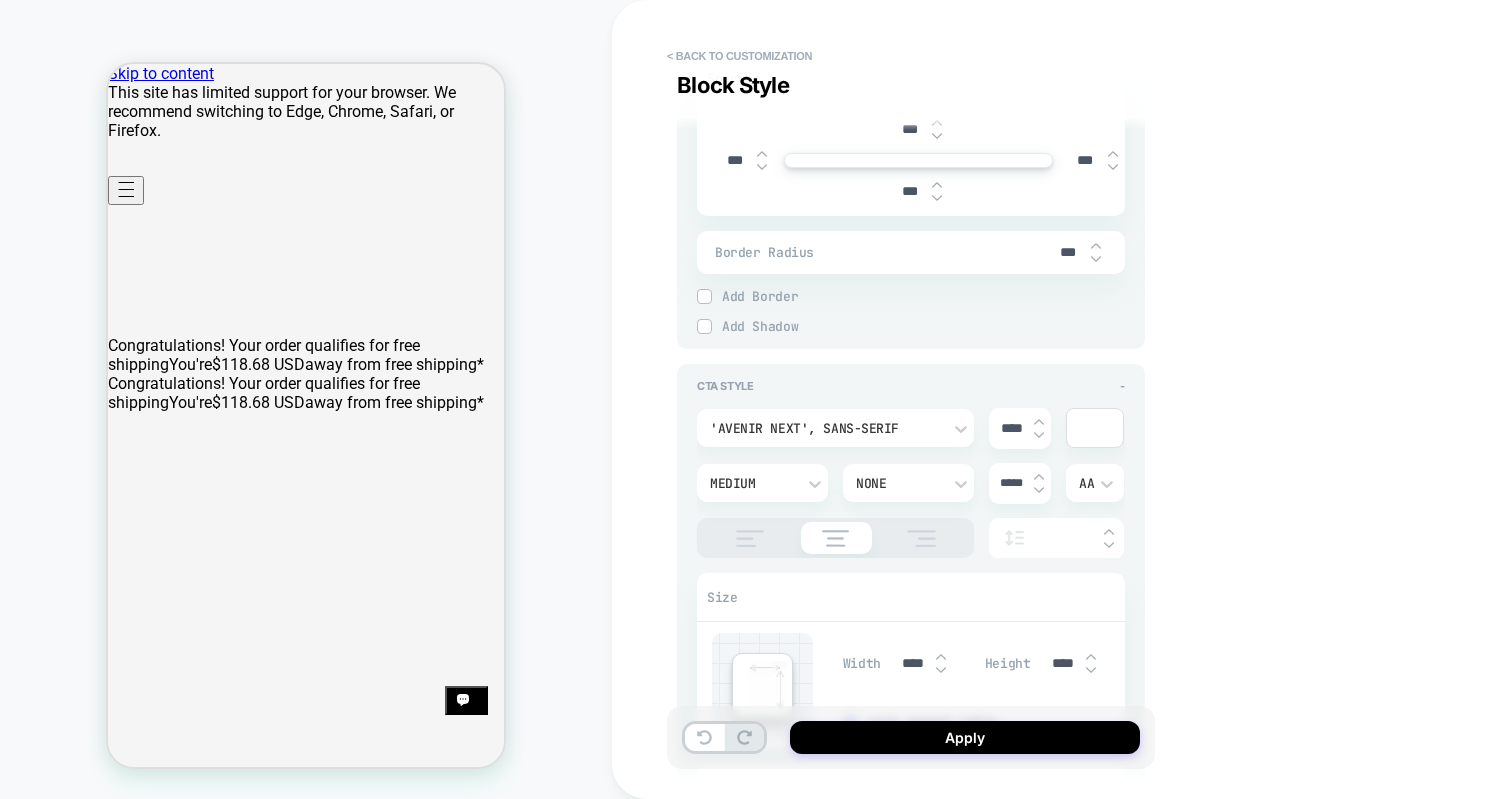 type on "****" 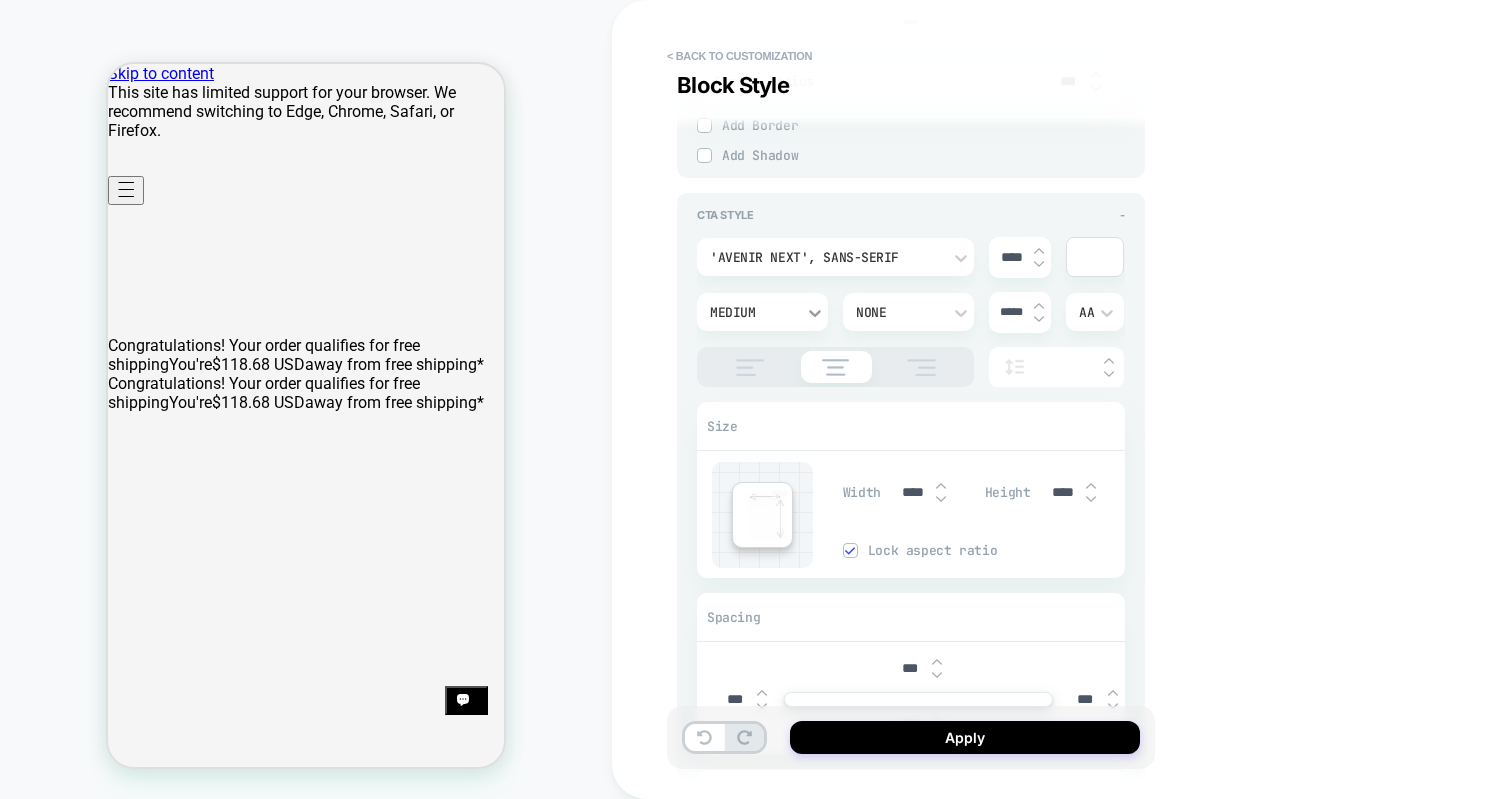 scroll, scrollTop: 2922, scrollLeft: 0, axis: vertical 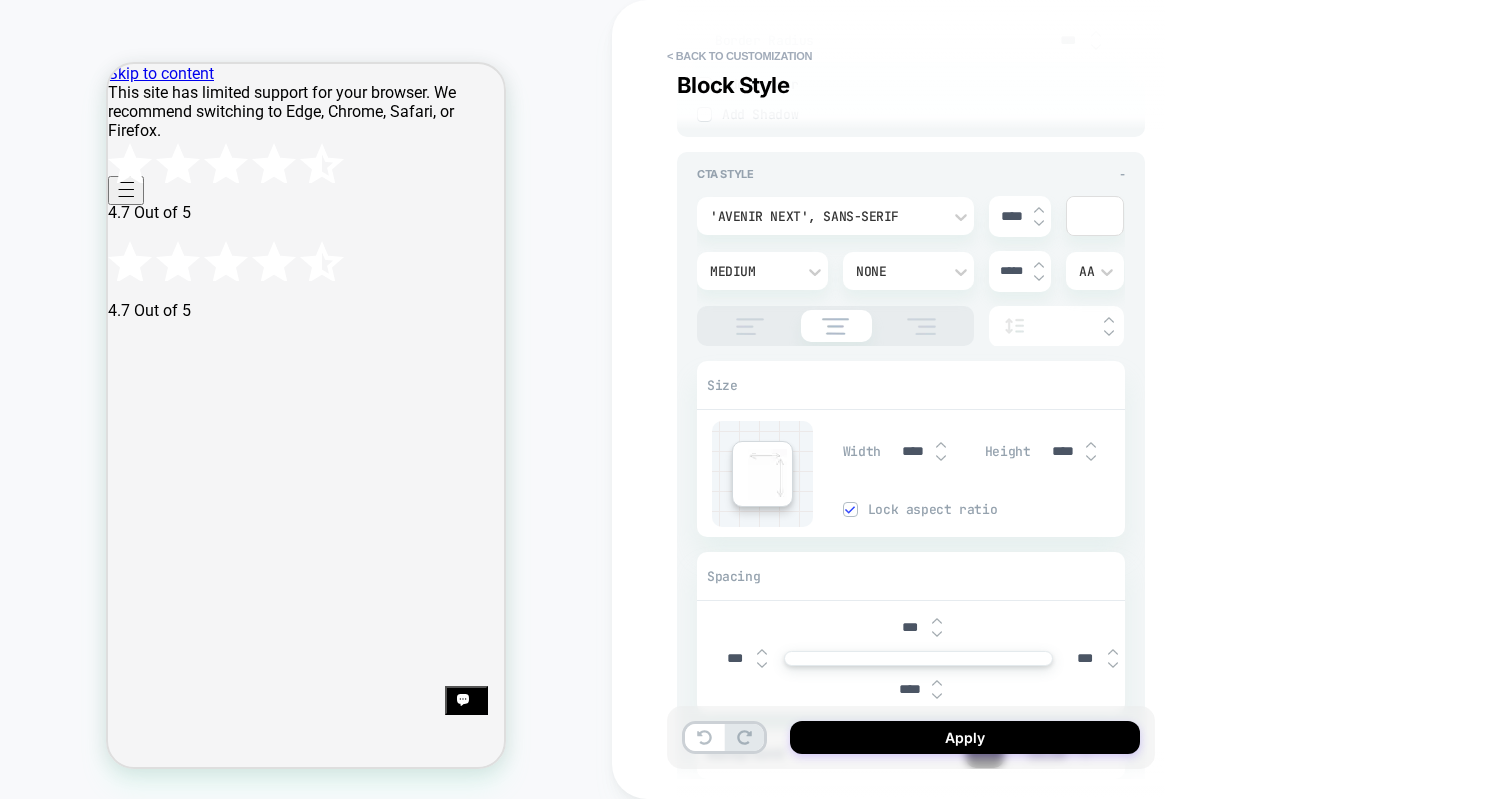 click at bounding box center (941, 445) 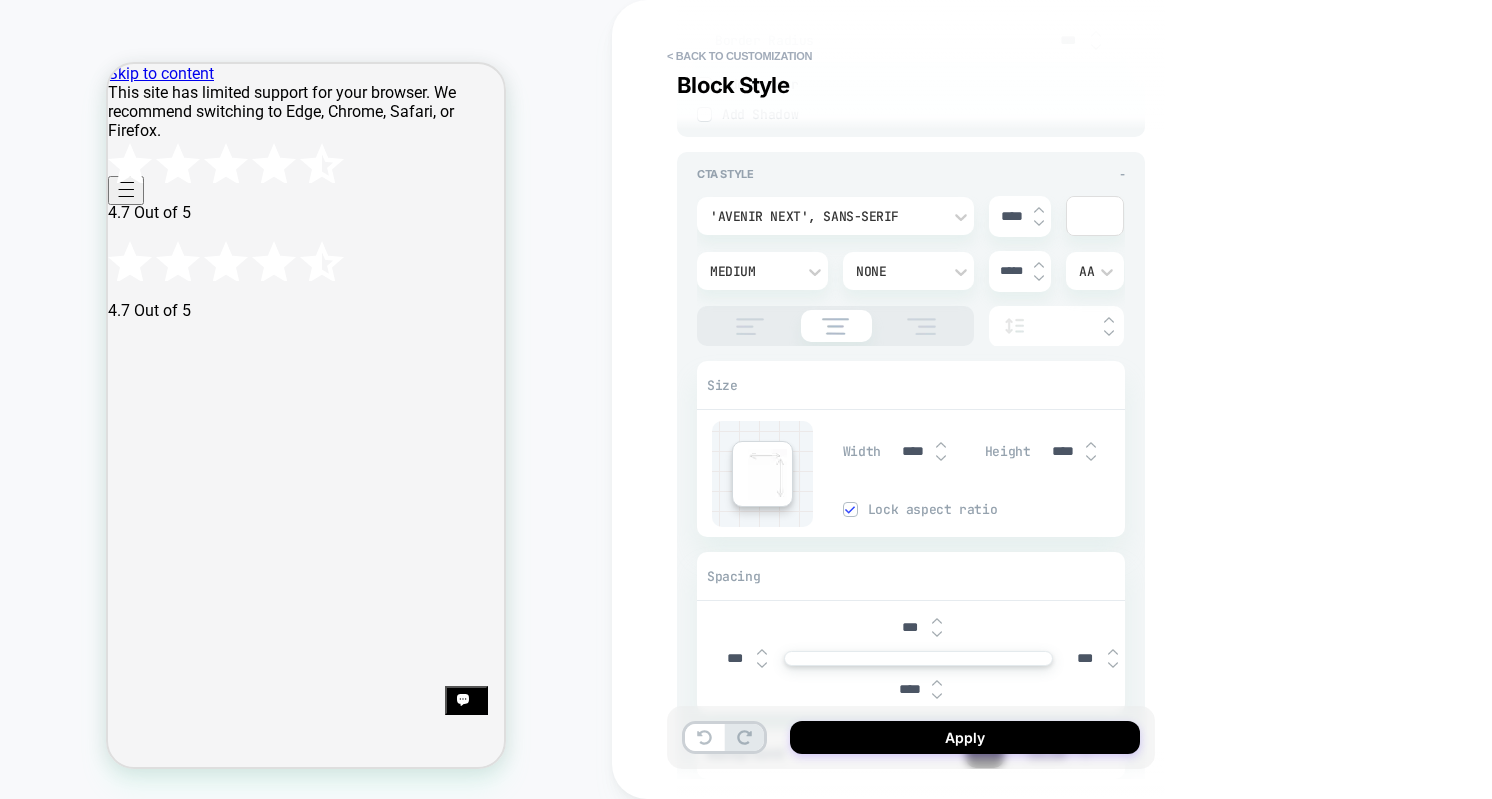 type on "****" 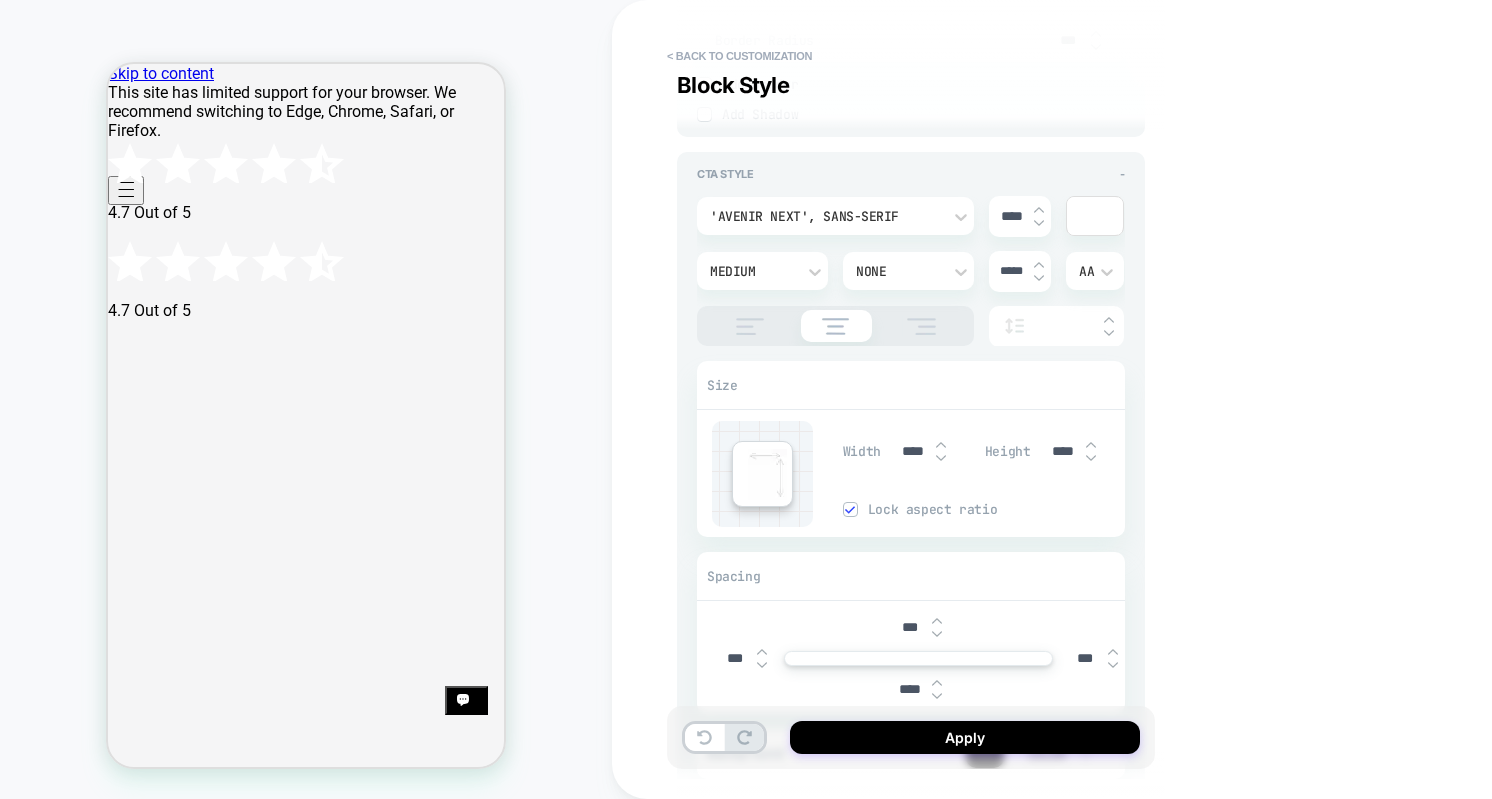 type on "*" 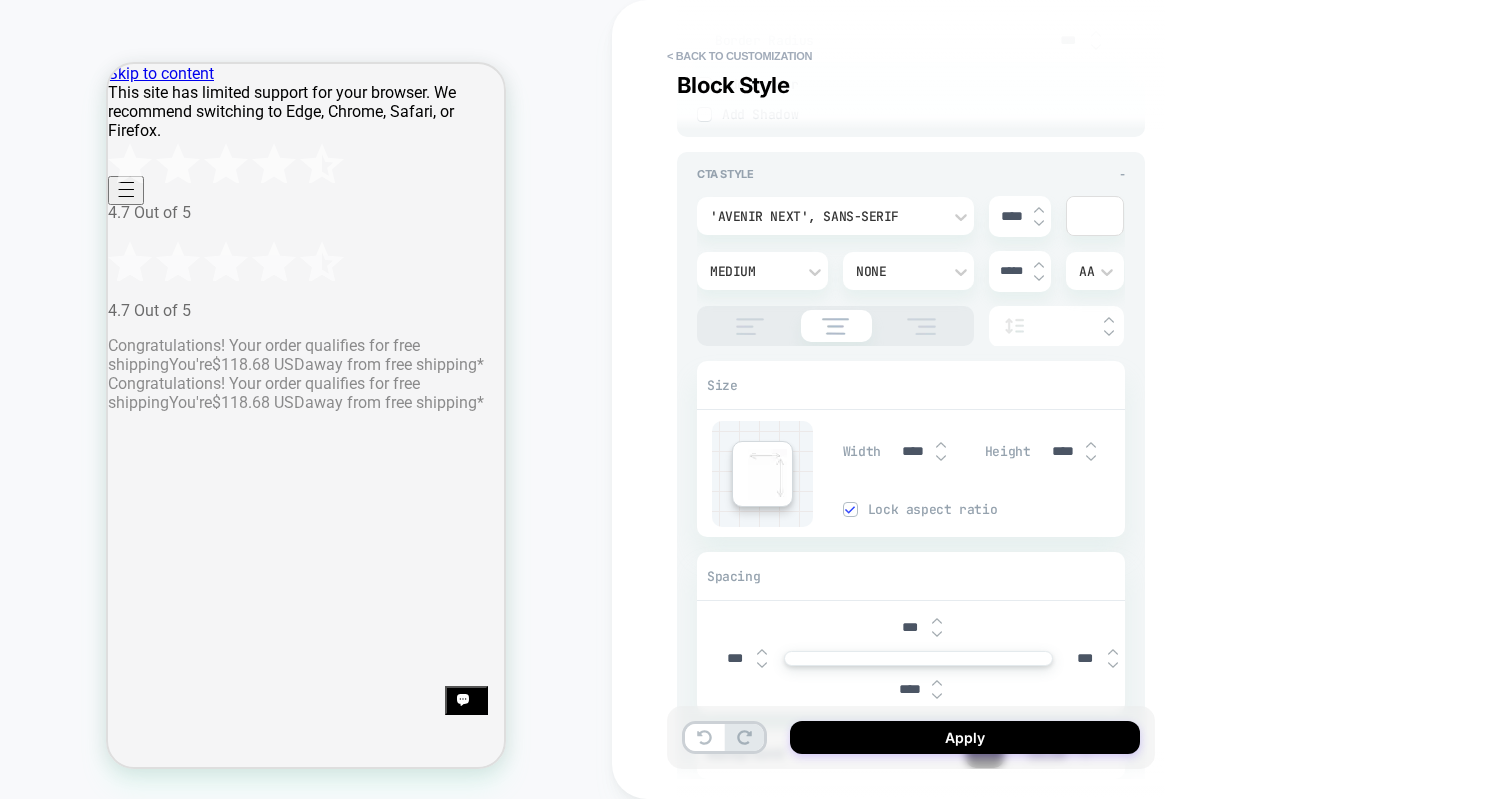 type on "****" 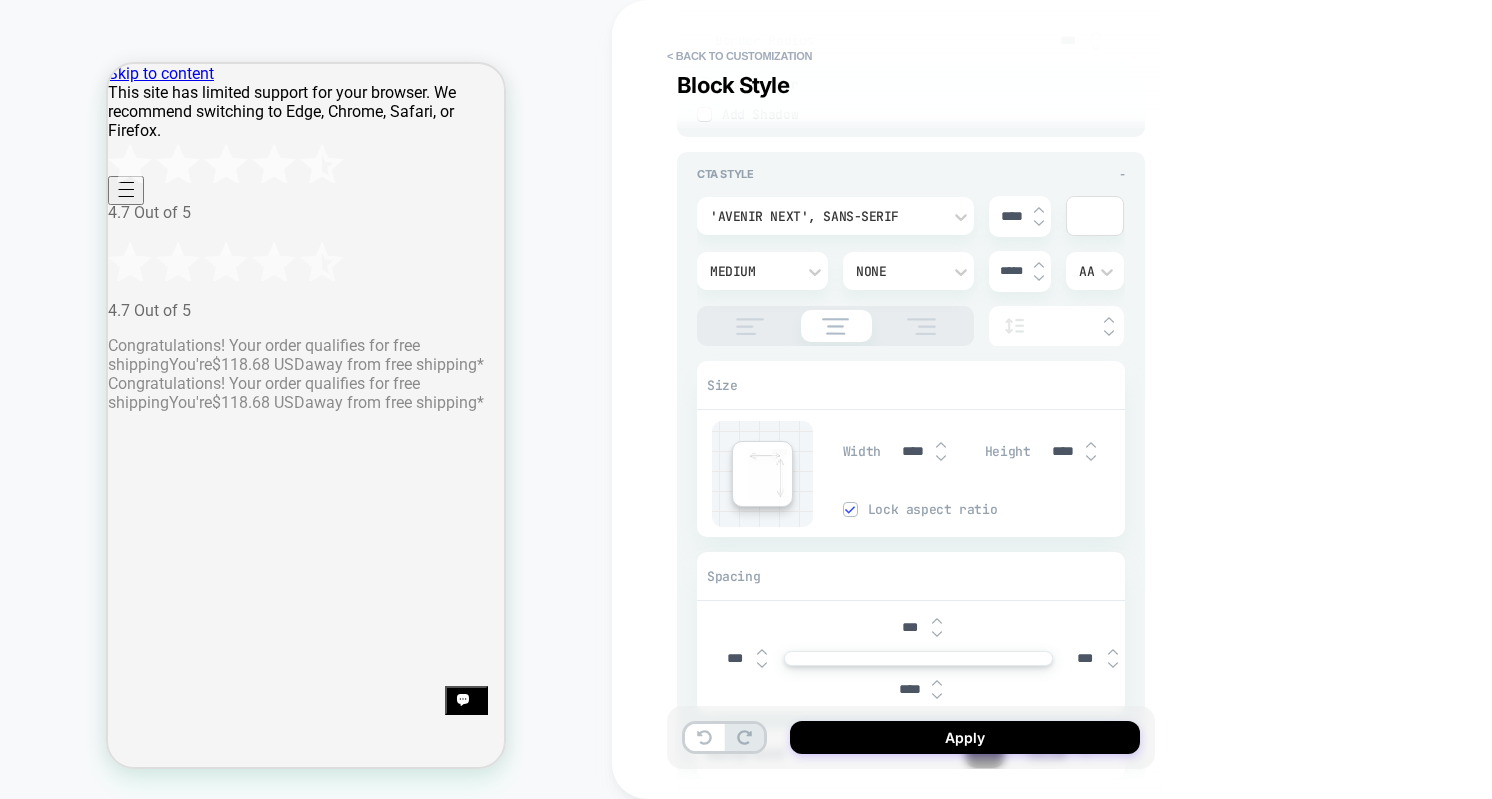 type on "*" 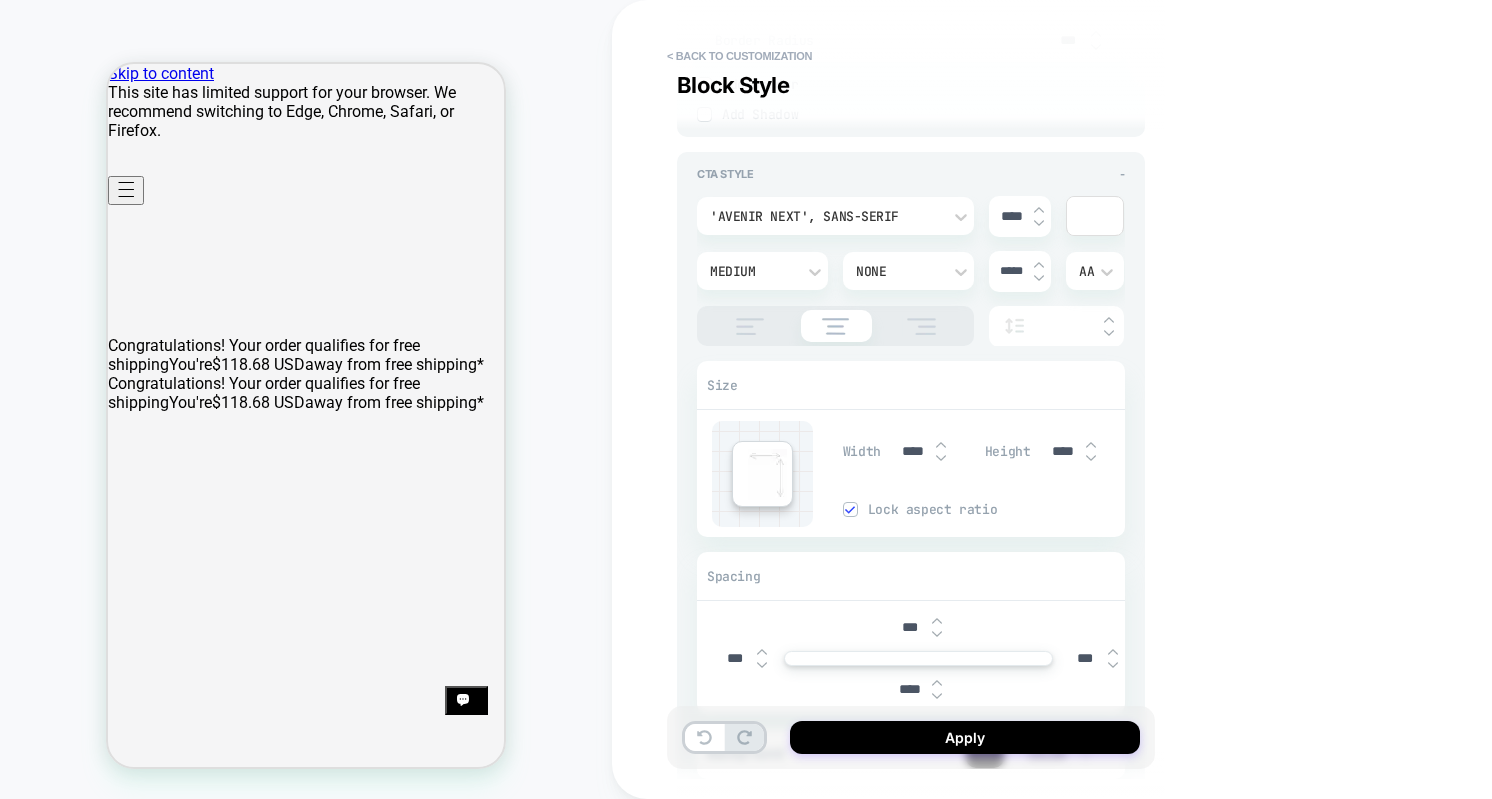 click on "****" at bounding box center [913, 451] 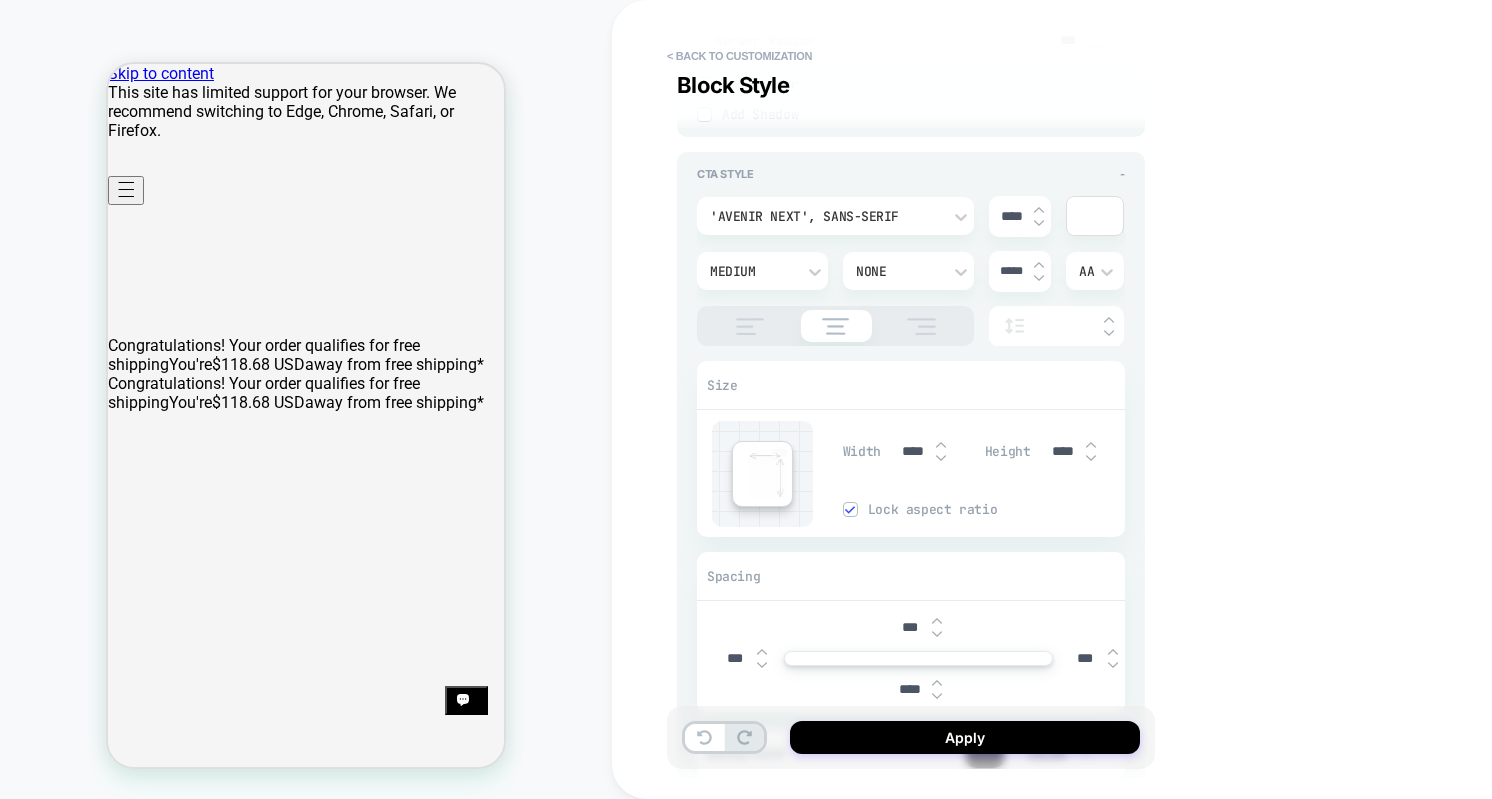 type on "***" 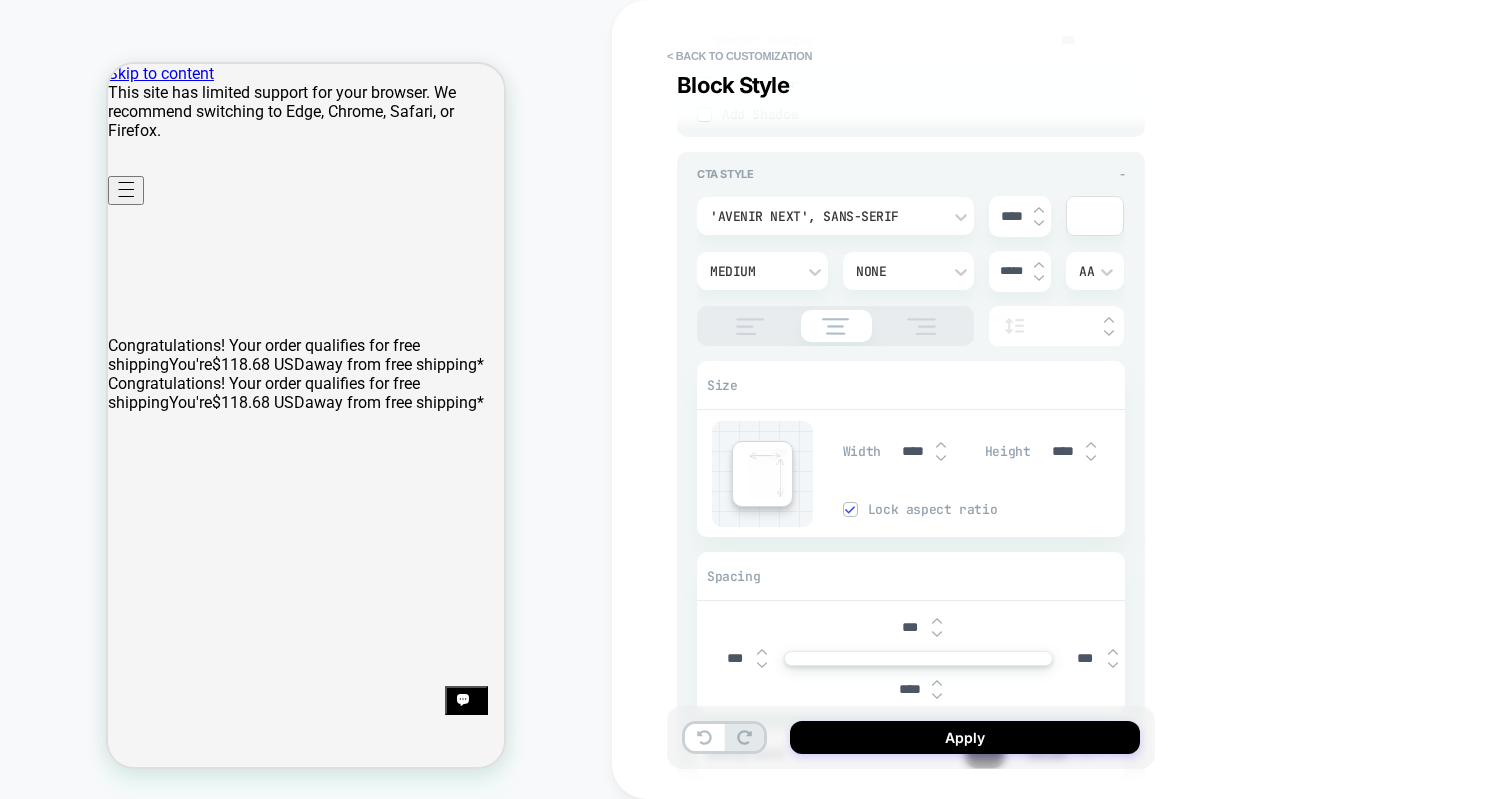 type on "*" 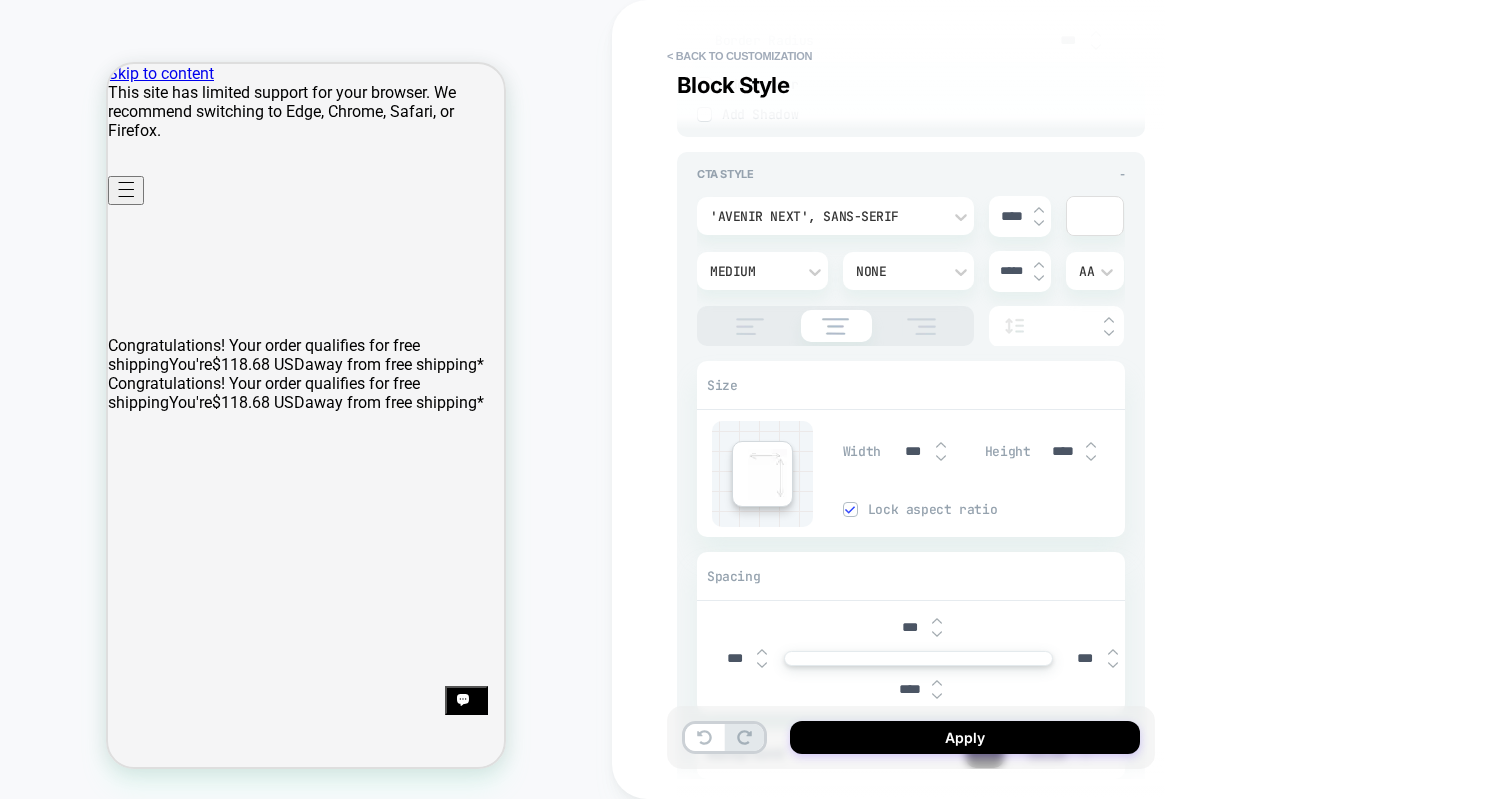 type on "***" 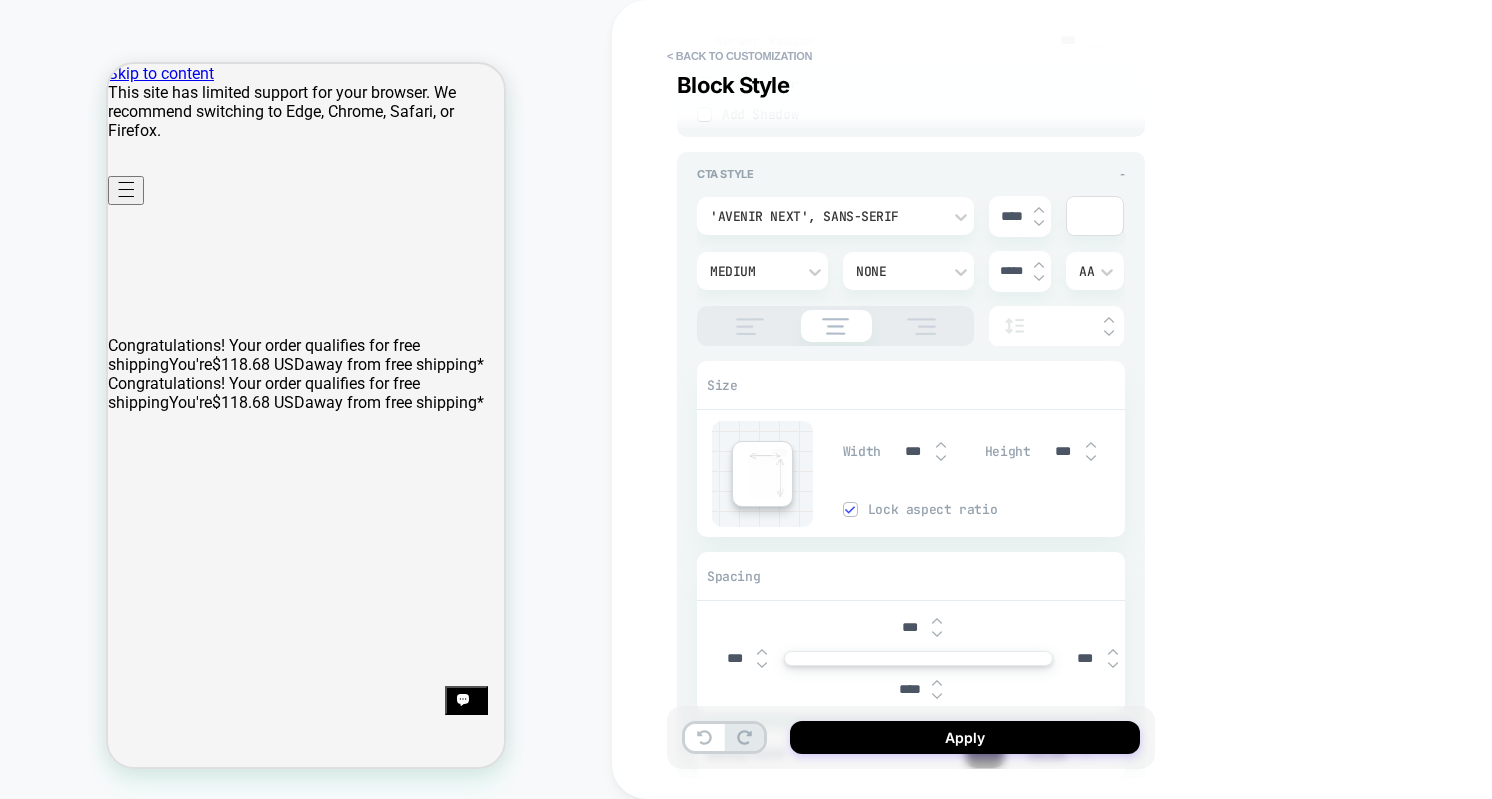 type on "*" 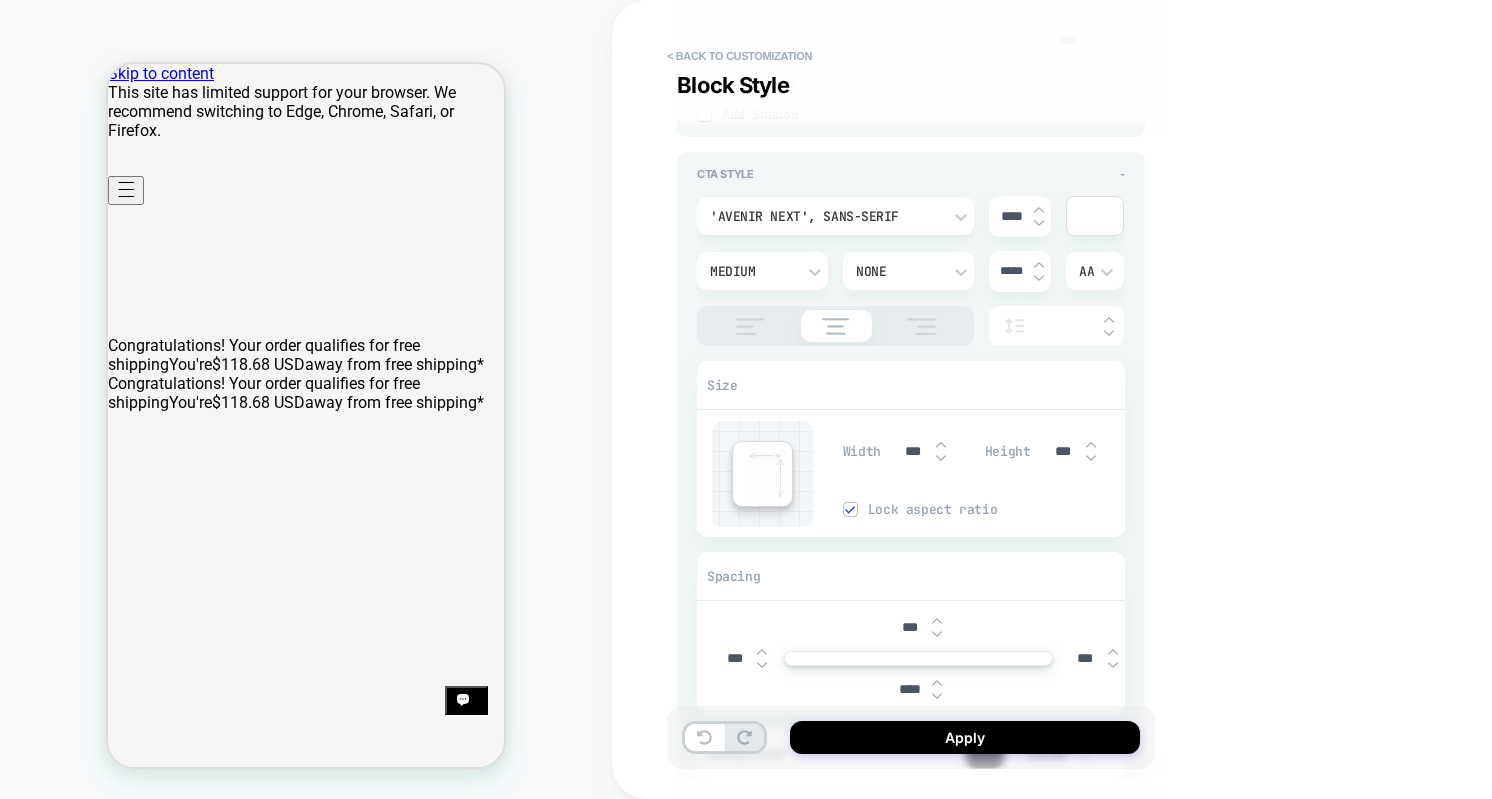 type on "****" 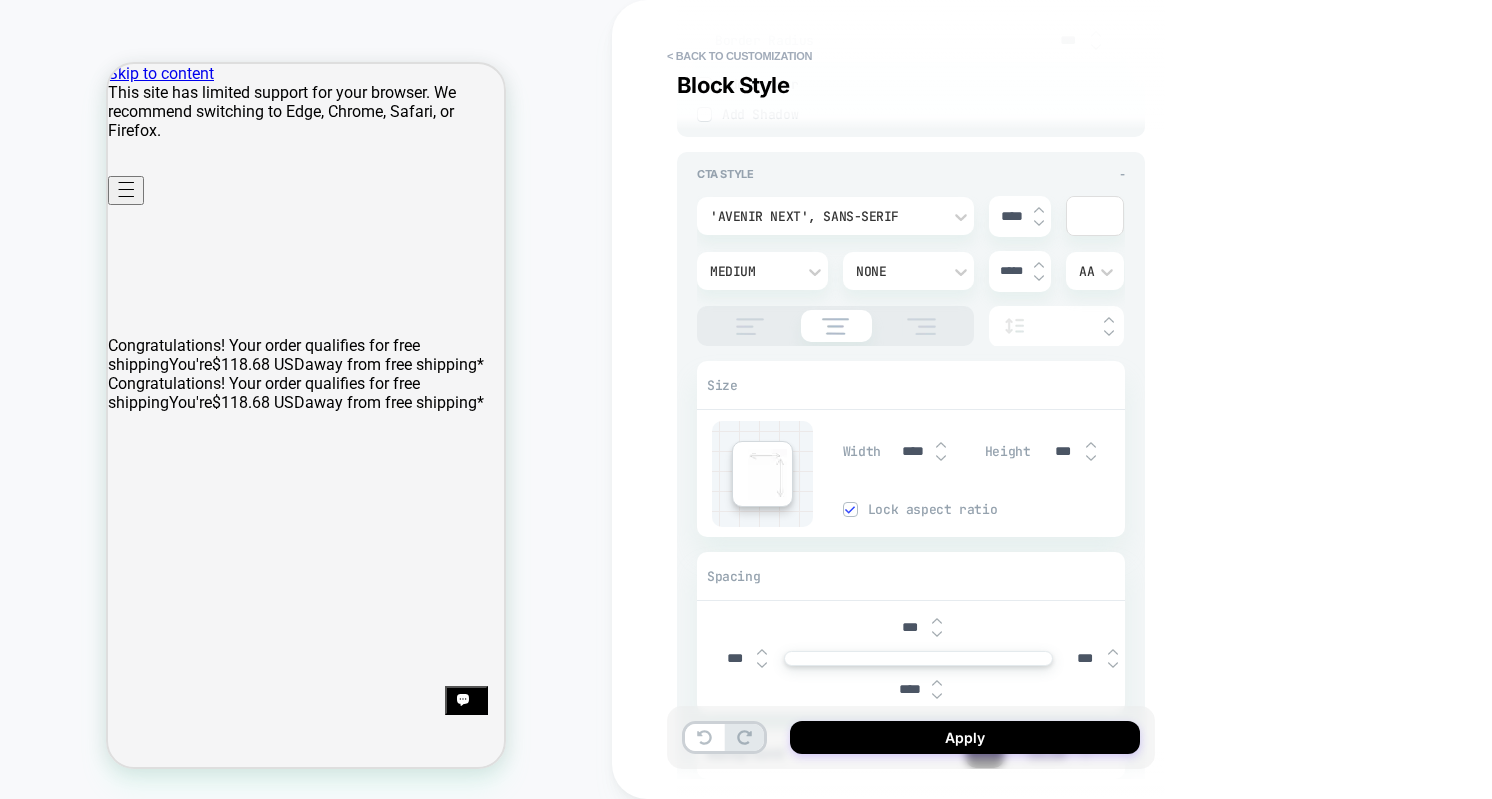 type on "*" 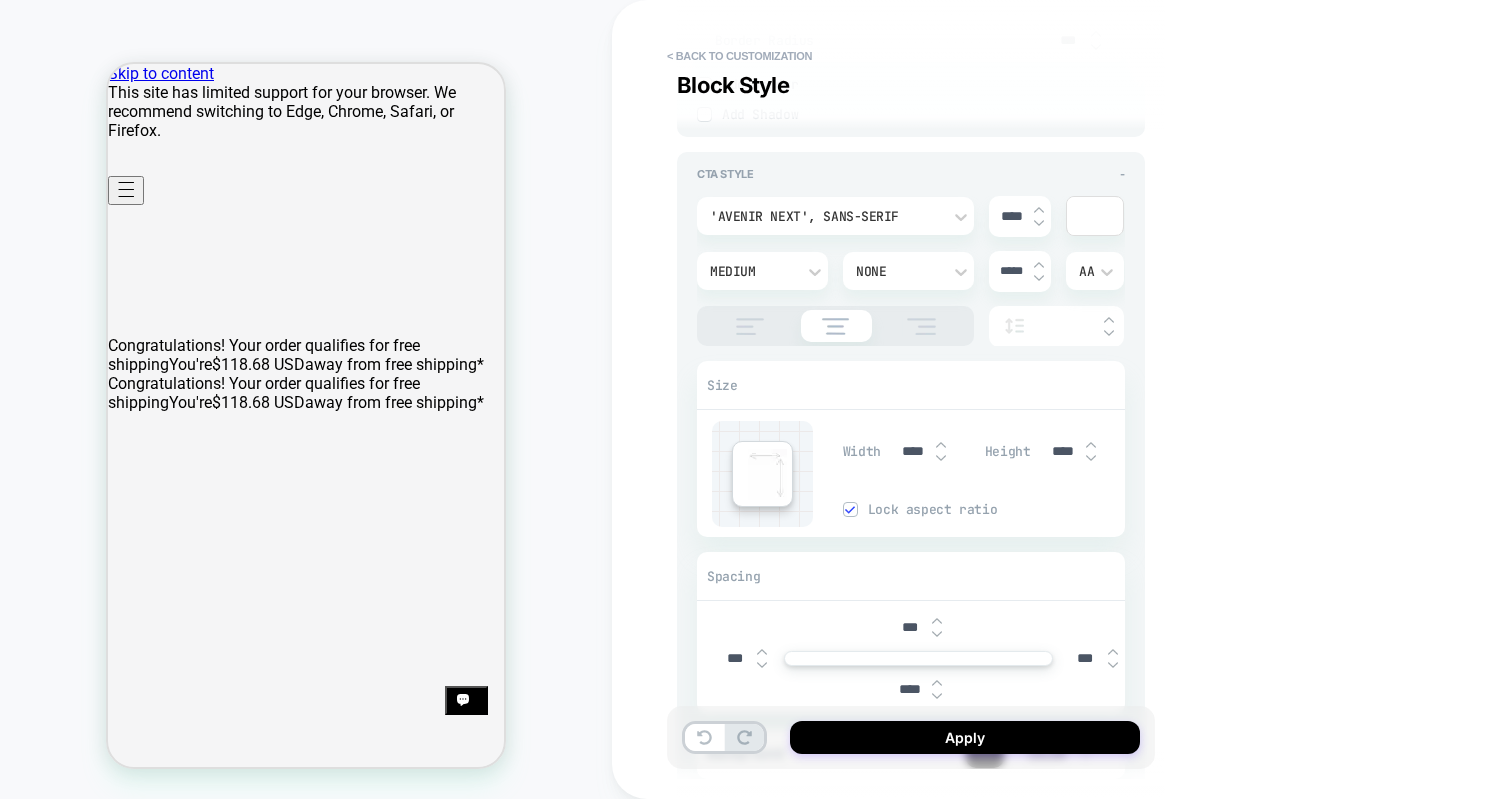 type on "*" 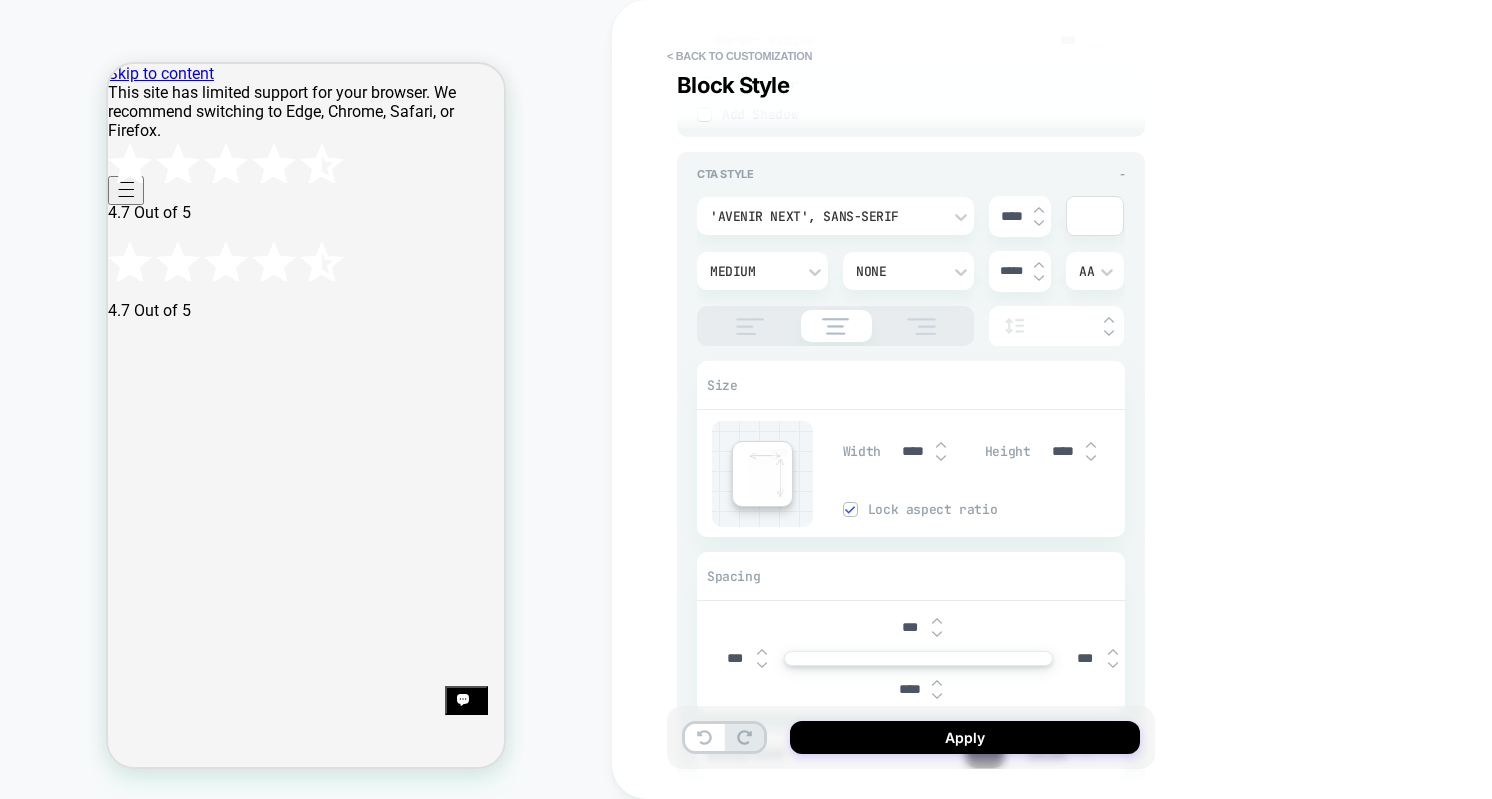 type on "****" 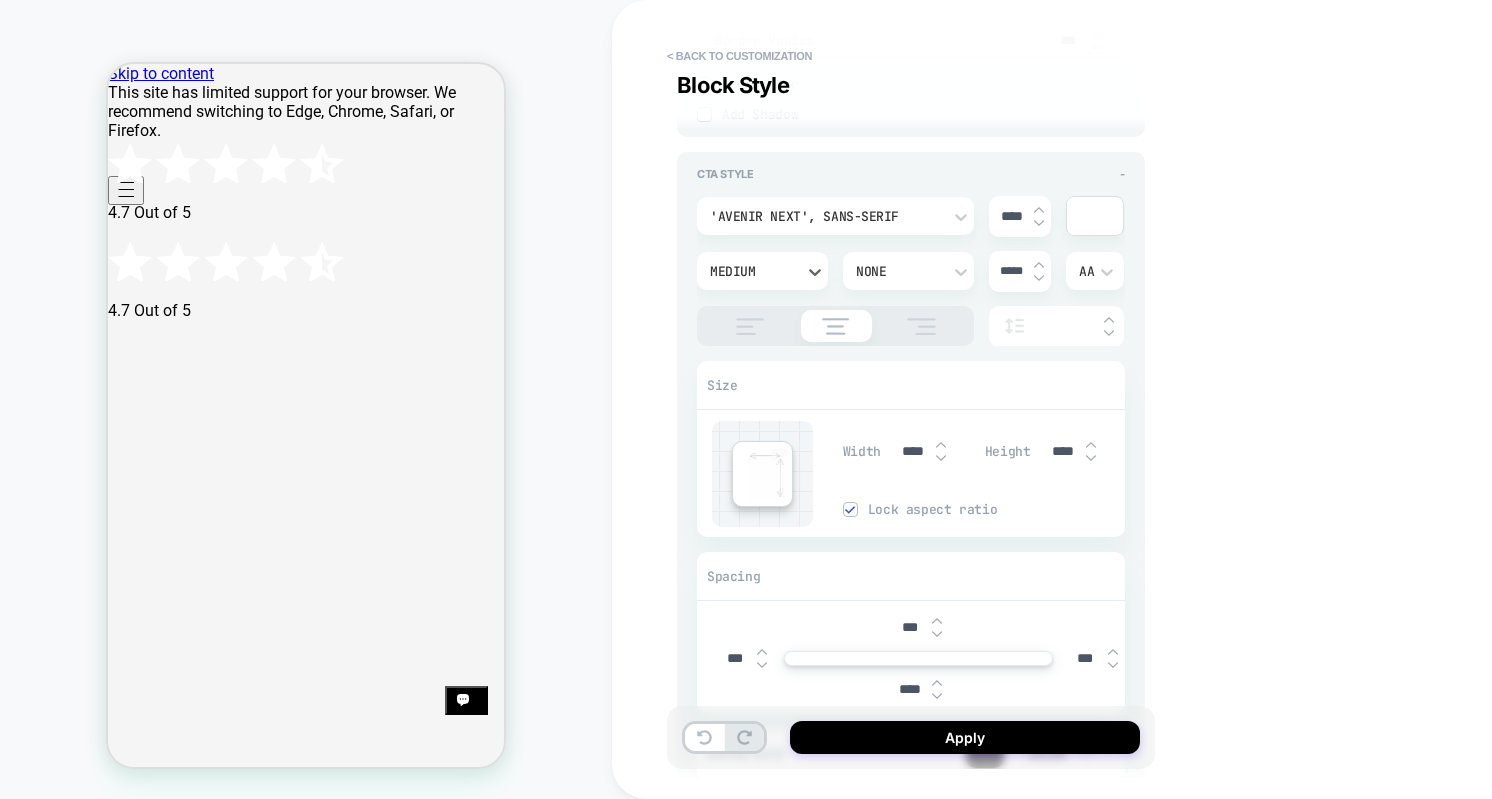 click on "Medium" at bounding box center [752, 271] 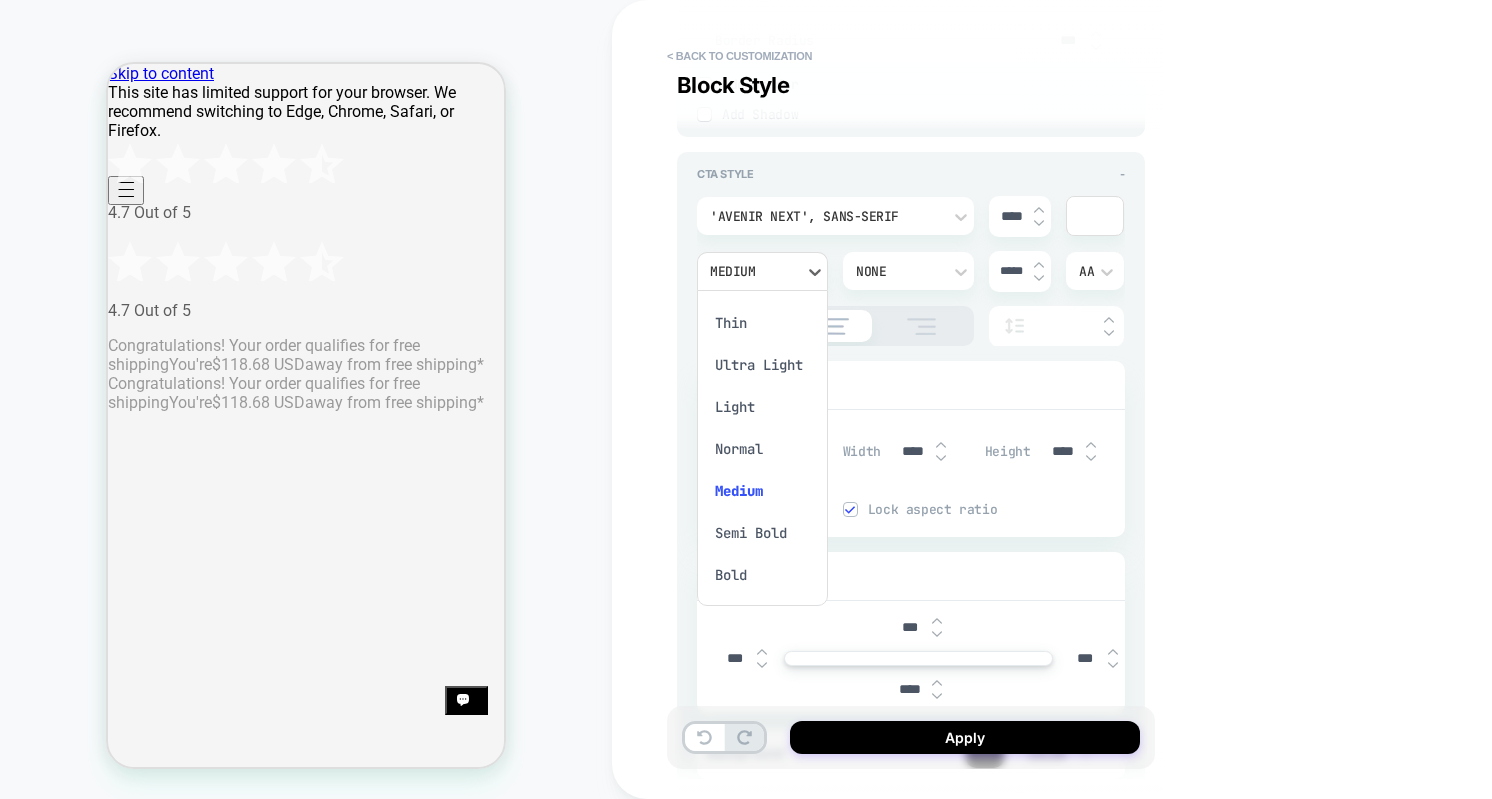 click on "Semi Bold" at bounding box center [762, 533] 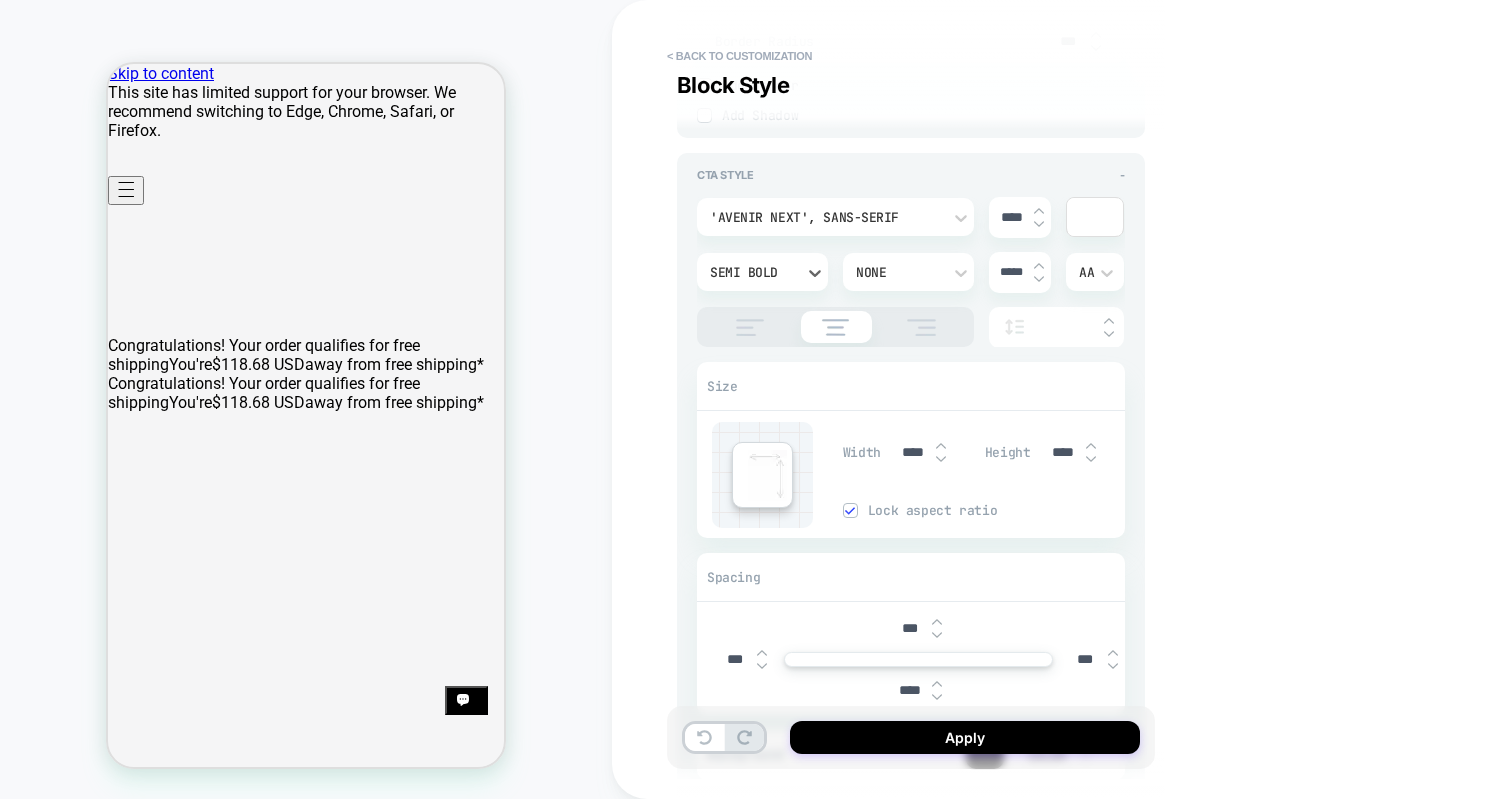 scroll, scrollTop: 2919, scrollLeft: 0, axis: vertical 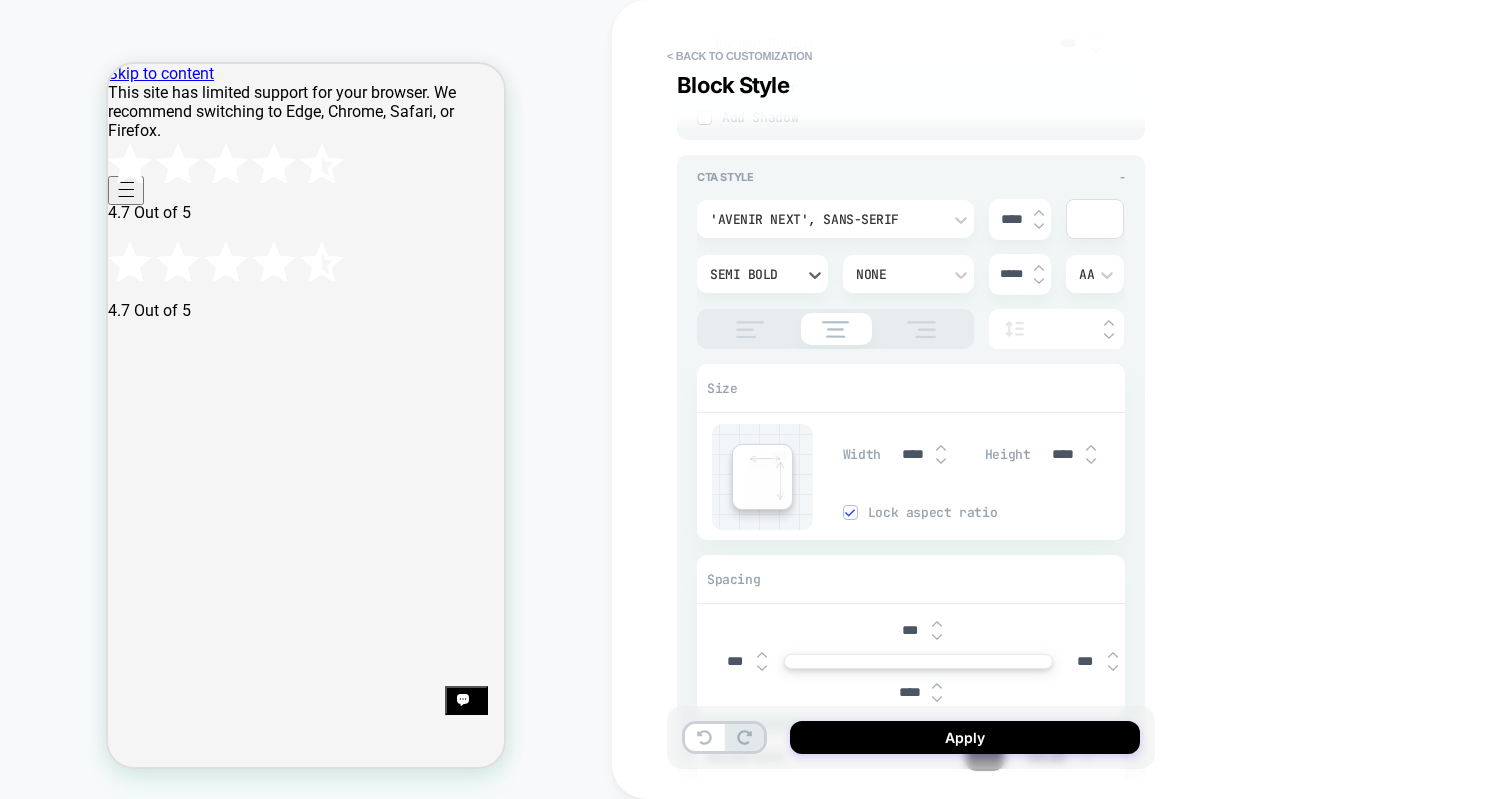 click on "Semi Bold" at bounding box center [752, 274] 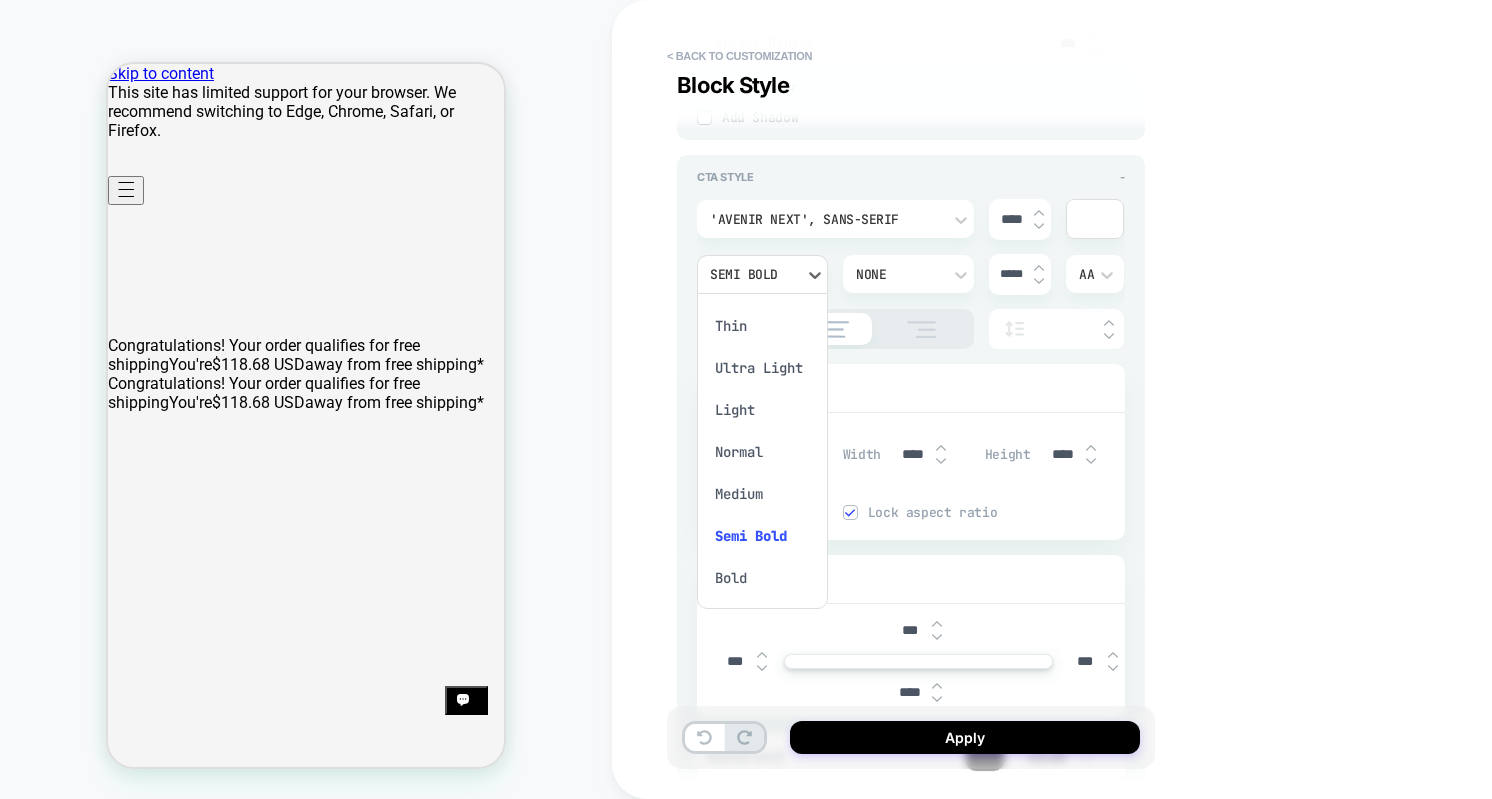 click on "Medium" at bounding box center (762, 494) 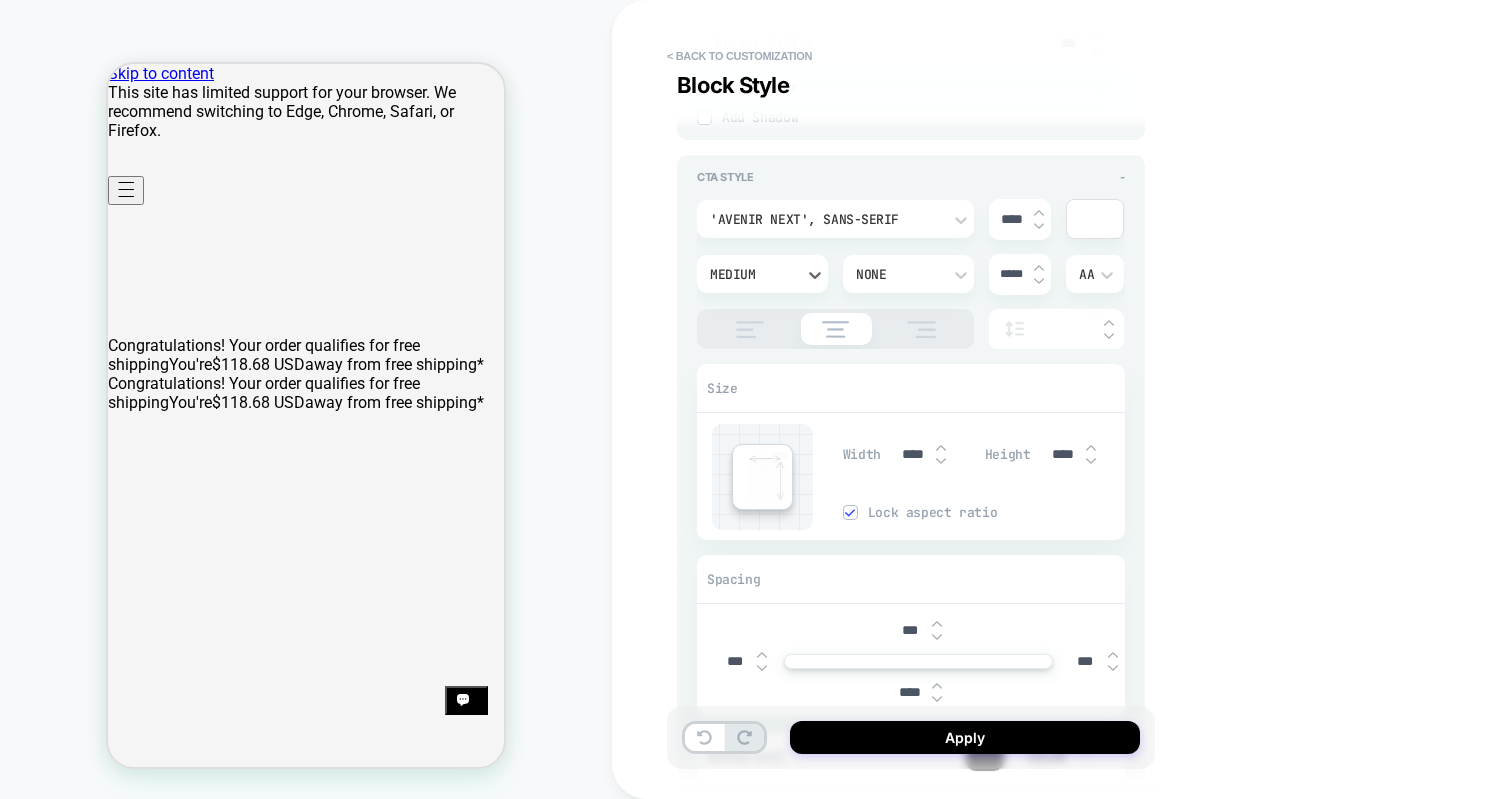 click on "'Avenir Next', sans-serif **** option Medium, selected.   Select is focused , press Down to open the menu,  Medium None ***** AA" at bounding box center [911, 274] 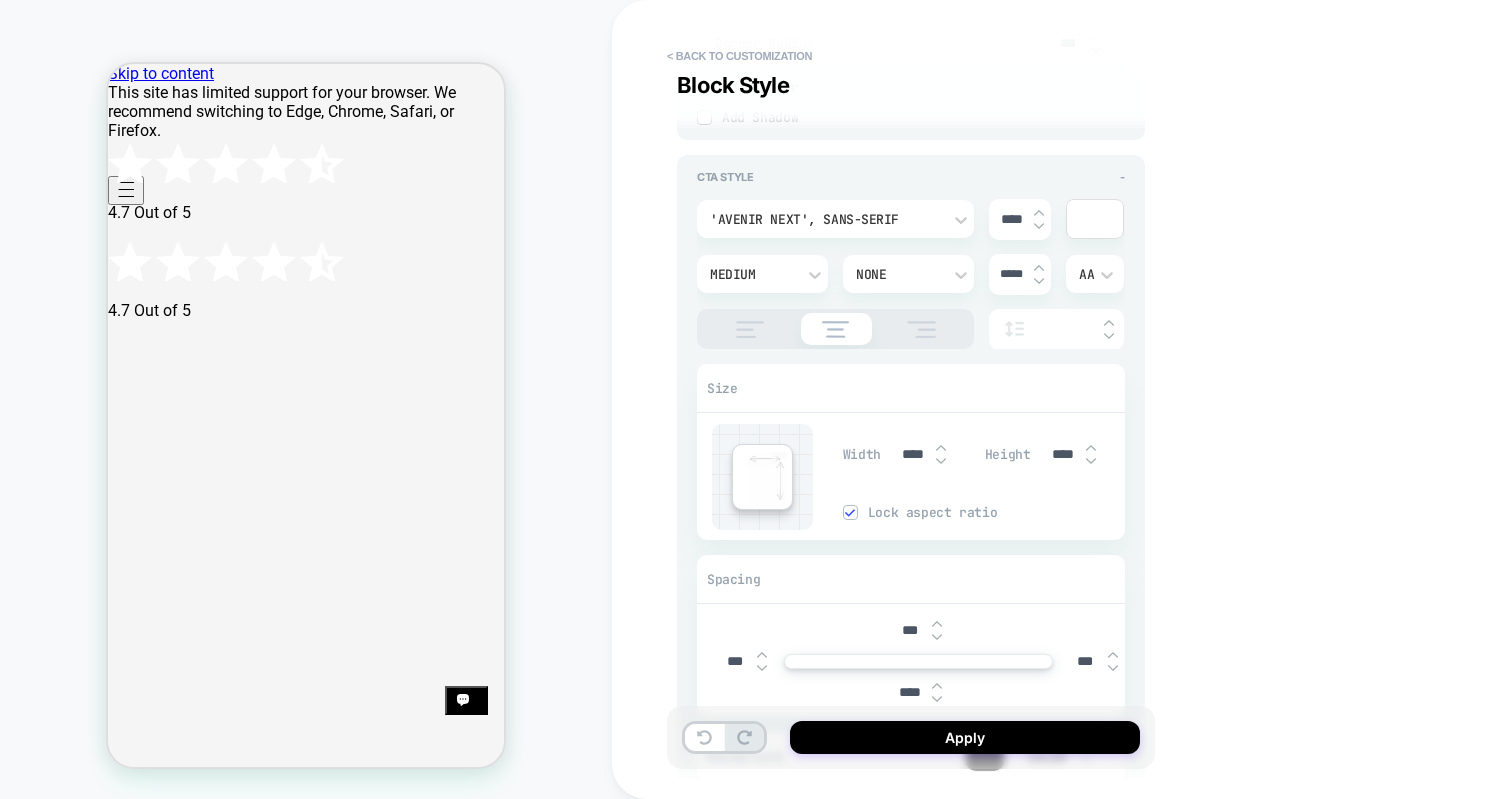 click on "Medium" at bounding box center [752, 274] 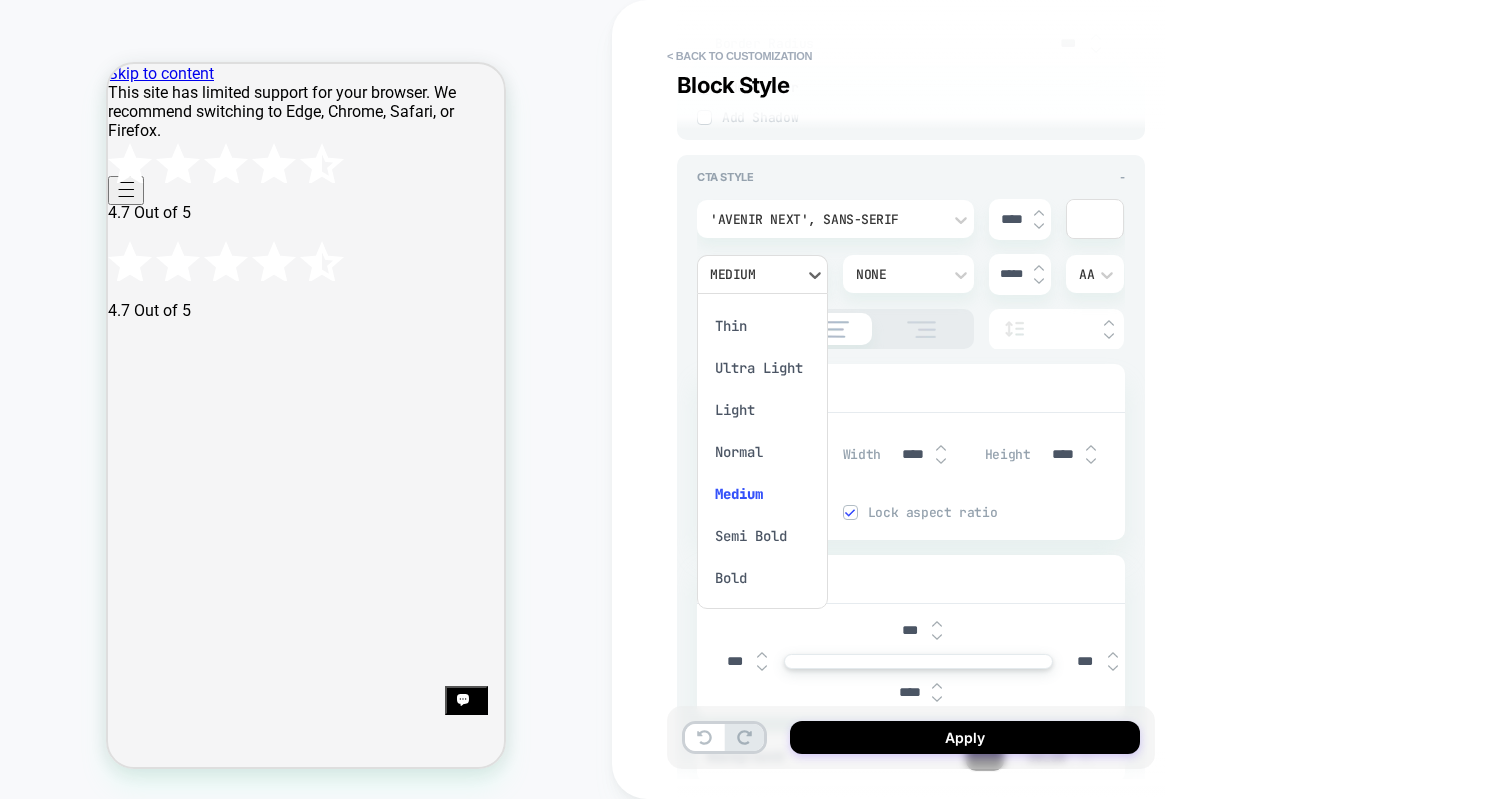 click at bounding box center (746, 399) 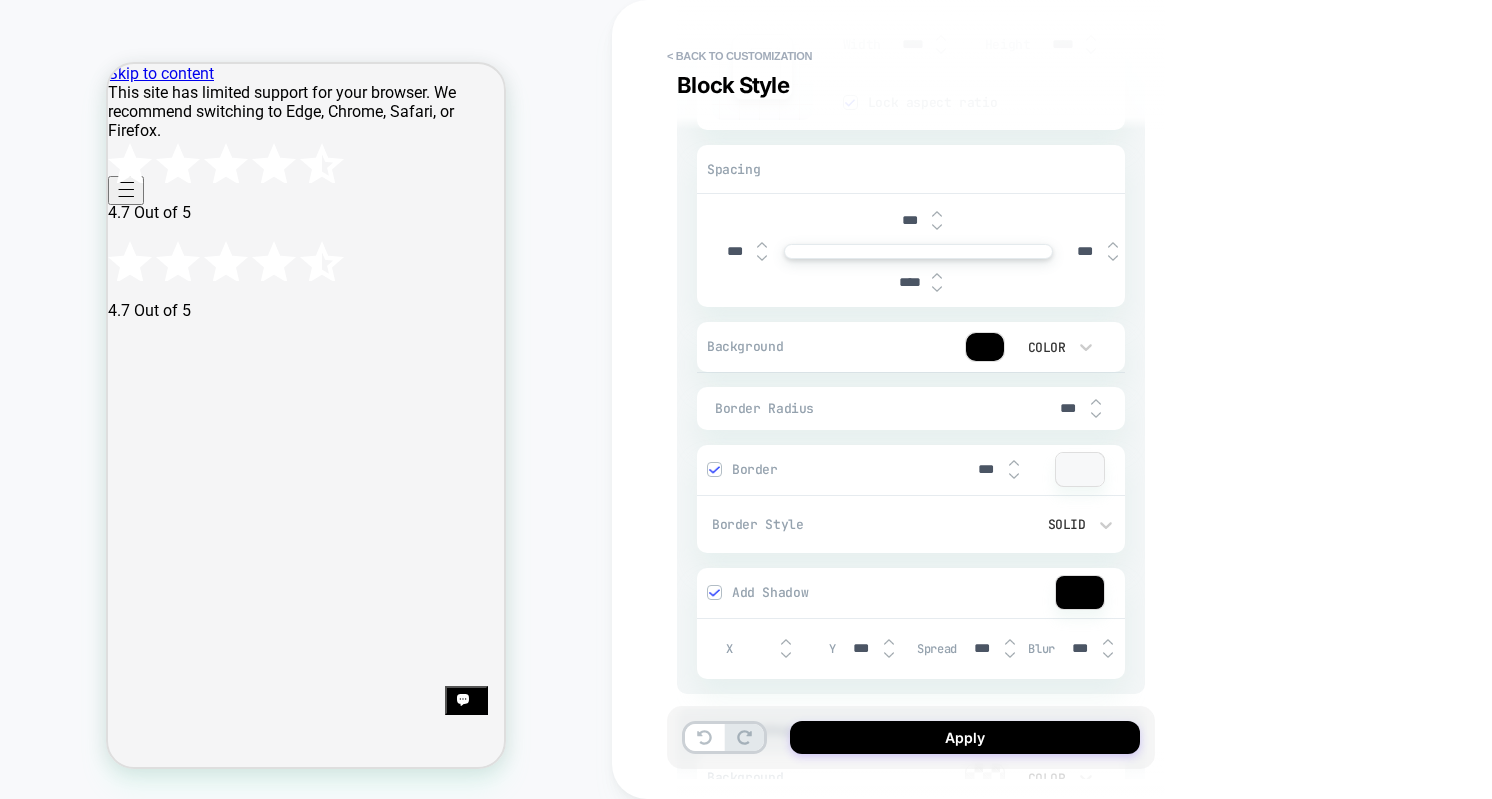 scroll, scrollTop: 3334, scrollLeft: 0, axis: vertical 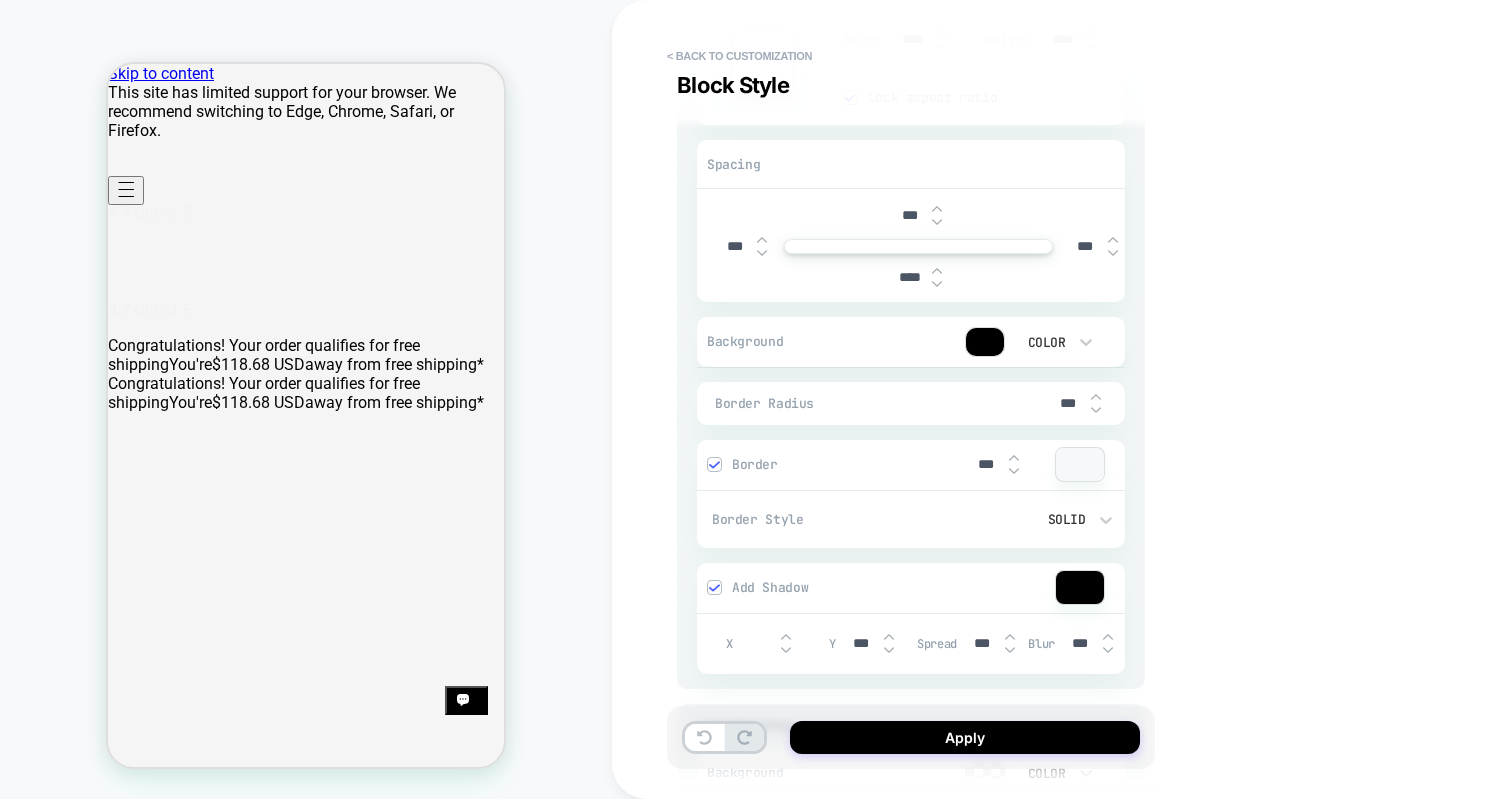 click at bounding box center (714, 465) 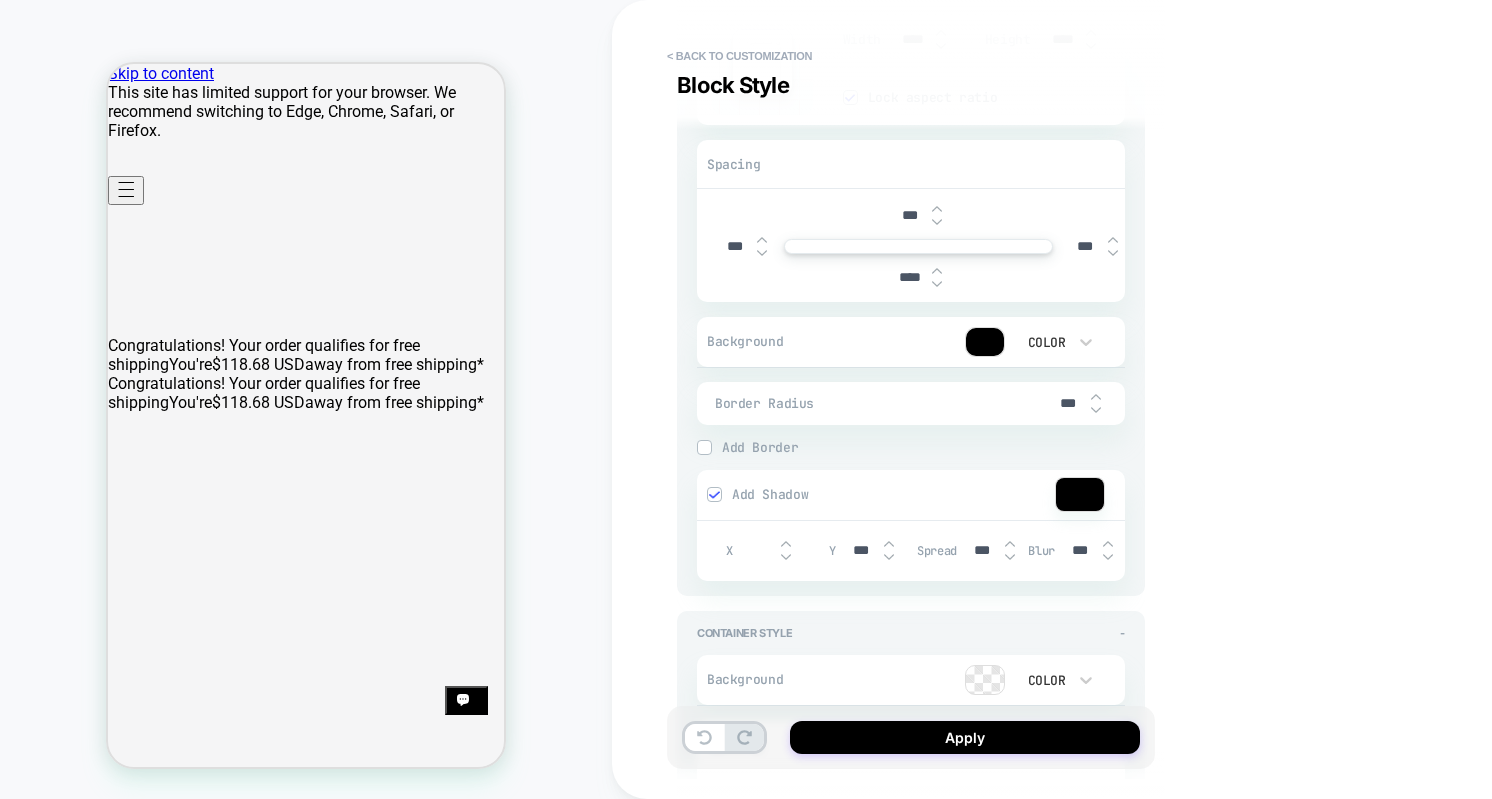 click at bounding box center [714, 495] 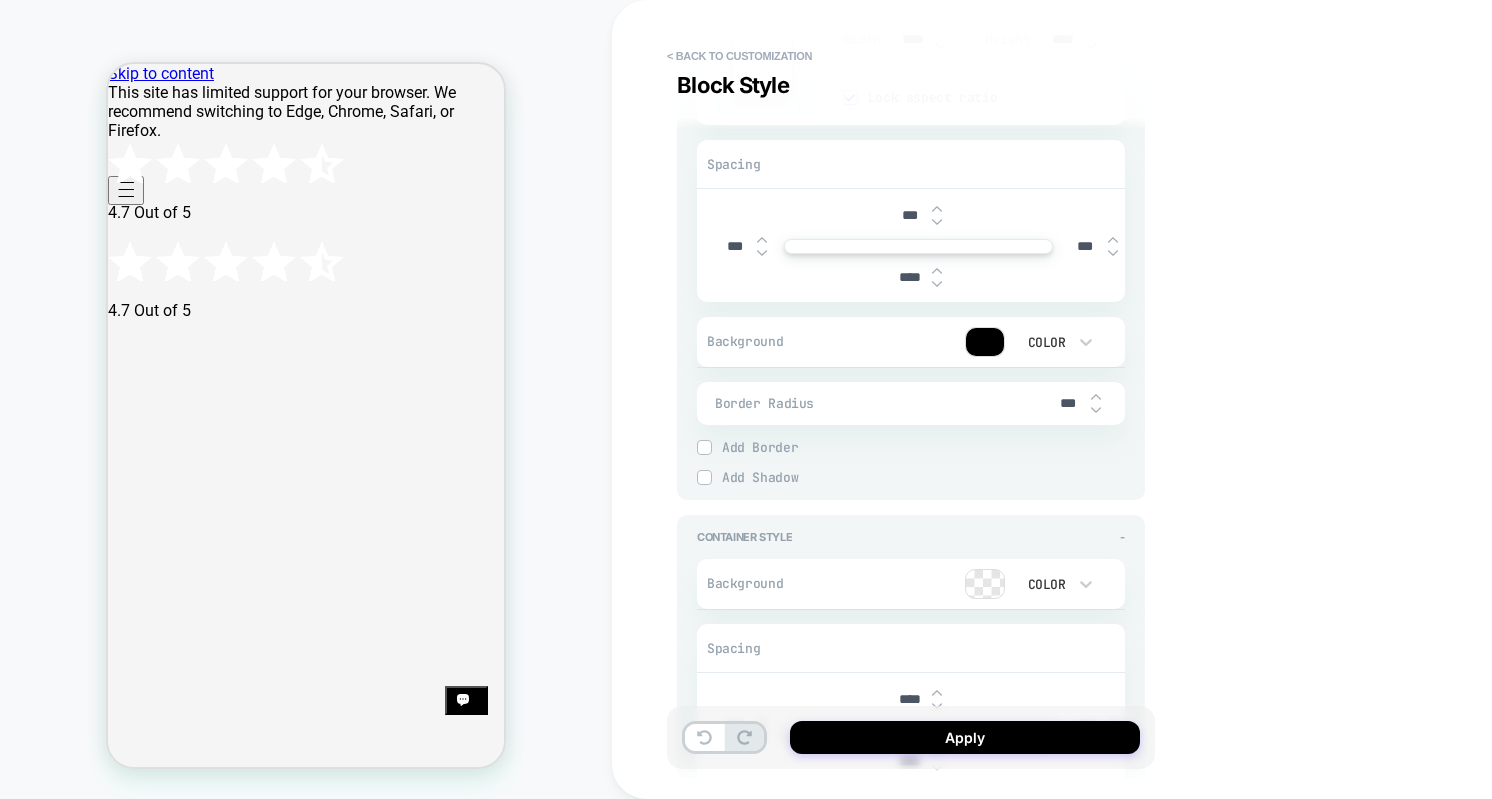 click at bounding box center [704, 478] 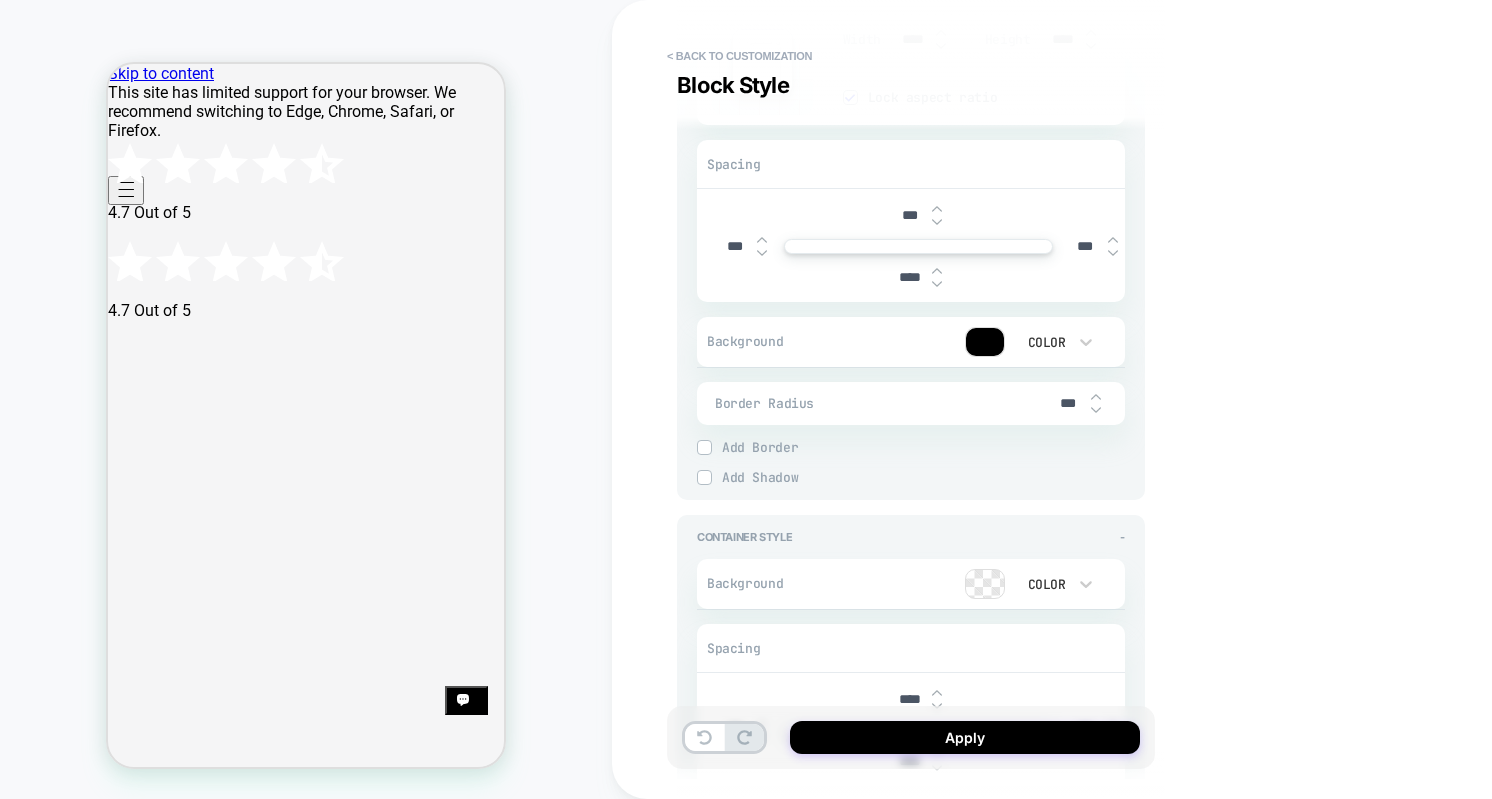 type on "*" 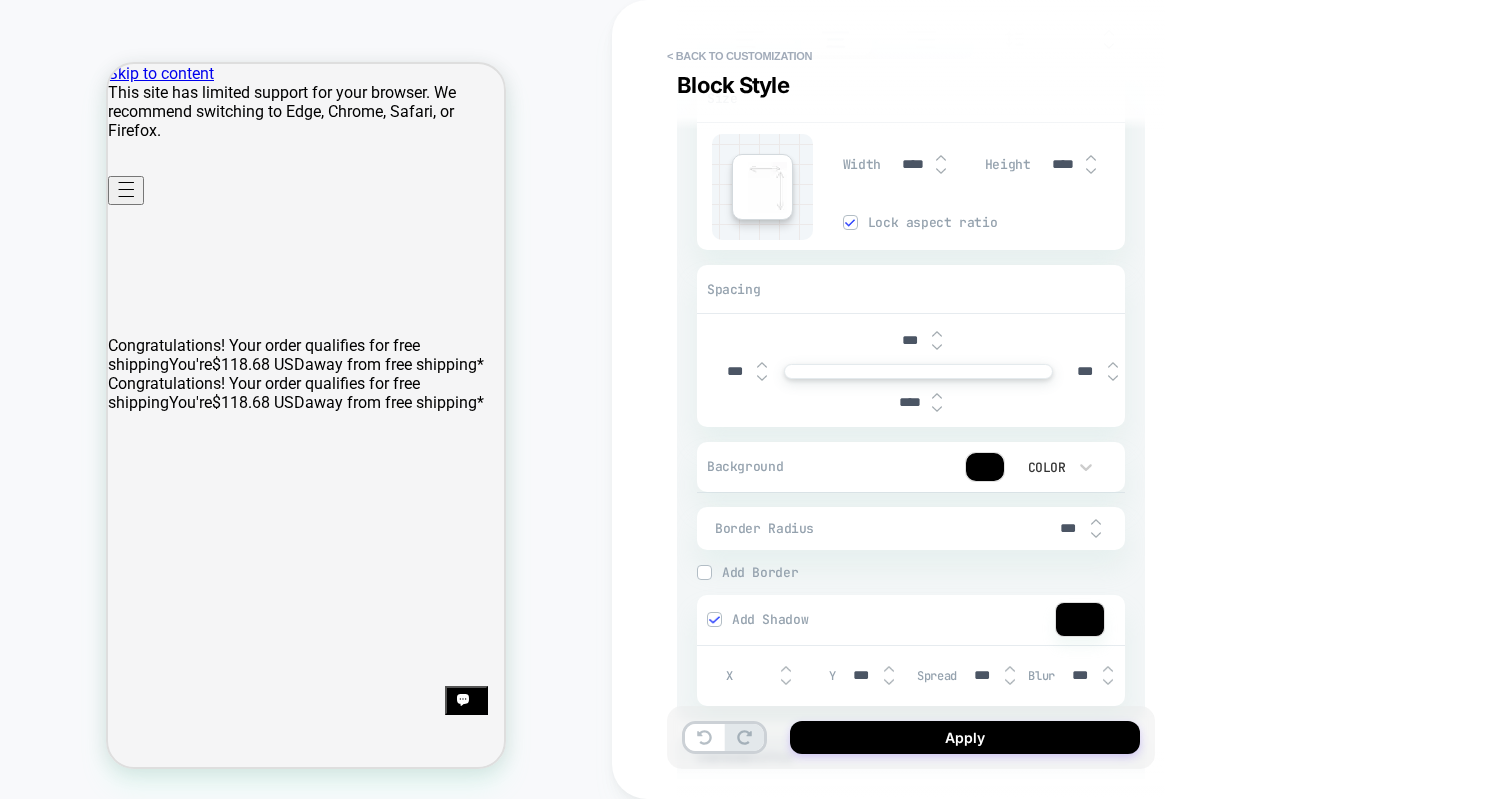 scroll, scrollTop: 3201, scrollLeft: 0, axis: vertical 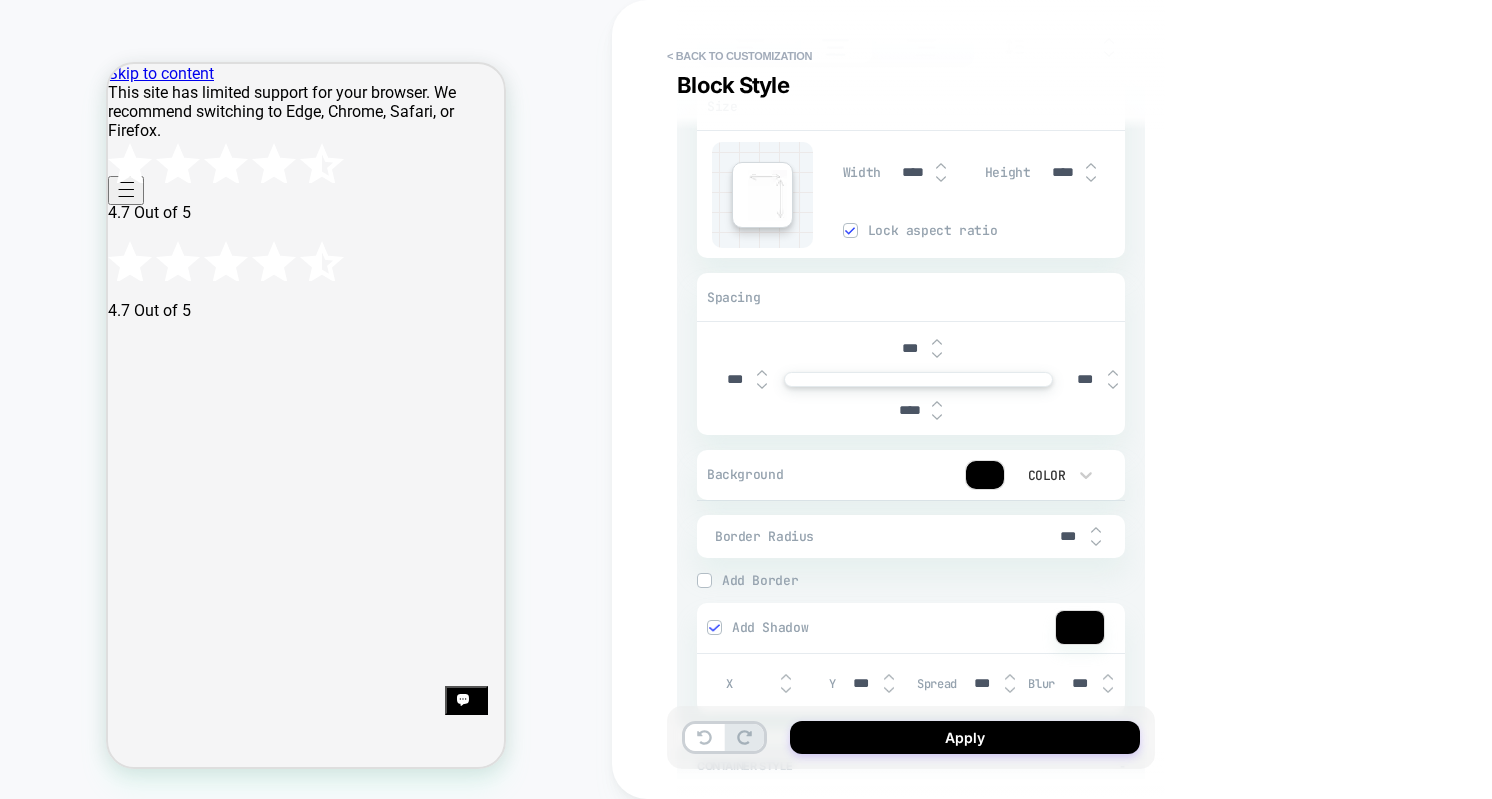 click at bounding box center [937, 417] 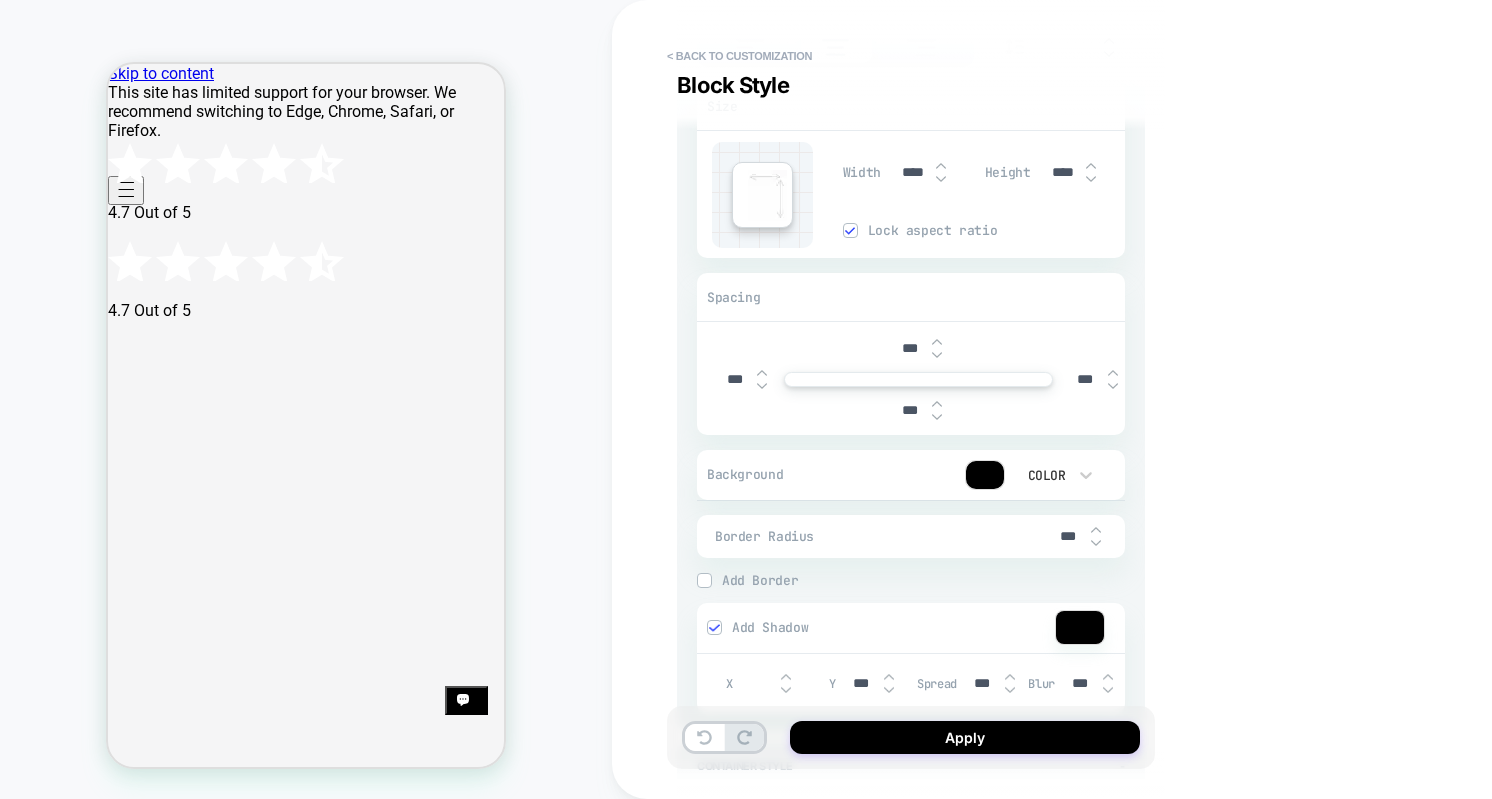 type on "*" 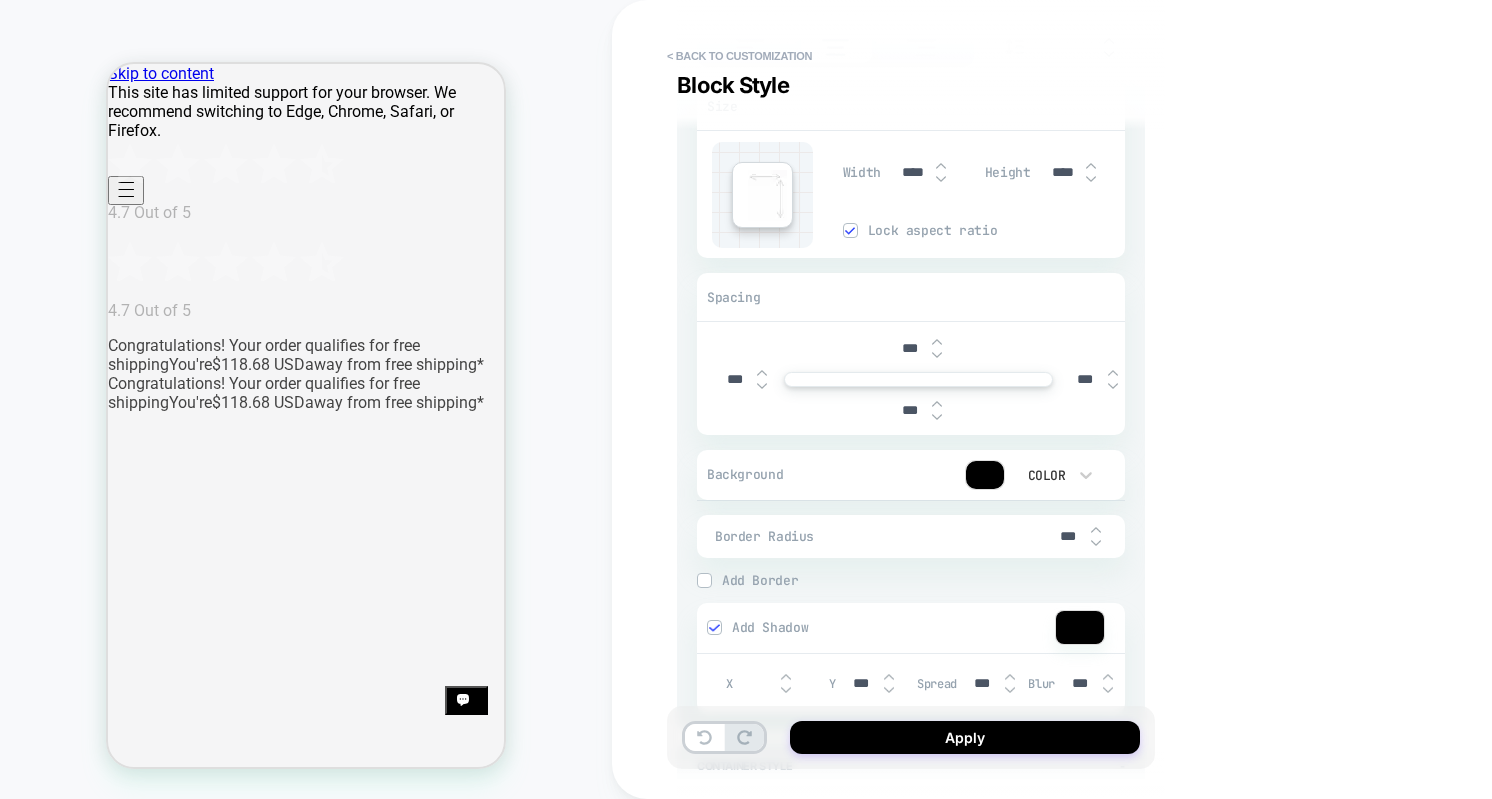 click at bounding box center (937, 417) 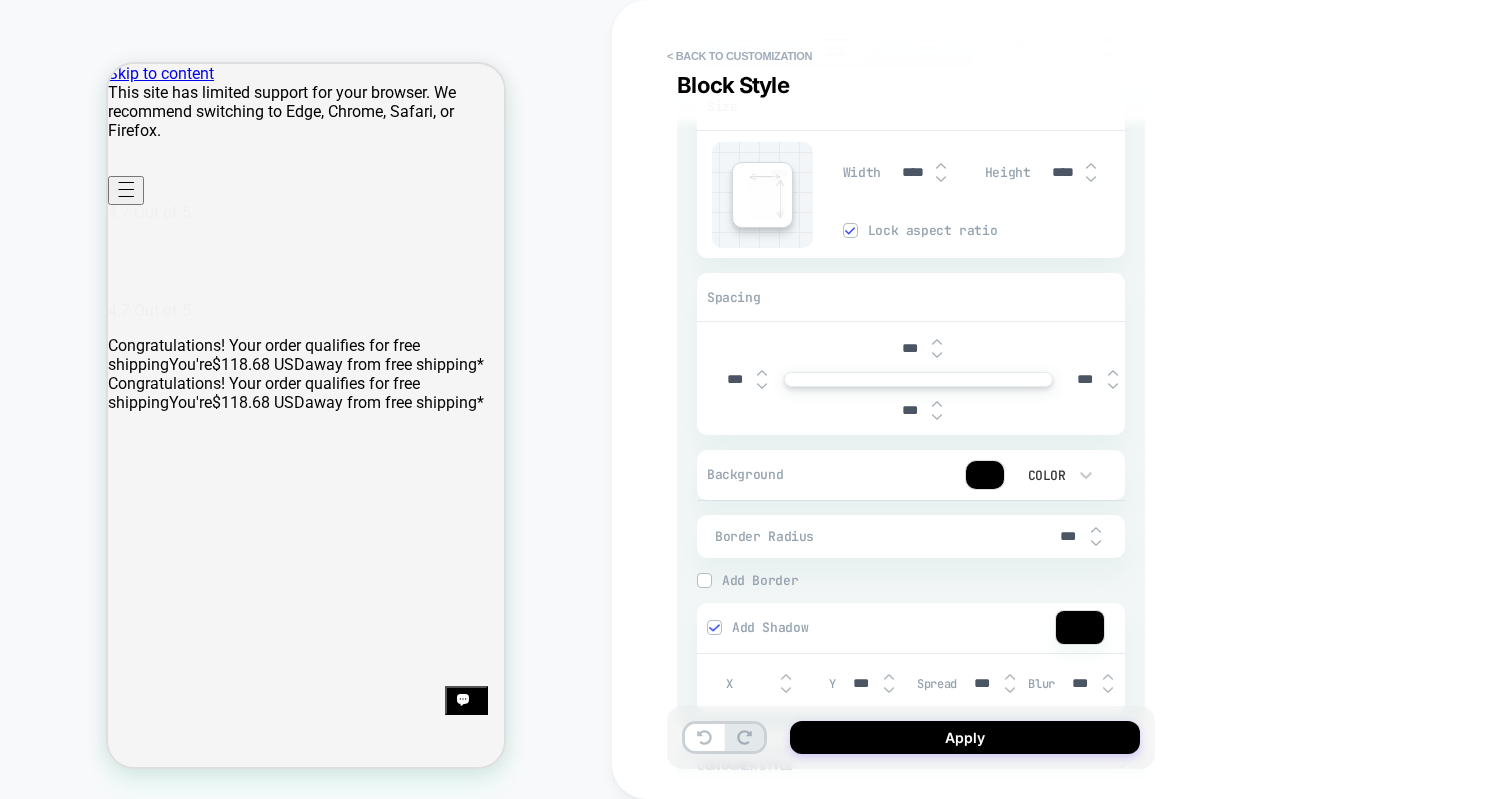 type on "*" 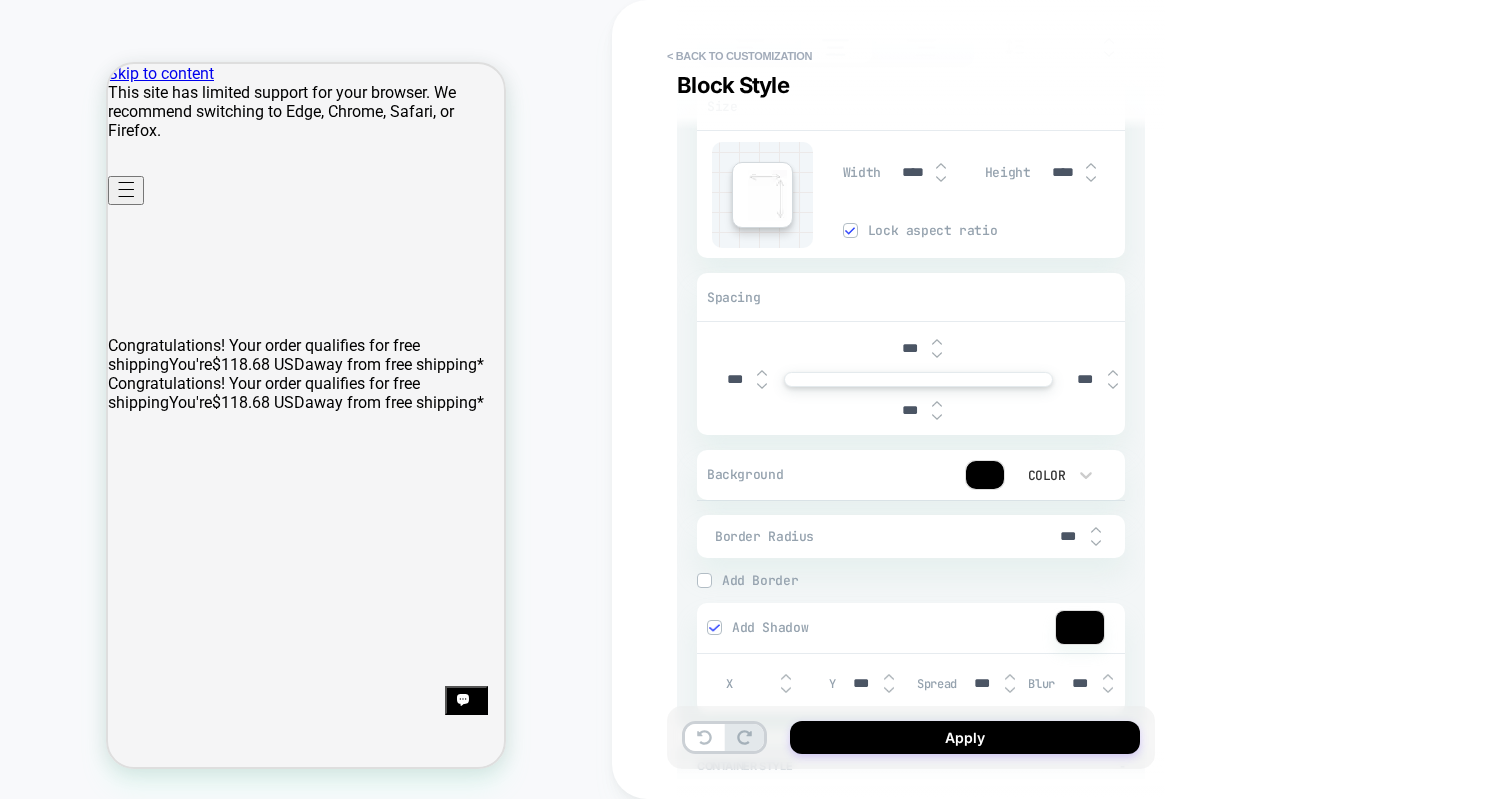 type on "*" 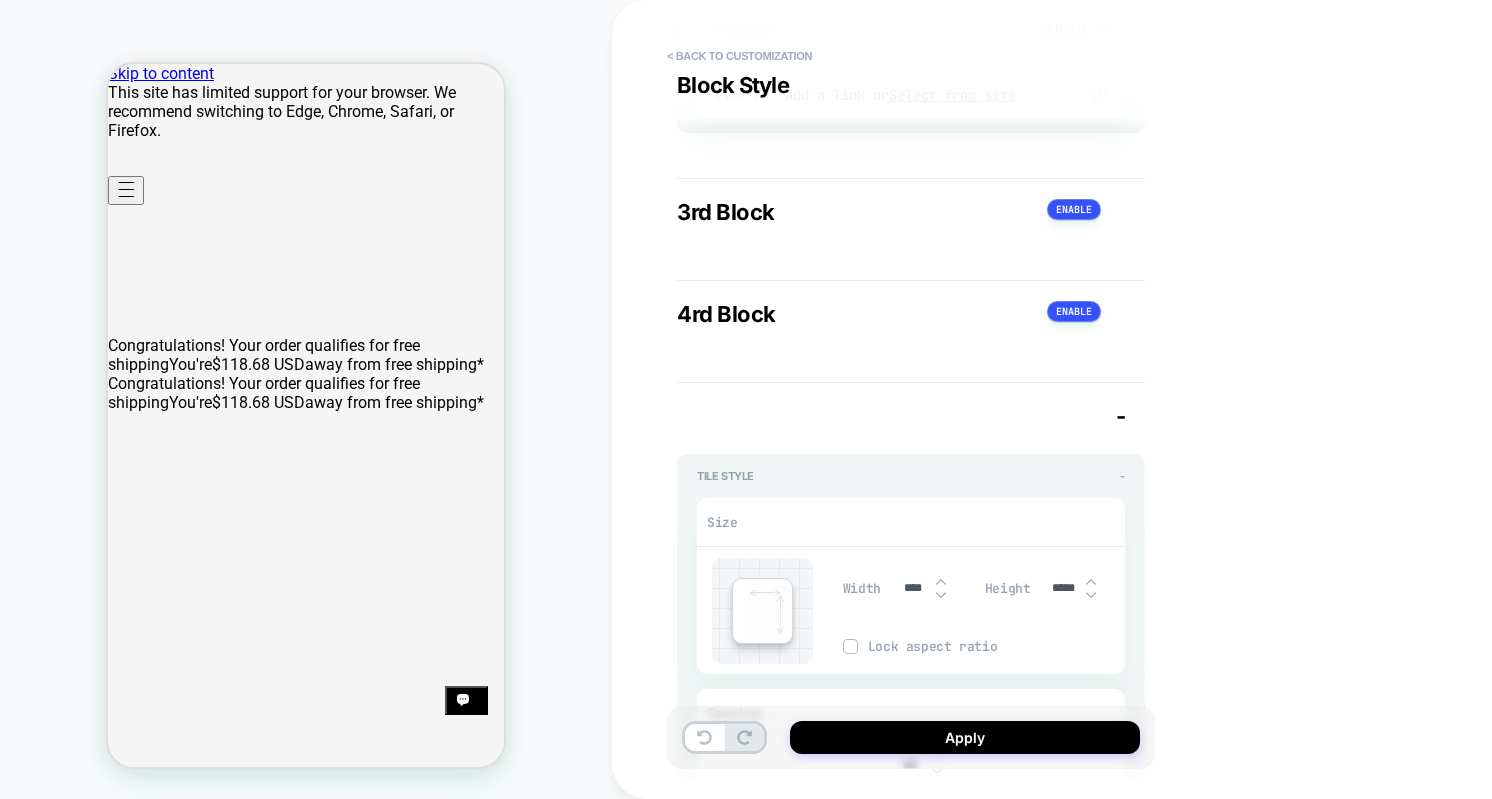 type on "*" 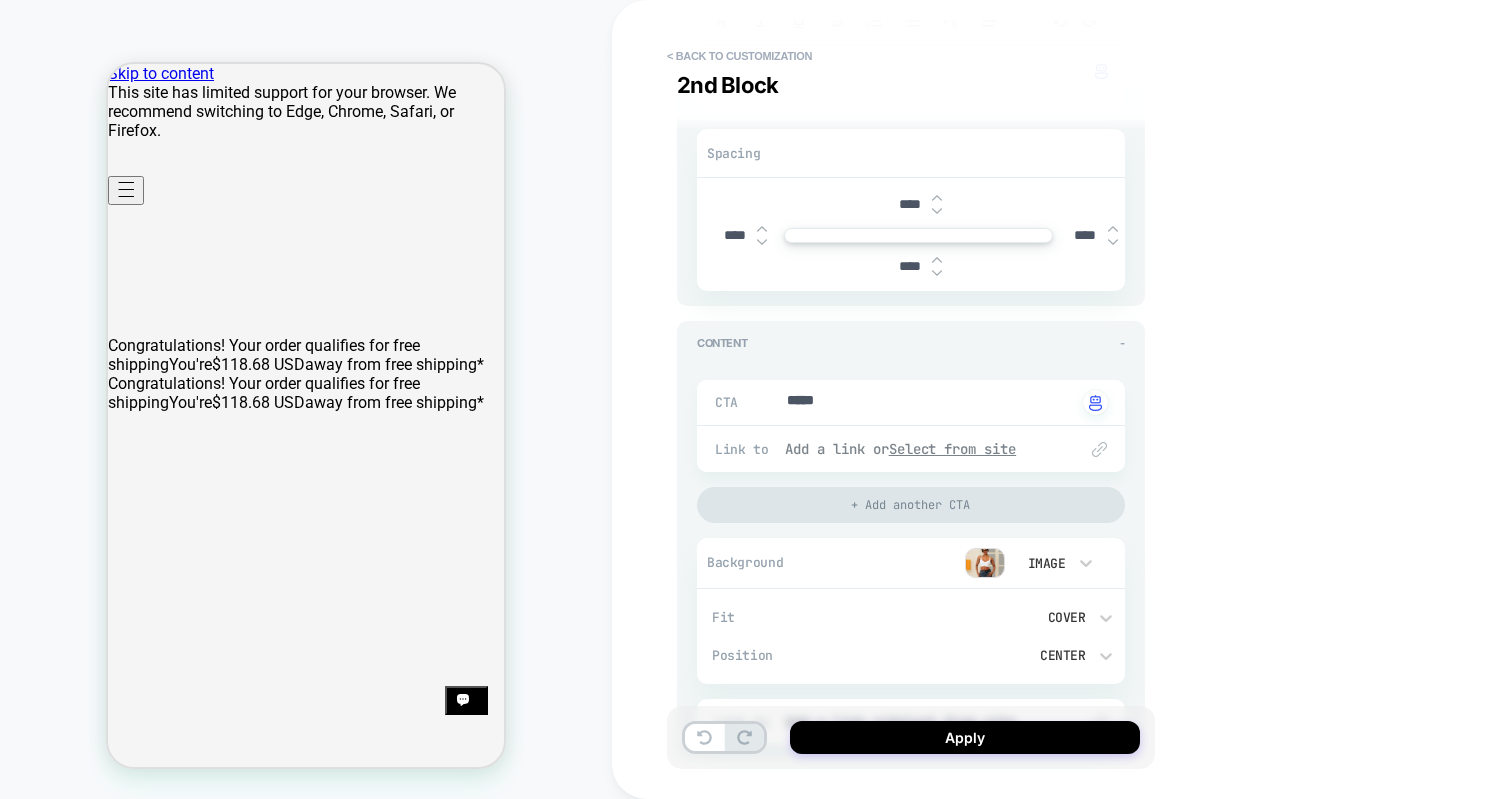 scroll, scrollTop: 1439, scrollLeft: 0, axis: vertical 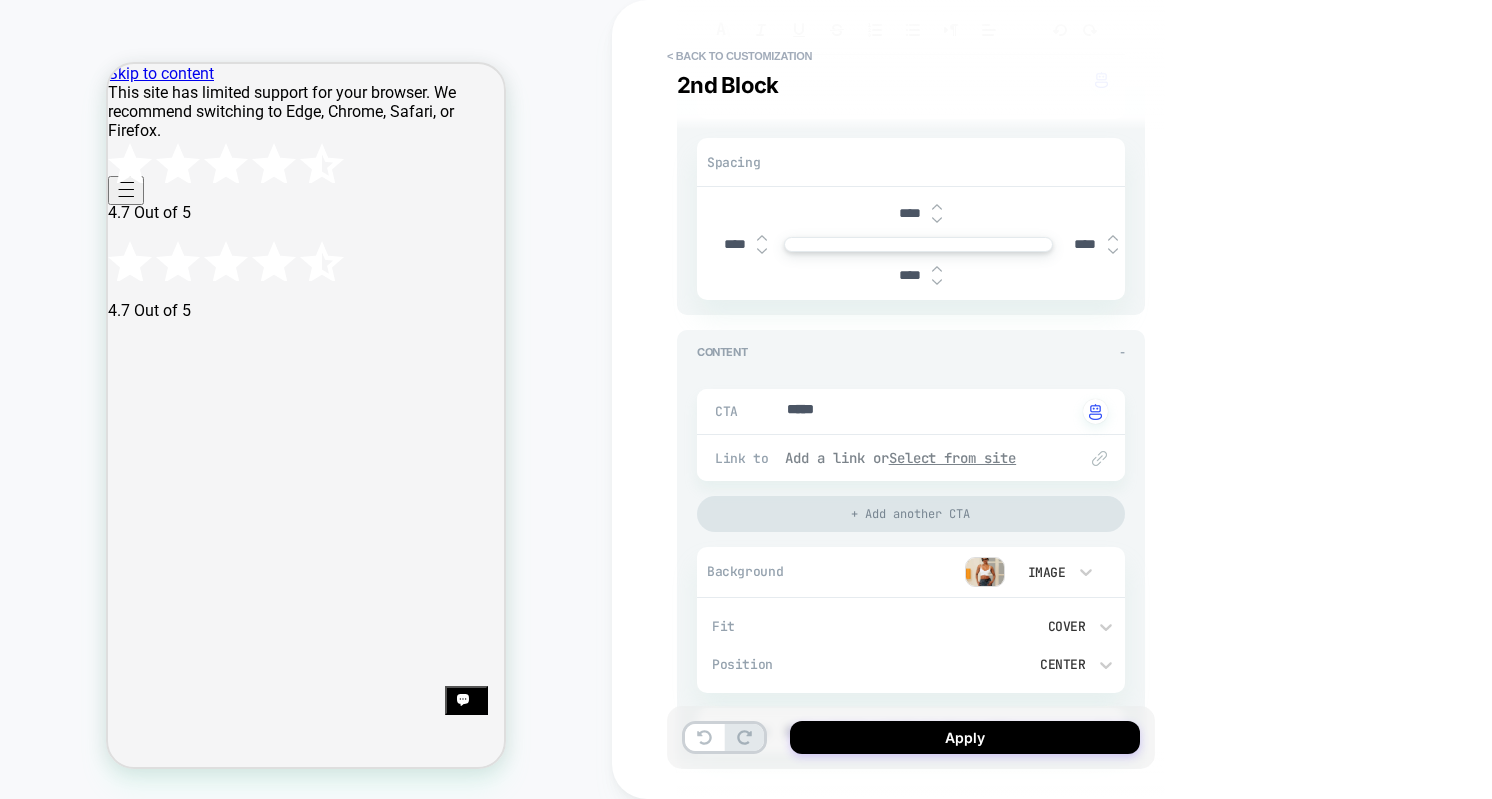 click on "Select from site" at bounding box center [953, 458] 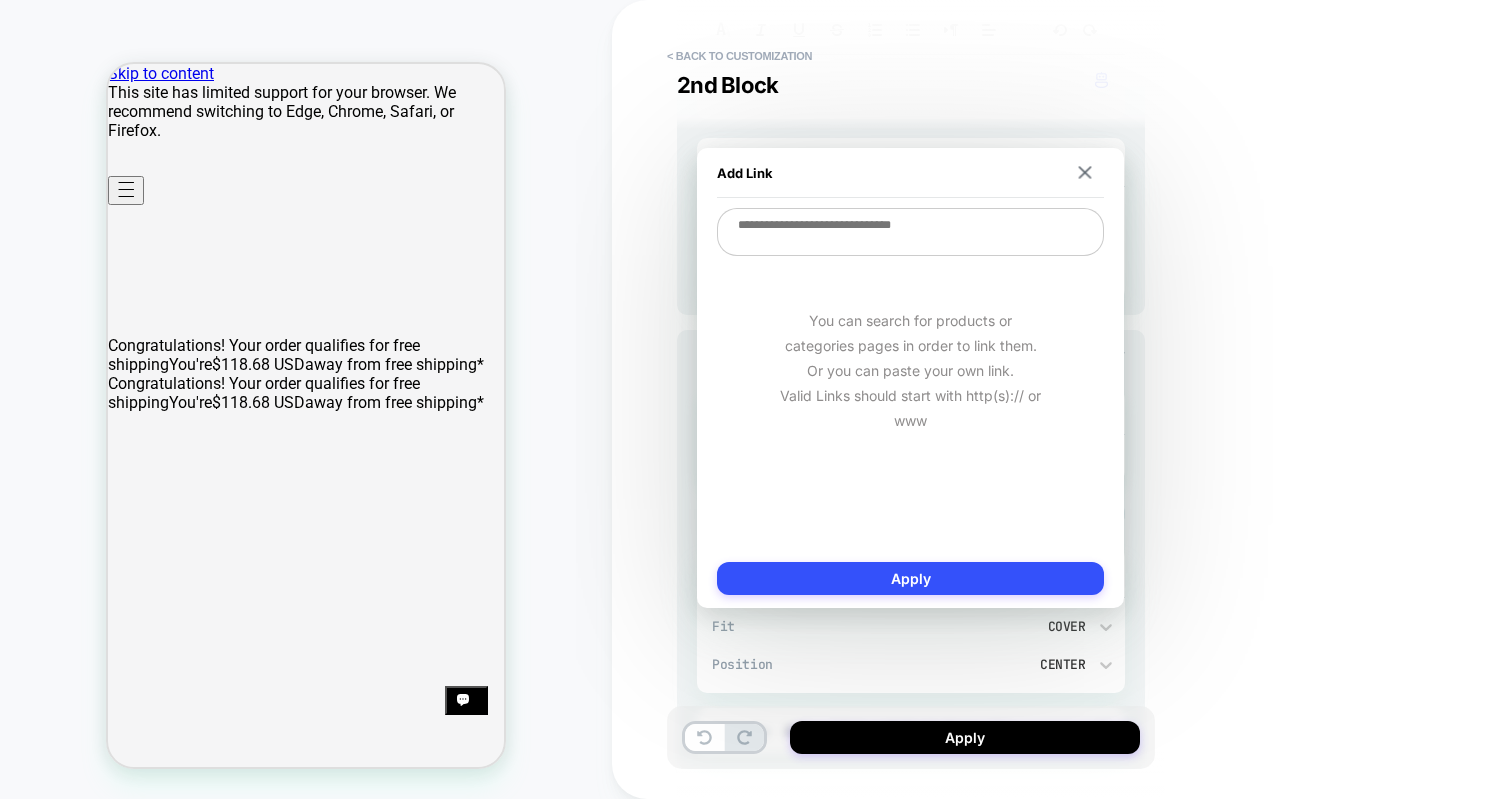 click at bounding box center [910, 232] 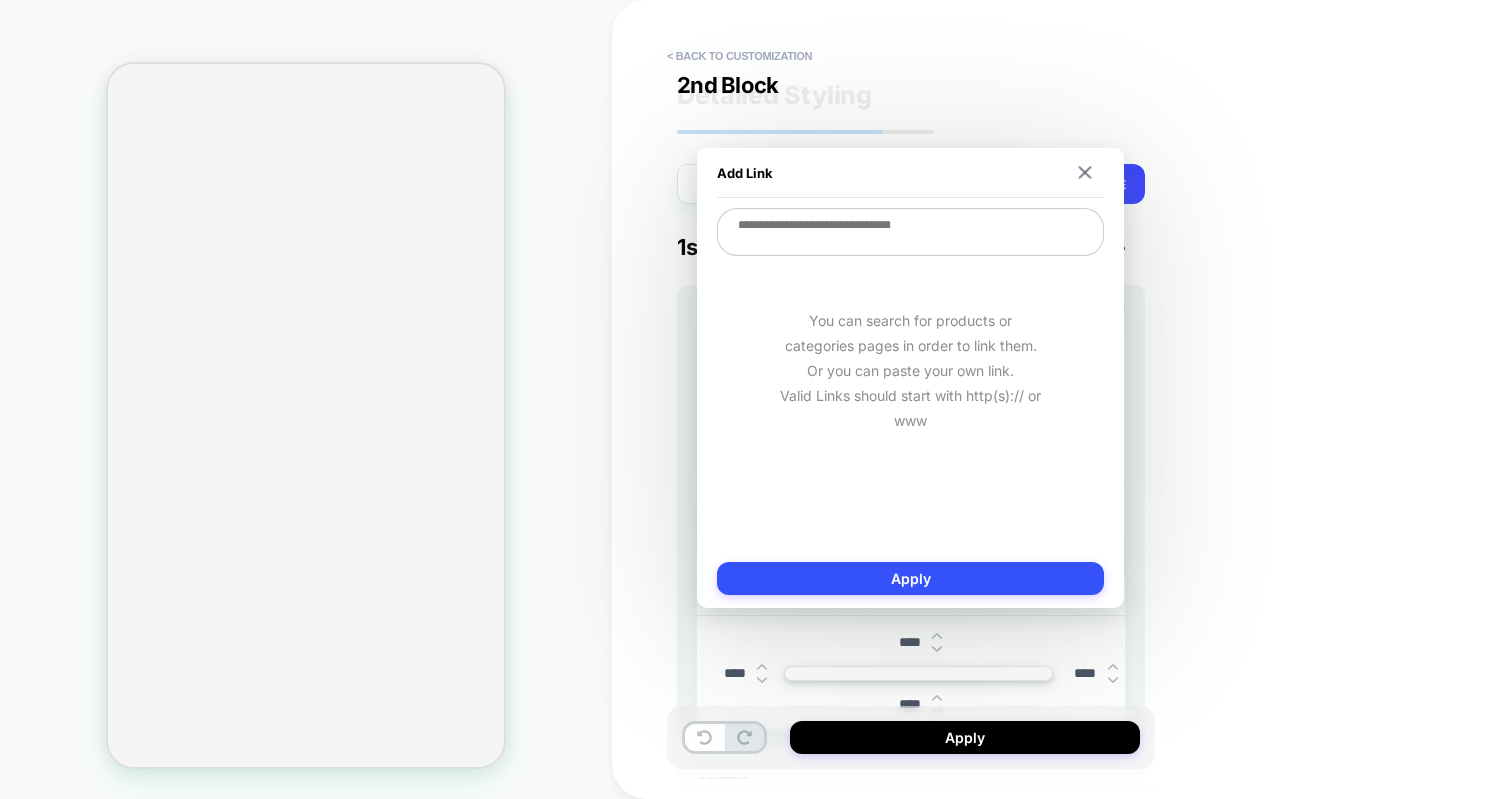 scroll, scrollTop: 0, scrollLeft: 0, axis: both 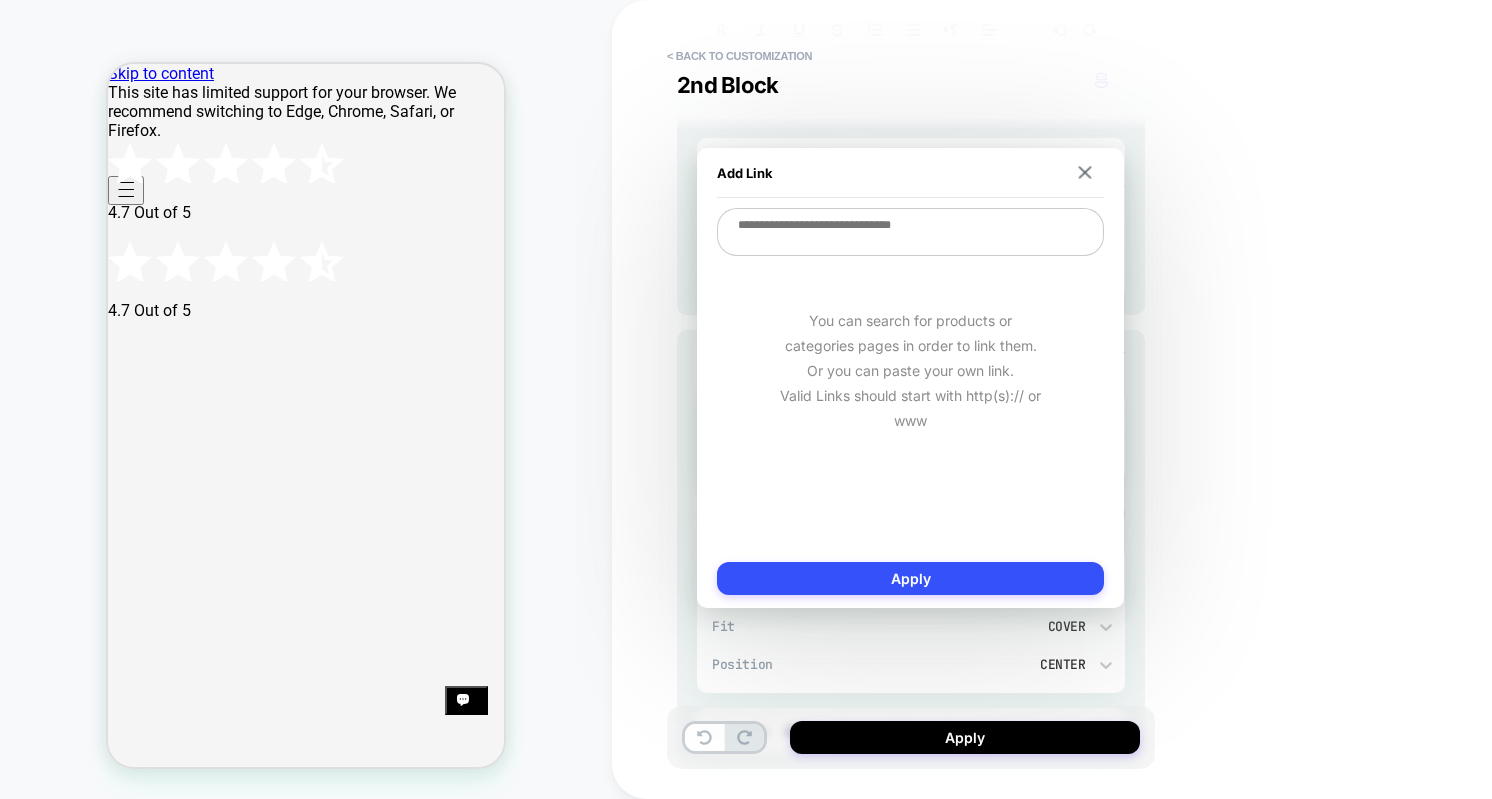 click at bounding box center [910, 232] 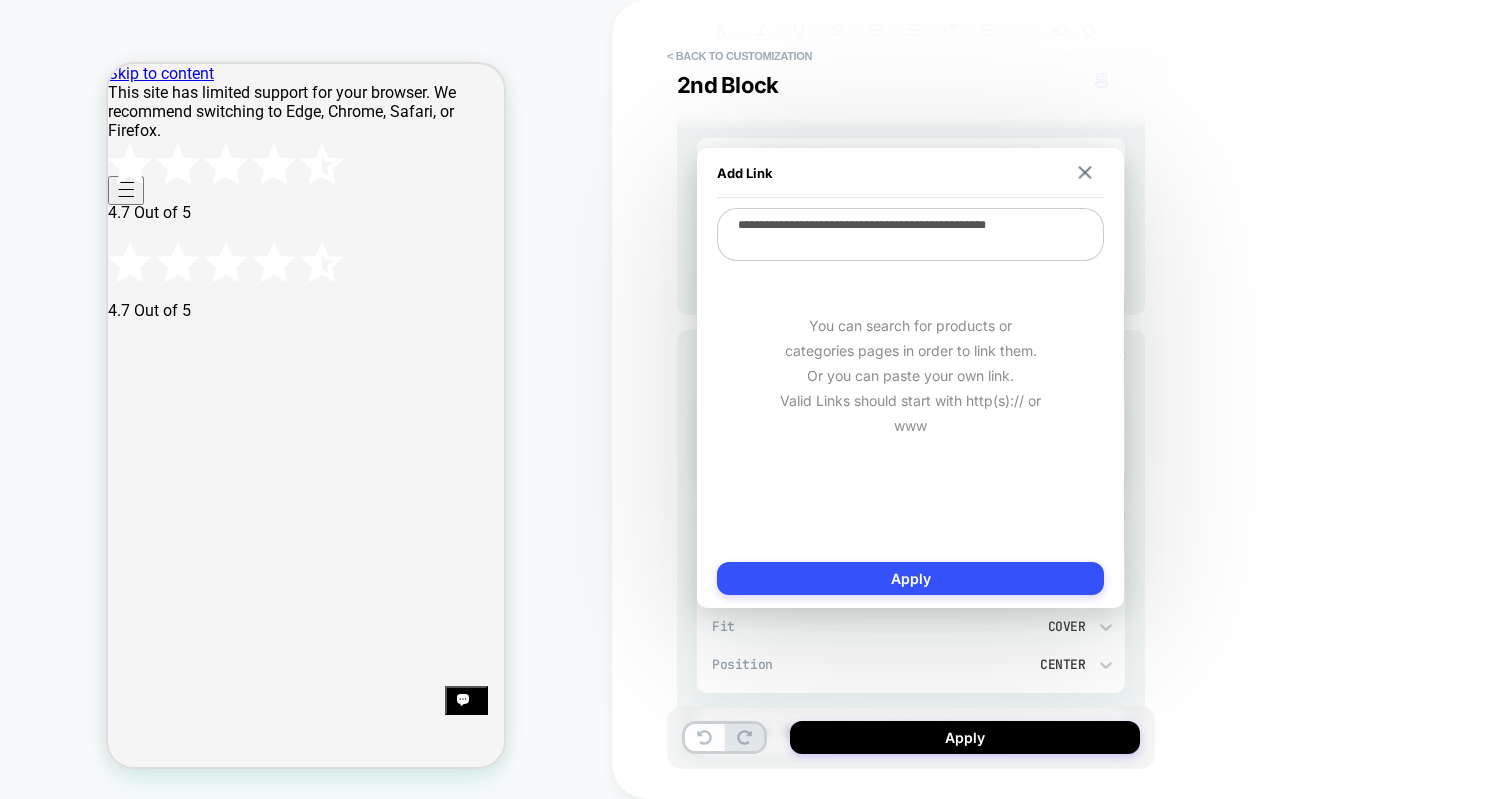 type on "**********" 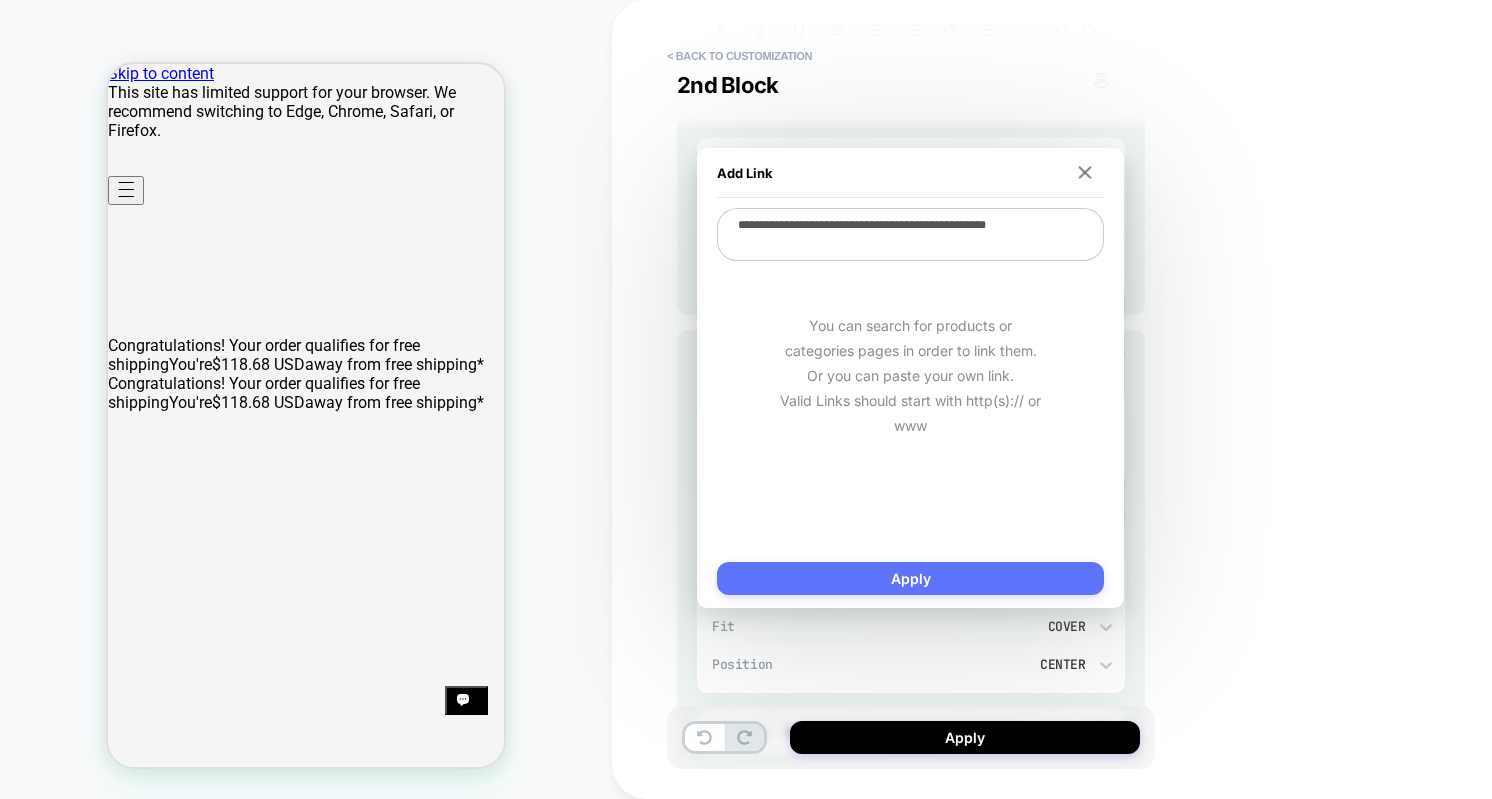 type on "**********" 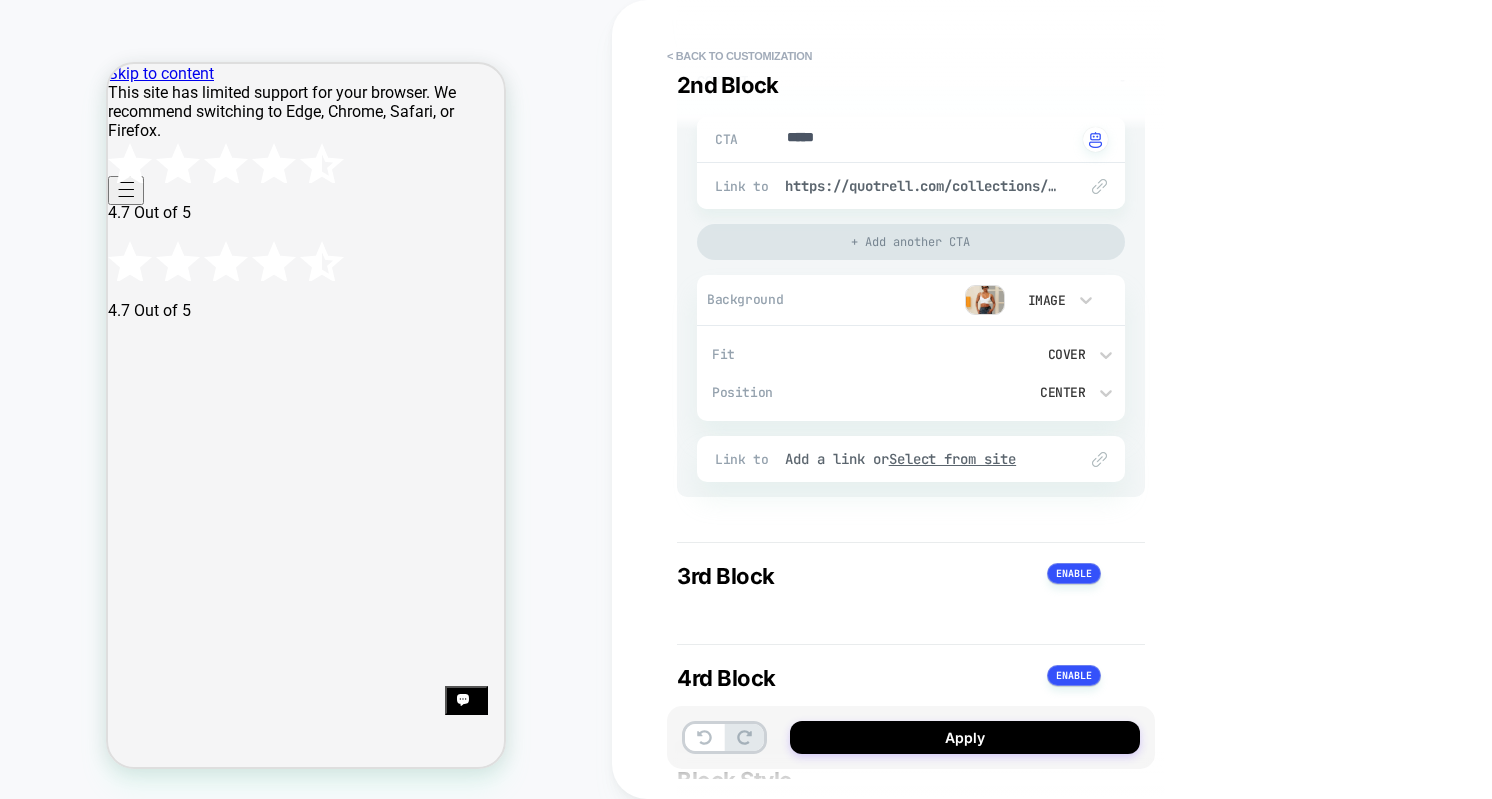 scroll, scrollTop: 1606, scrollLeft: 0, axis: vertical 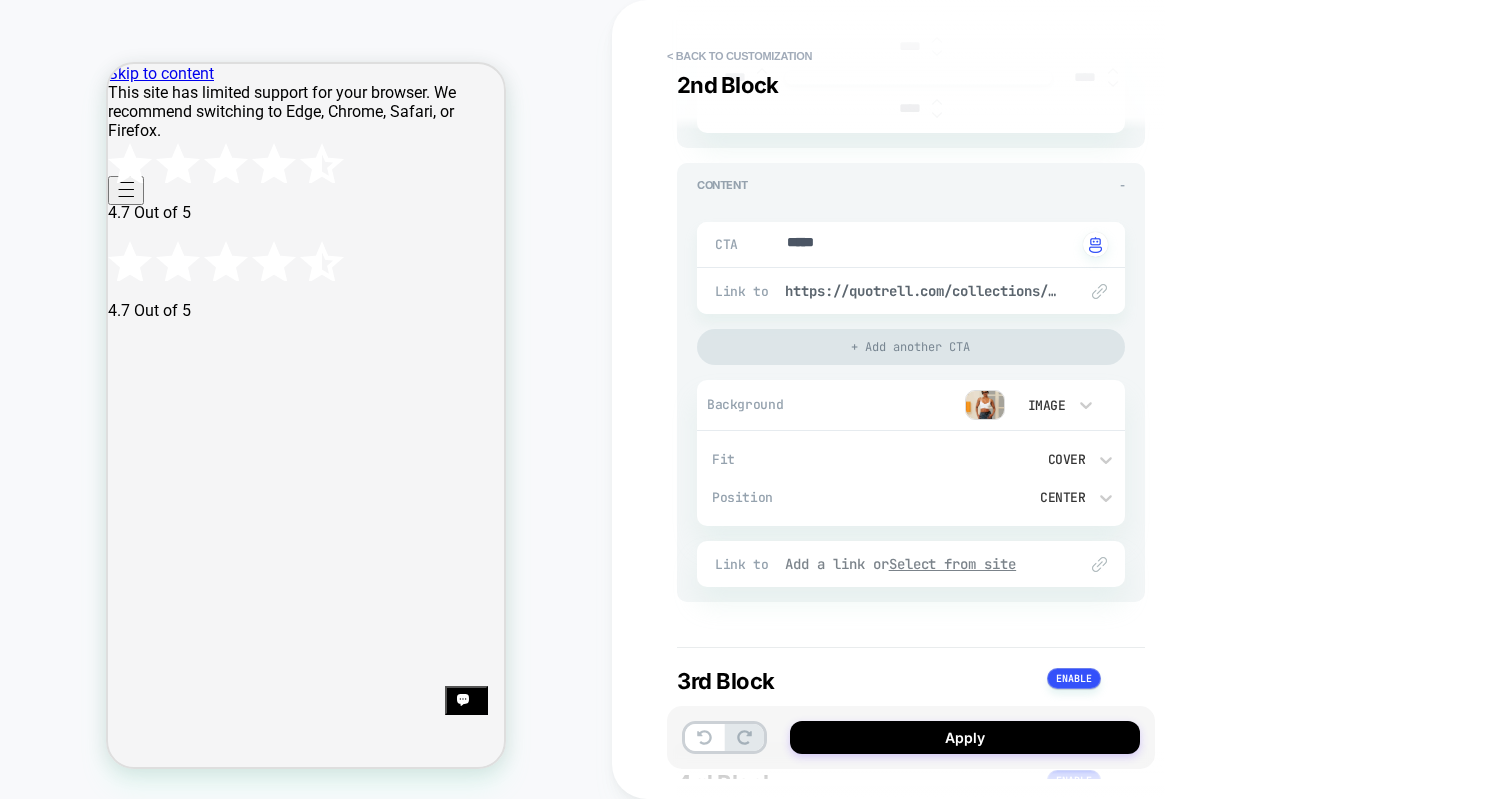 click on "Select from site" at bounding box center (953, 564) 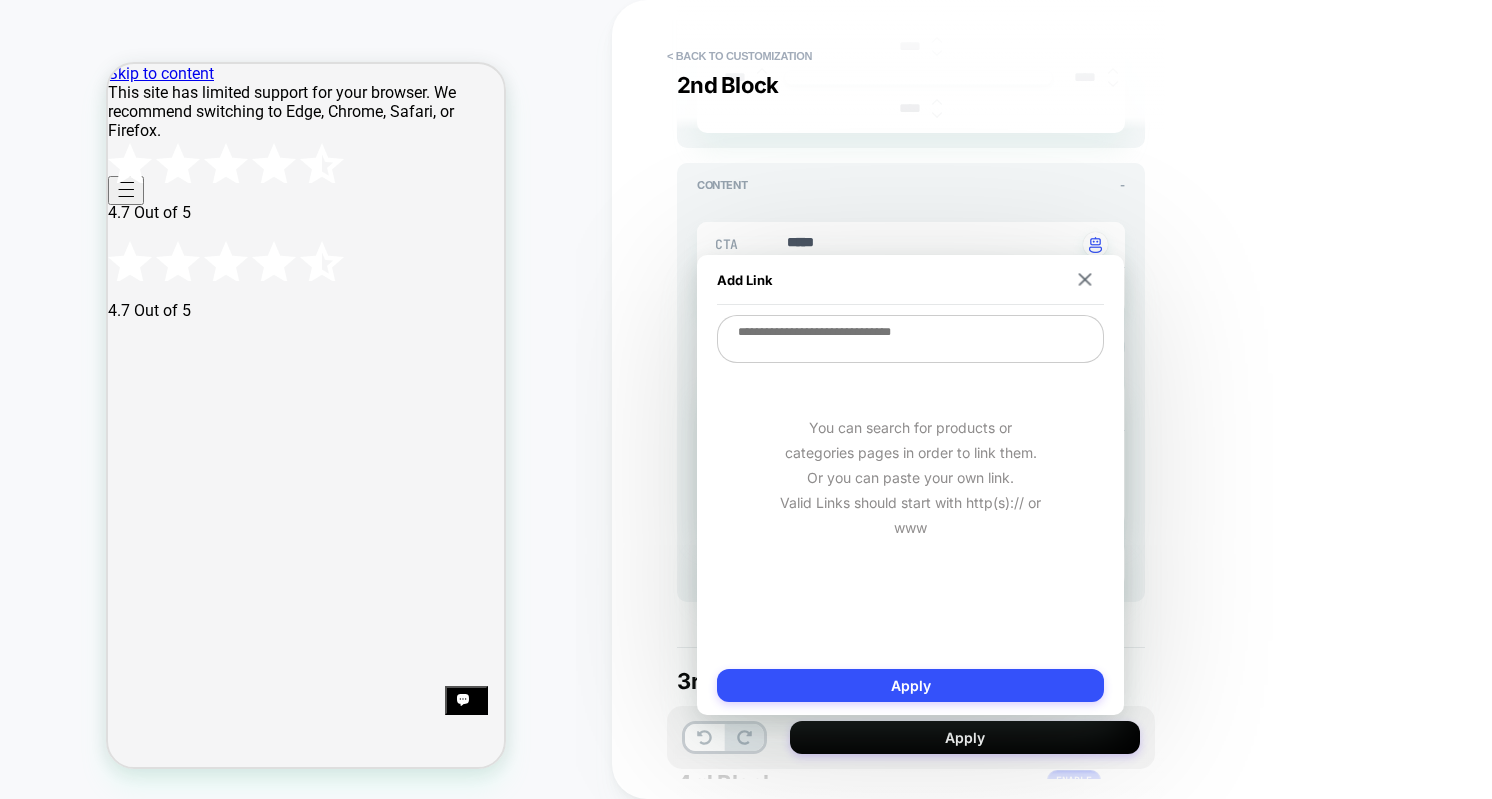 click on "You can search for products or categories pages in order to link them. Or you can paste your own link. Valid Links should start with http(s):// or www" at bounding box center (910, 477) 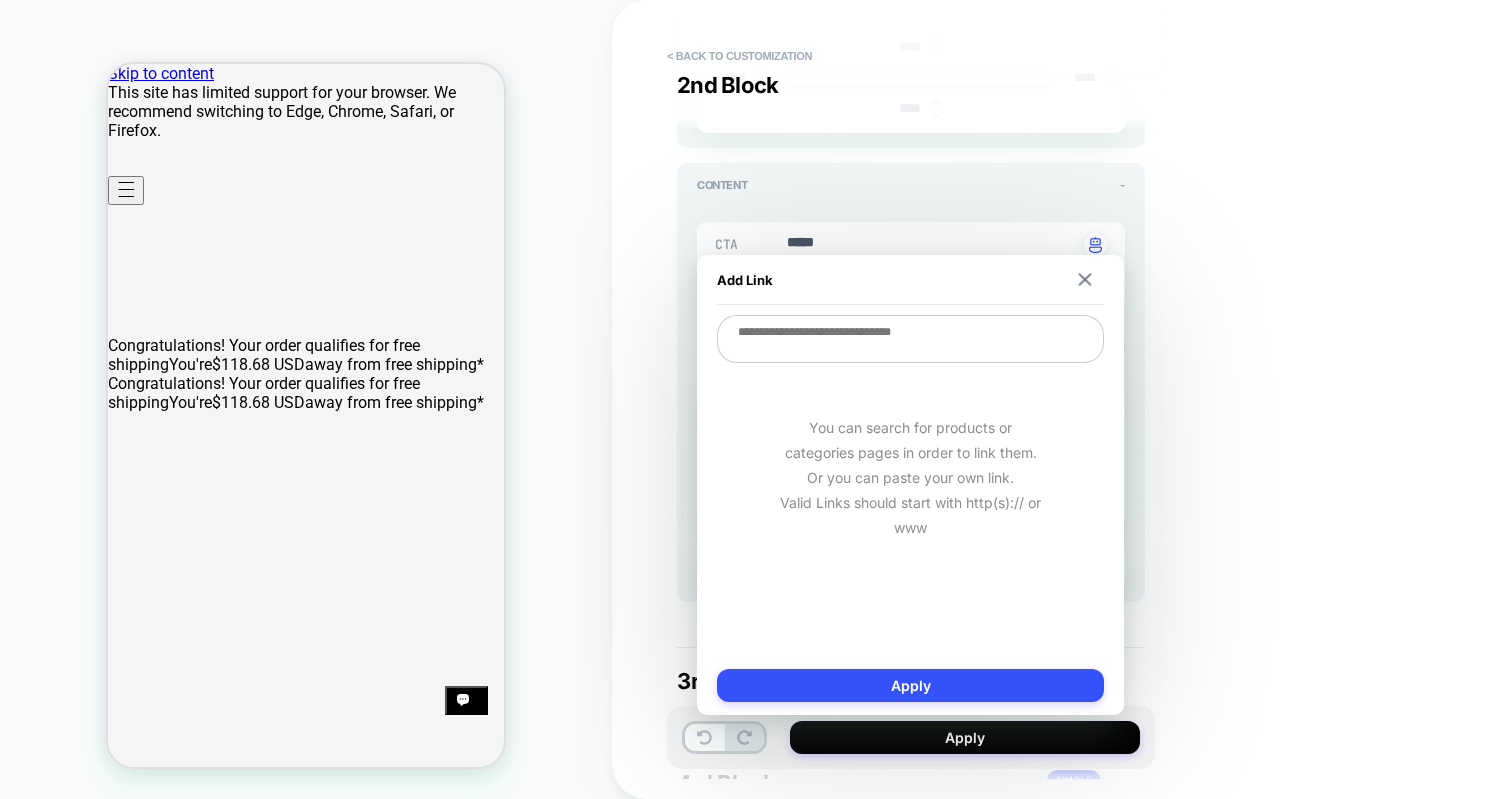 paste on "**********" 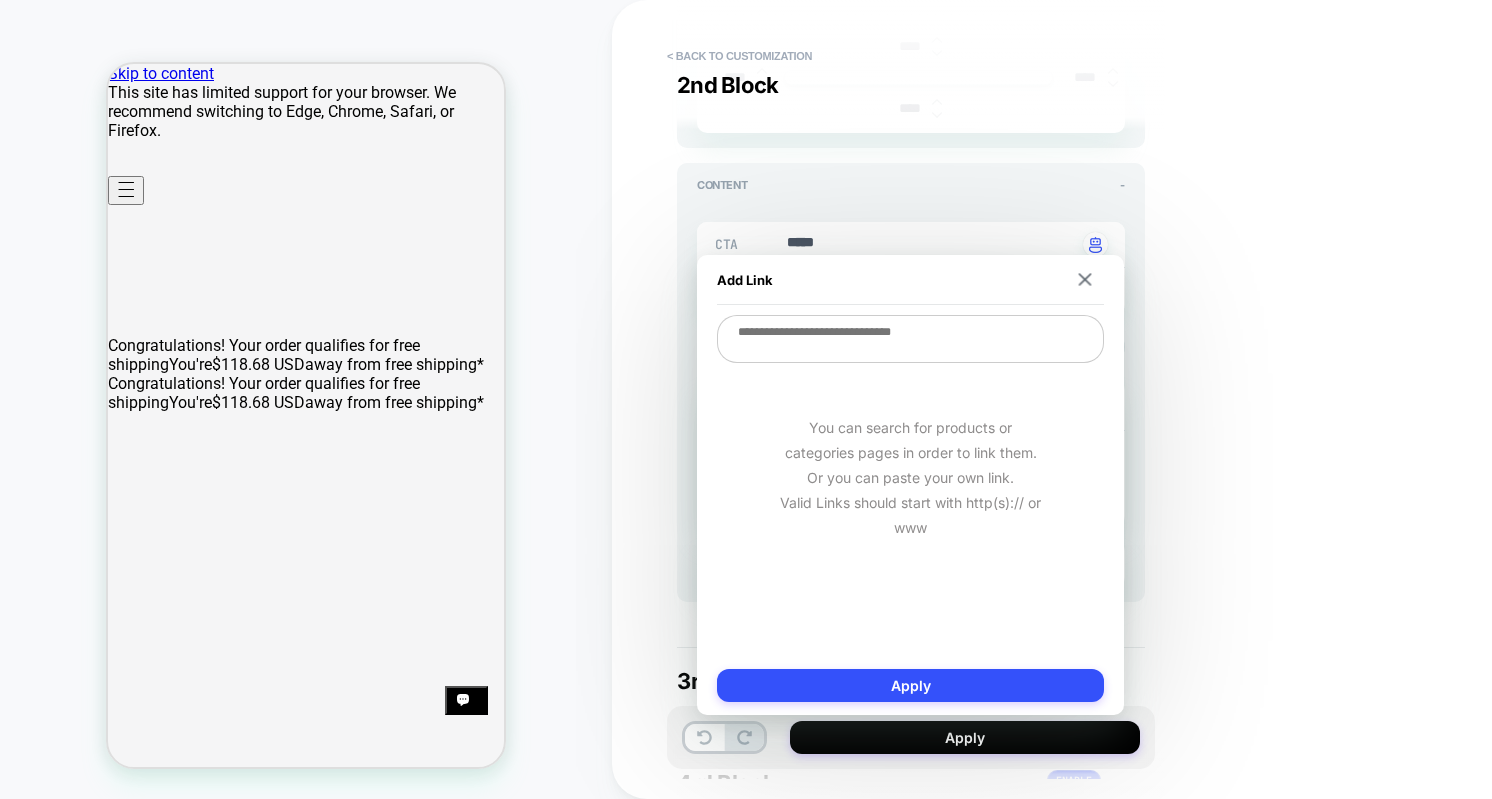 type on "*" 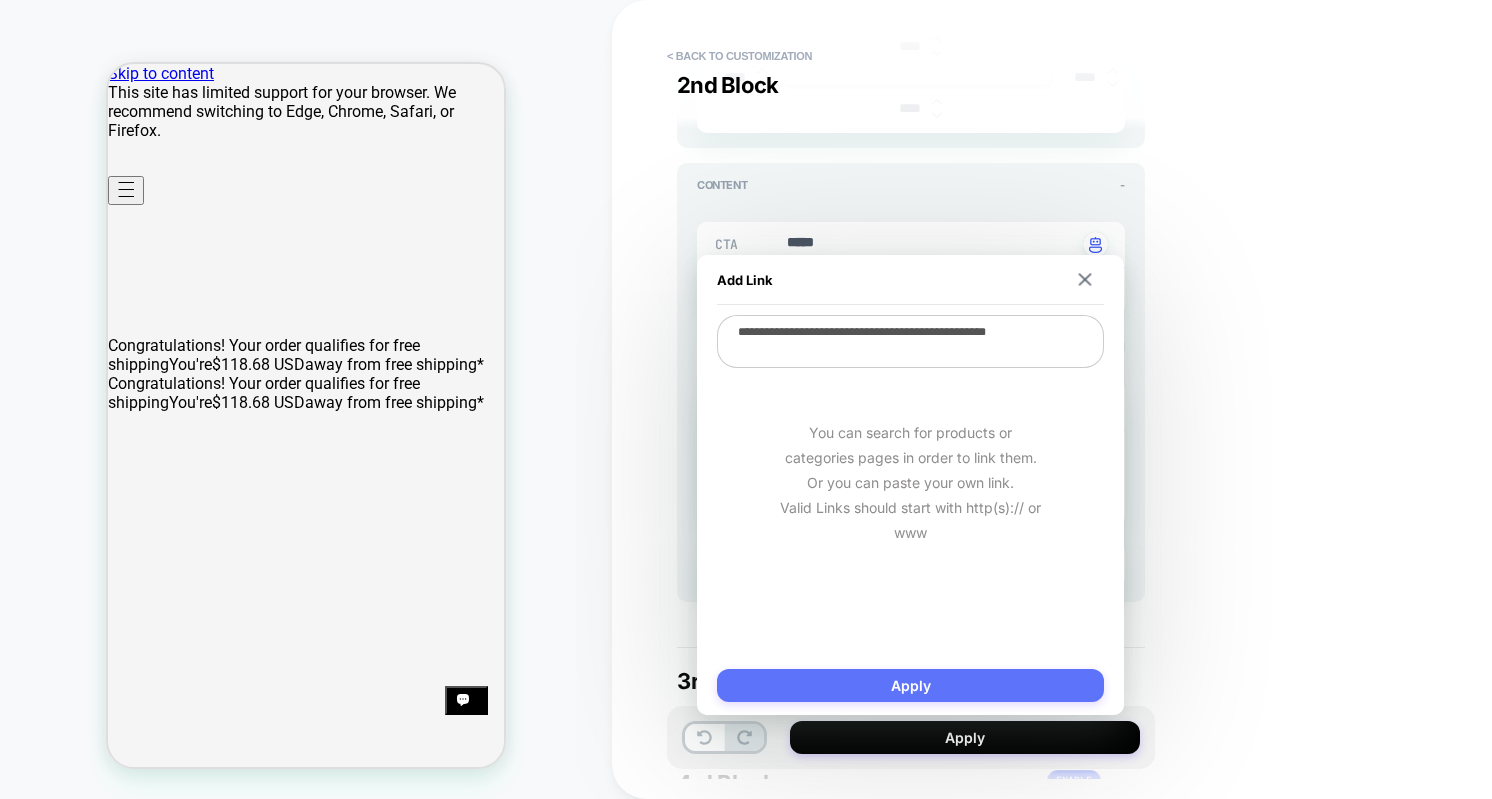 type on "**********" 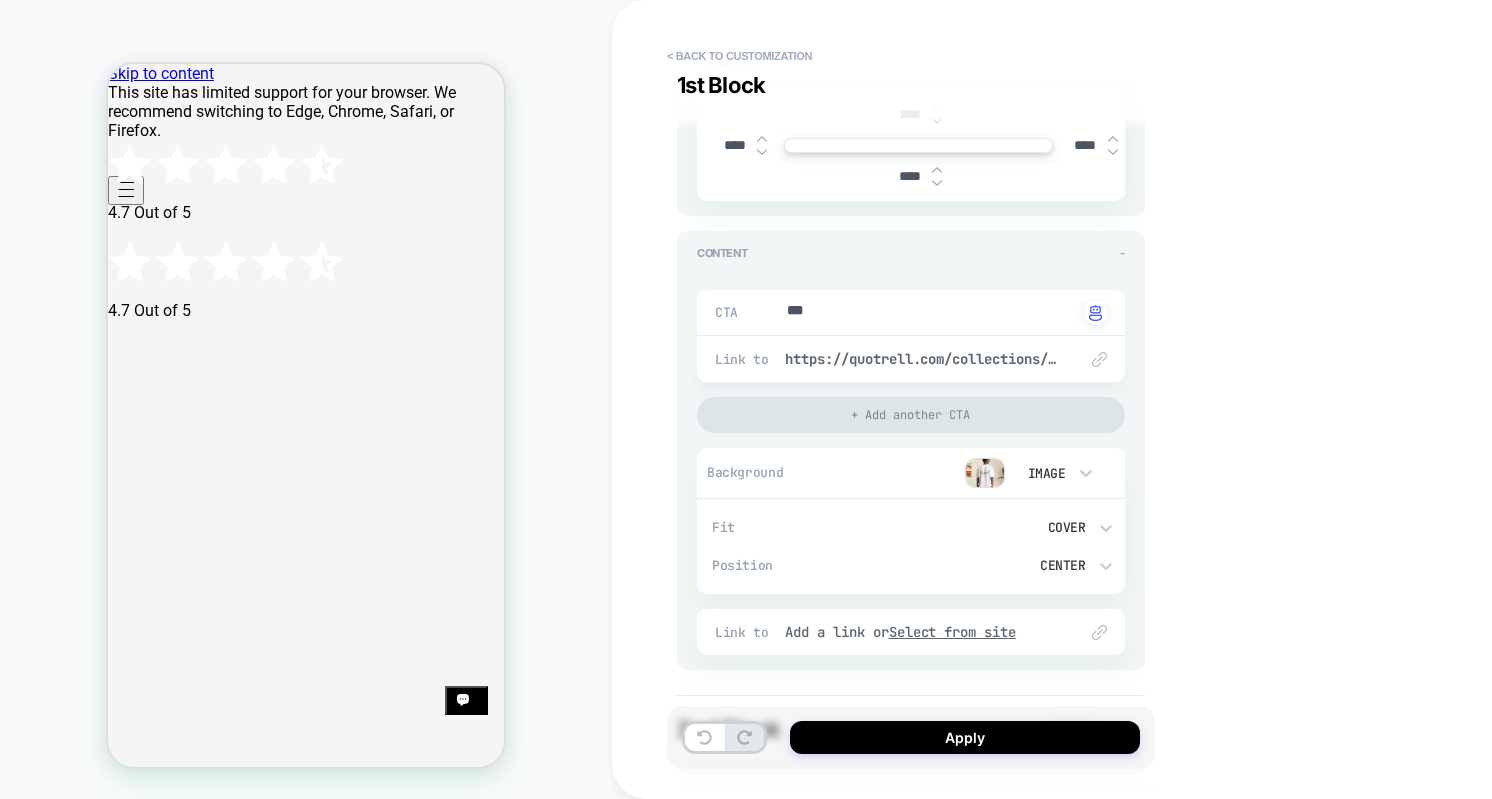 scroll, scrollTop: 518, scrollLeft: 0, axis: vertical 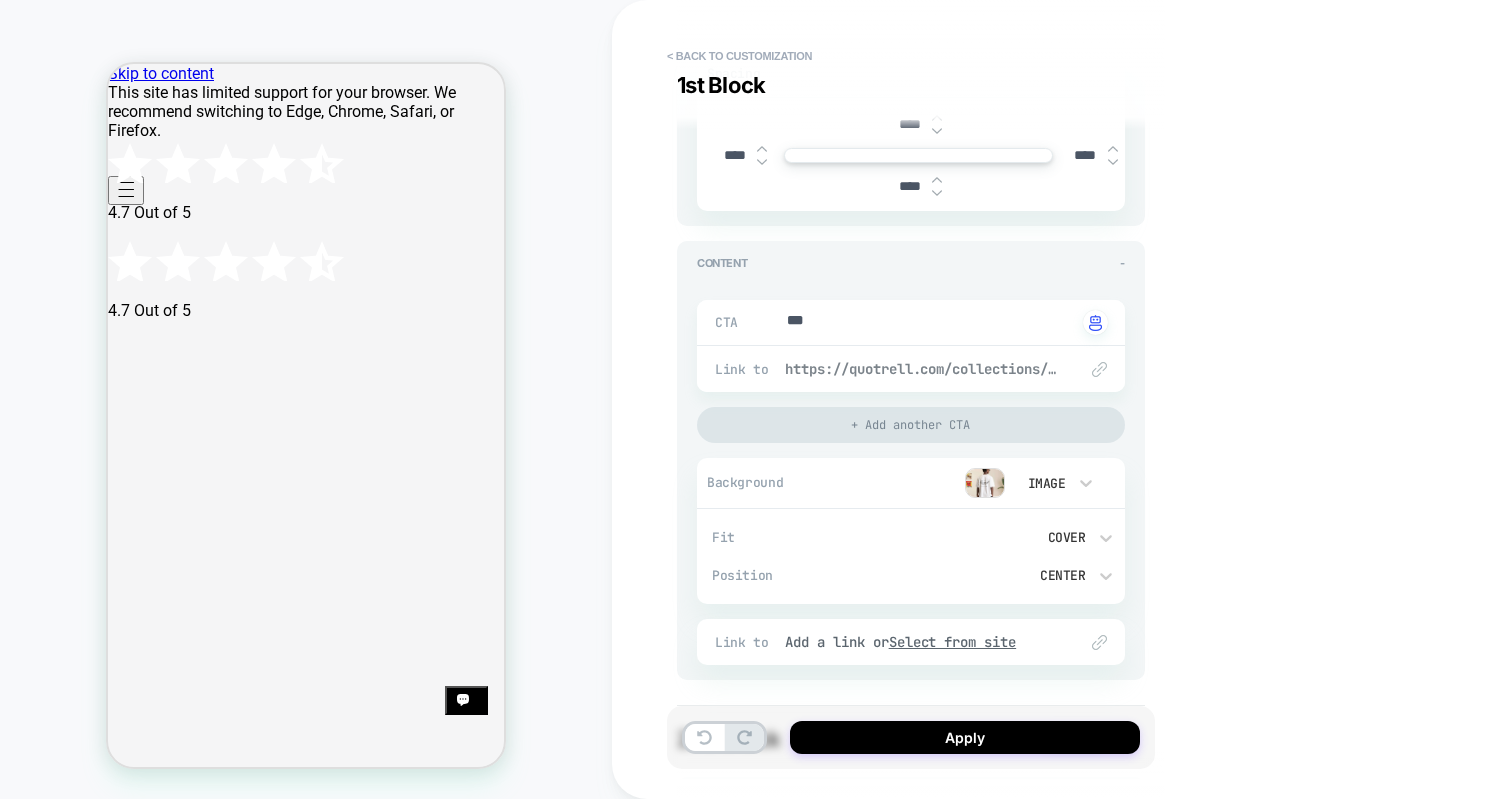 click on "[WEBSITE]" at bounding box center [921, 369] 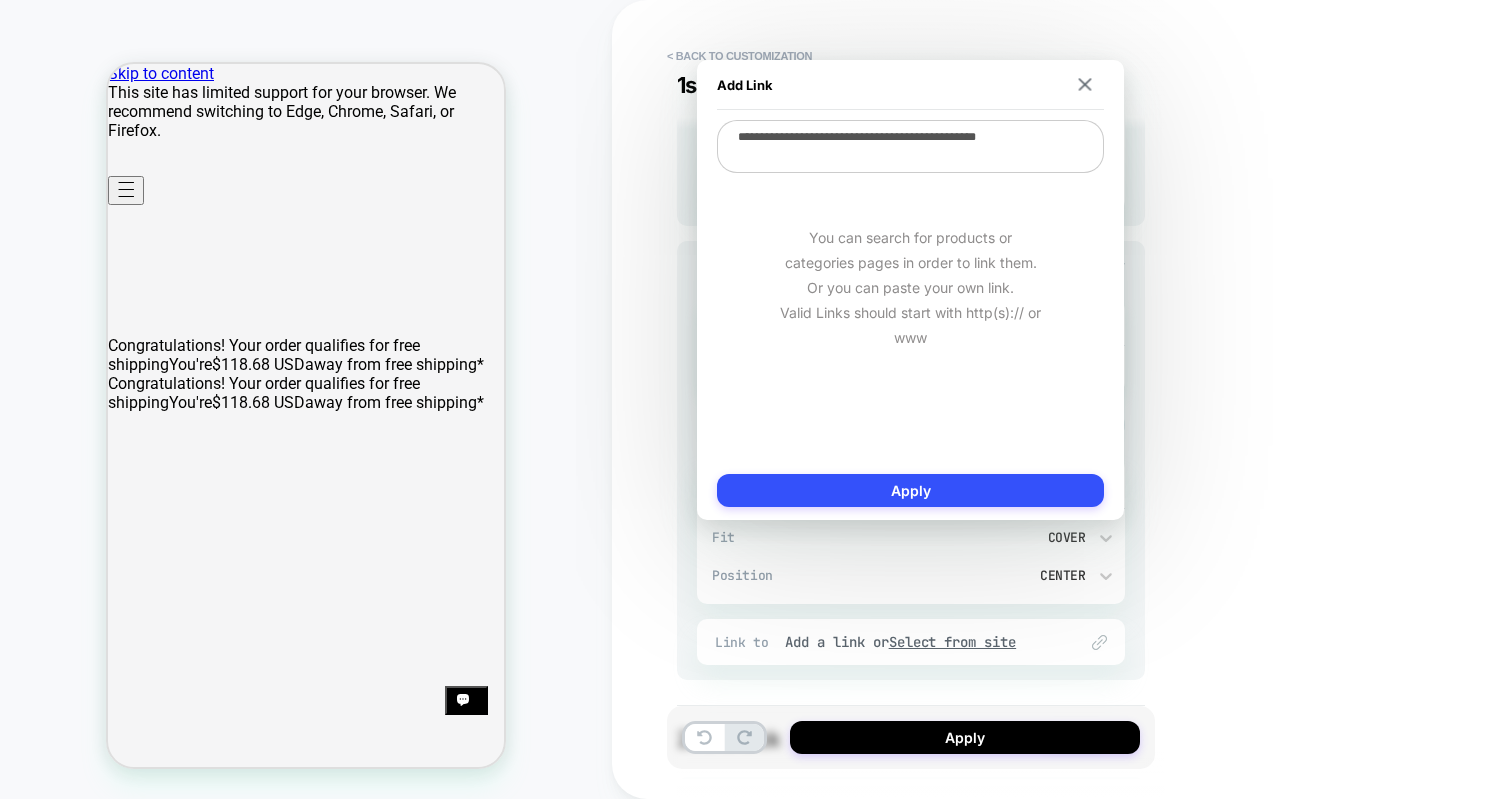 click on "**********" at bounding box center (910, 146) 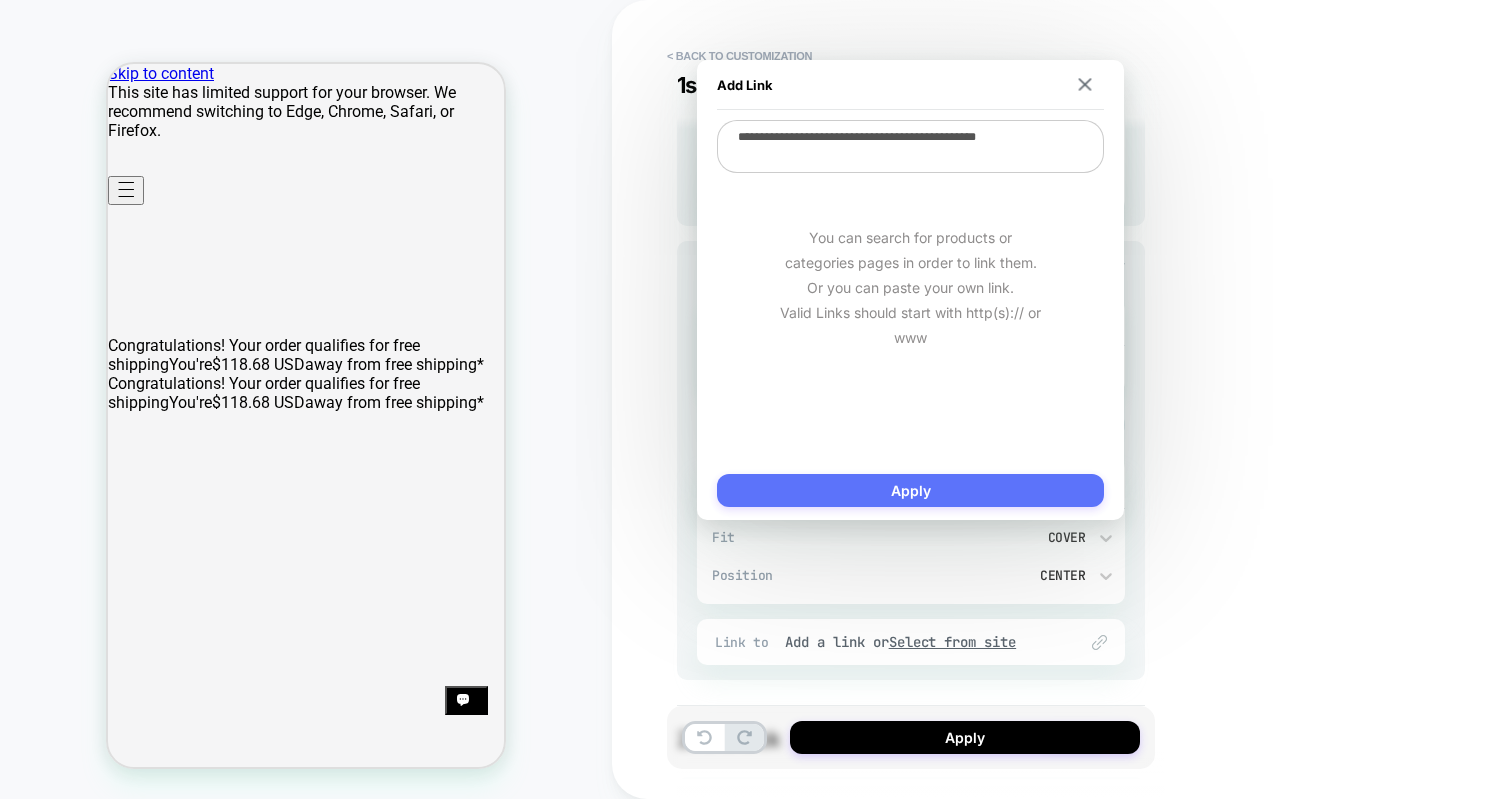 click on "Apply" at bounding box center (910, 490) 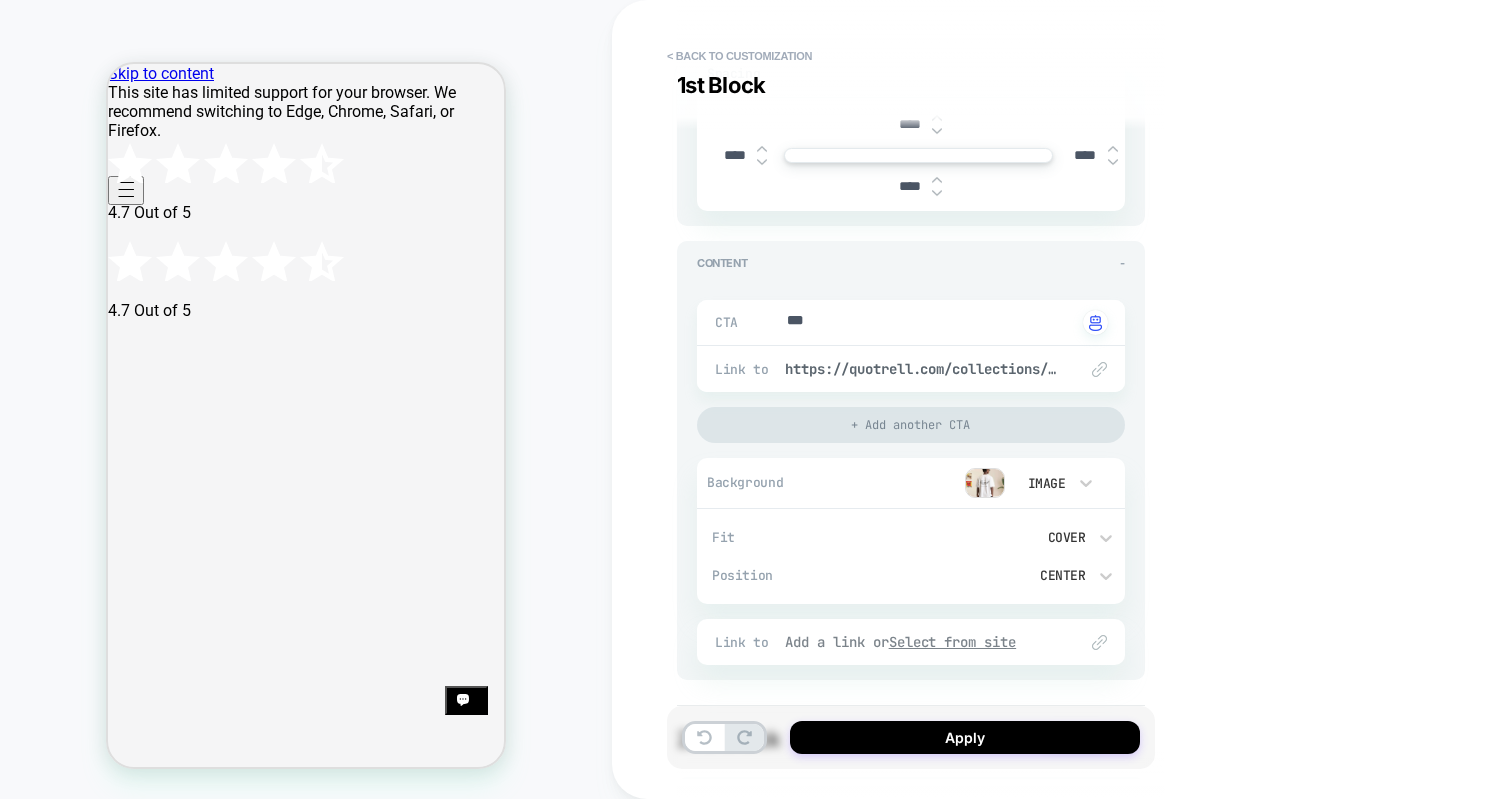 click on "Select from site" at bounding box center (953, 642) 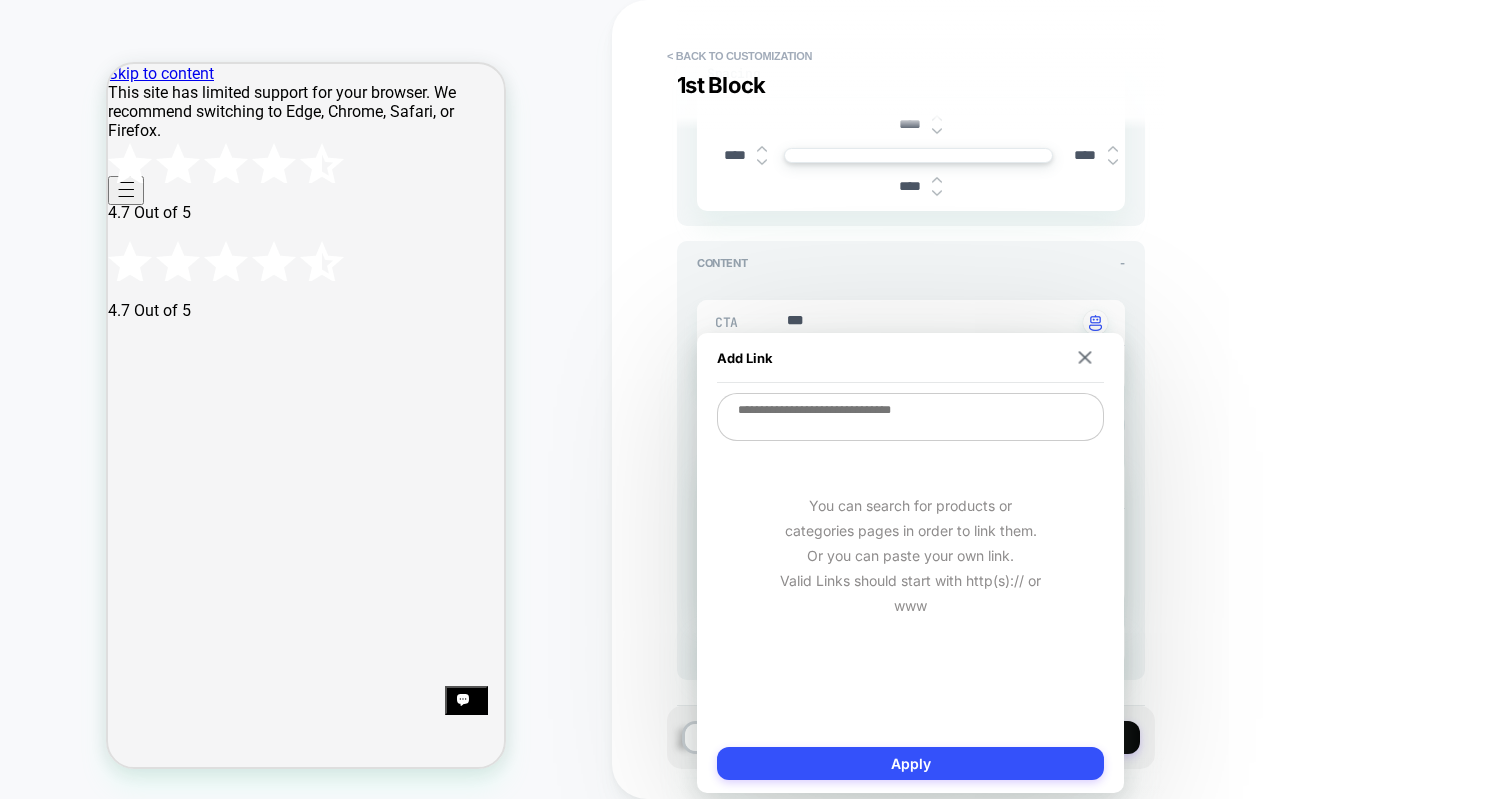 click at bounding box center (910, 417) 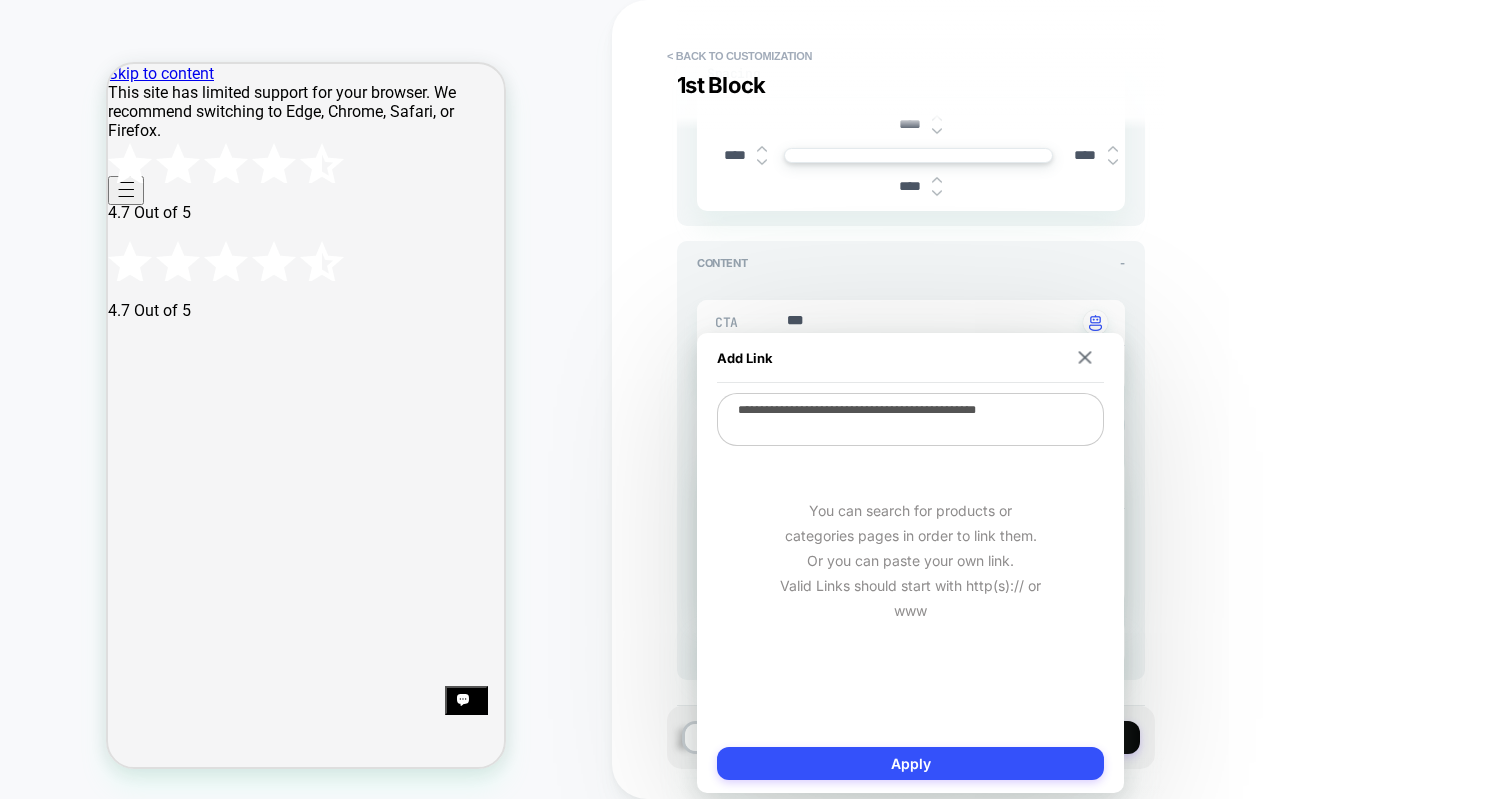 type on "*" 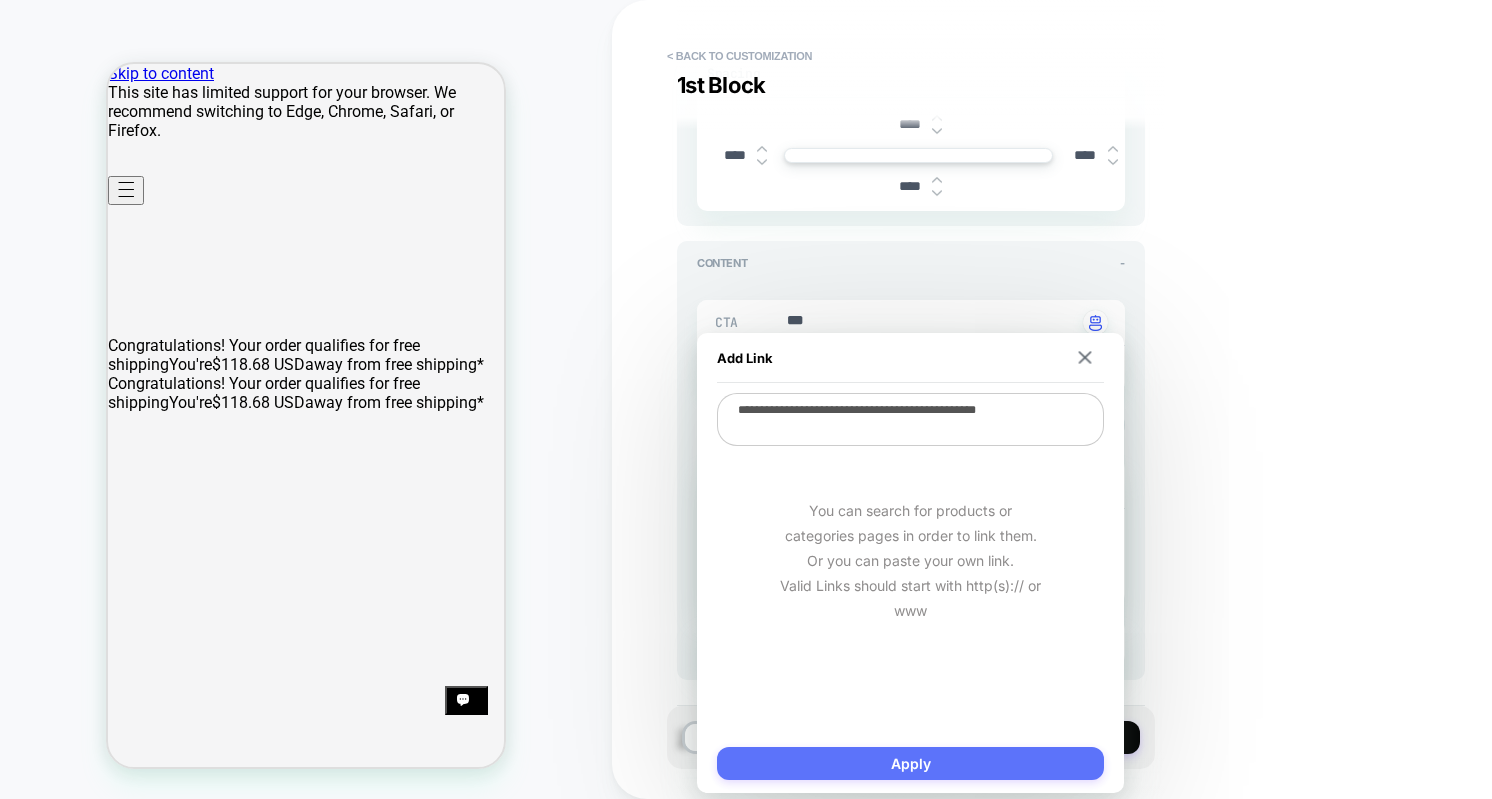 type on "**********" 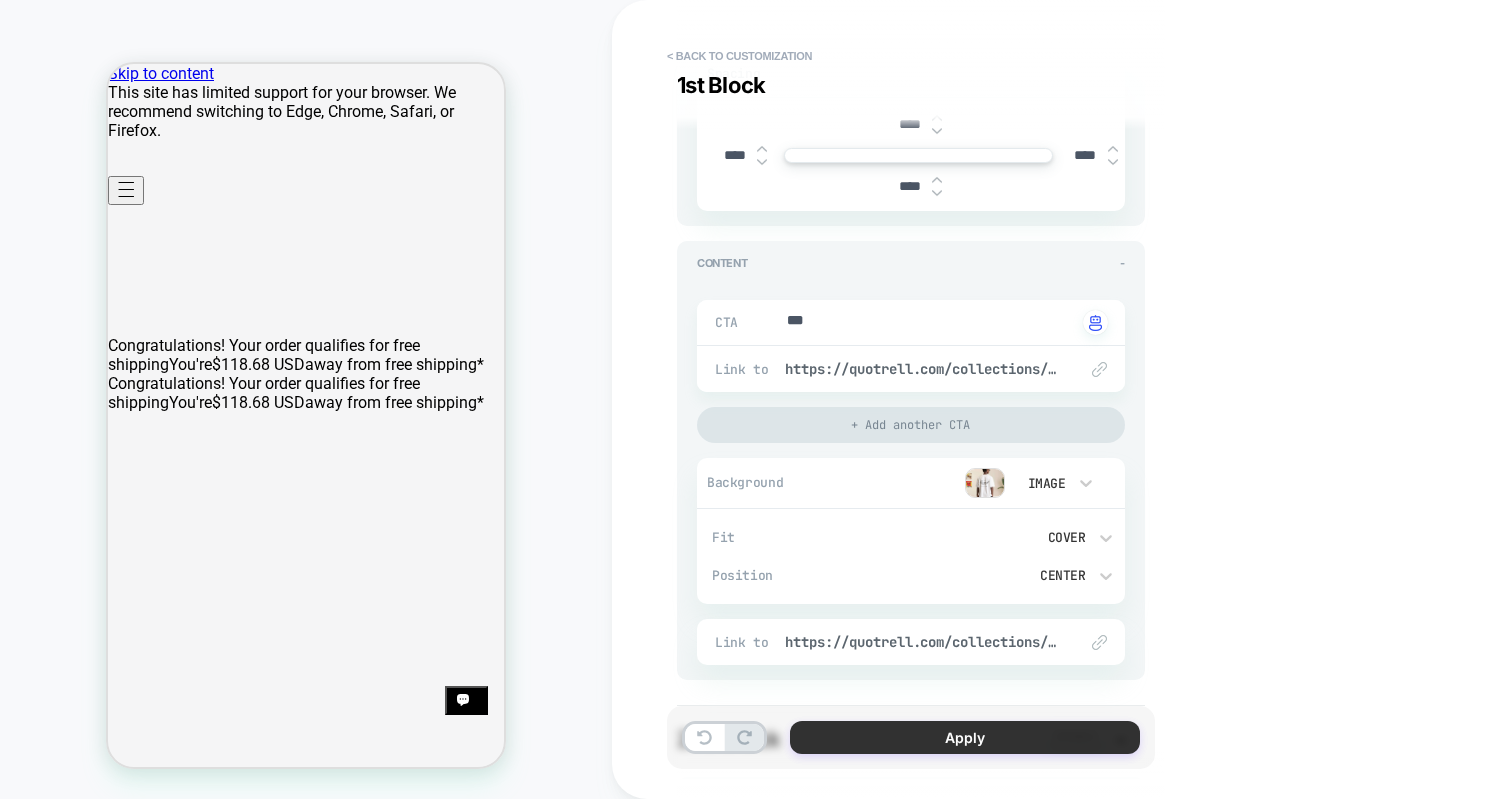 click on "Apply" at bounding box center (965, 737) 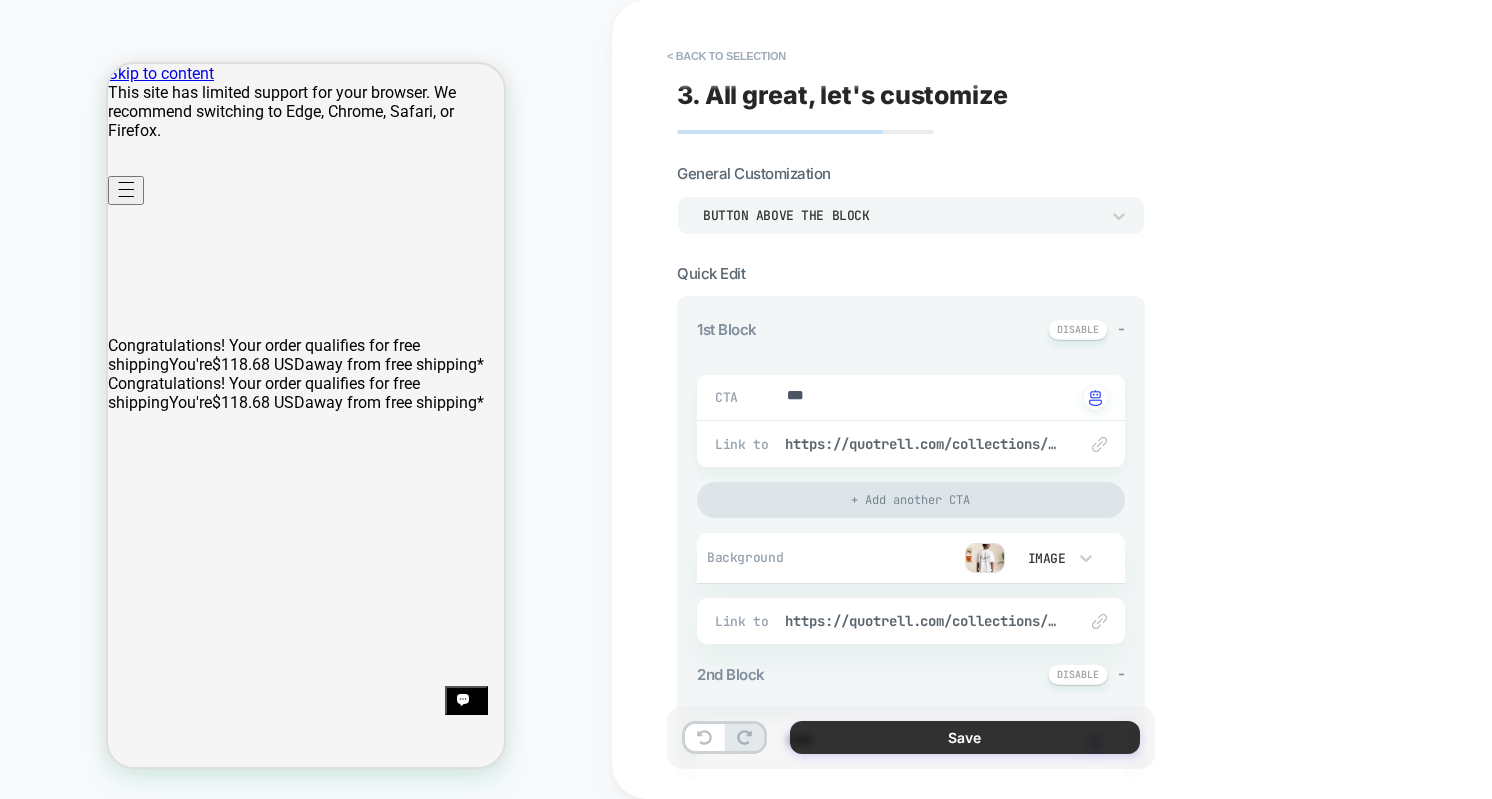 click on "Save" at bounding box center [965, 737] 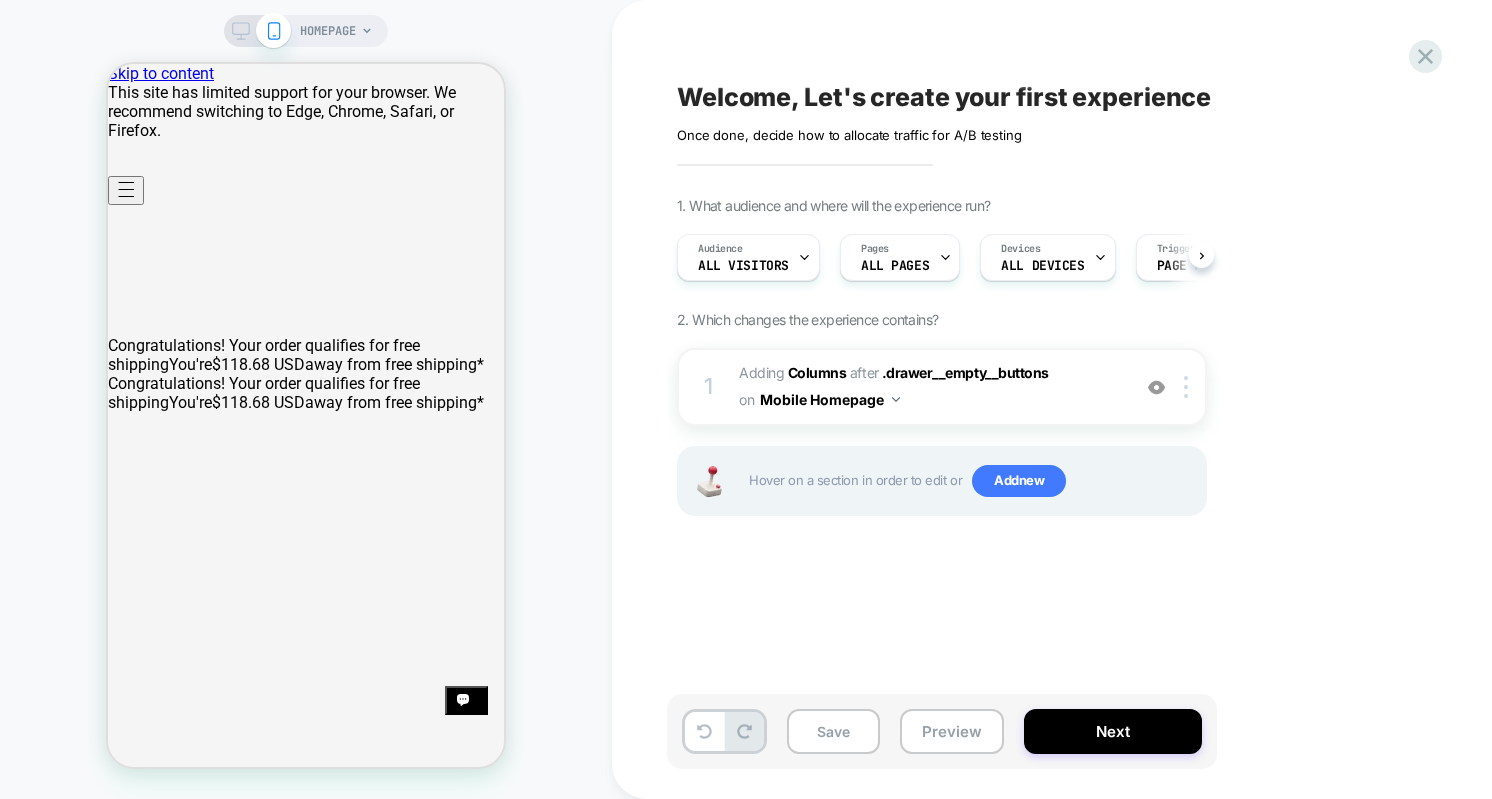 scroll, scrollTop: 0, scrollLeft: 1, axis: horizontal 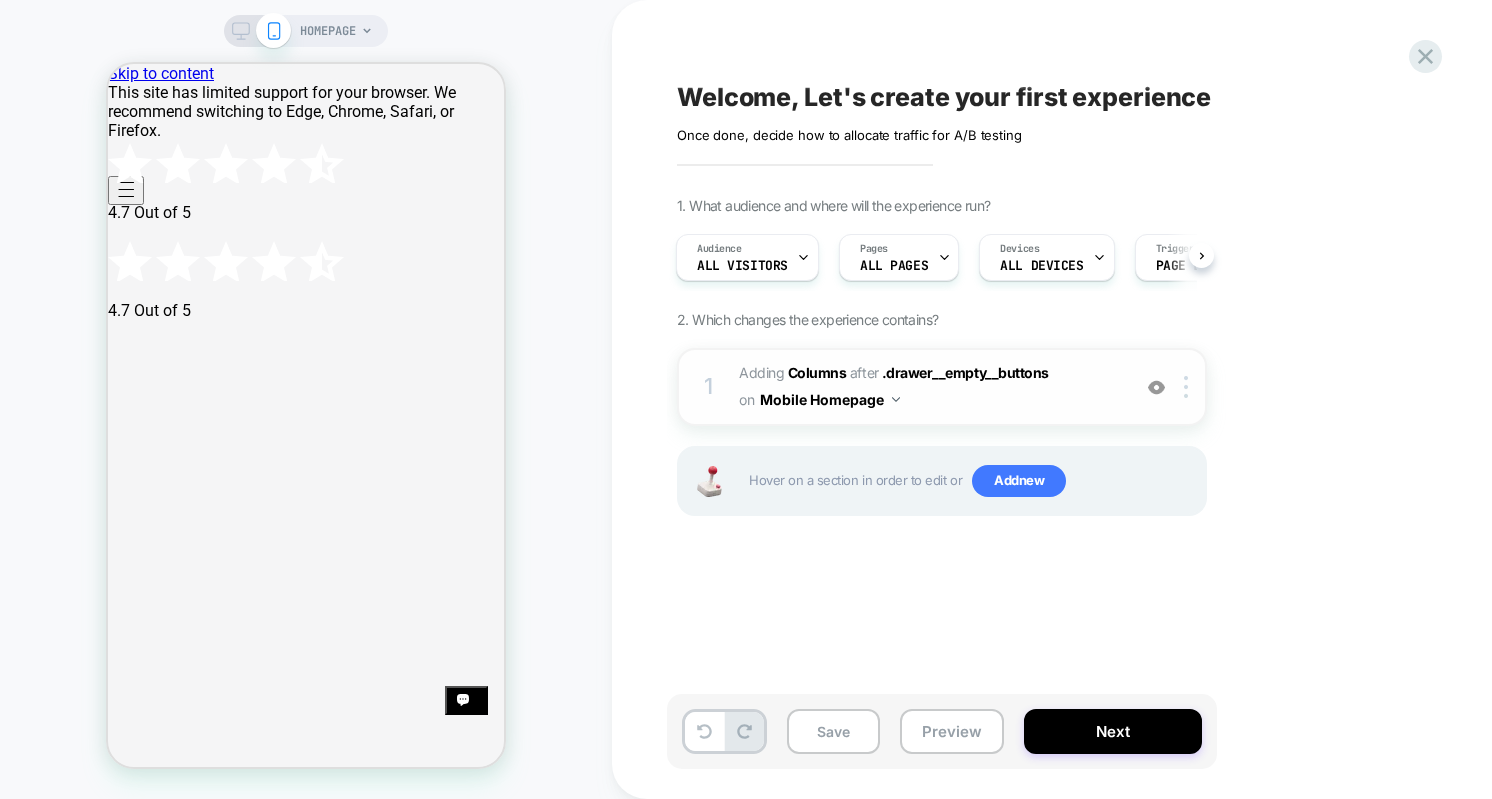 click on "#_loomi_addon_1754593556191 Adding   Columns   AFTER .drawer__empty__buttons .drawer__empty__buttons   on Mobile Homepage" at bounding box center [929, 387] 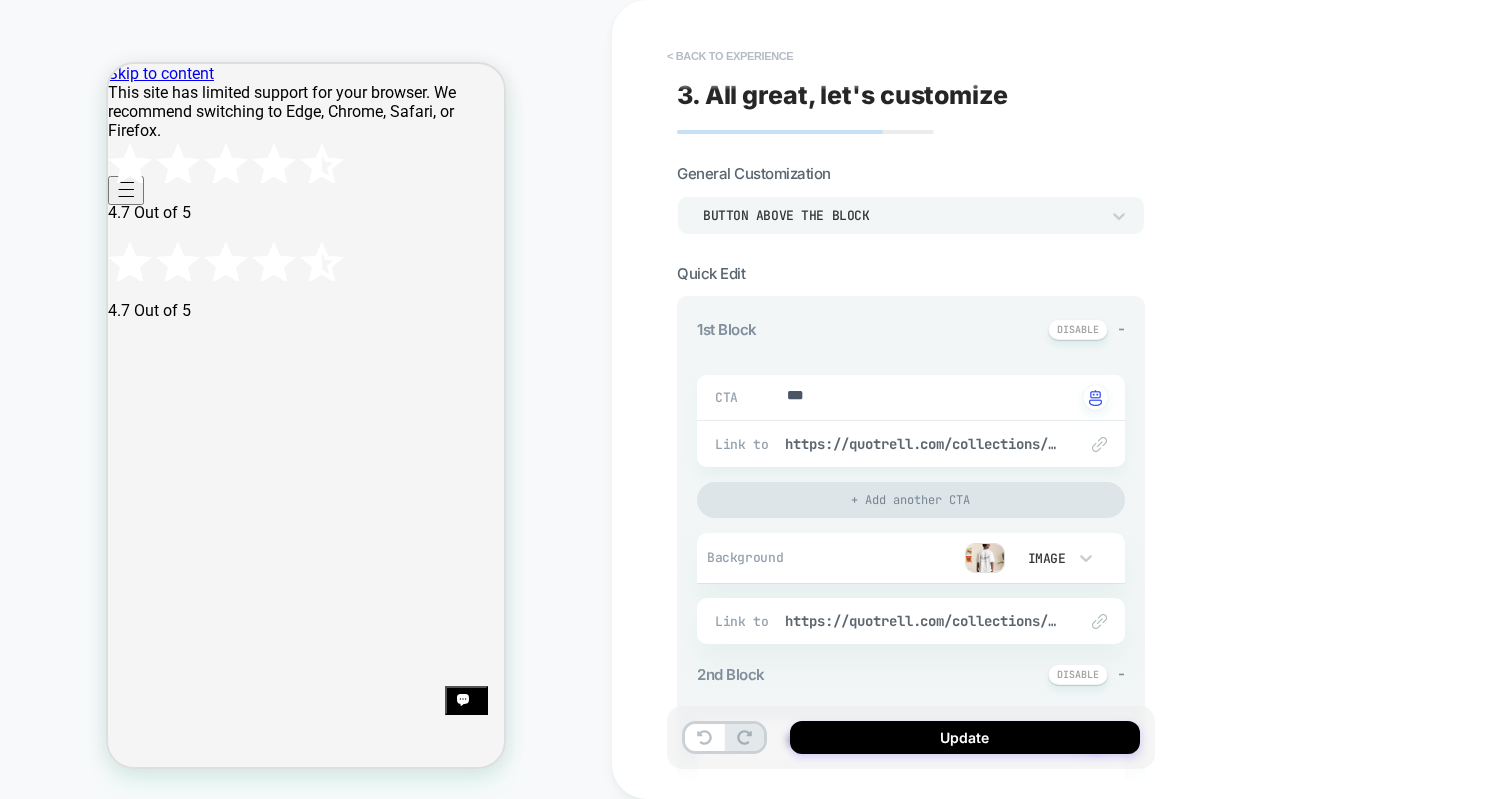 click on "< Back to experience" at bounding box center [730, 56] 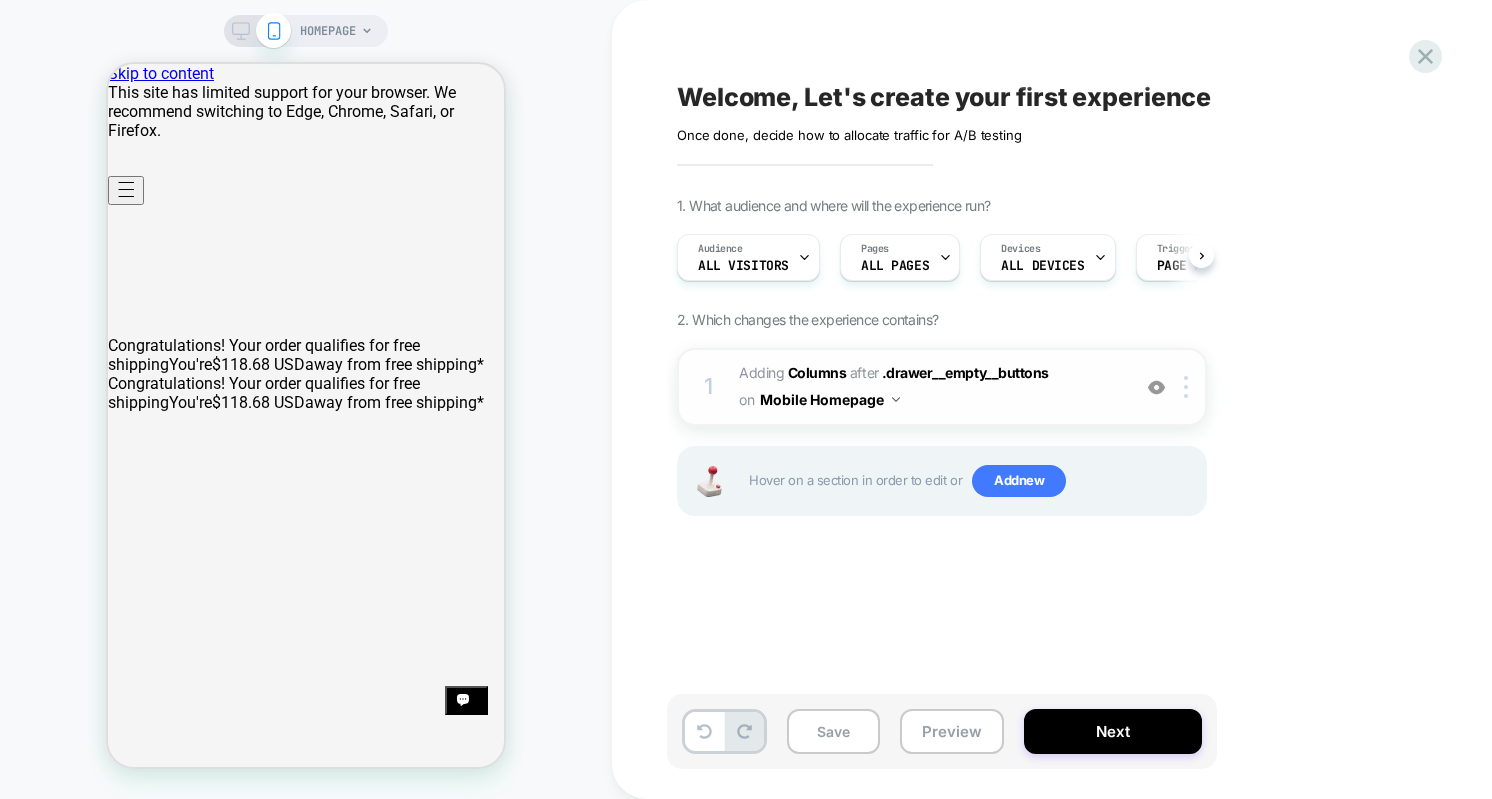 scroll, scrollTop: 0, scrollLeft: 1, axis: horizontal 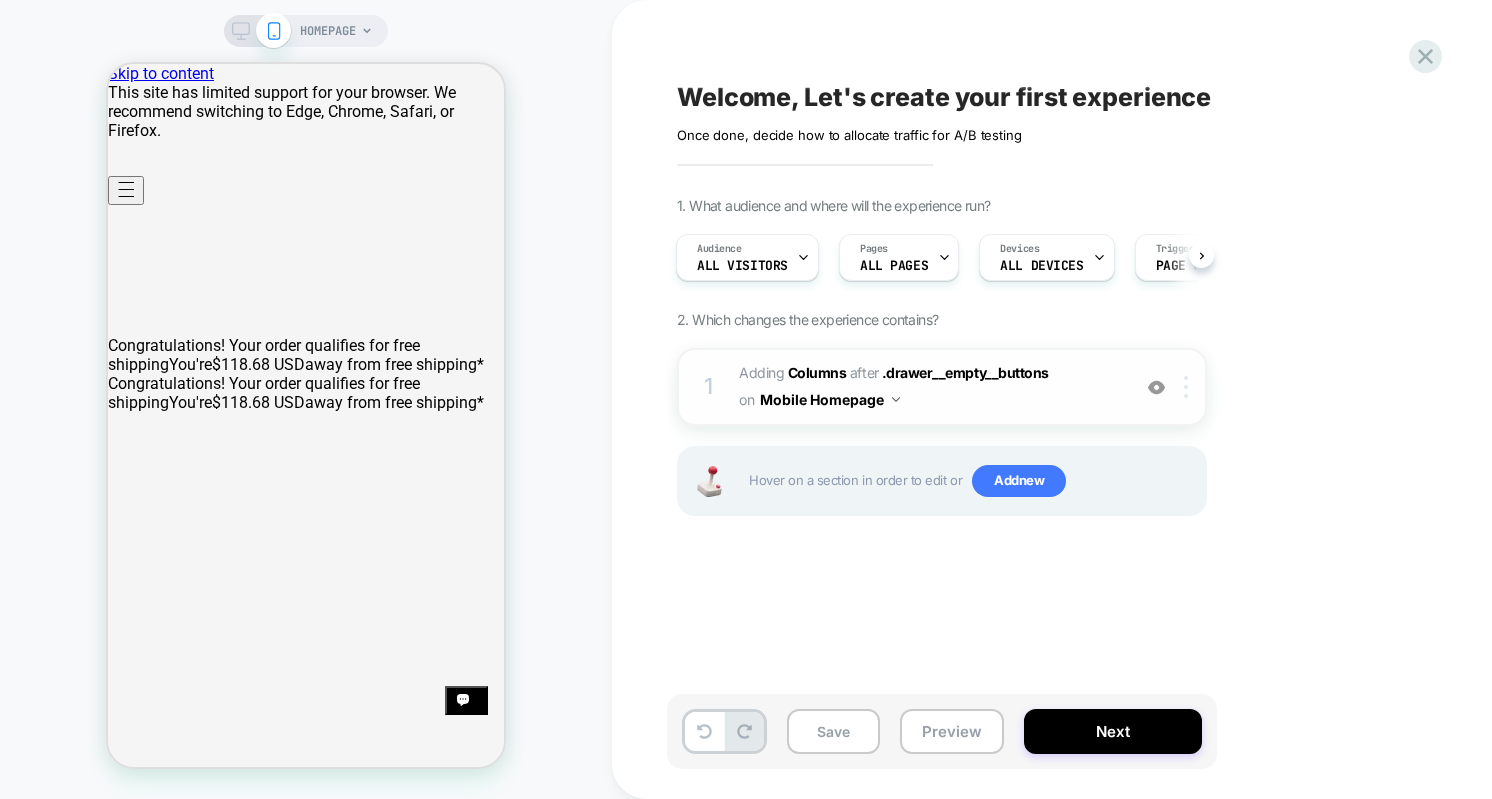 click at bounding box center [1189, 387] 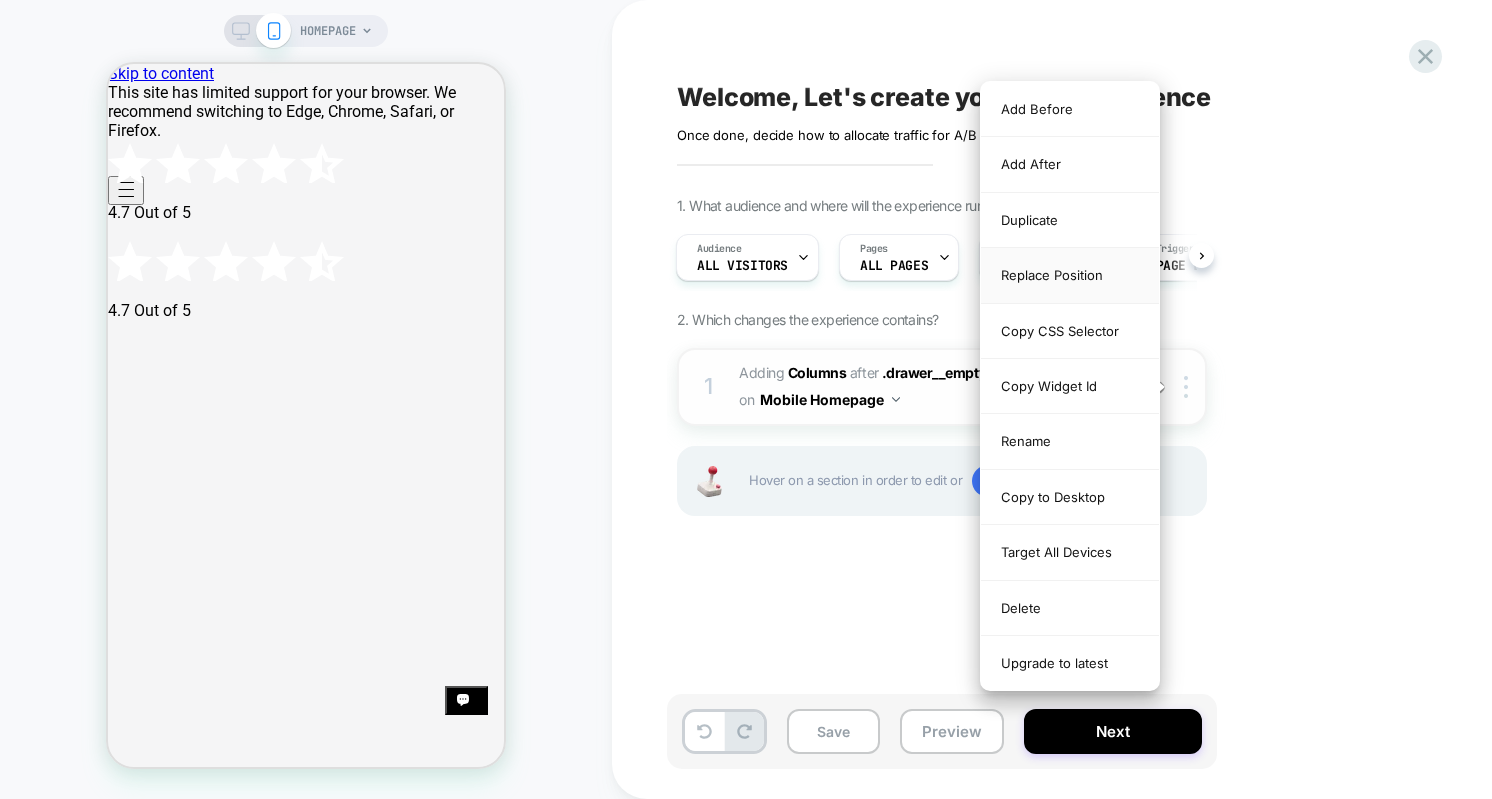 click on "Replace Position" at bounding box center (1070, 275) 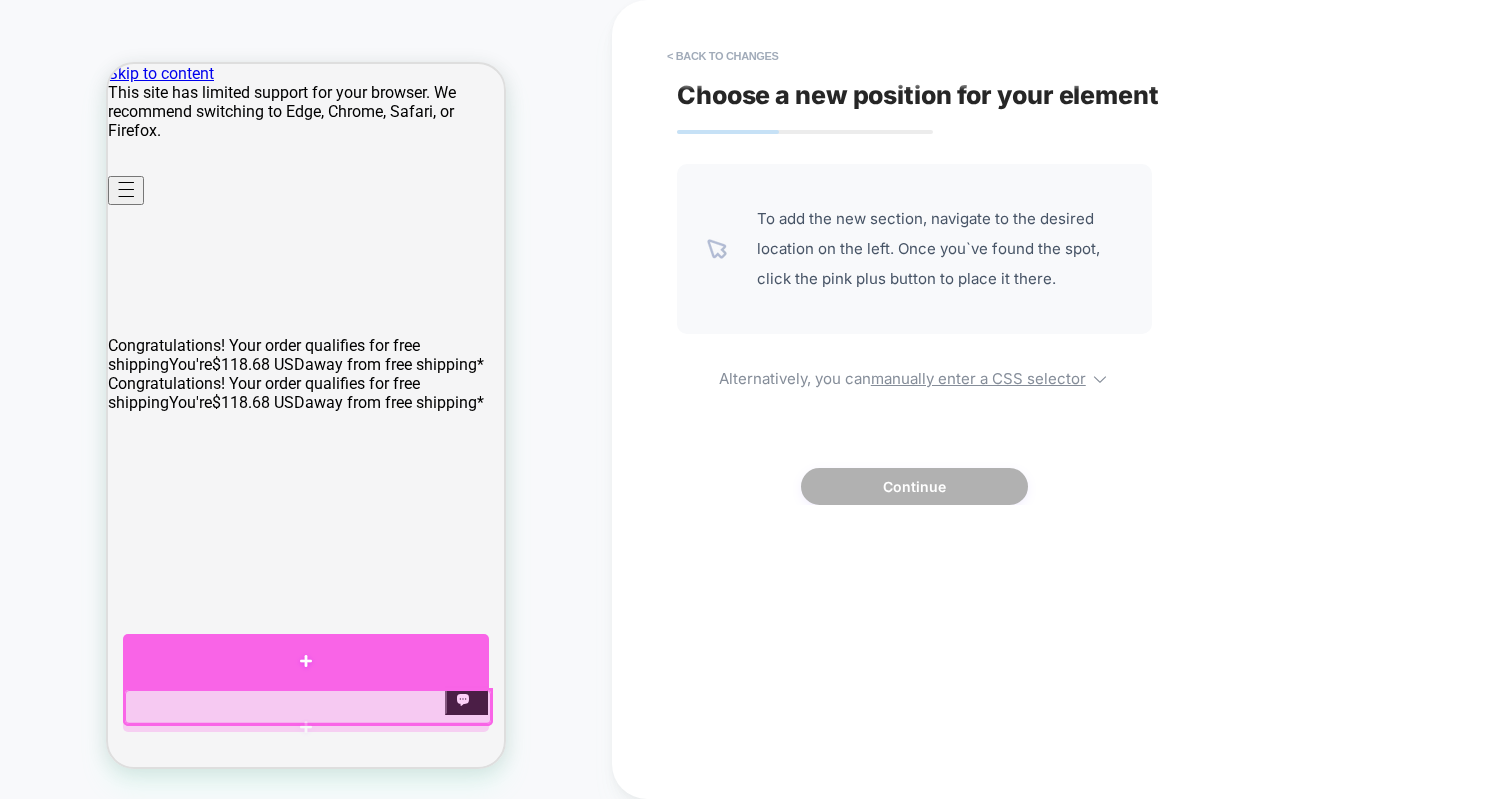 click at bounding box center (306, 661) 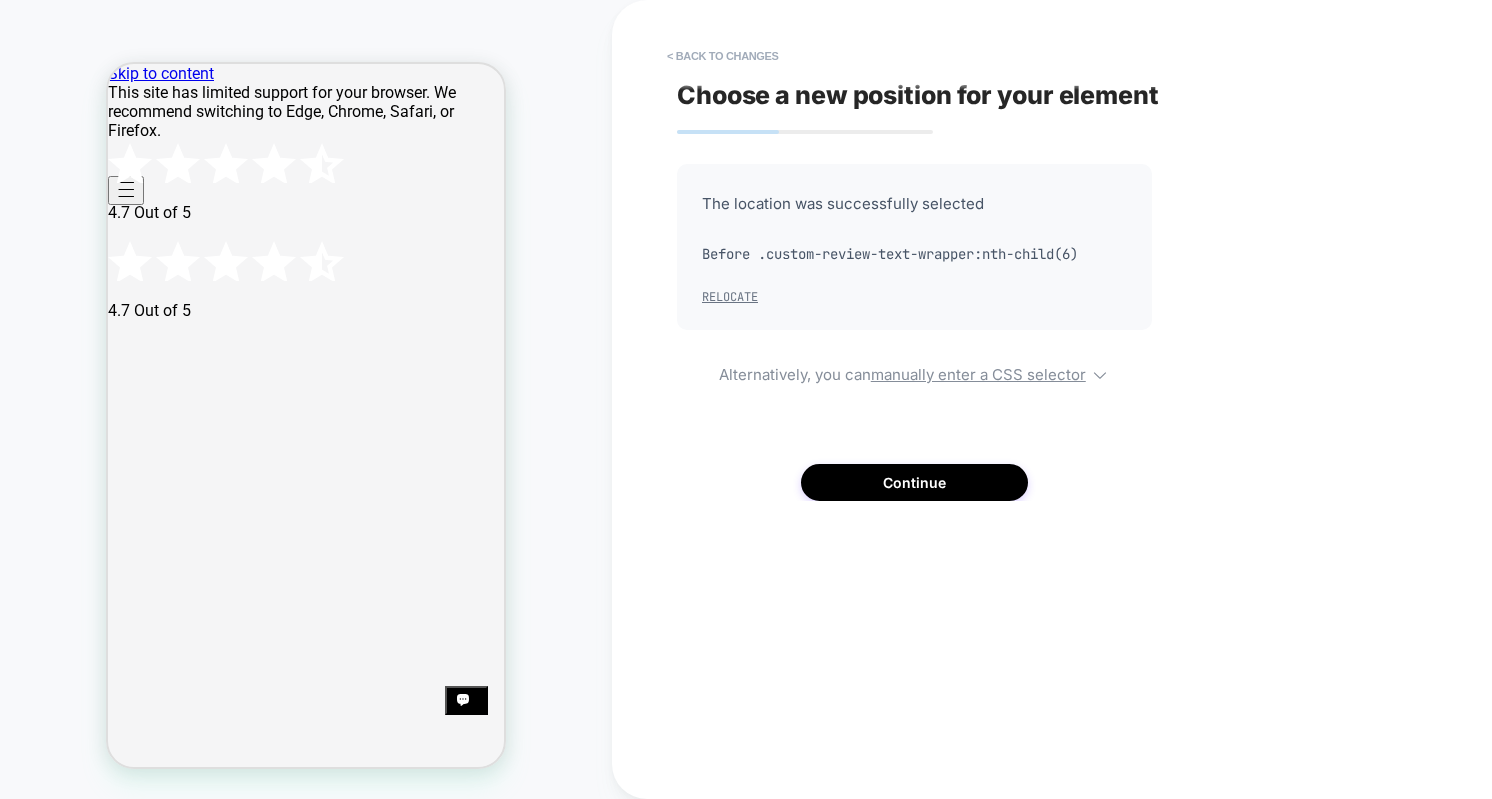 click on "Relocate" at bounding box center [730, 297] 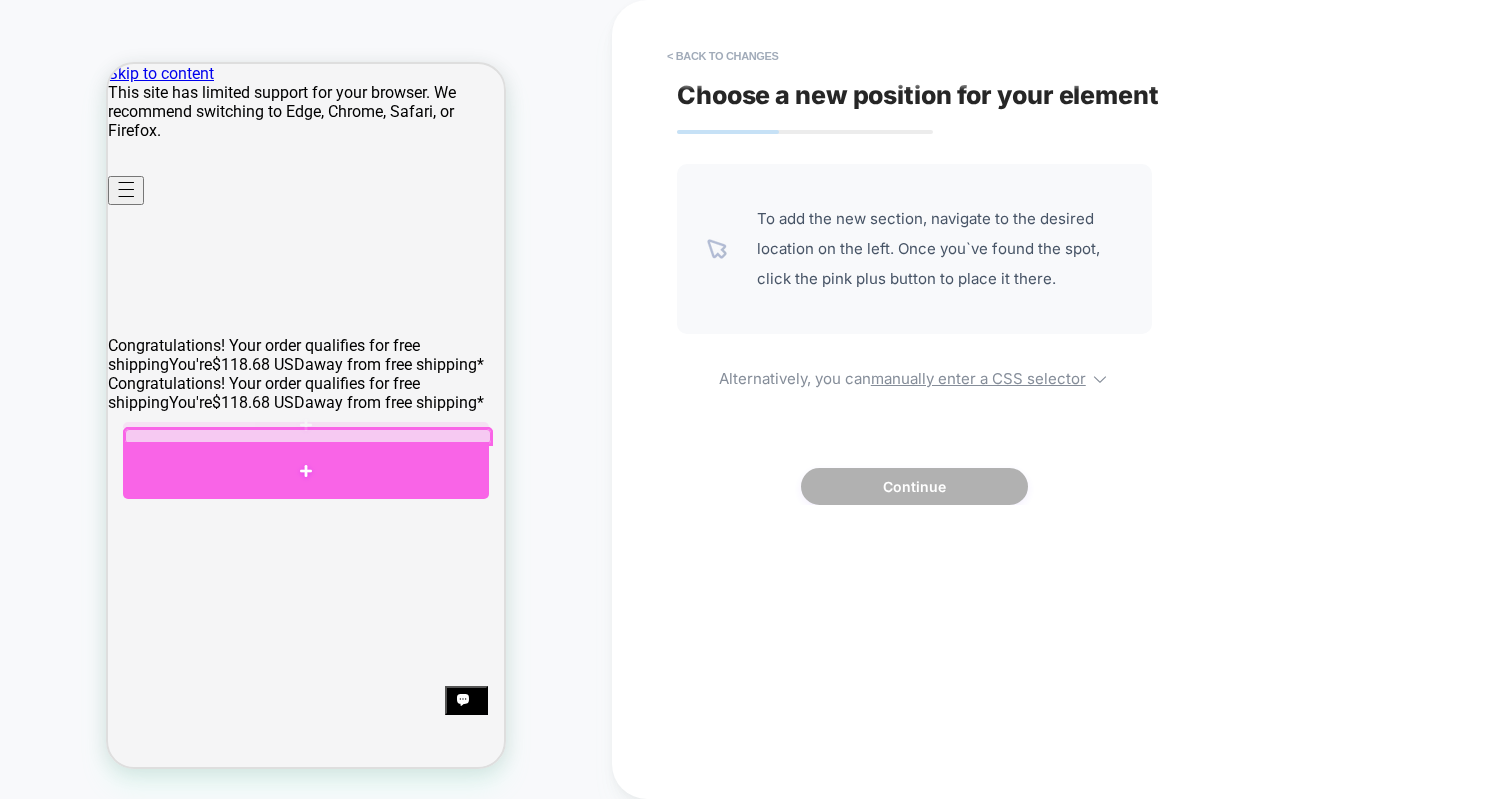 click at bounding box center [306, 470] 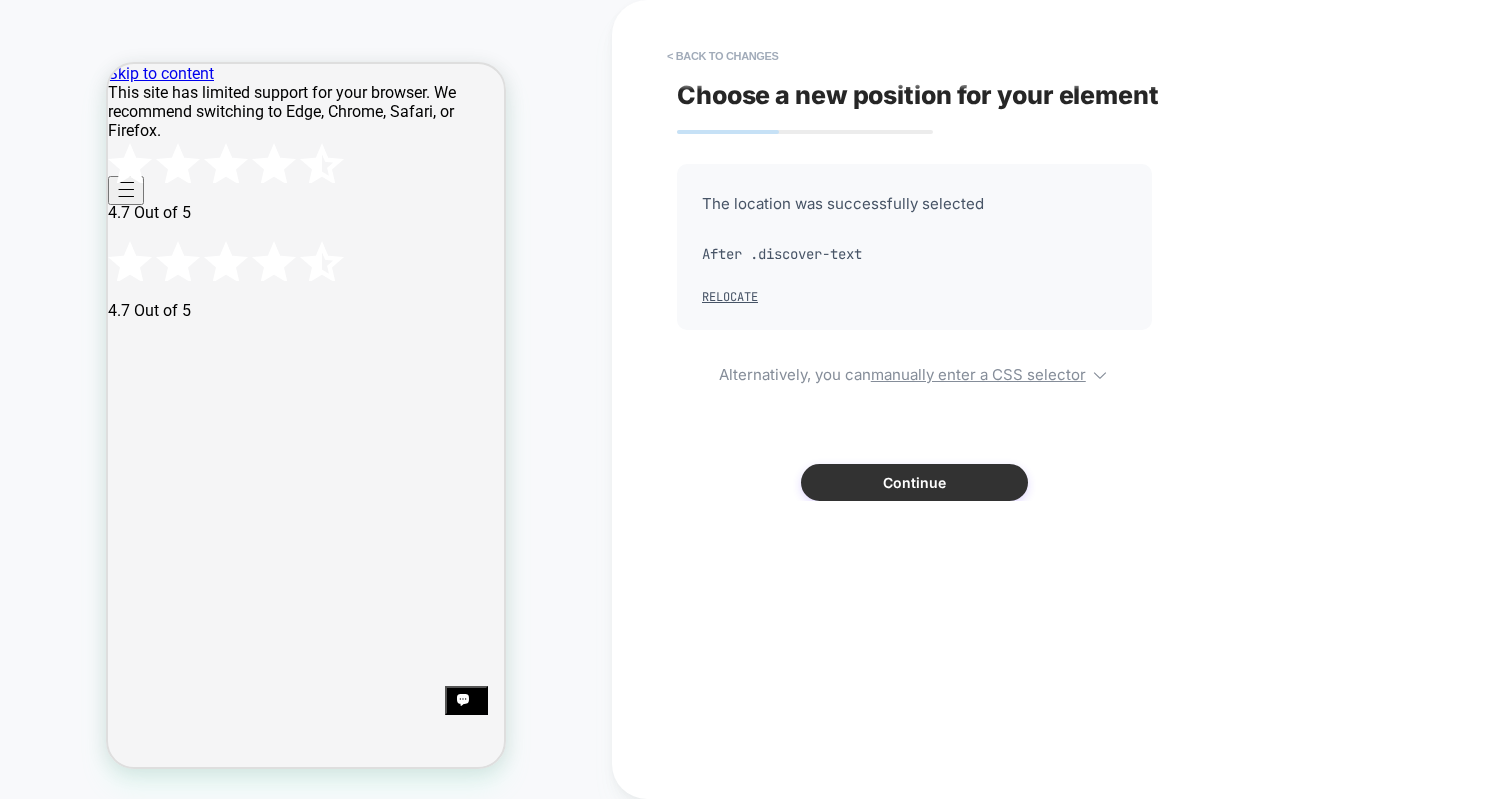 click on "Continue" at bounding box center (914, 482) 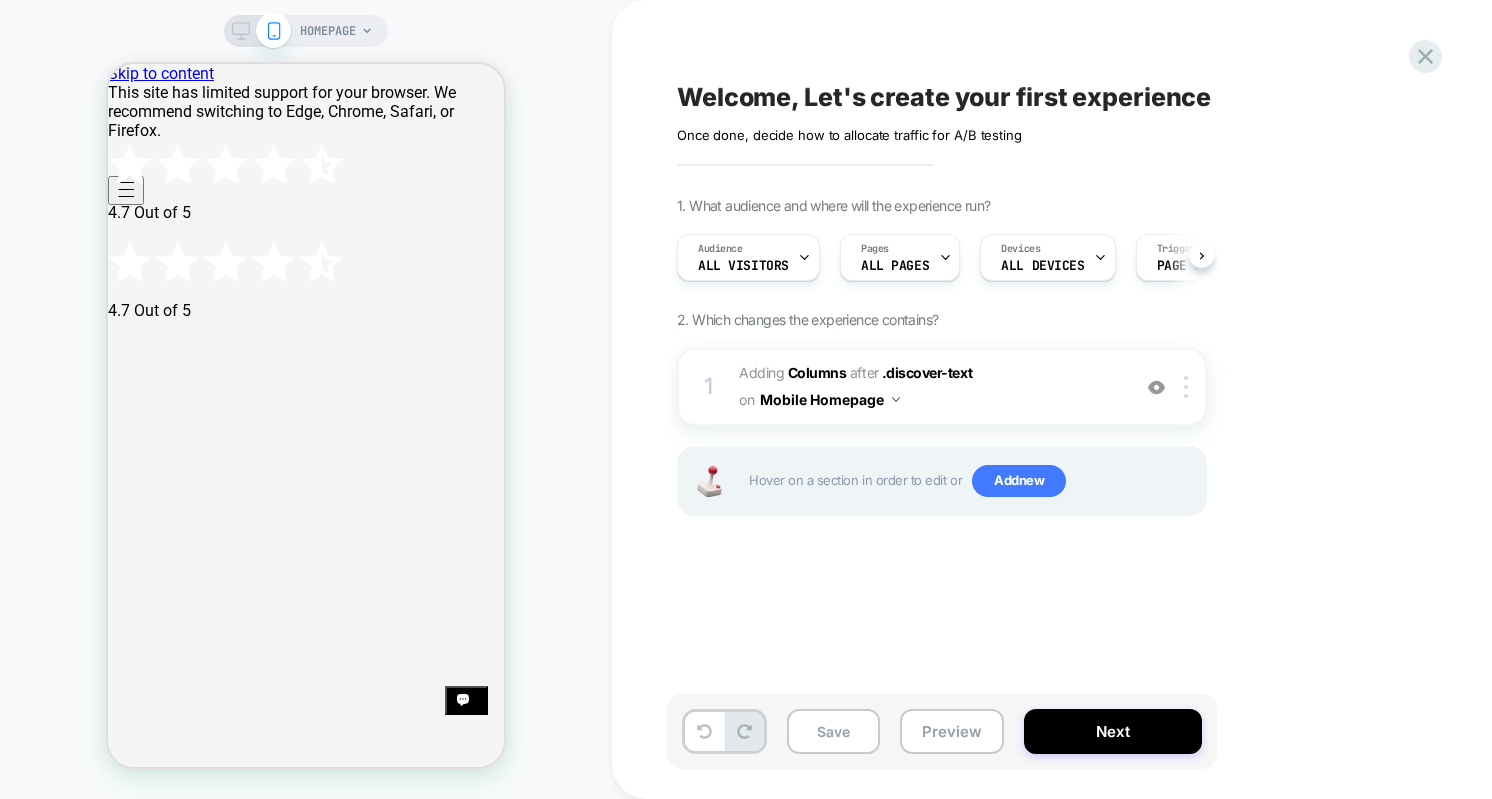scroll, scrollTop: 0, scrollLeft: 1, axis: horizontal 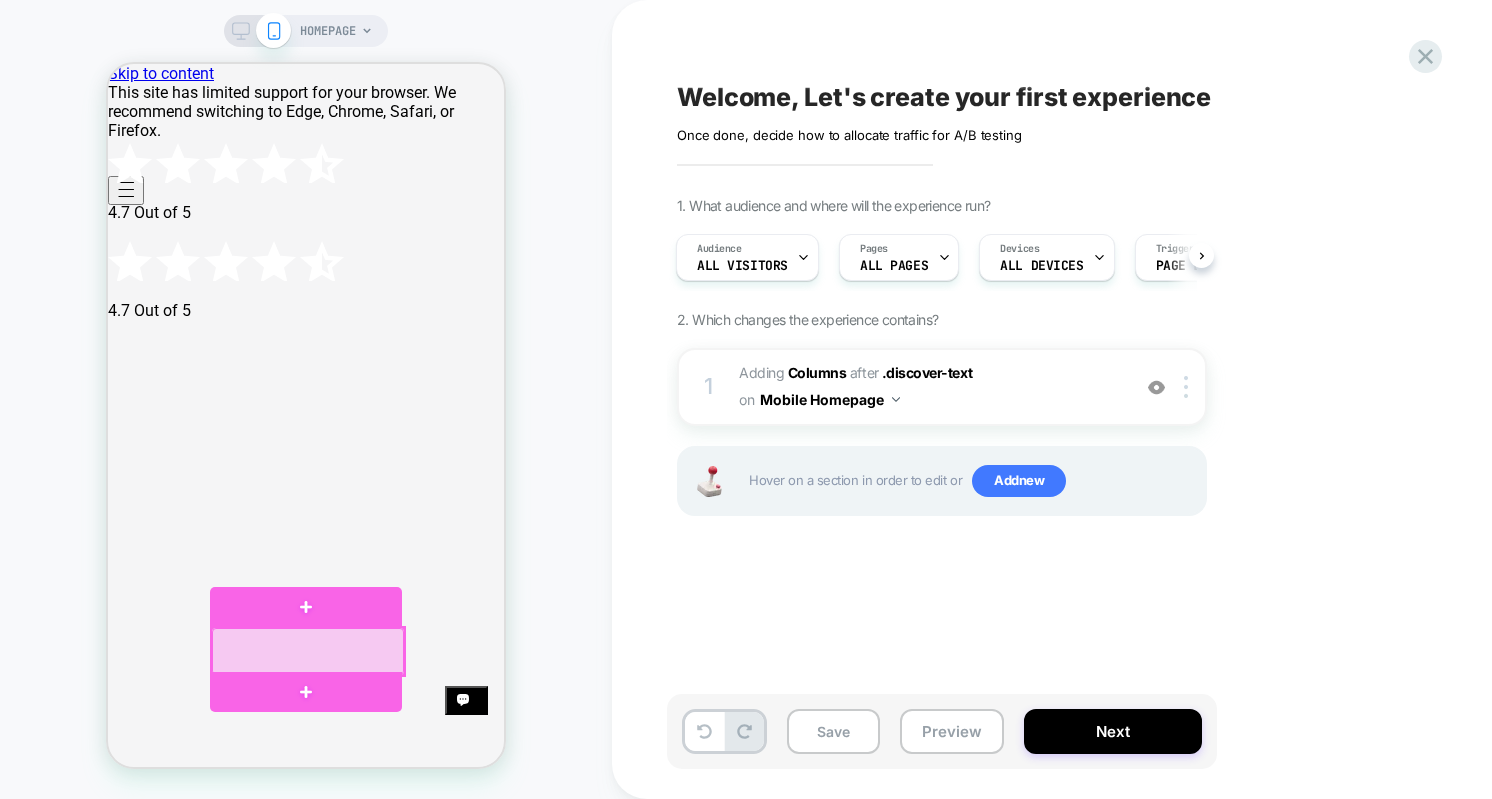 click at bounding box center (308, 651) 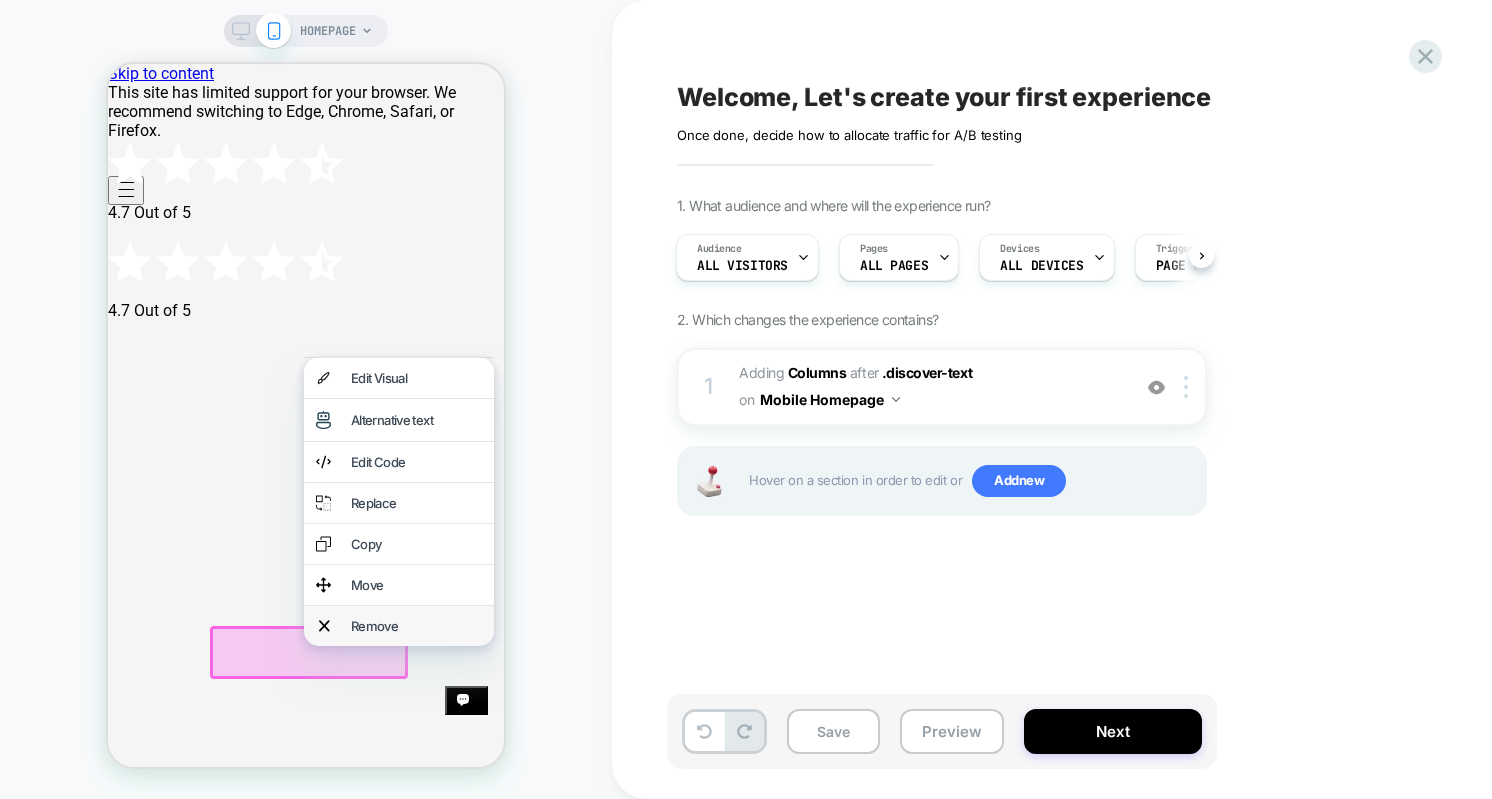 click on "Remove" at bounding box center (416, 626) 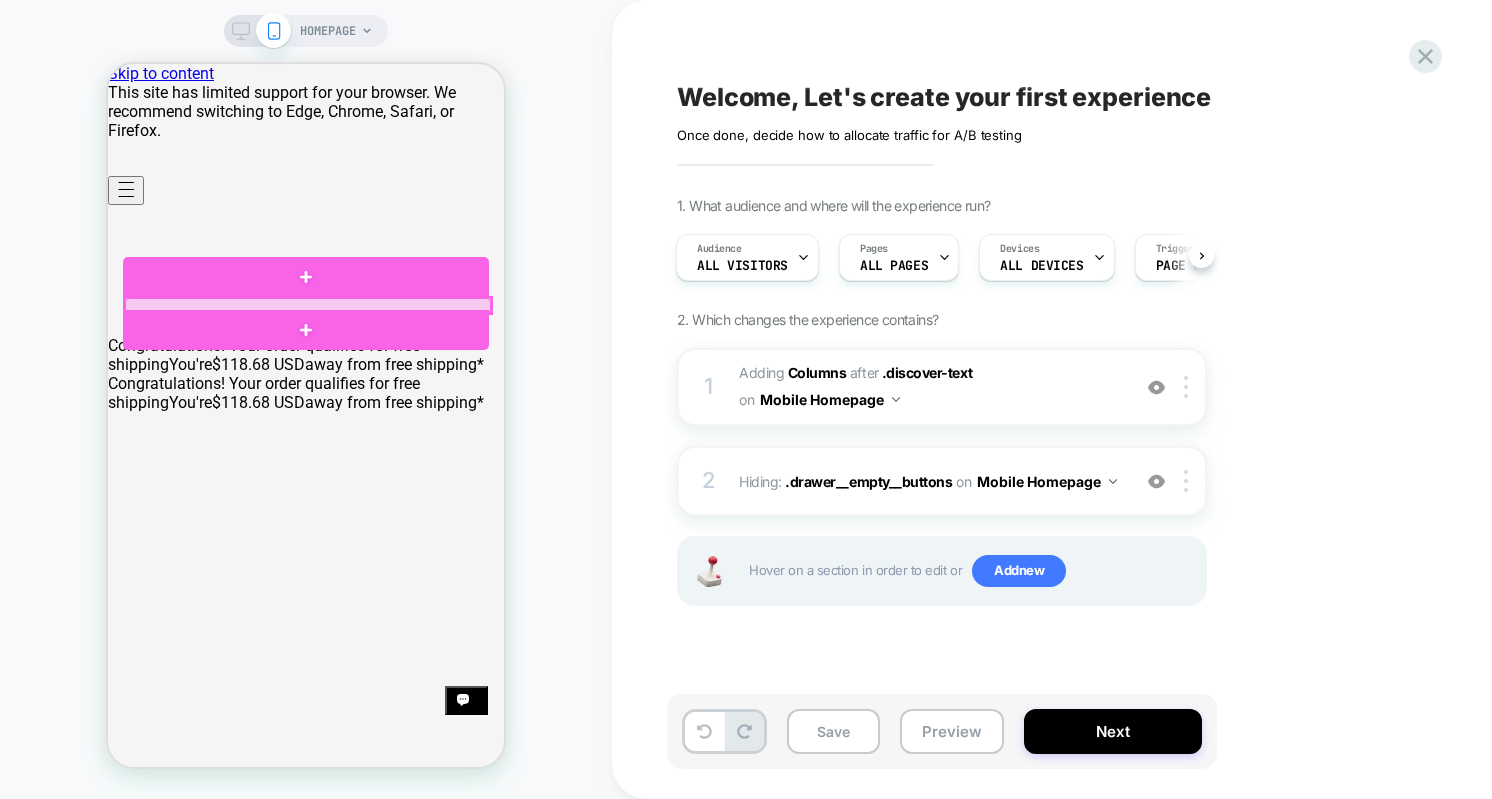 click at bounding box center [308, 305] 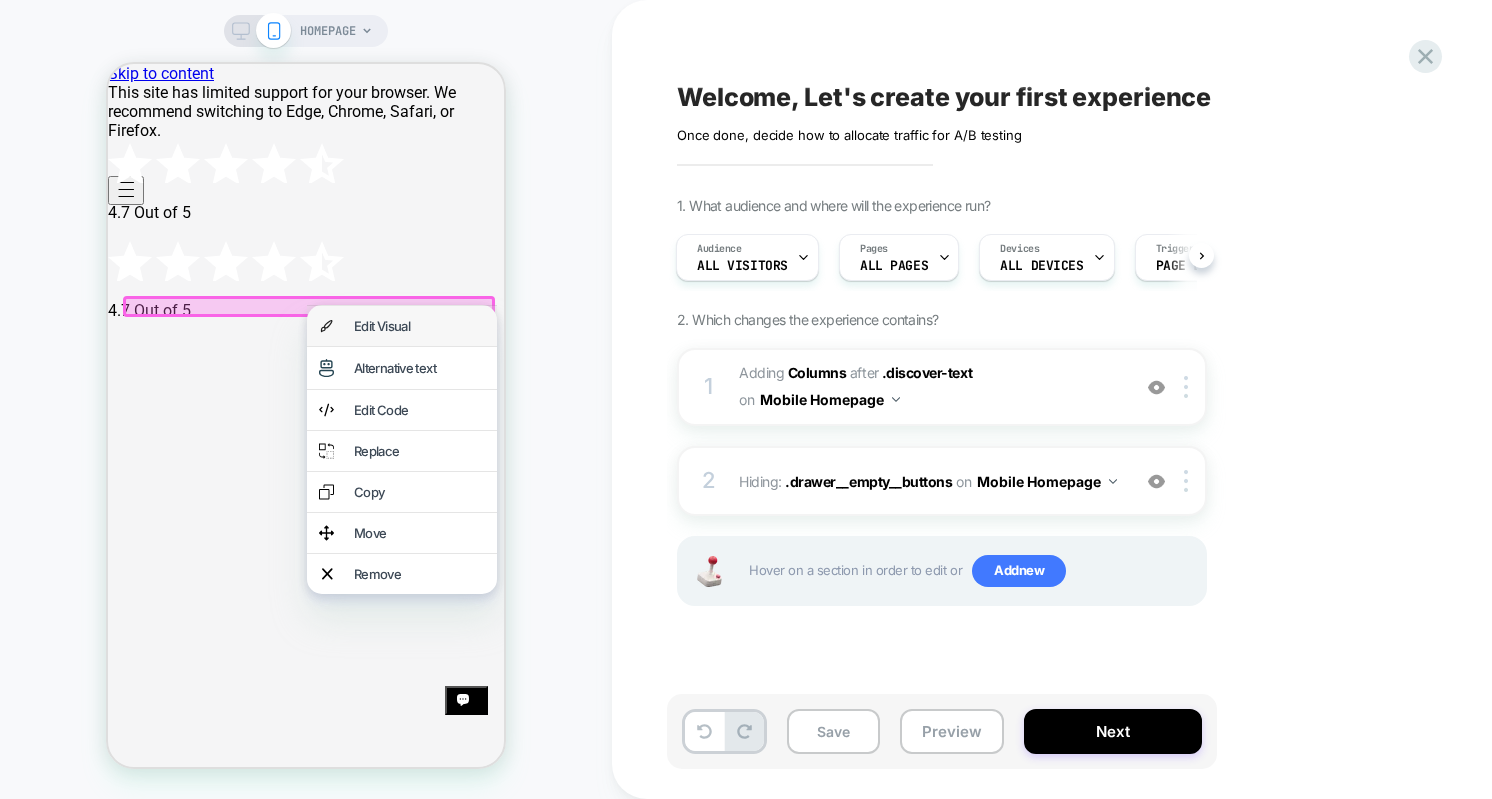 click on "Edit Visual" at bounding box center [419, 326] 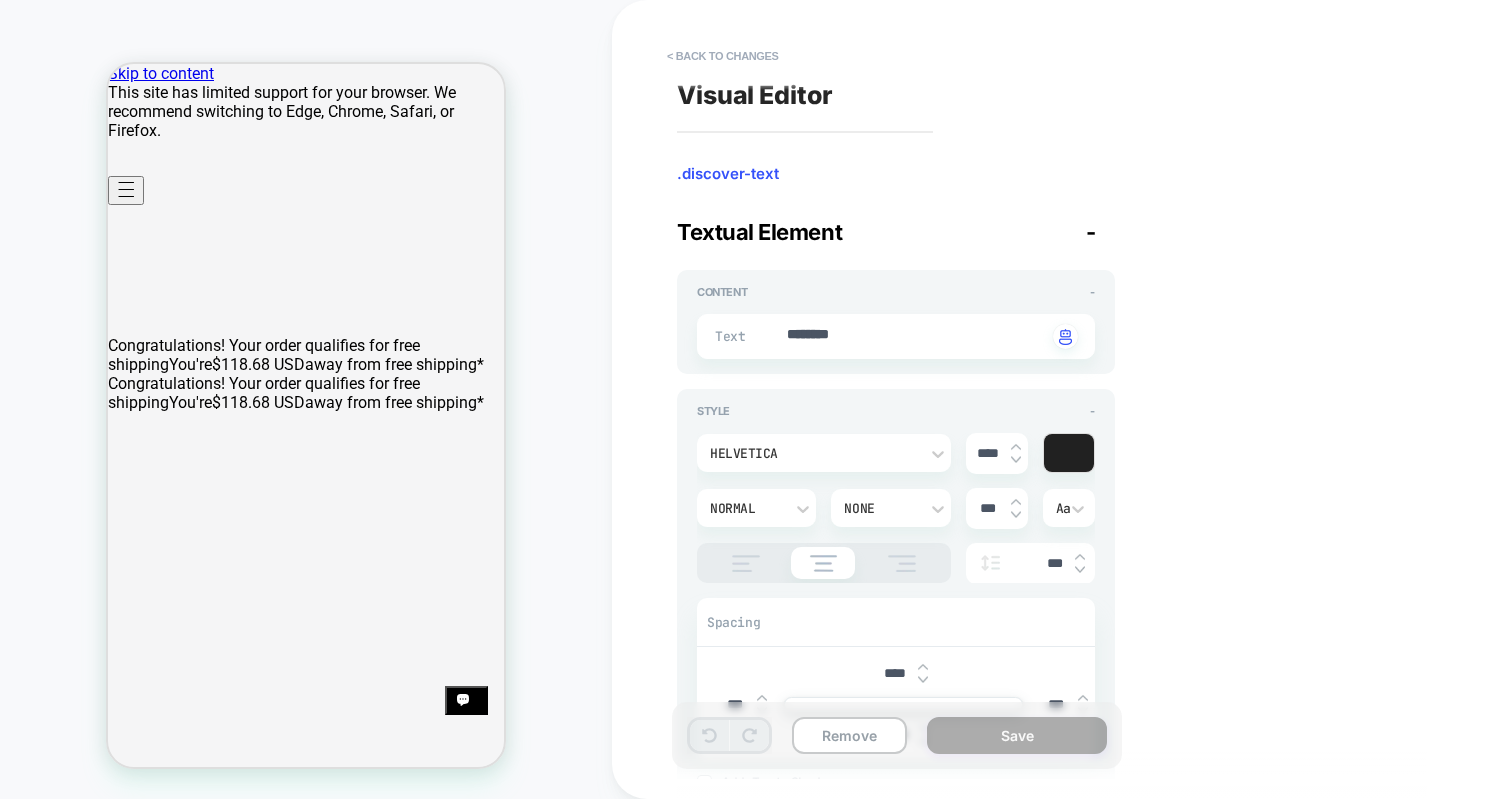 scroll, scrollTop: 135, scrollLeft: 0, axis: vertical 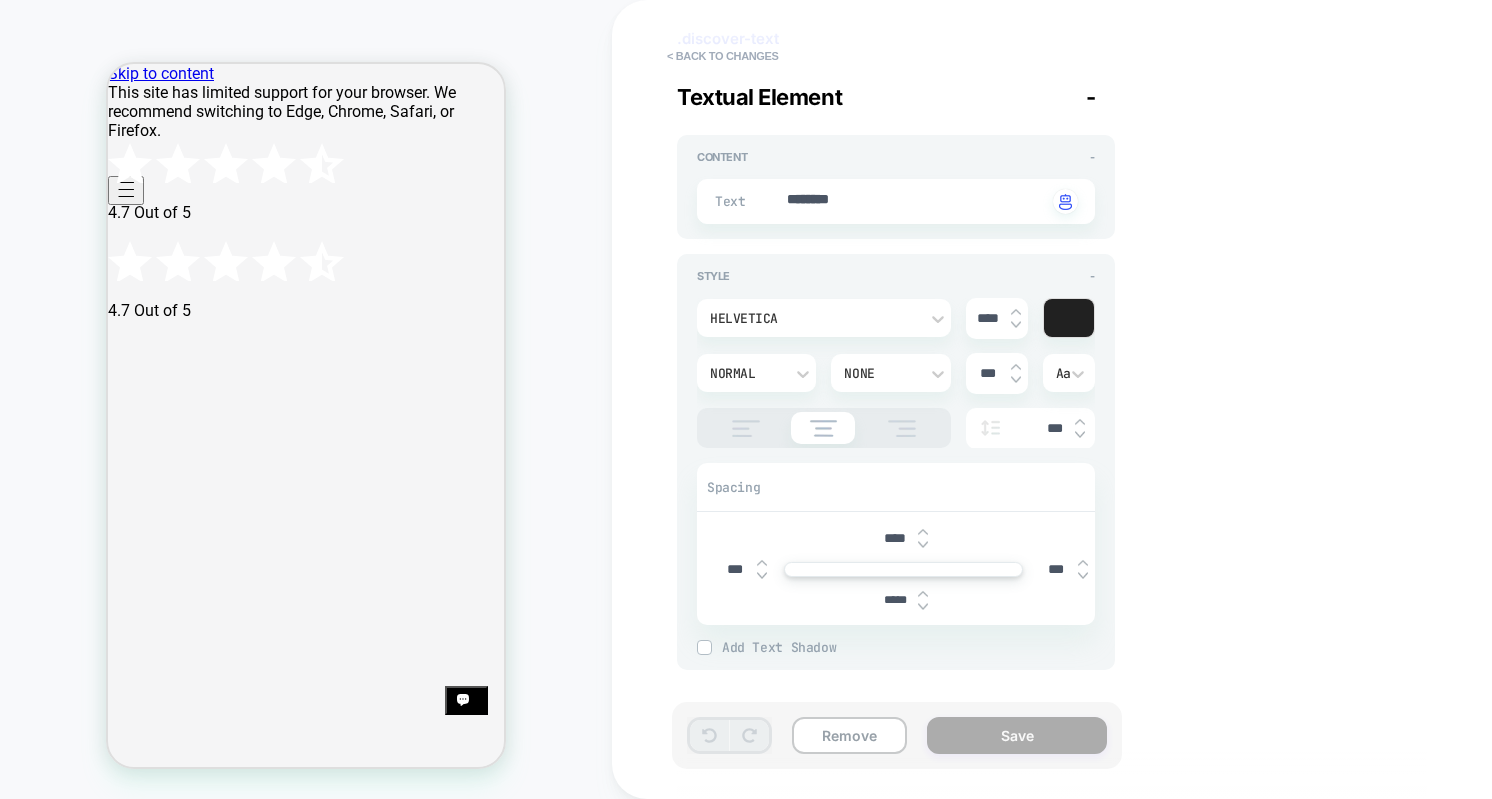 click at bounding box center [923, 594] 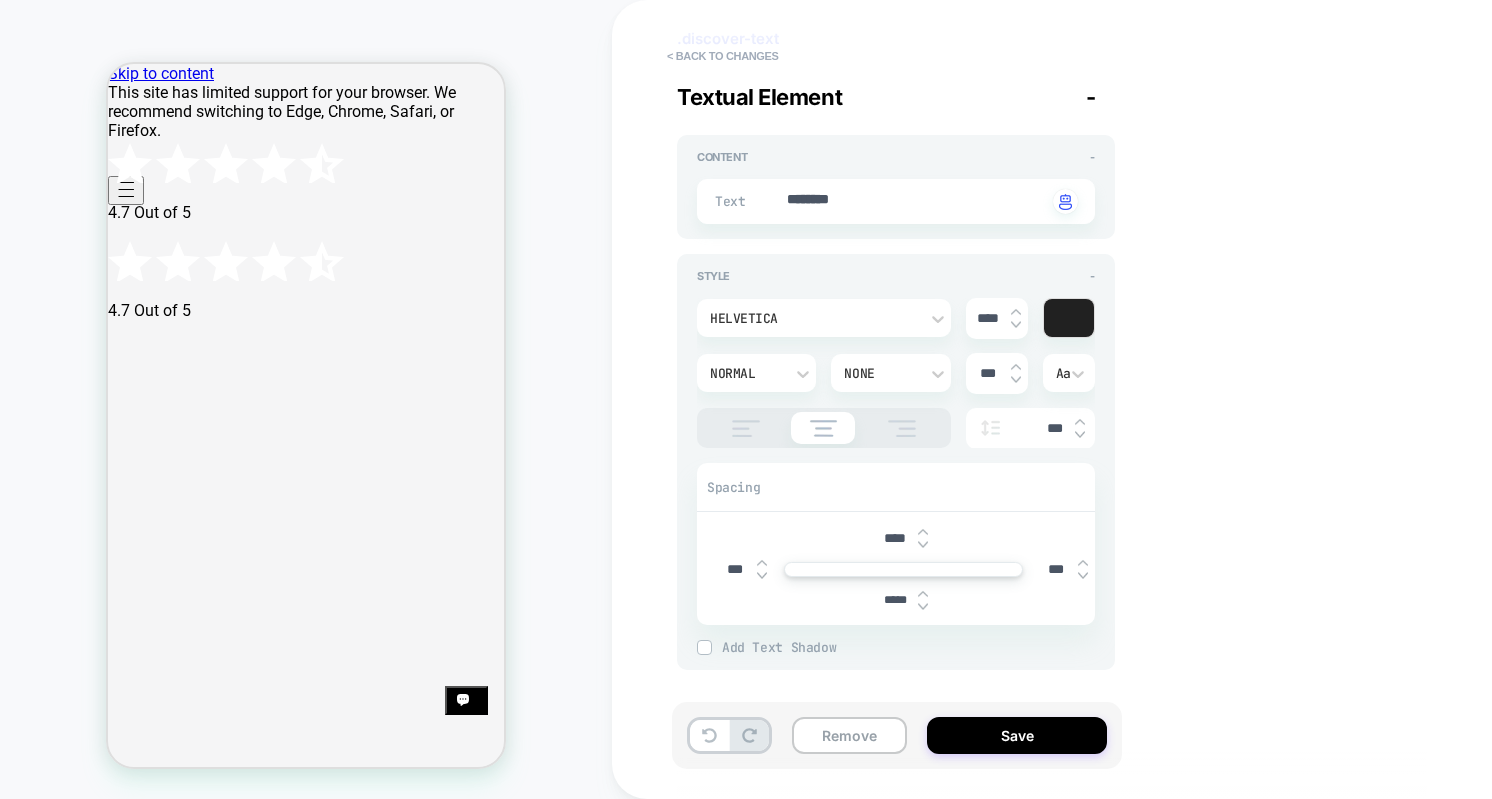 click at bounding box center (923, 594) 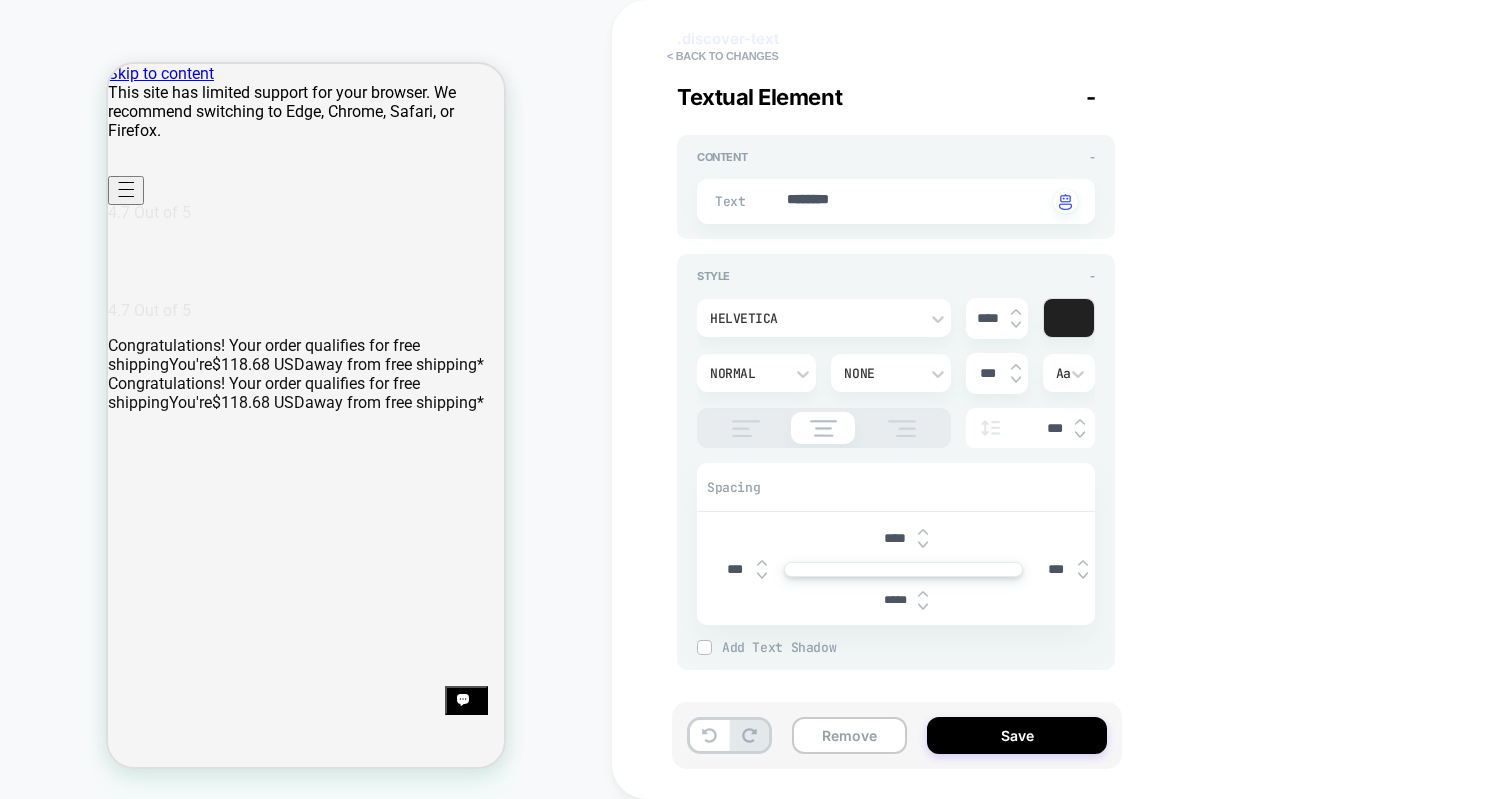 click at bounding box center (923, 594) 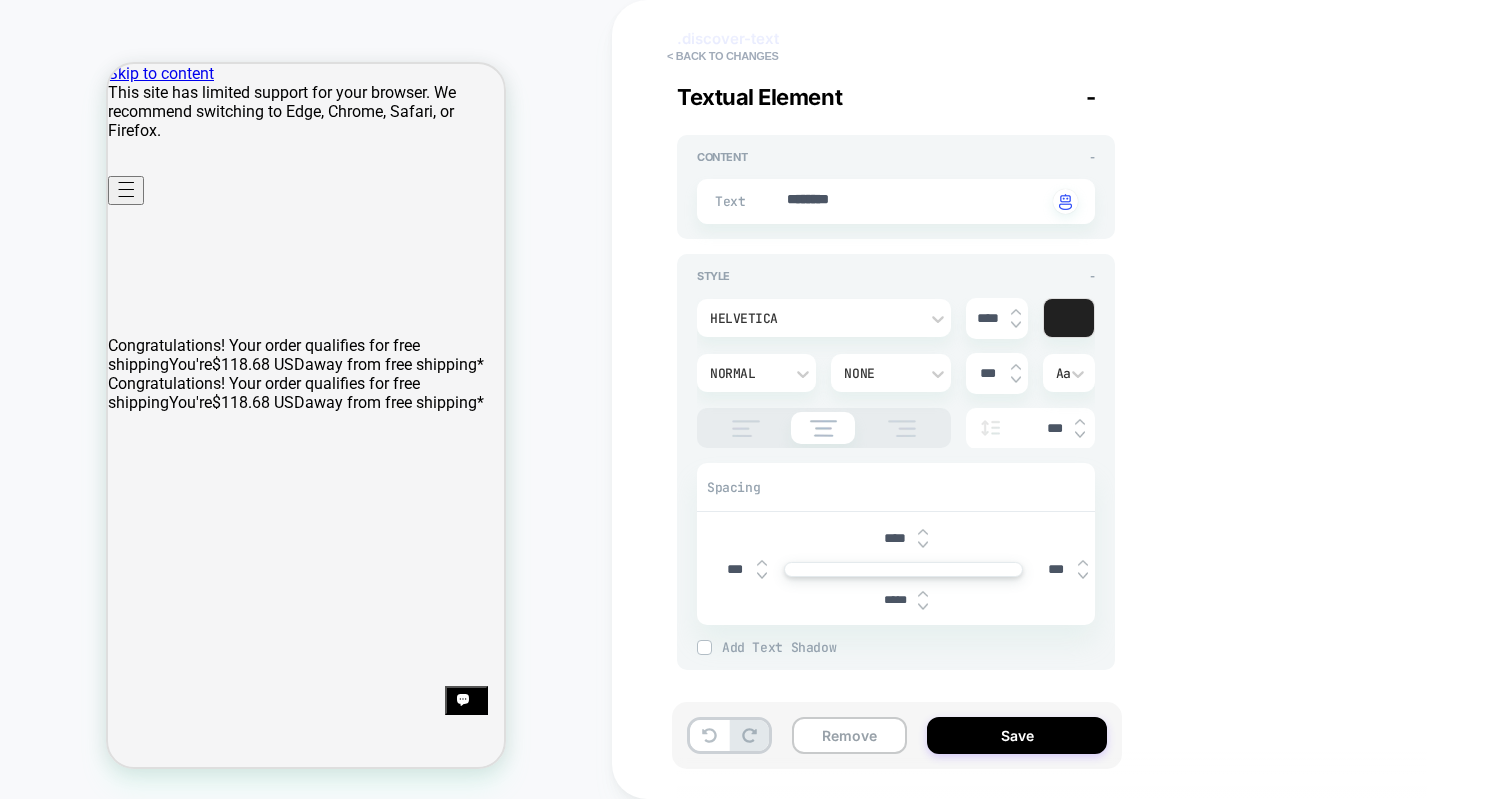 click at bounding box center (923, 594) 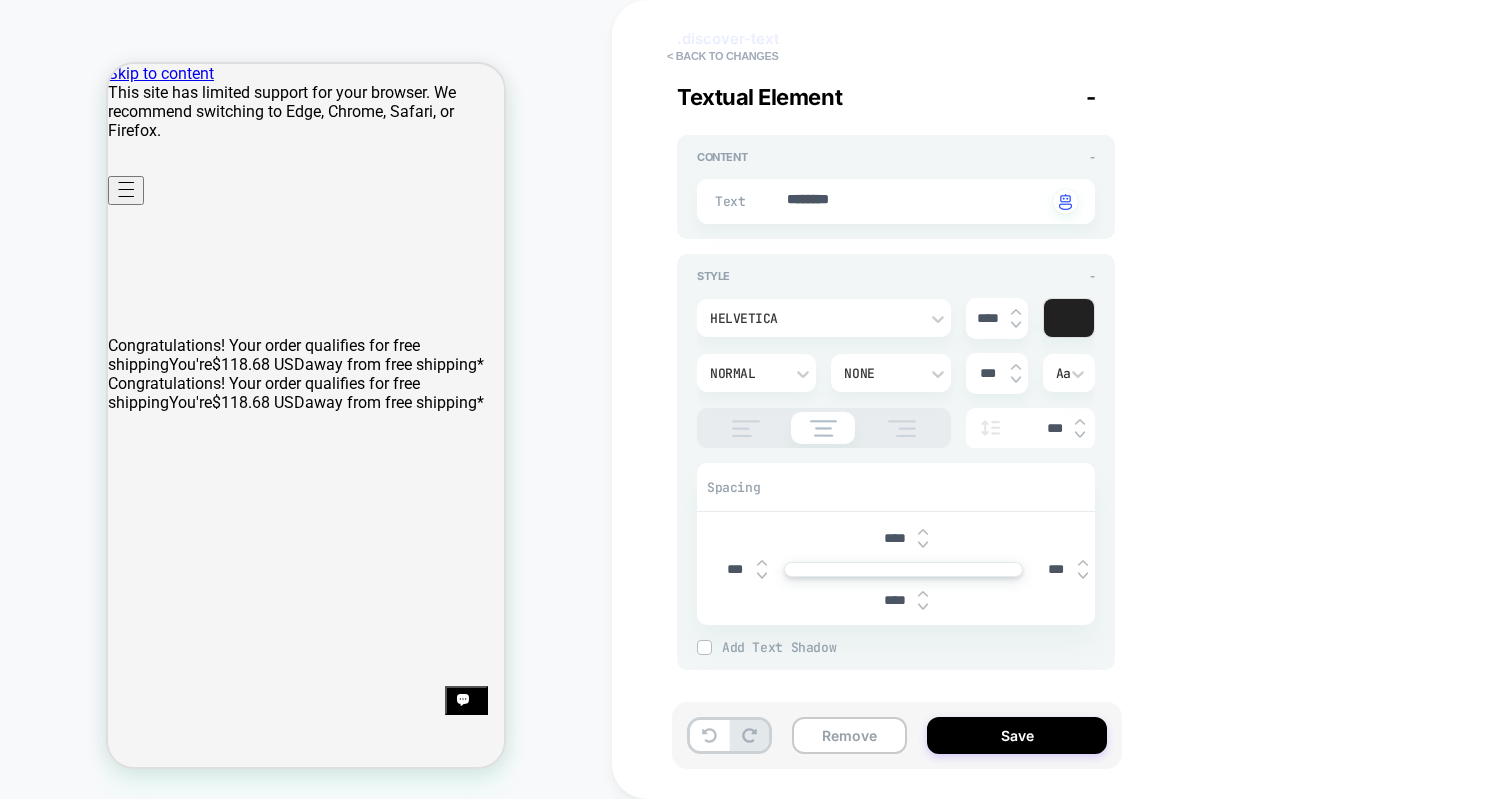 click at bounding box center (923, 594) 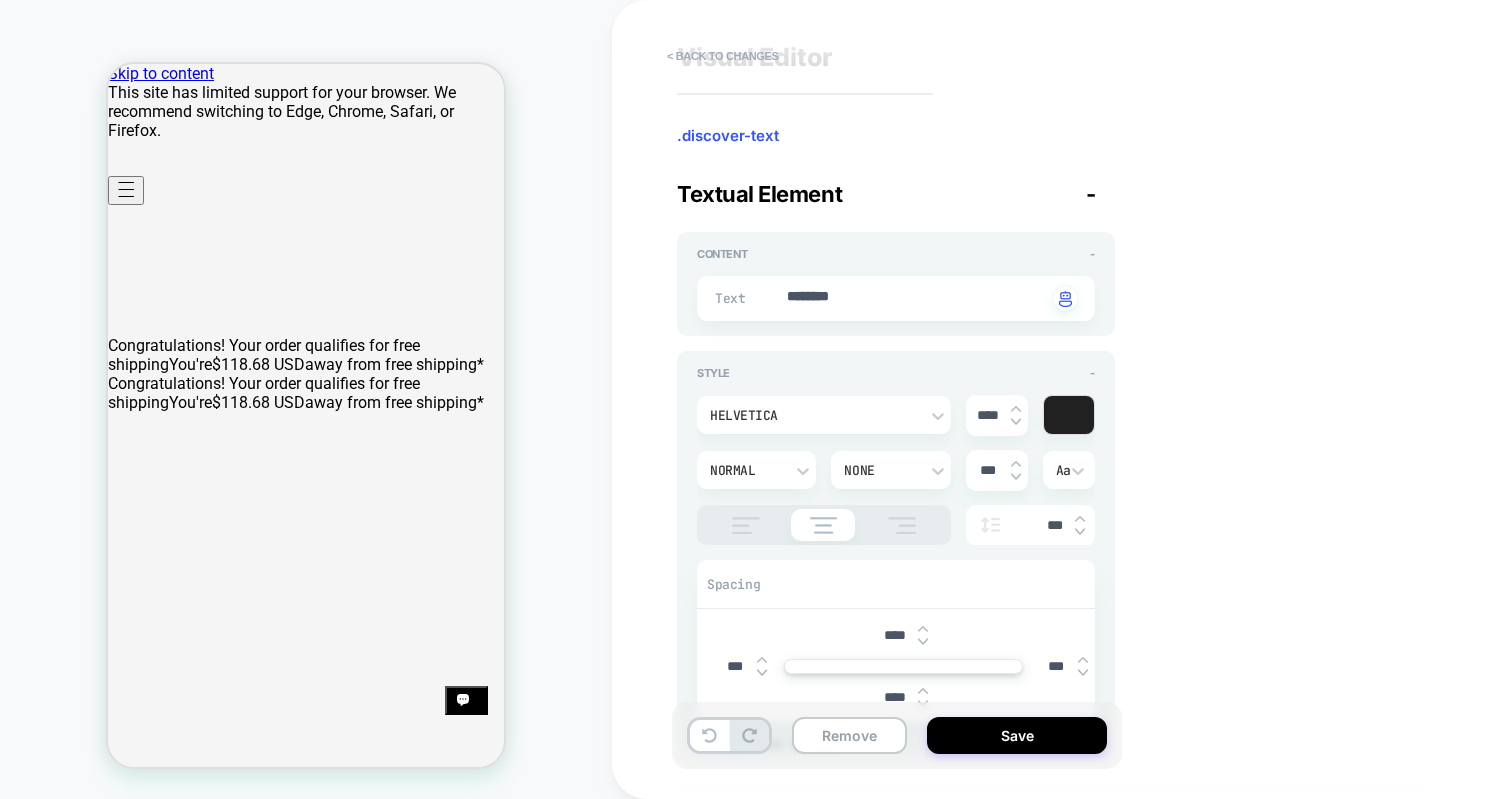 scroll, scrollTop: 33, scrollLeft: 0, axis: vertical 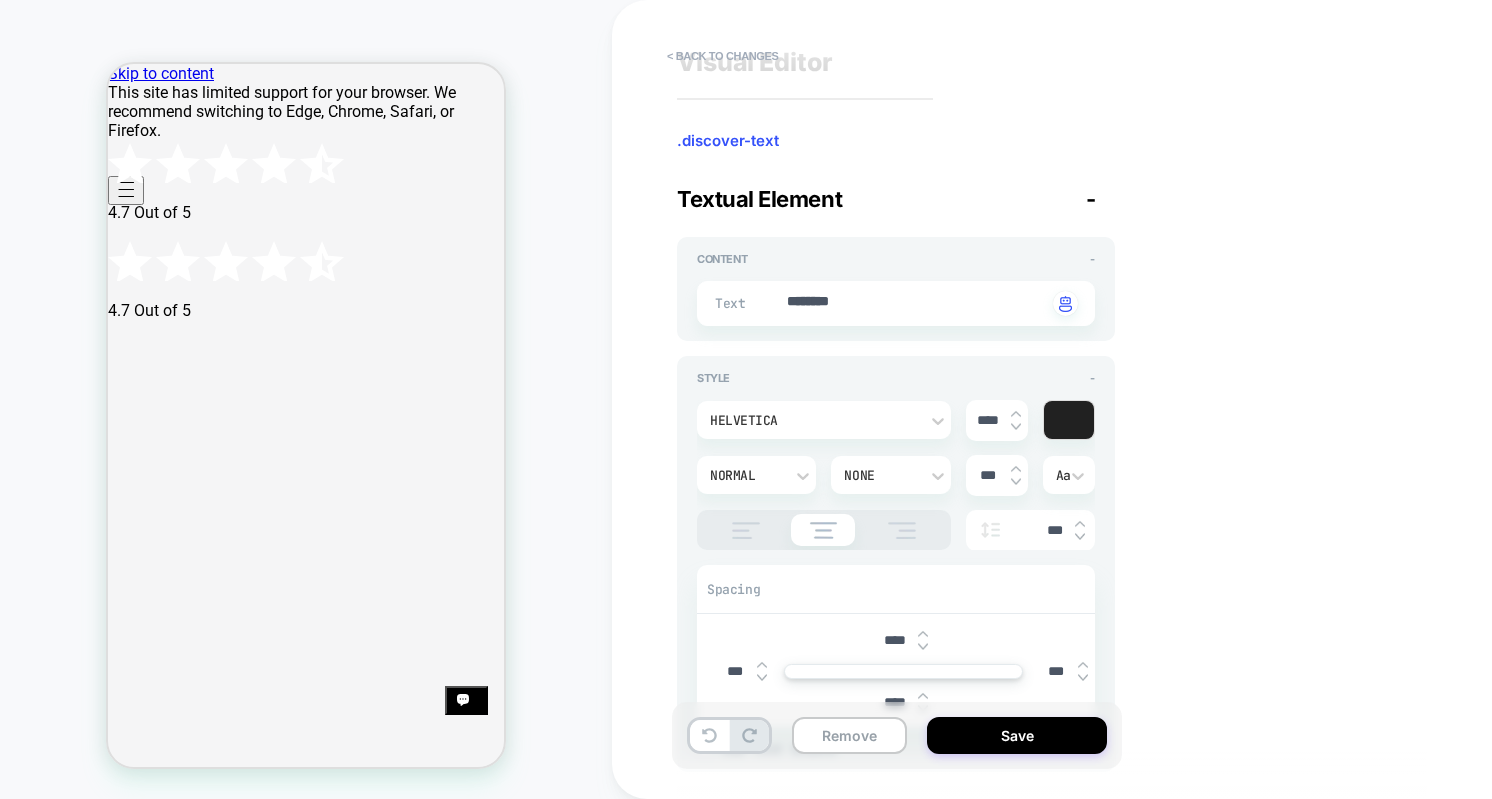 click on "Helvetica" at bounding box center (824, 420) 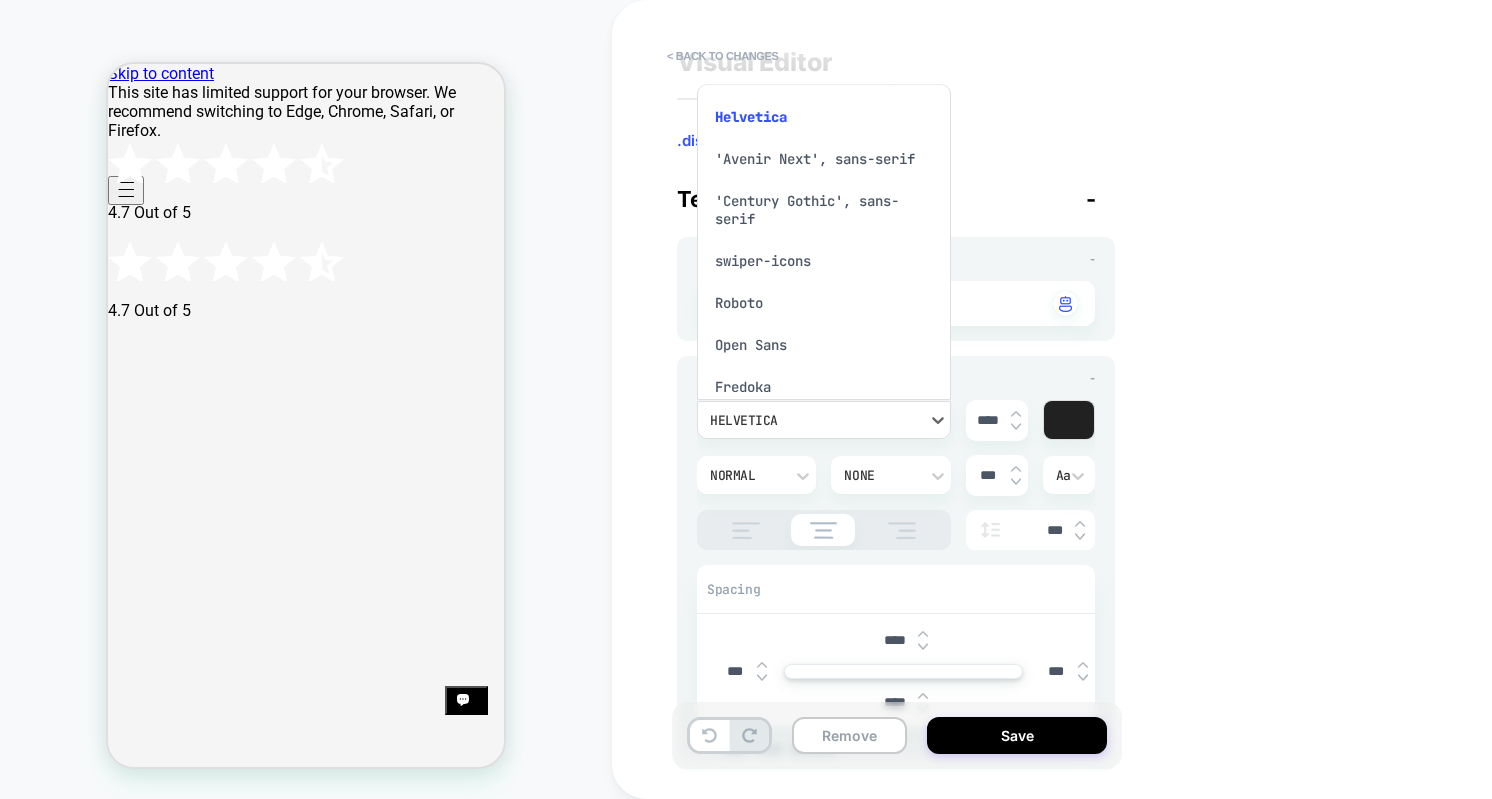 click at bounding box center (746, 399) 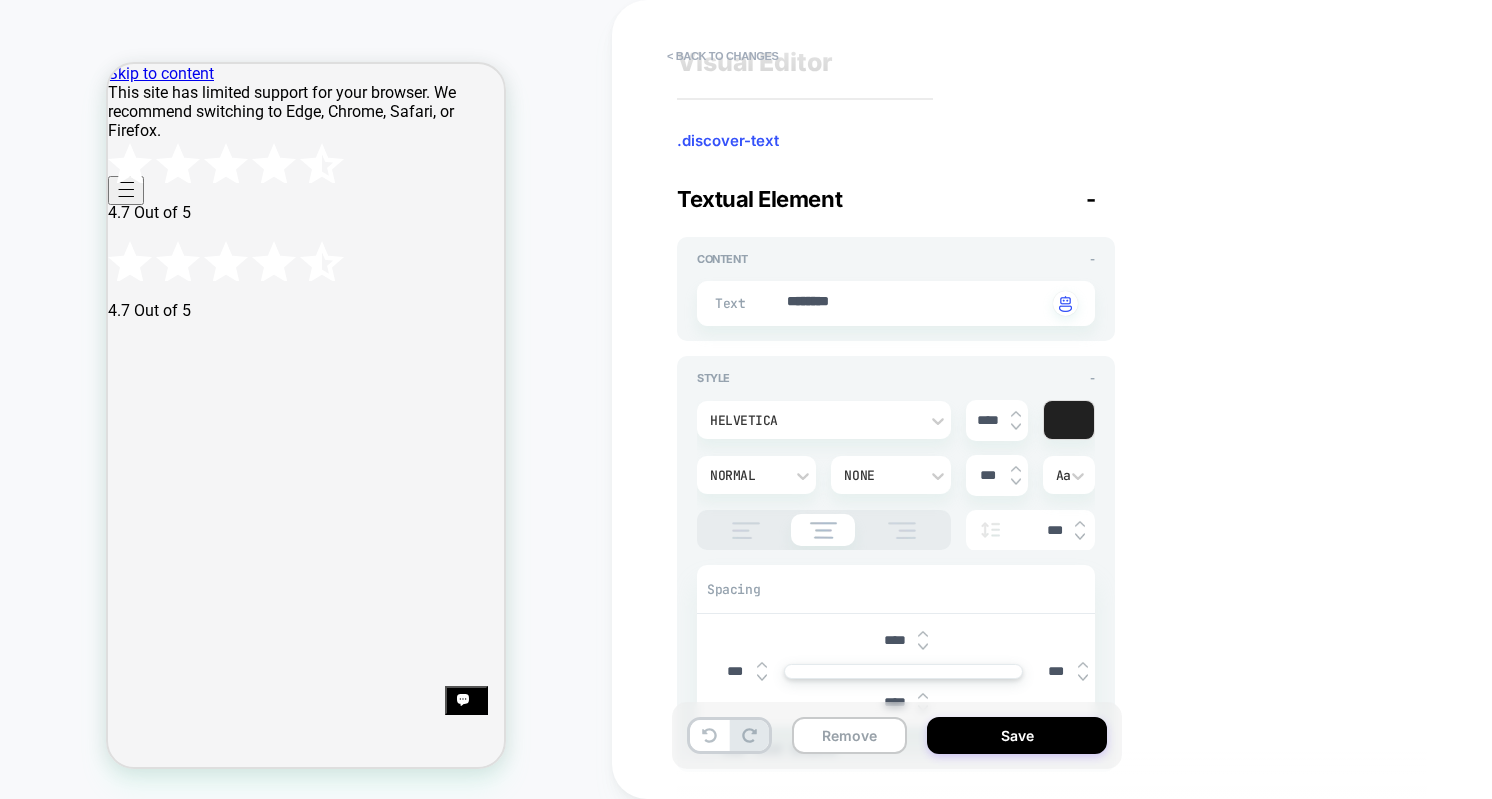click on "Normal" at bounding box center [746, 475] 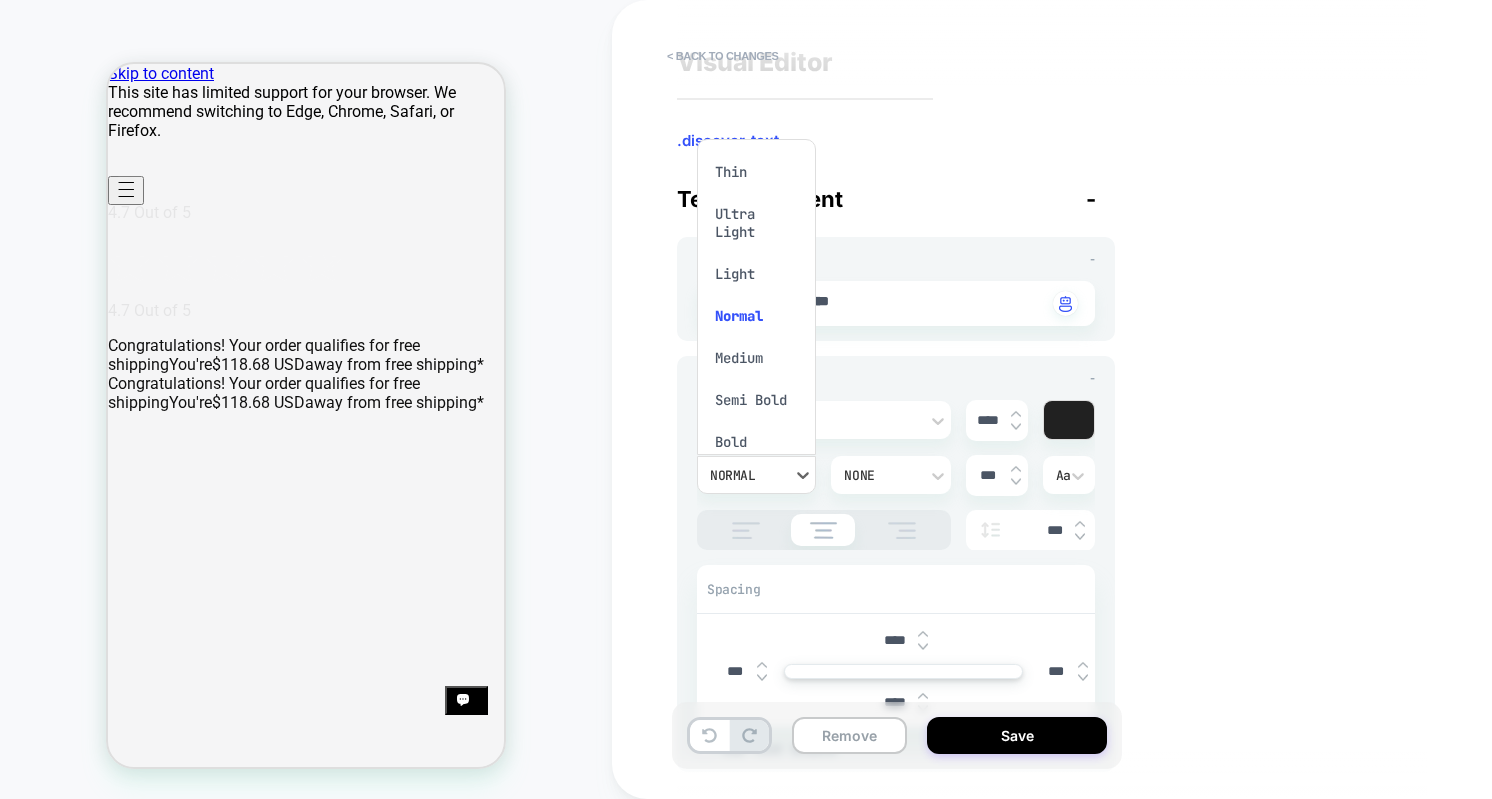 scroll, scrollTop: 35, scrollLeft: 0, axis: vertical 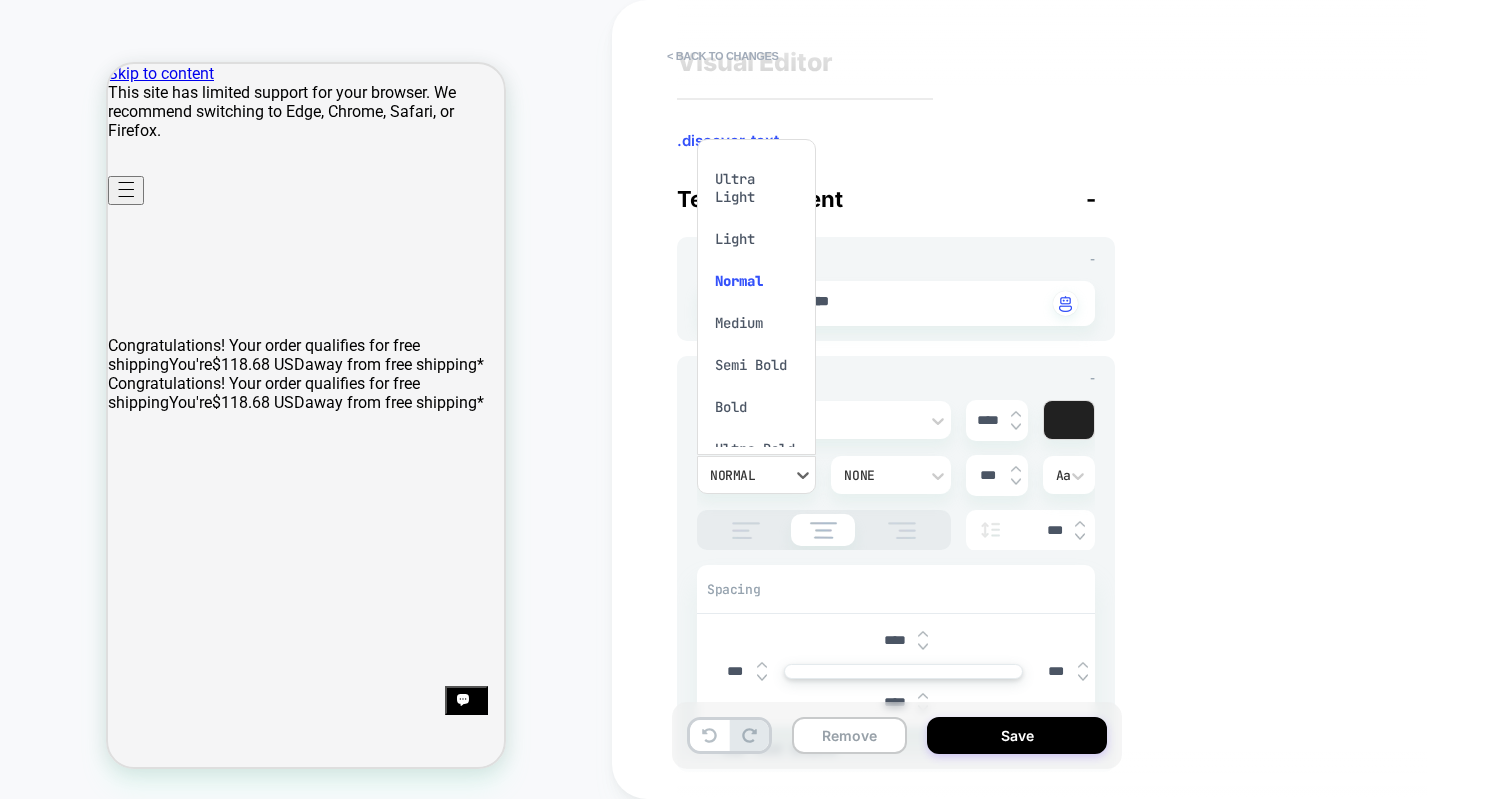 click on "Semi Bold" at bounding box center [756, 365] 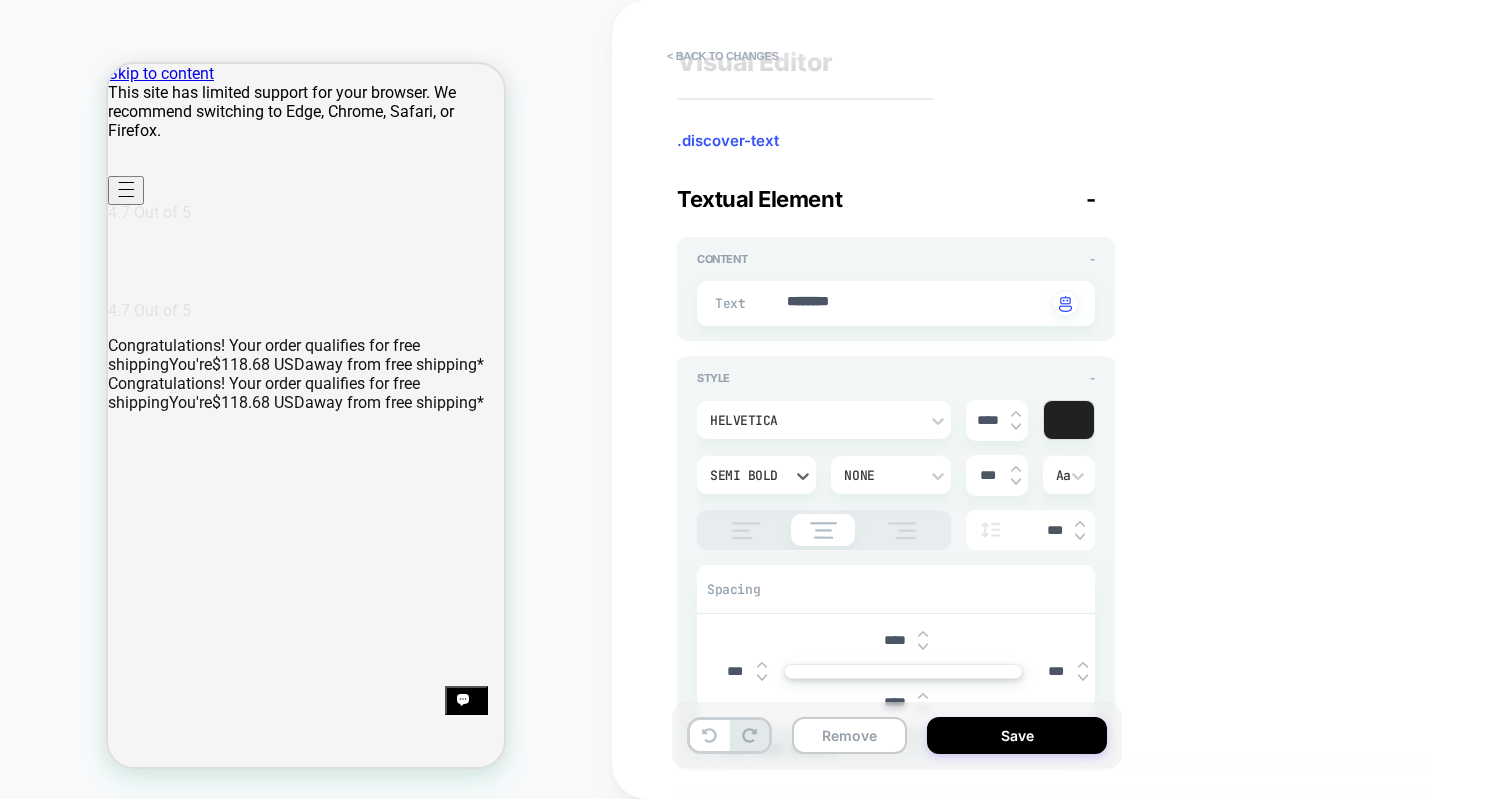 click on "Semi Bold" at bounding box center [746, 475] 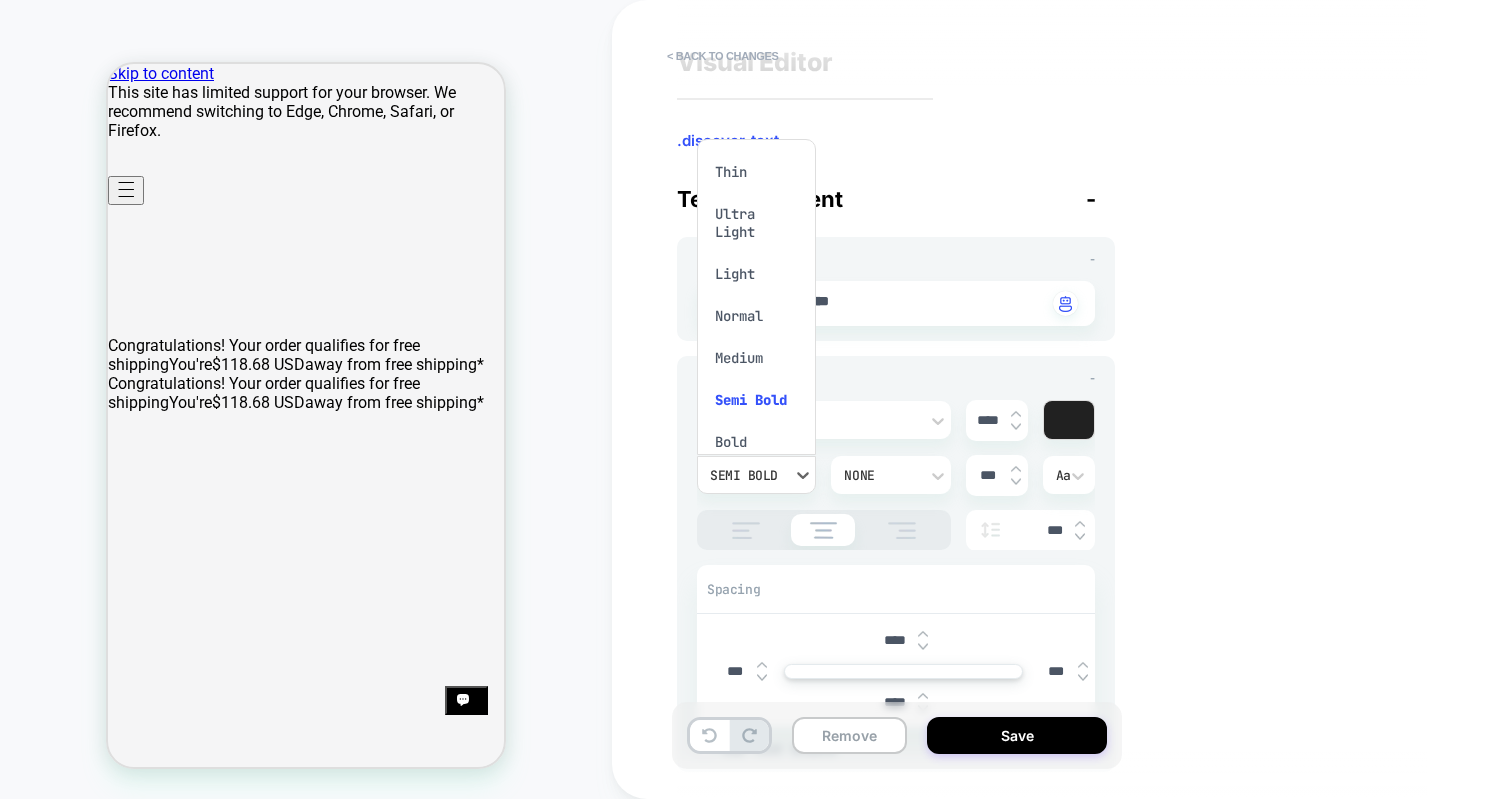 scroll, scrollTop: 35, scrollLeft: 0, axis: vertical 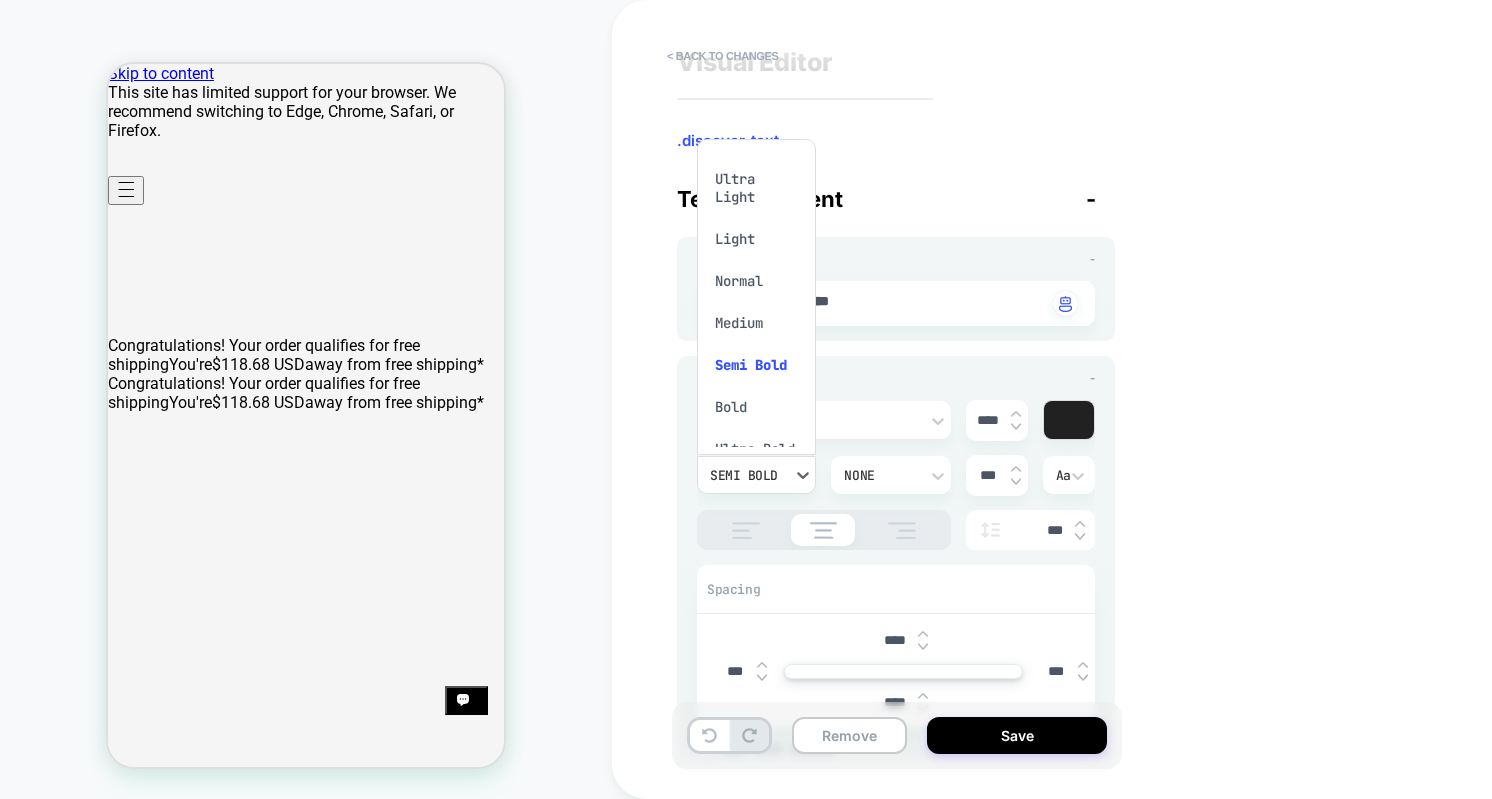 click on "Medium" at bounding box center (756, 323) 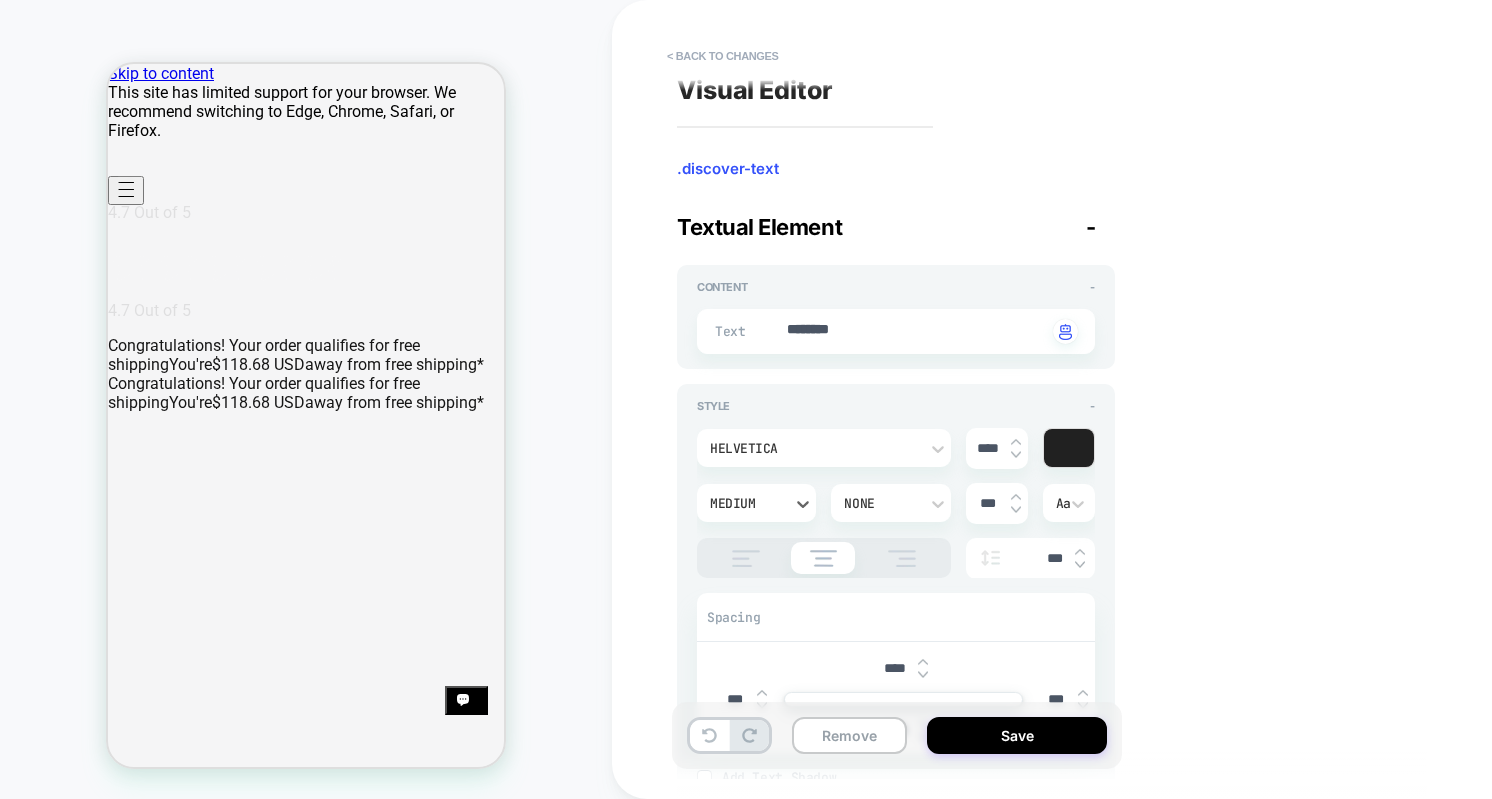 scroll, scrollTop: 83, scrollLeft: 0, axis: vertical 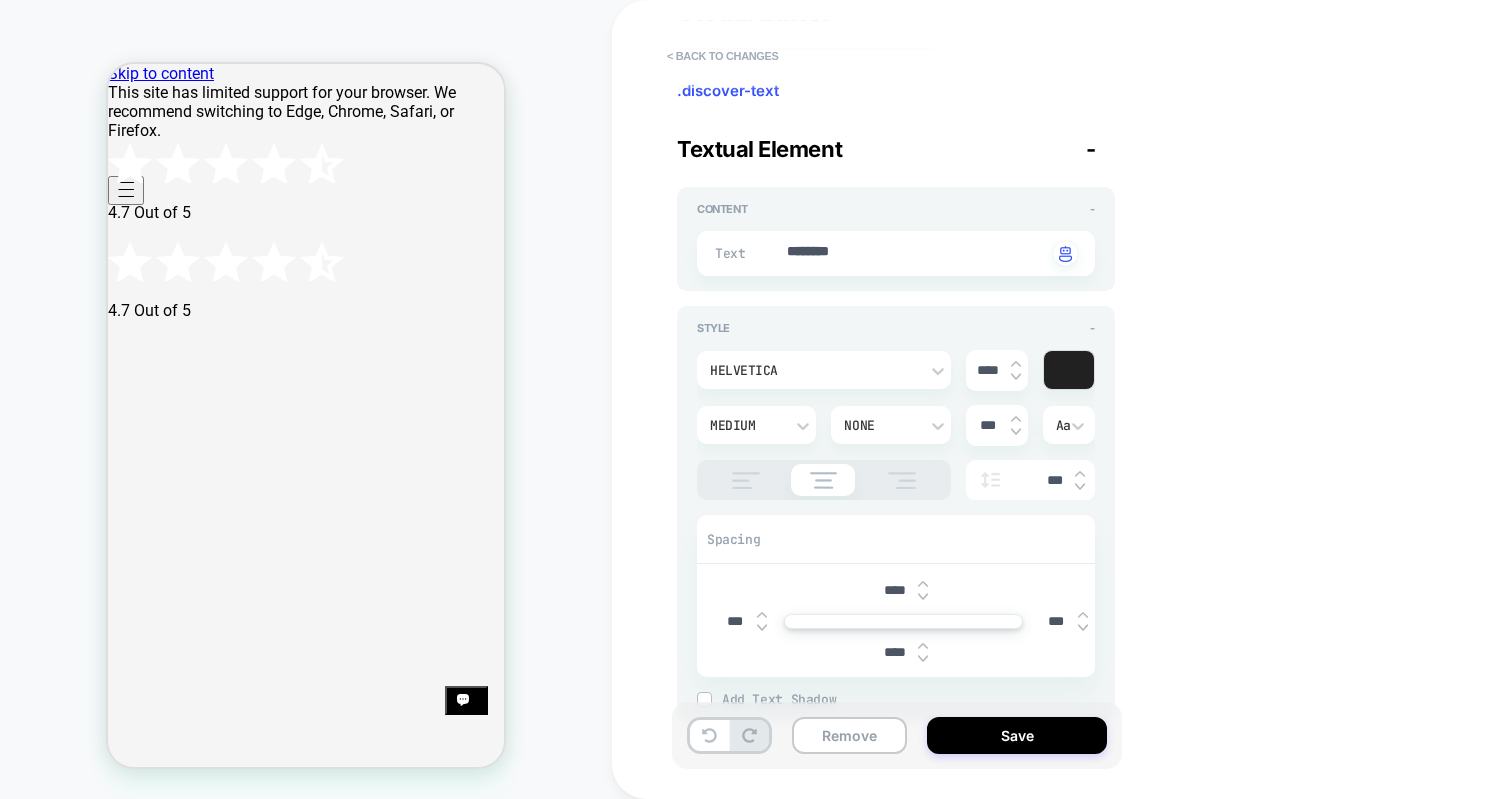 click on "****" at bounding box center (895, 590) 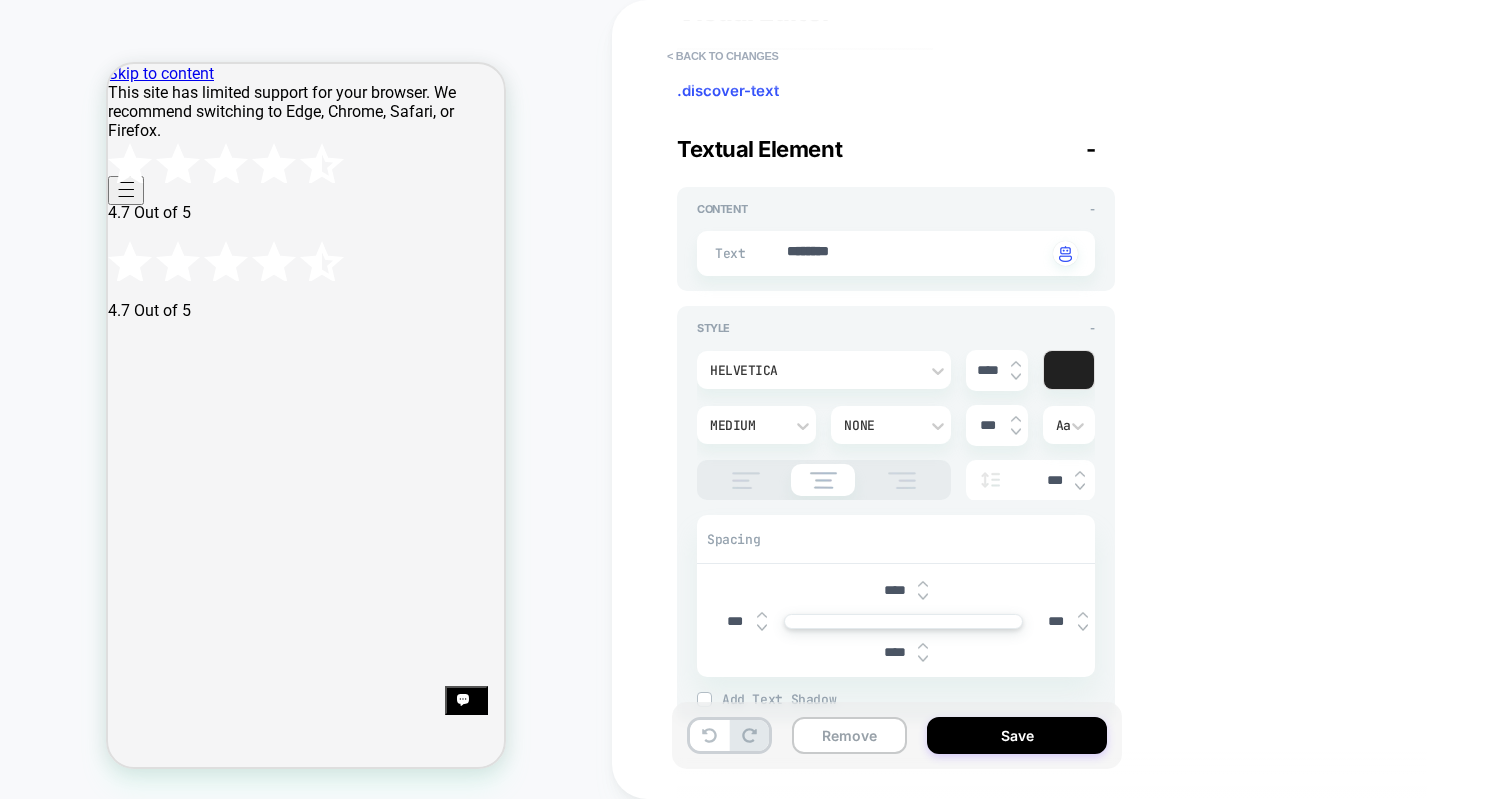 type on "*" 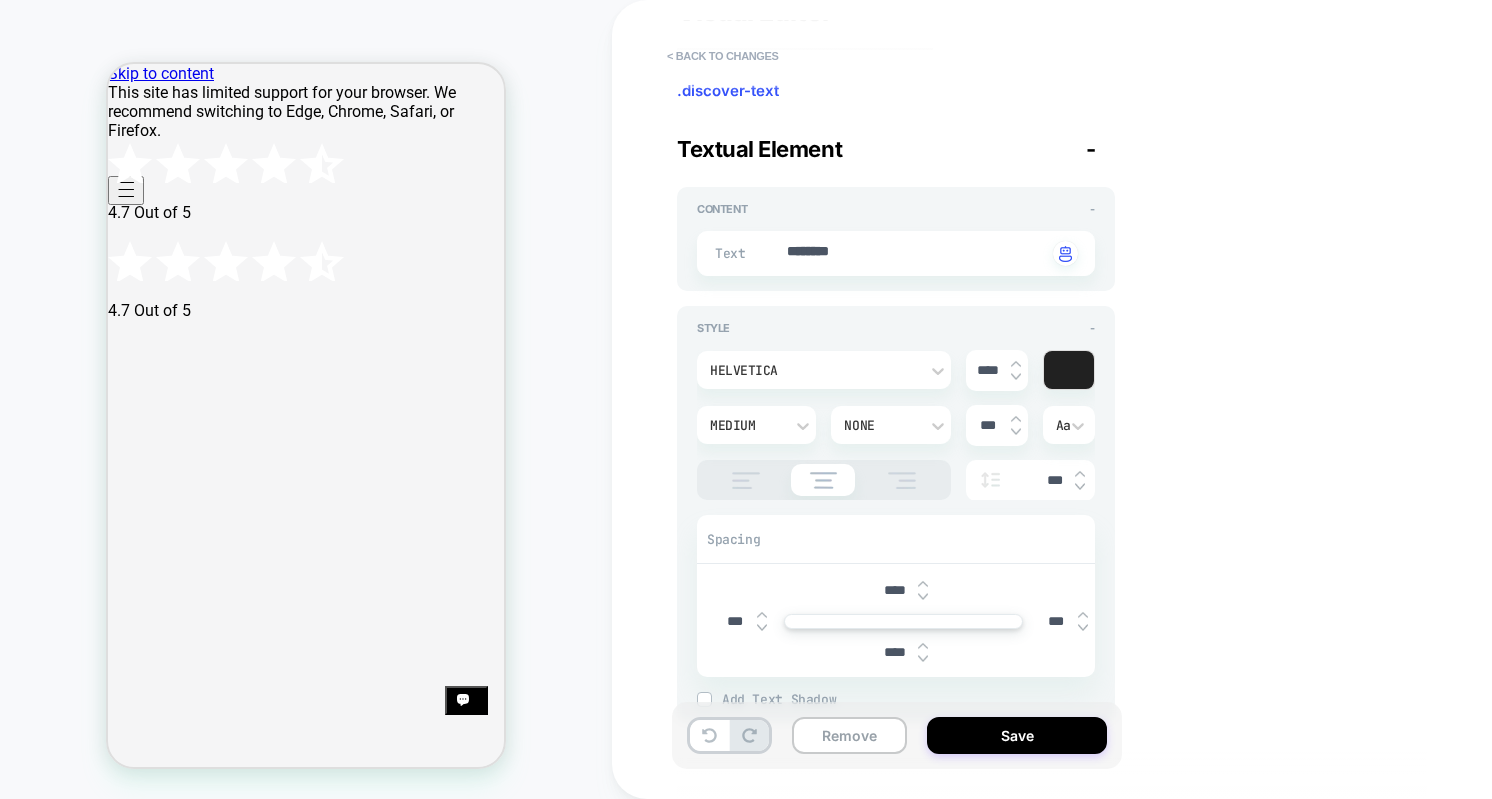 type on "****" 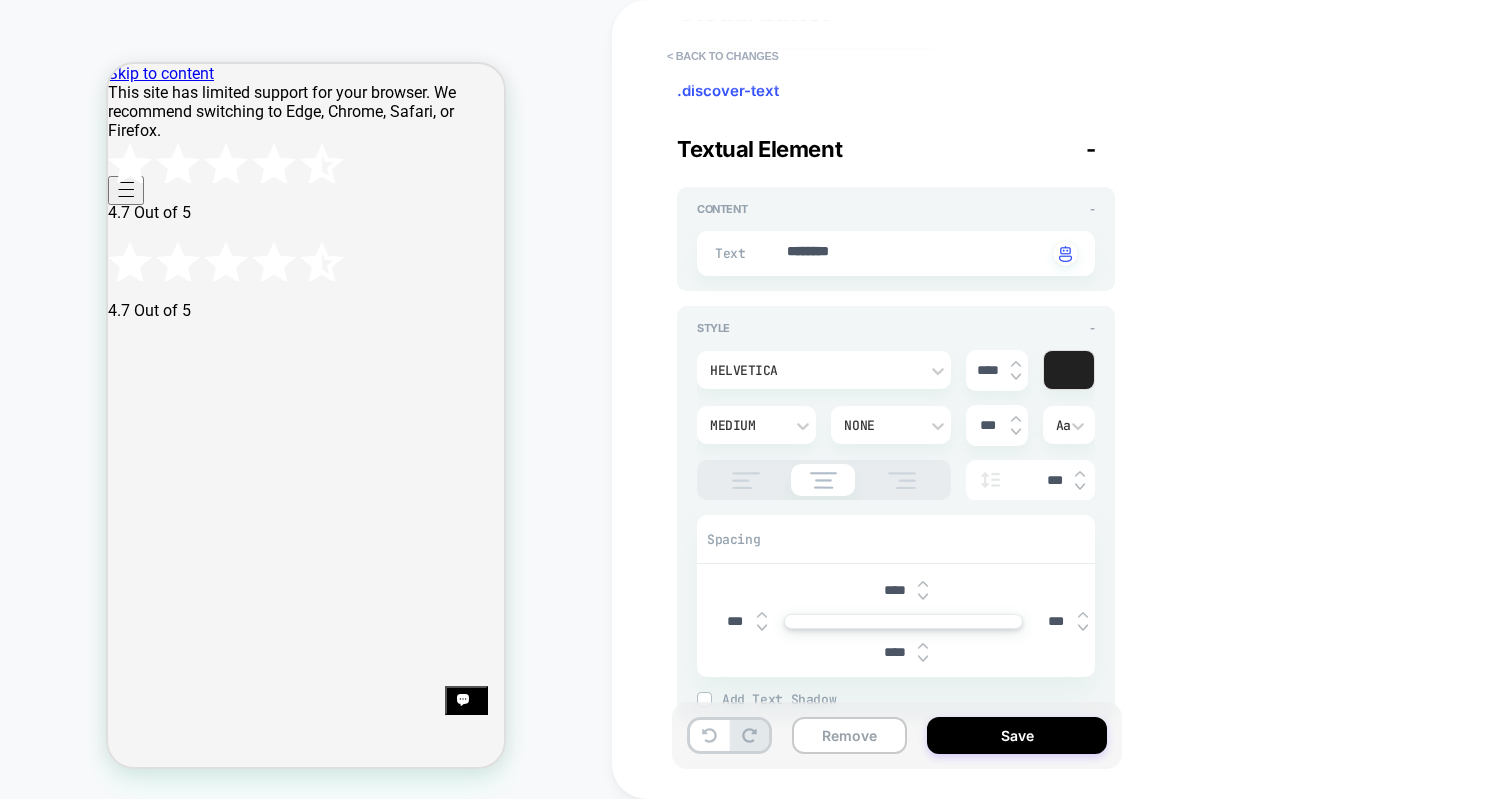 type on "*" 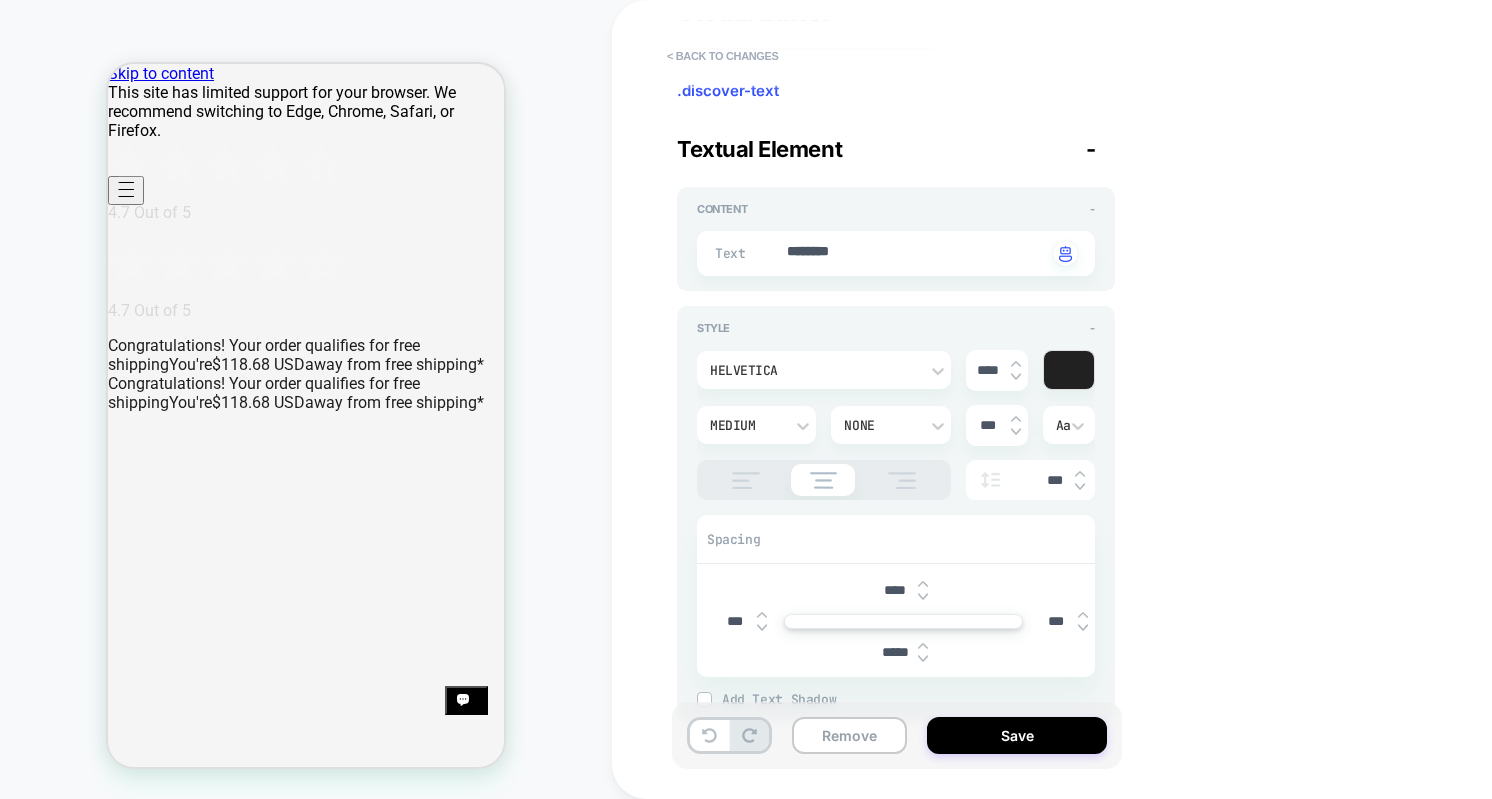 type on "*" 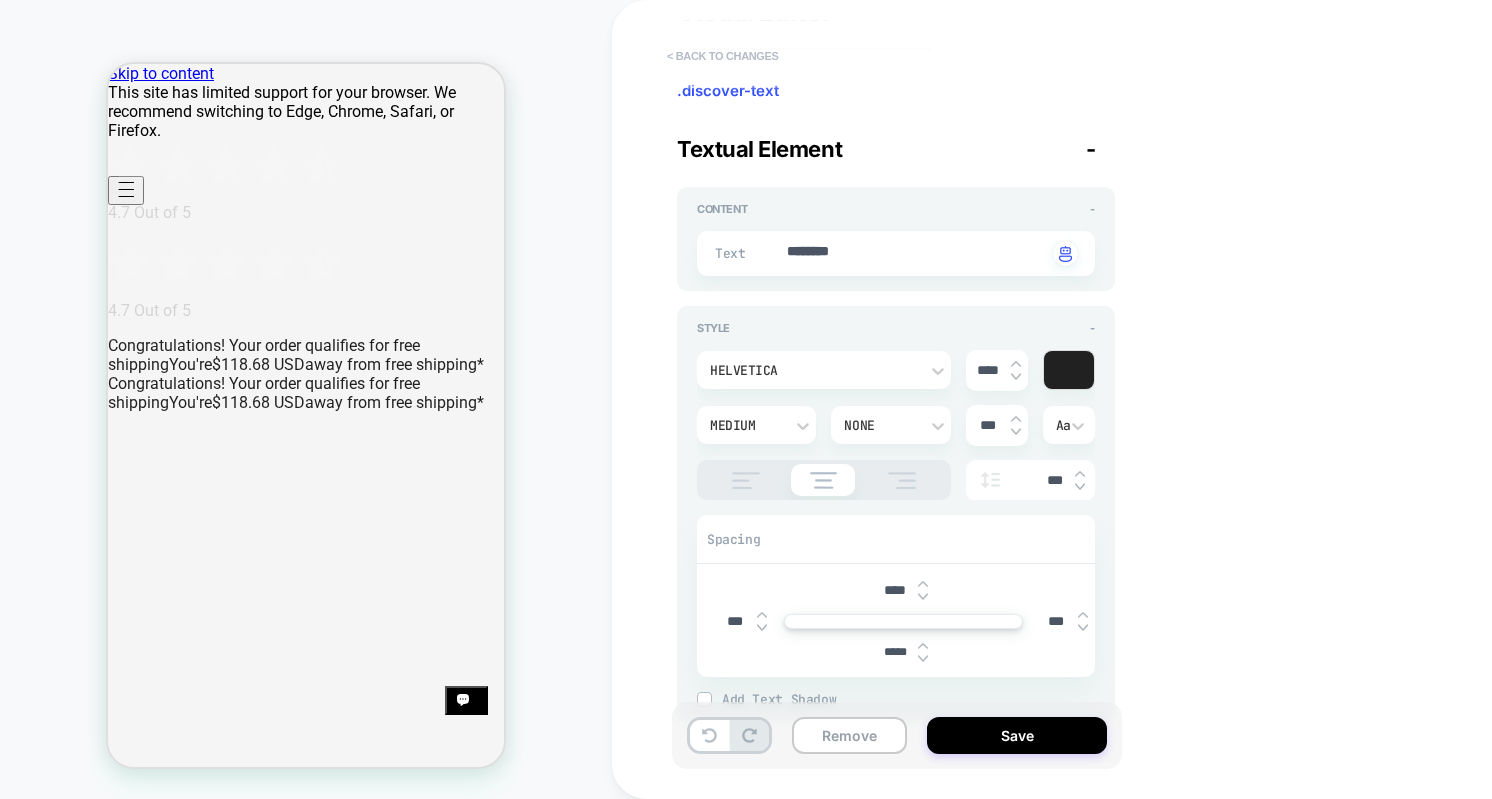 type on "*****" 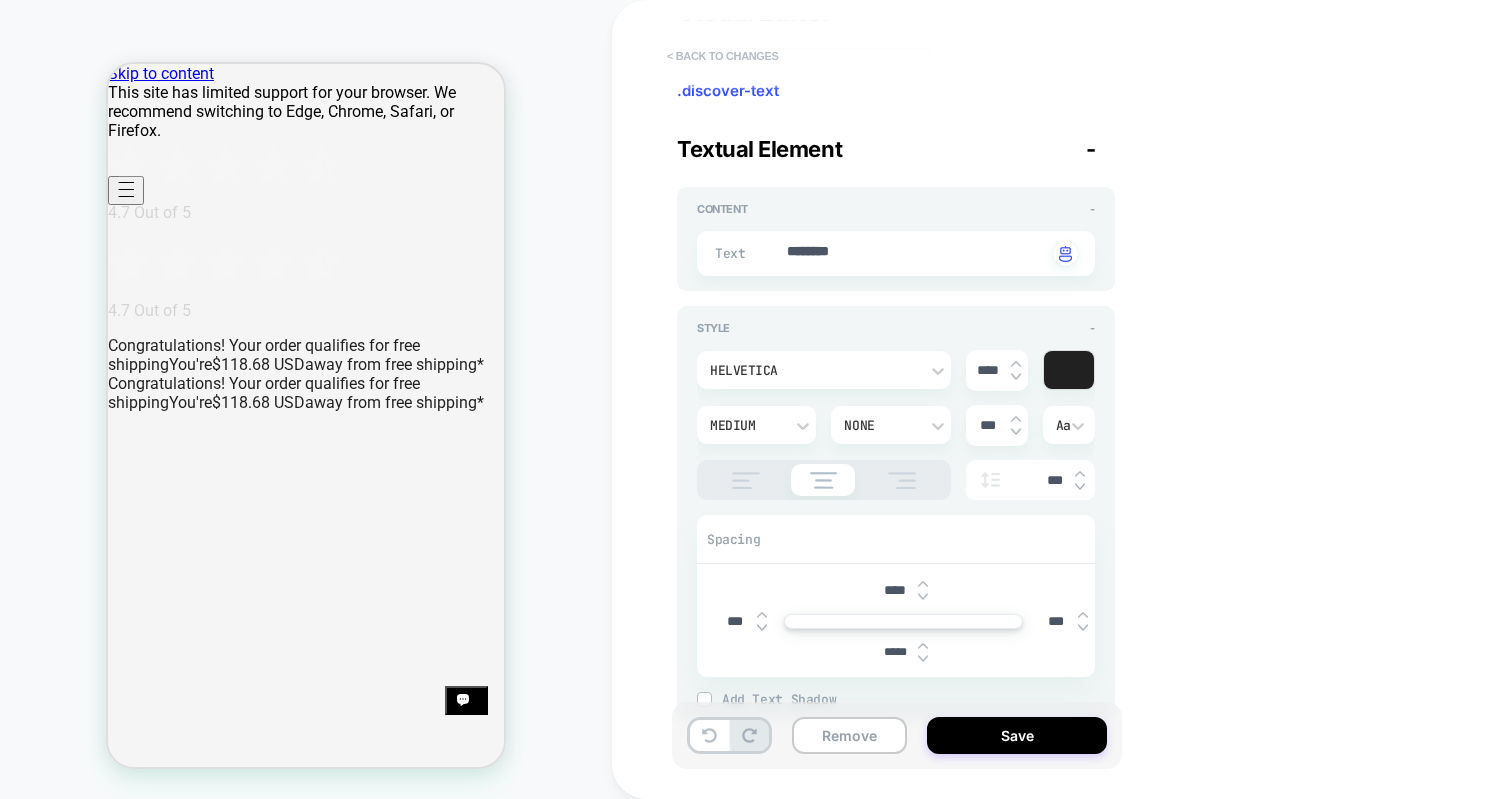click on "< Back to changes" at bounding box center [723, 56] 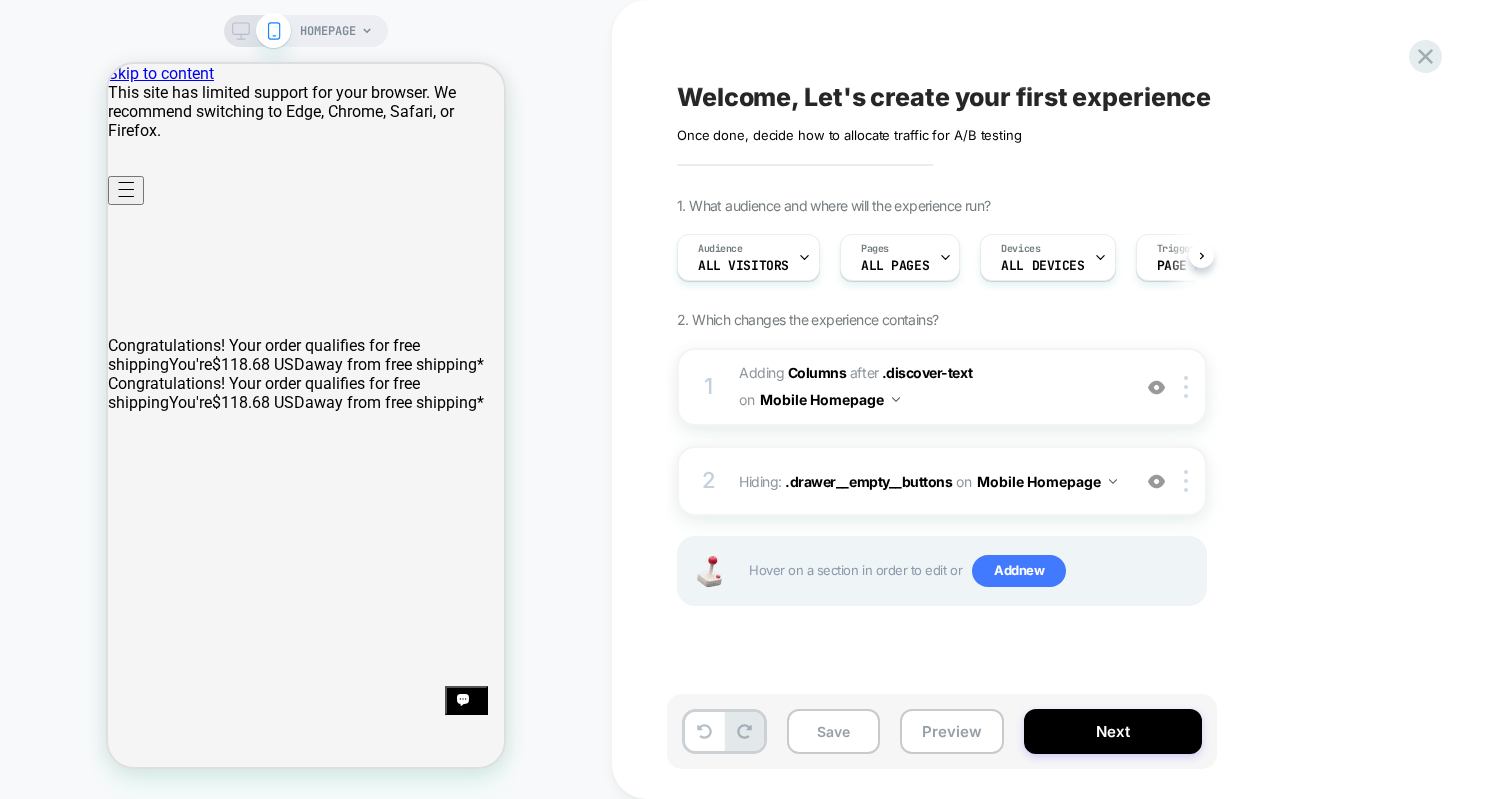 scroll, scrollTop: 0, scrollLeft: 1, axis: horizontal 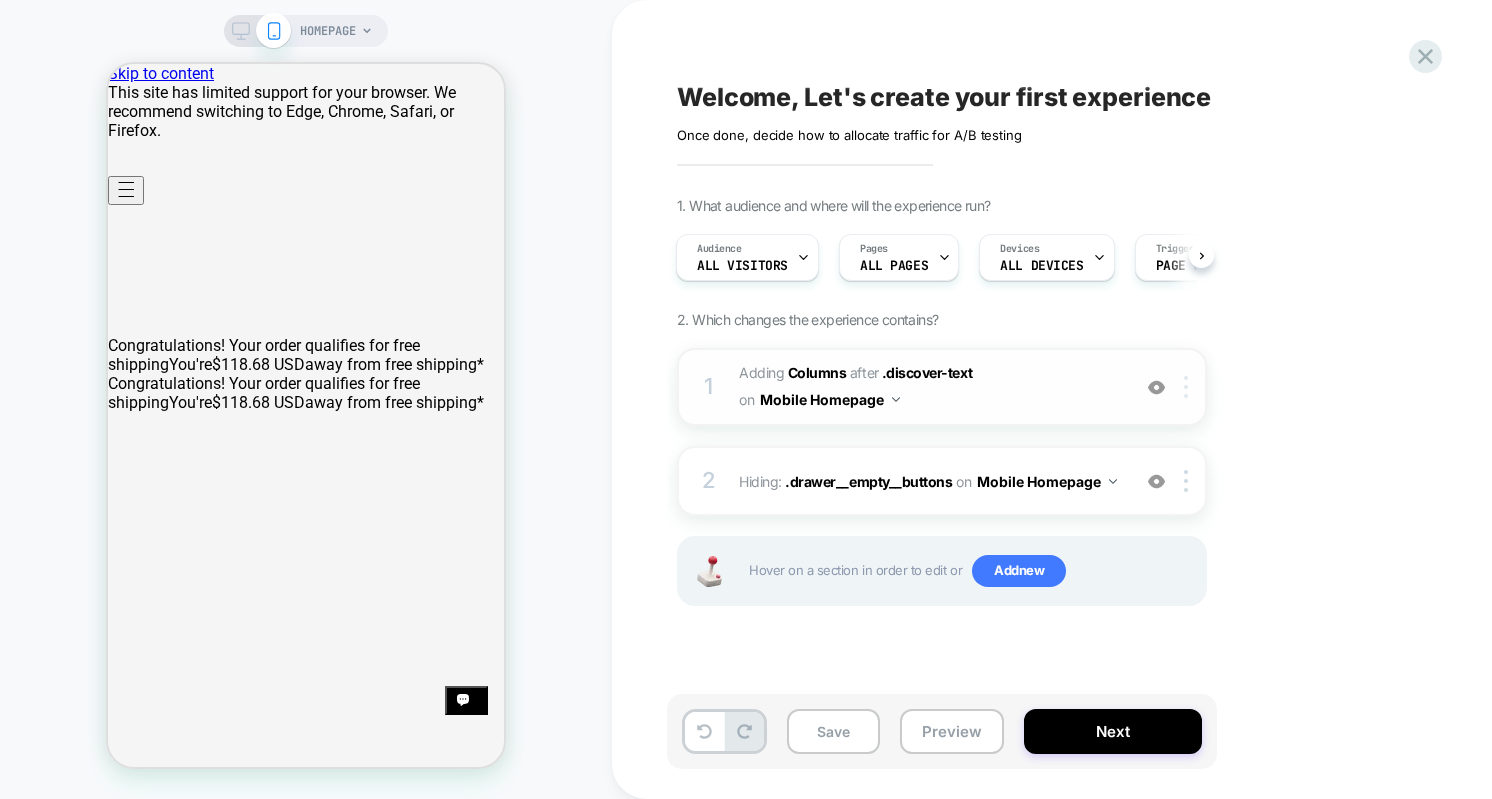 click at bounding box center [1186, 387] 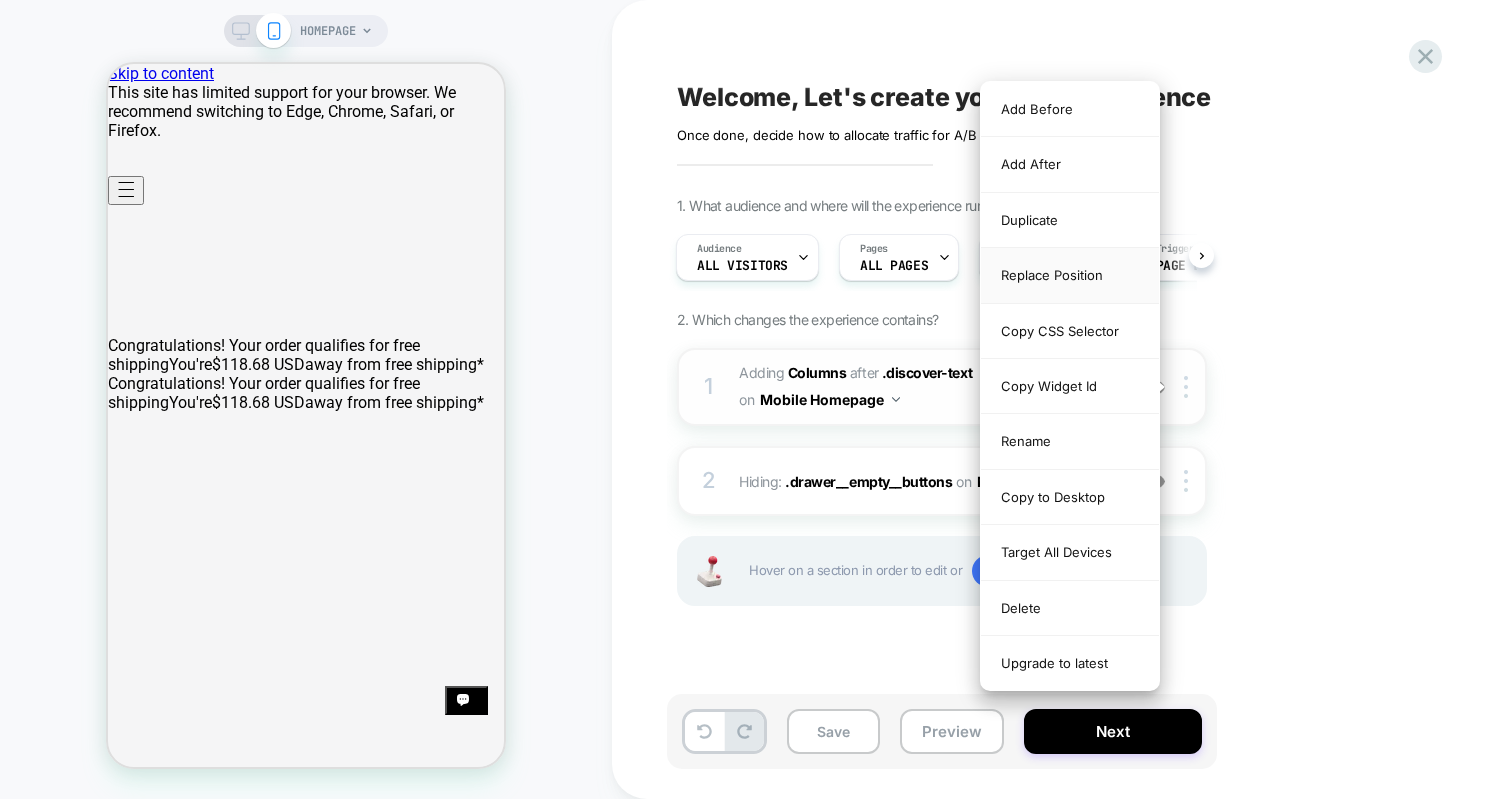 click on "Replace Position" at bounding box center (1070, 275) 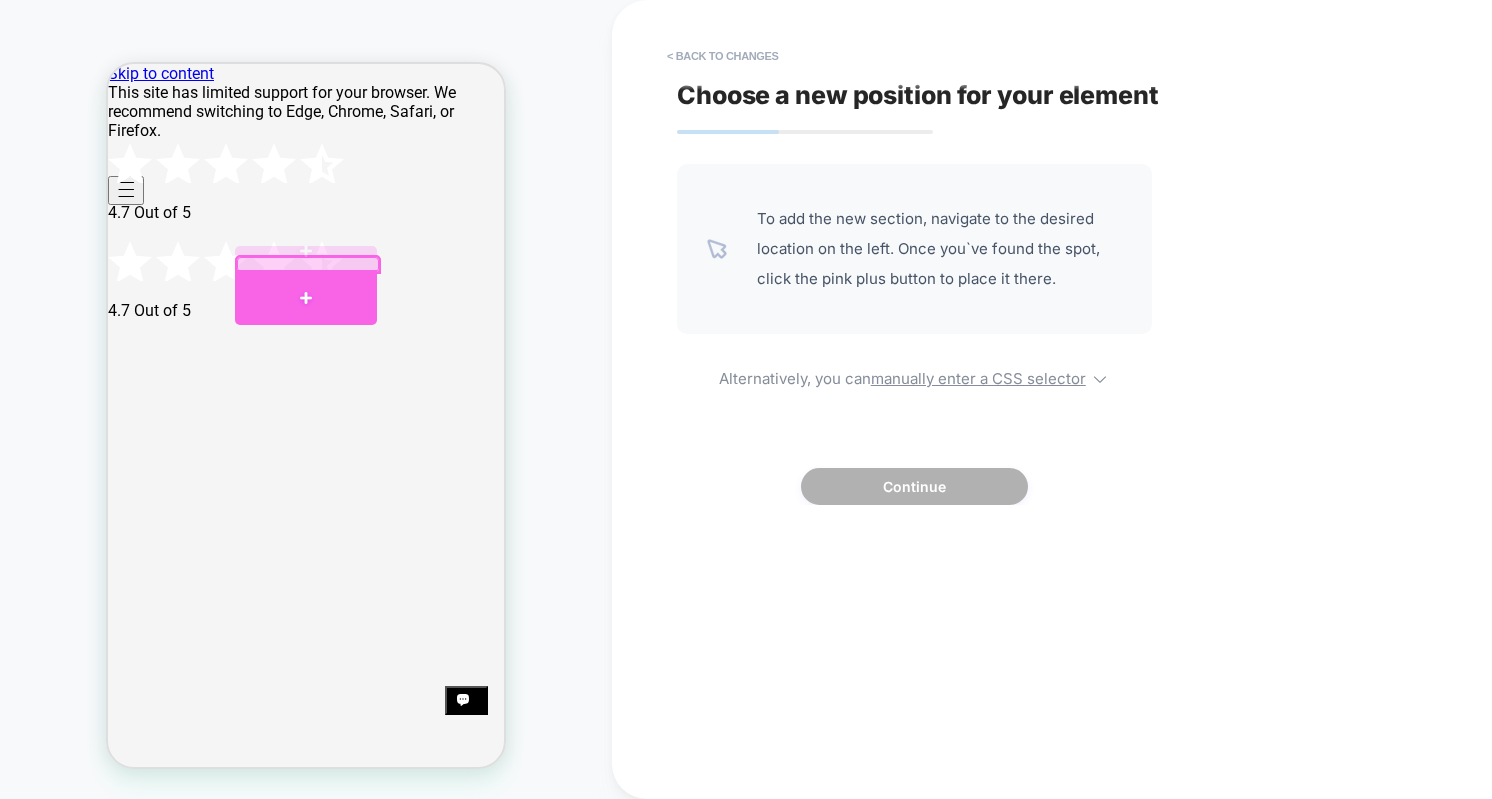 click at bounding box center (306, 297) 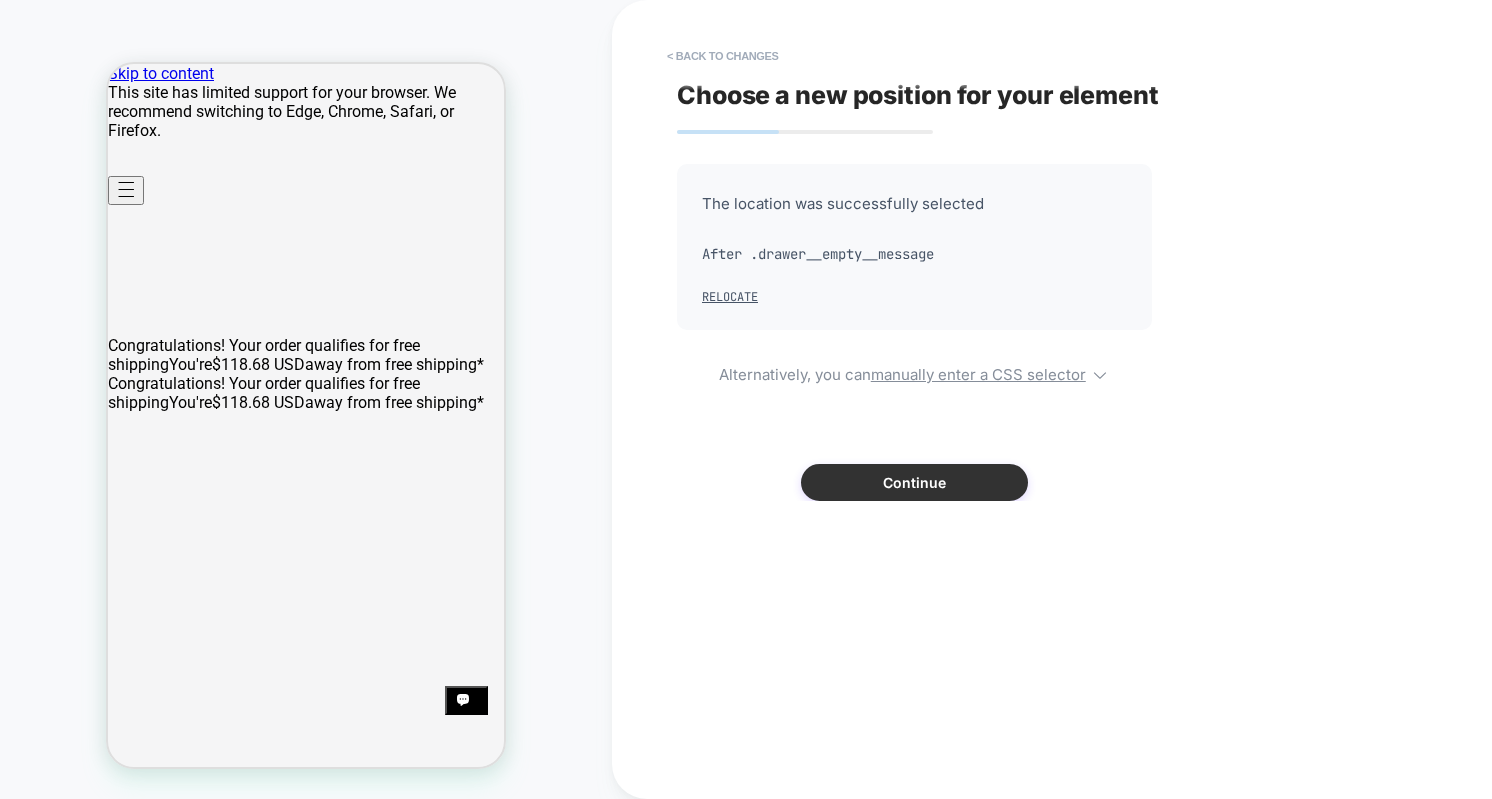 click on "Continue" at bounding box center [914, 482] 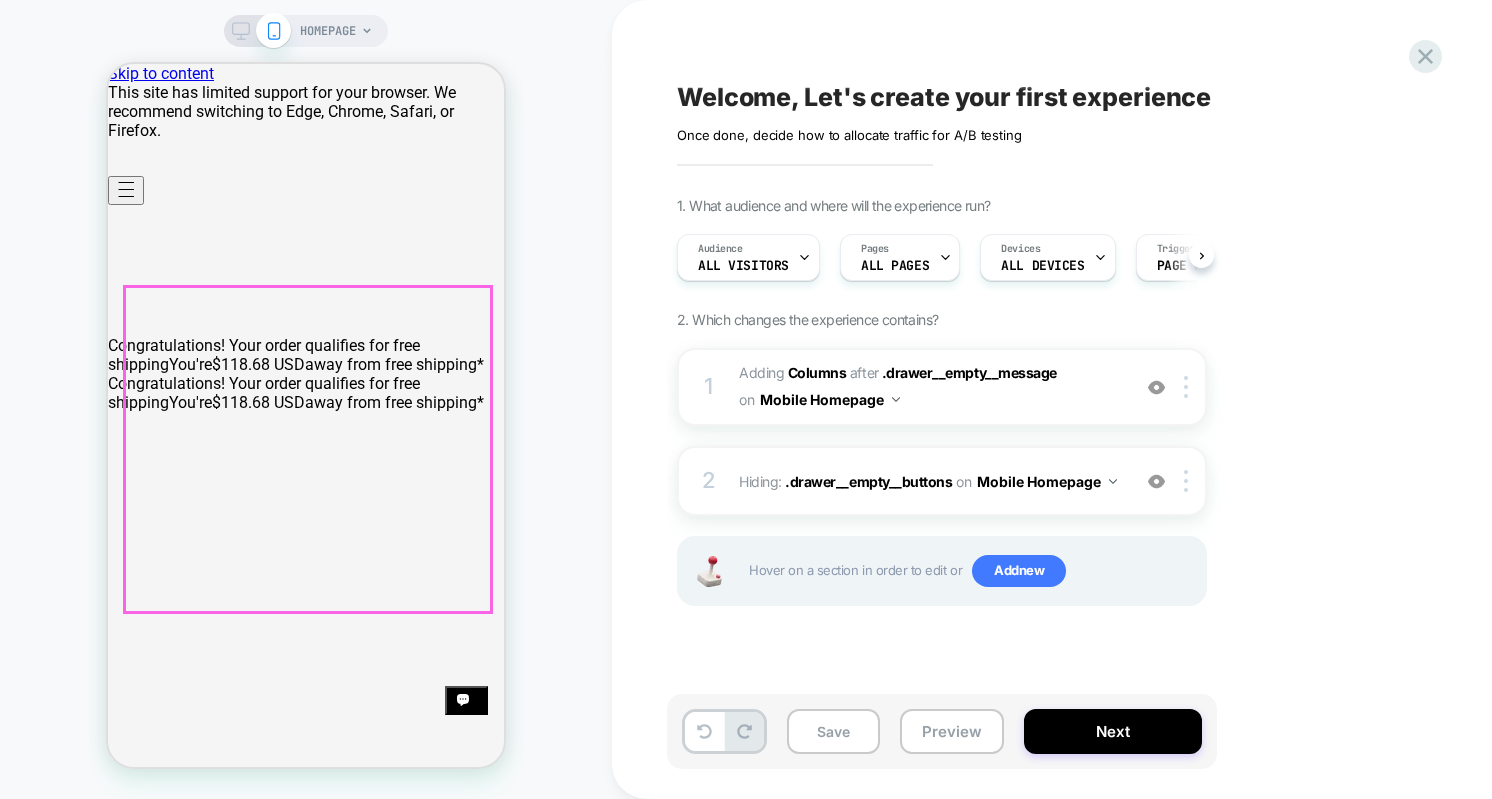 scroll, scrollTop: 0, scrollLeft: 1, axis: horizontal 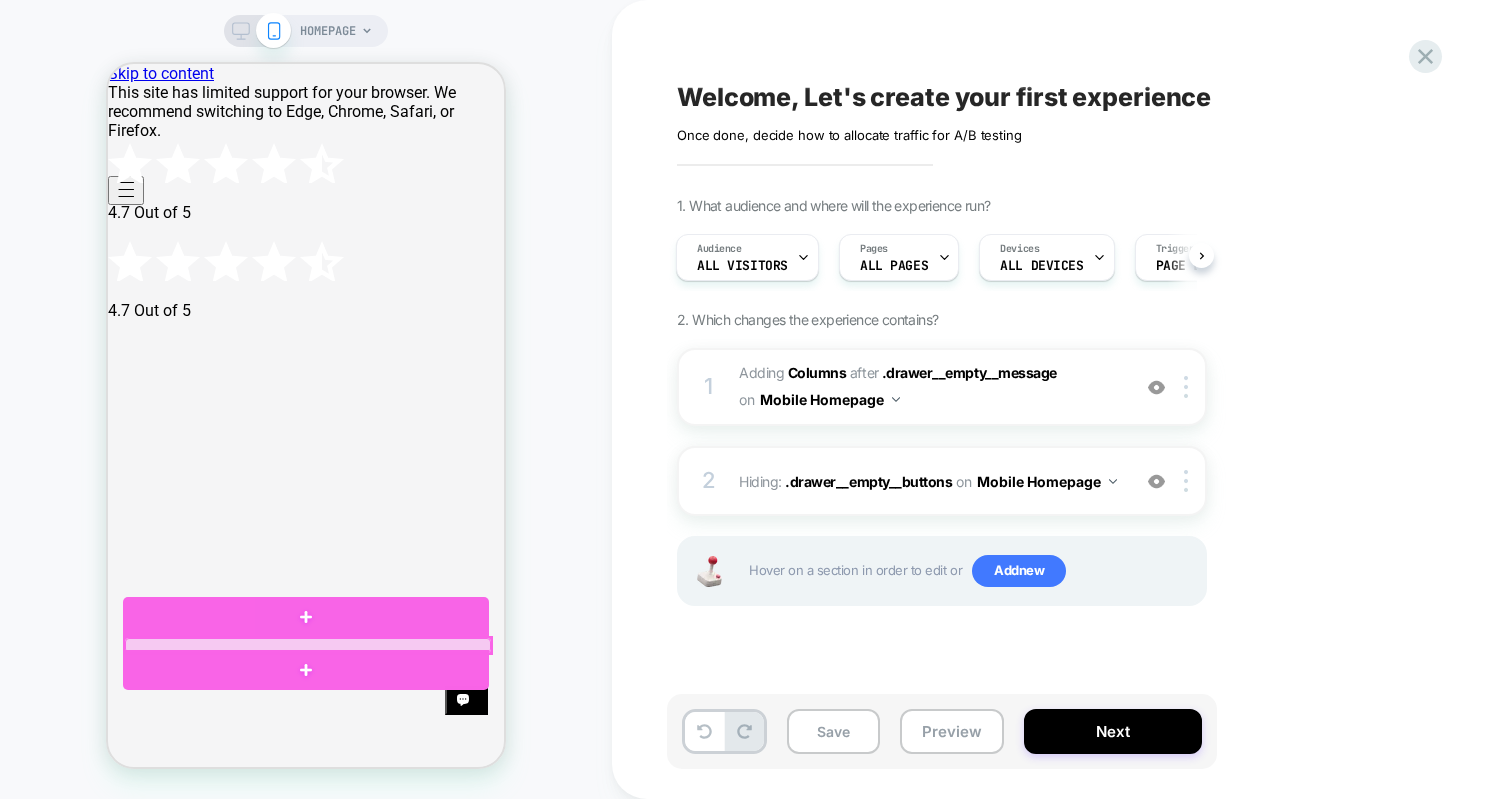 click at bounding box center [308, 645] 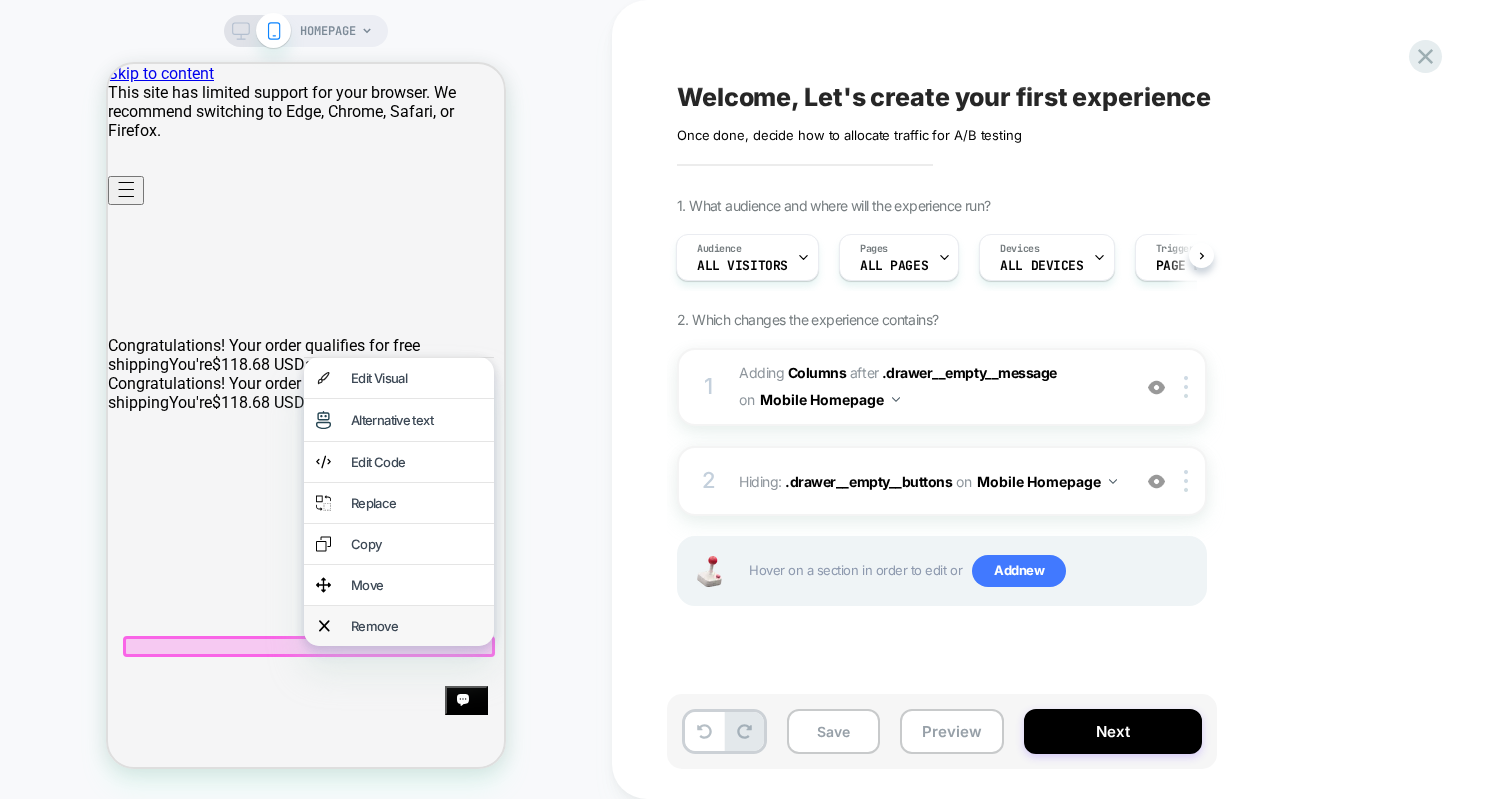 click on "Remove" at bounding box center [416, 626] 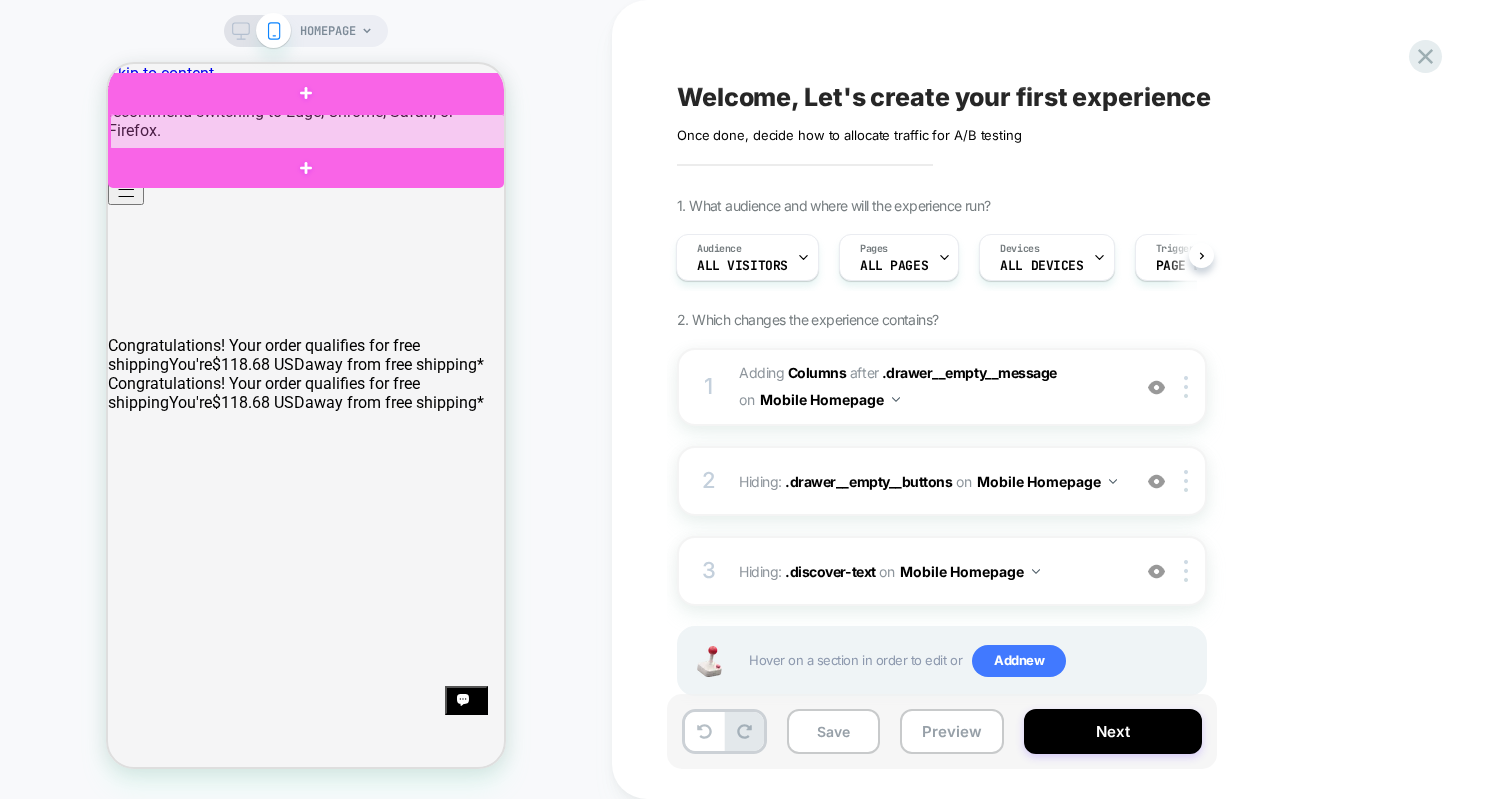 click at bounding box center [308, 132] 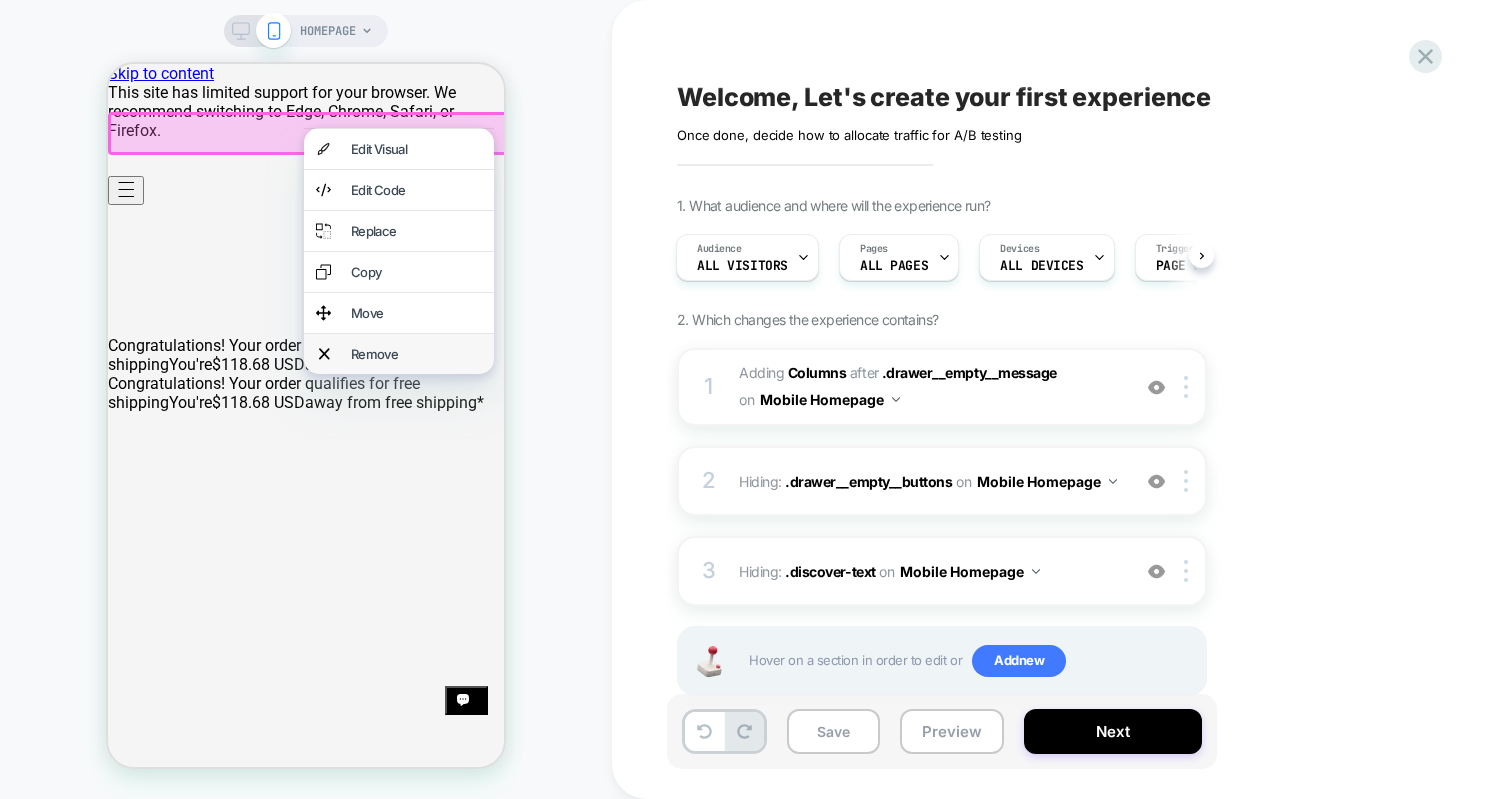click on "Remove" at bounding box center [416, 354] 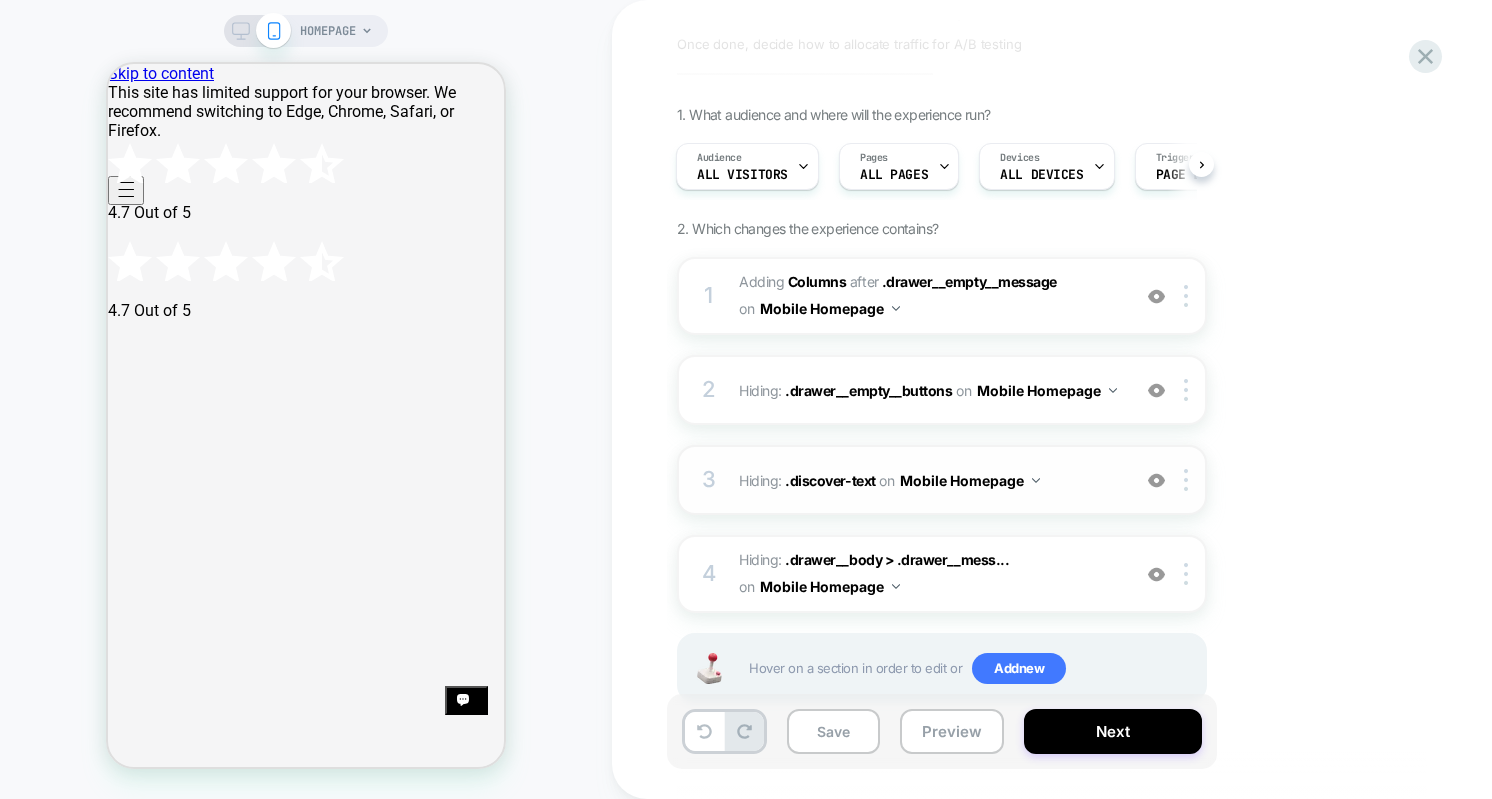 scroll, scrollTop: 145, scrollLeft: 0, axis: vertical 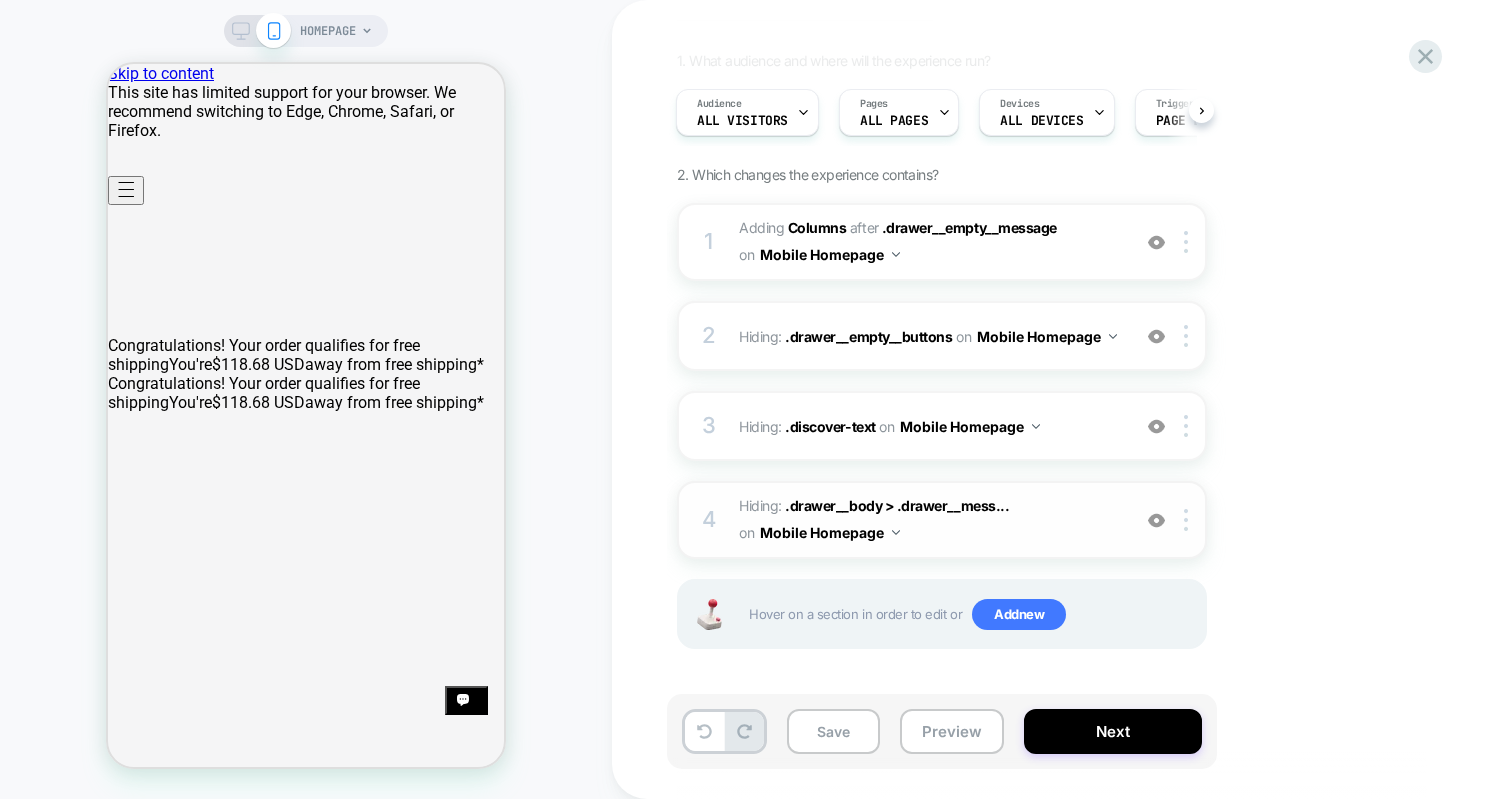 click at bounding box center [1156, 520] 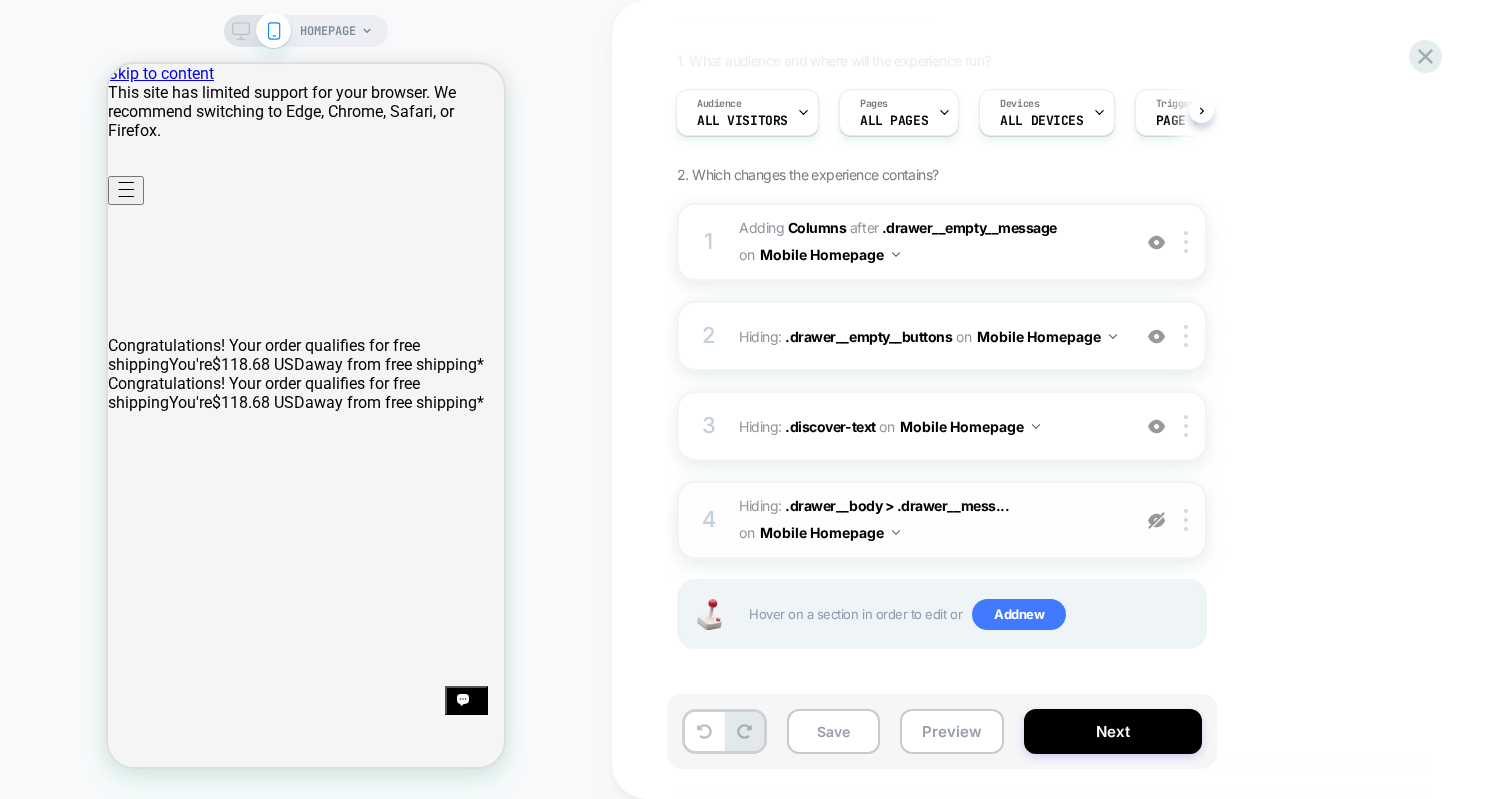 click at bounding box center [1156, 520] 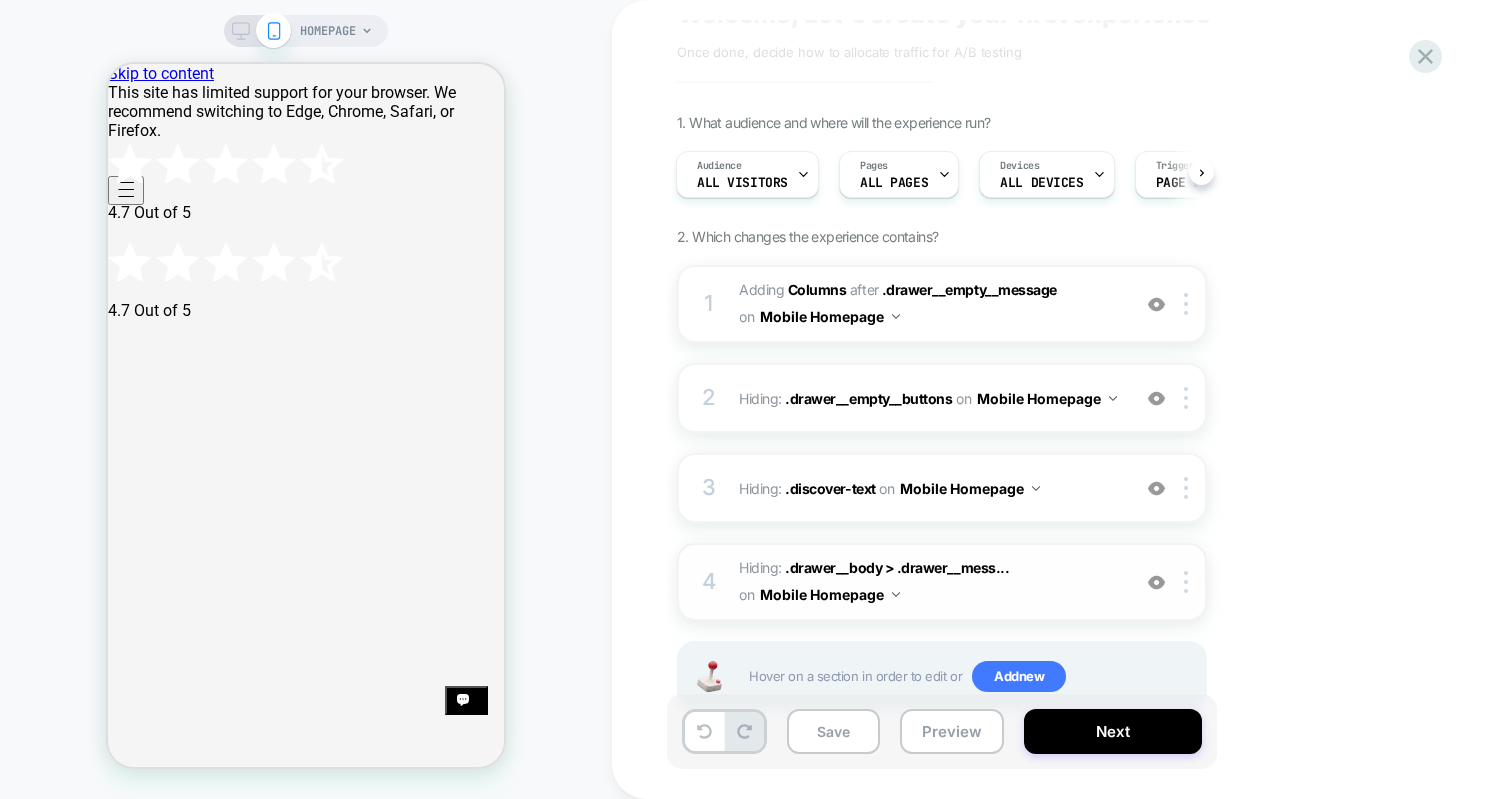 scroll, scrollTop: 0, scrollLeft: 0, axis: both 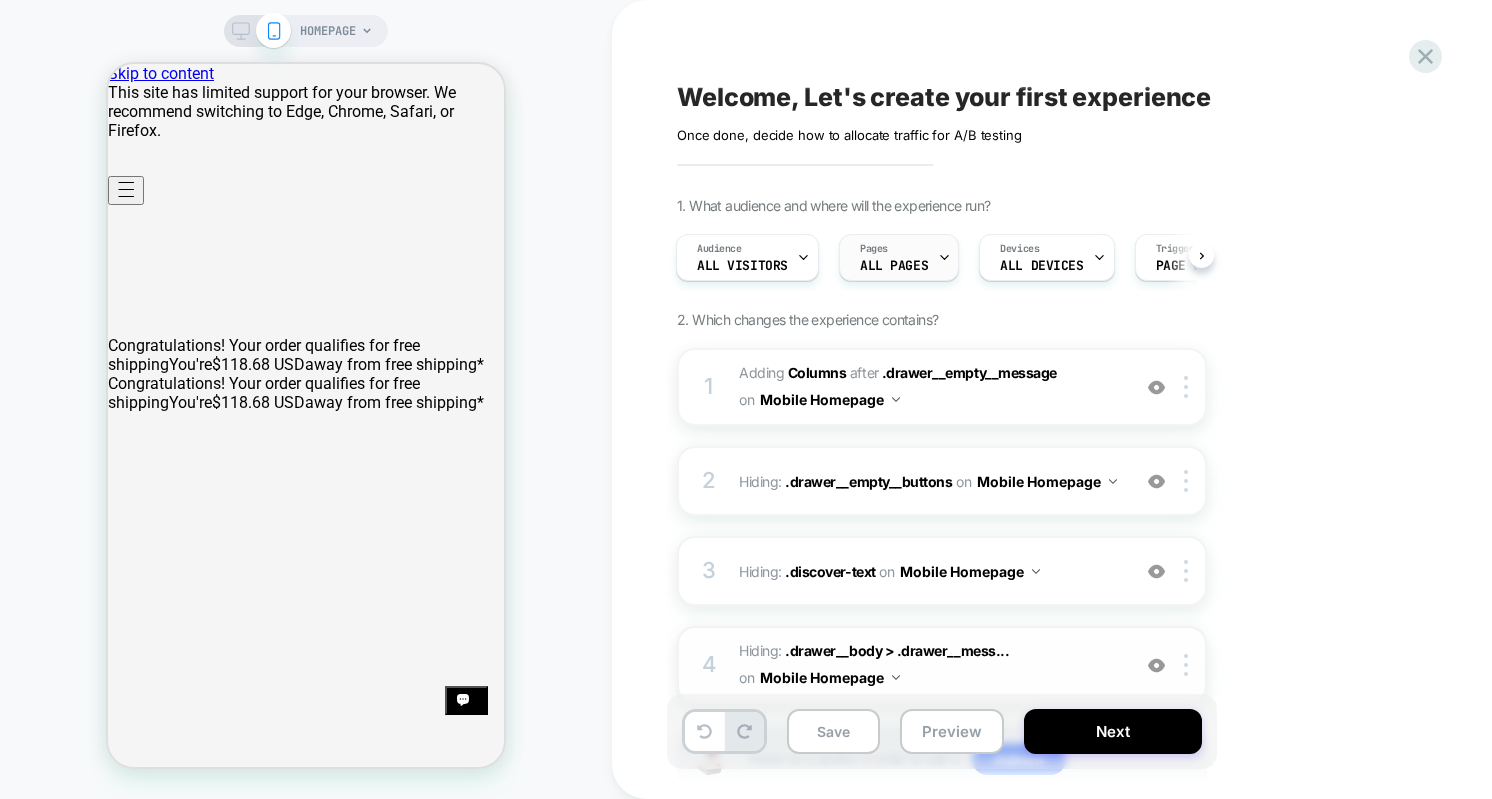 click on "ALL PAGES" at bounding box center [894, 266] 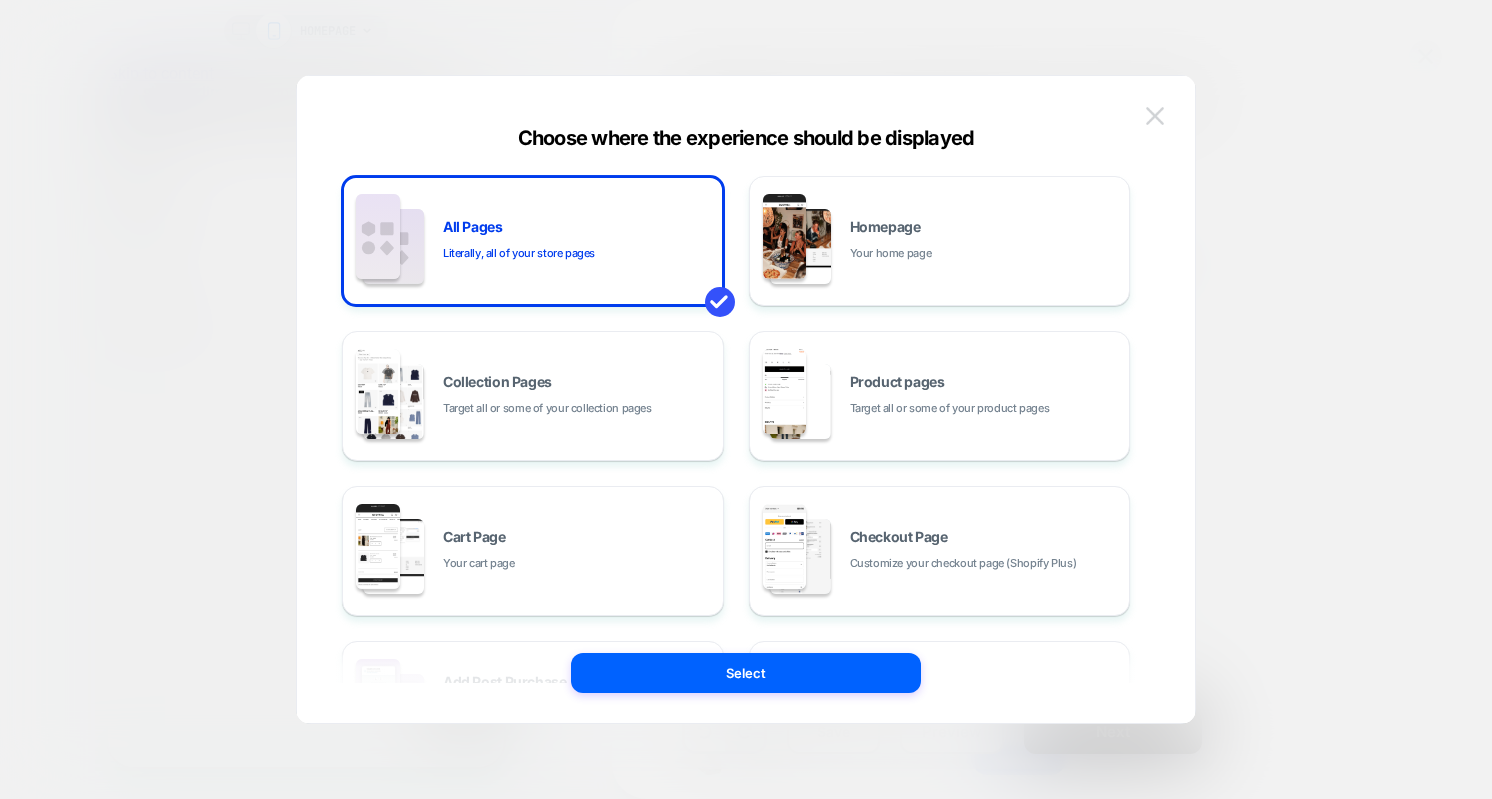 click at bounding box center (1155, 115) 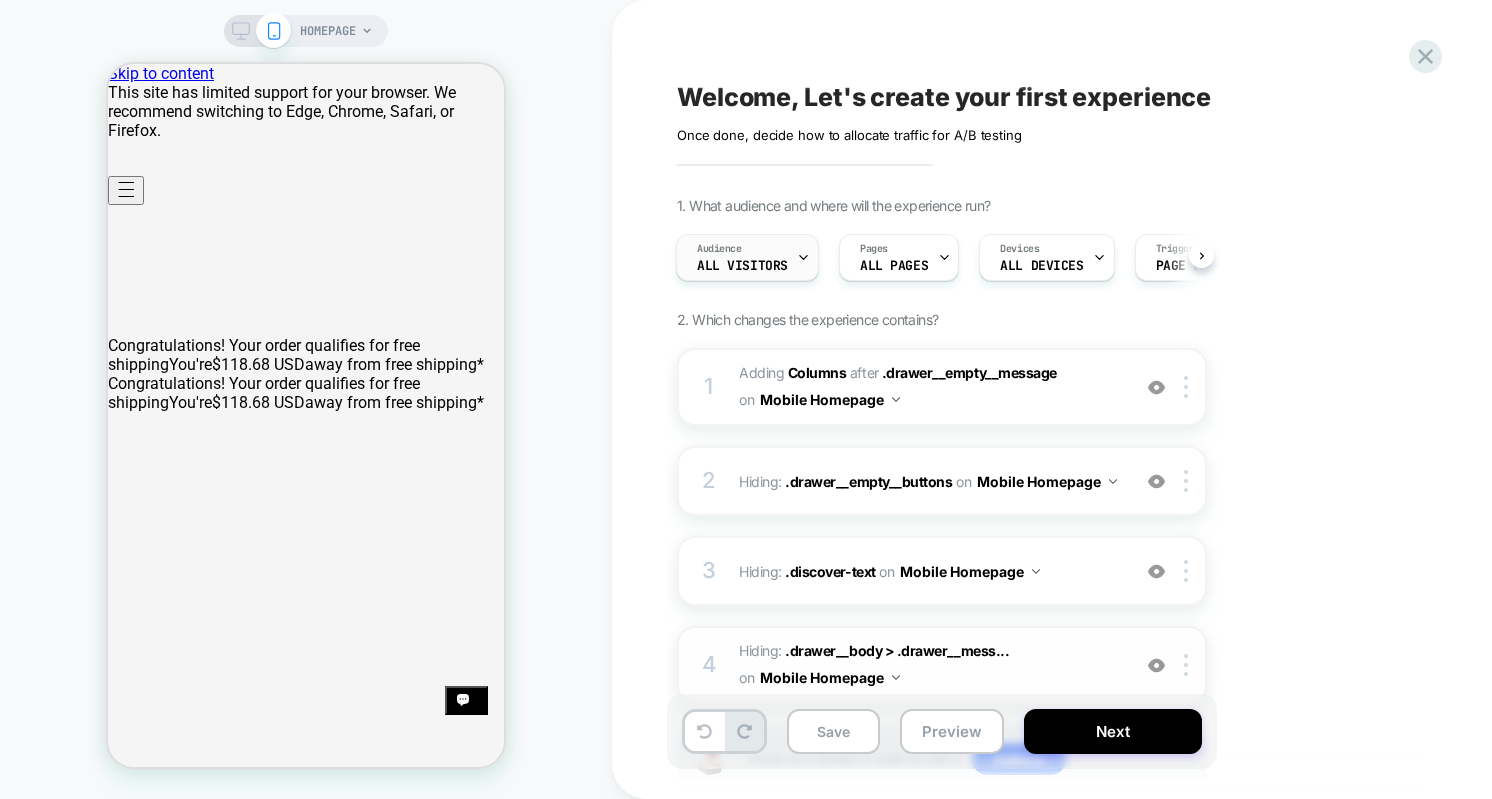 click on "Audience All Visitors" at bounding box center [742, 257] 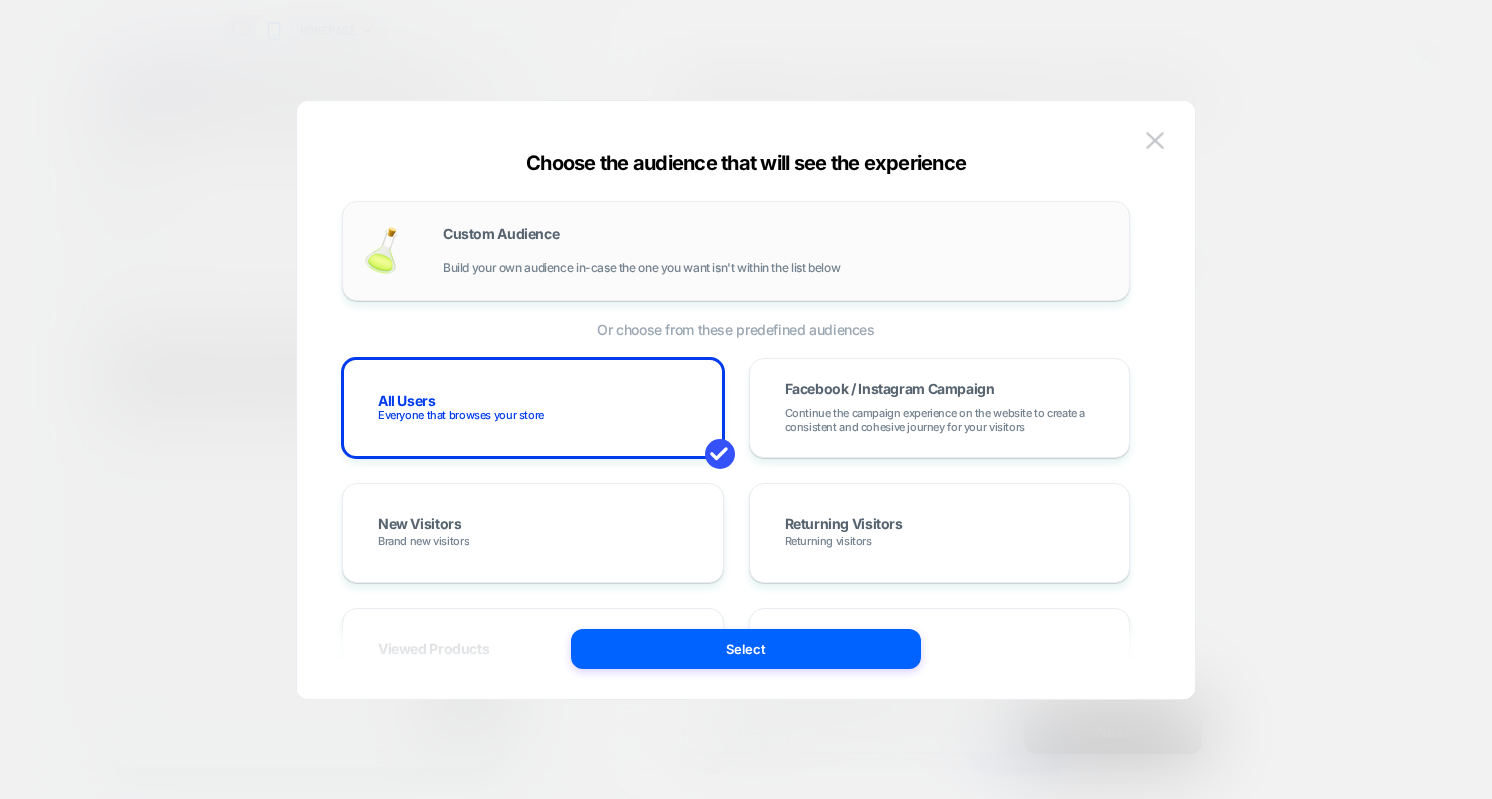 click on "Custom Audience Build your own audience in-case the one you want isn't within the list below" at bounding box center (736, 251) 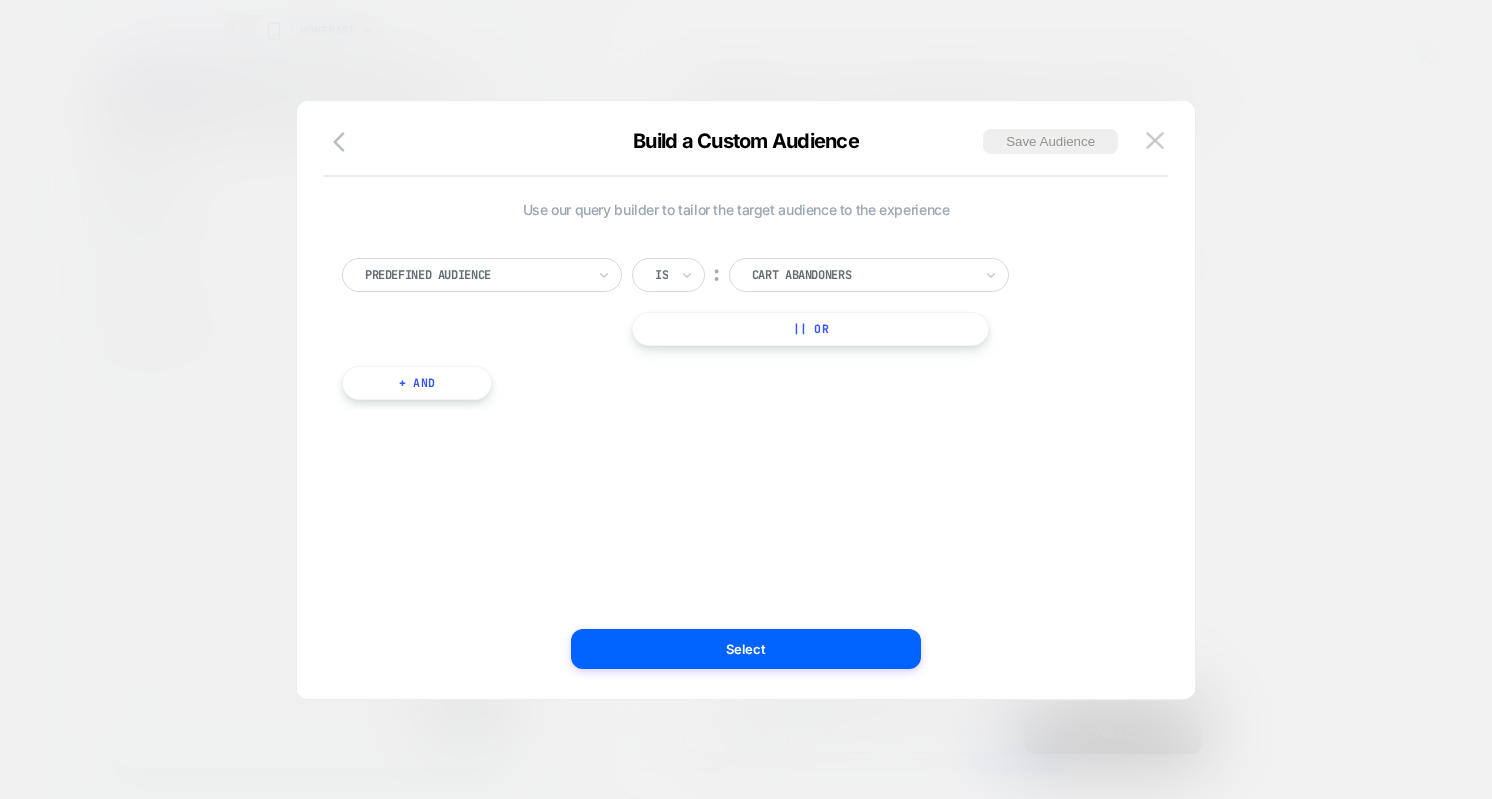 click at bounding box center [475, 275] 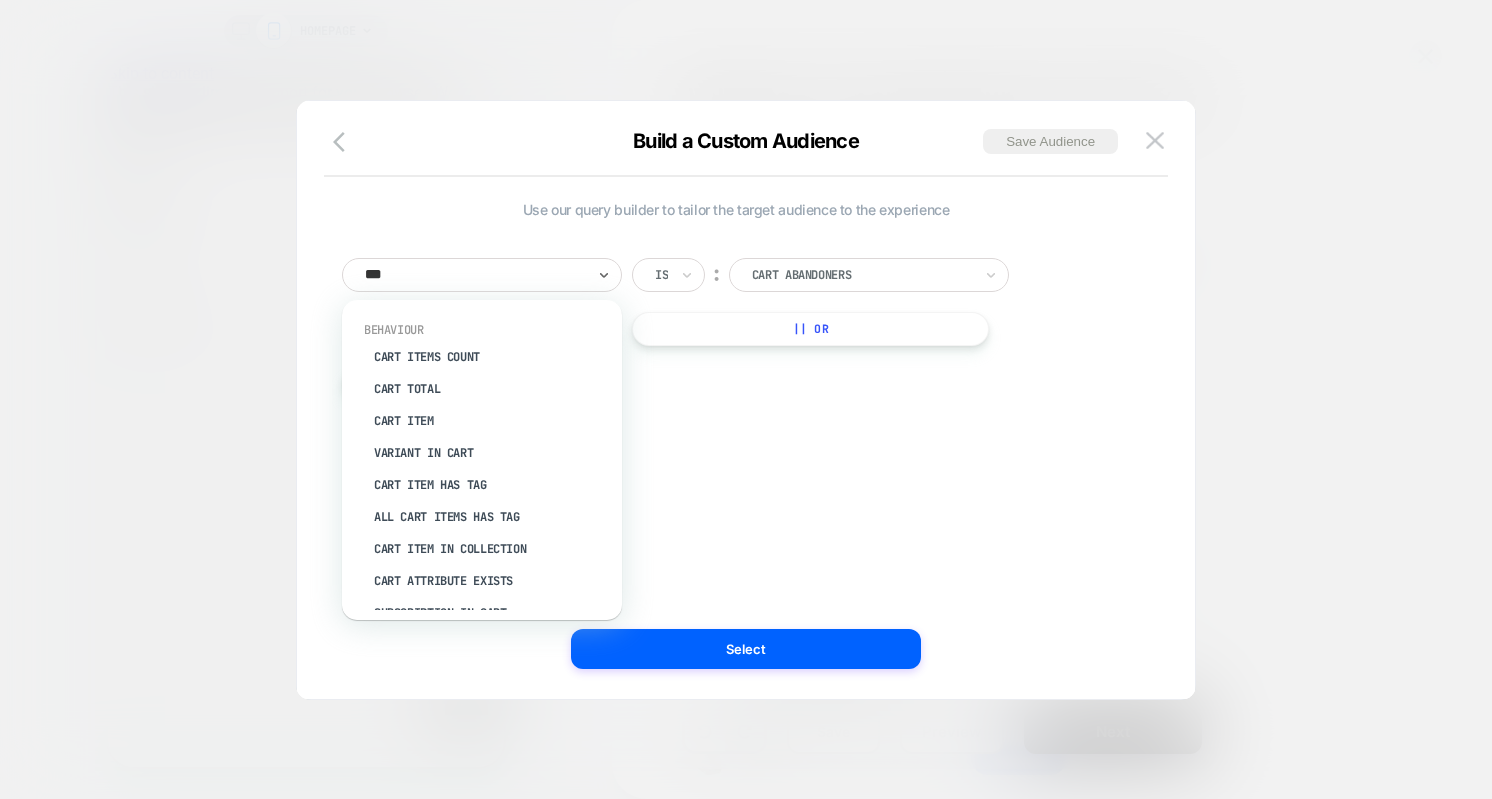 type on "****" 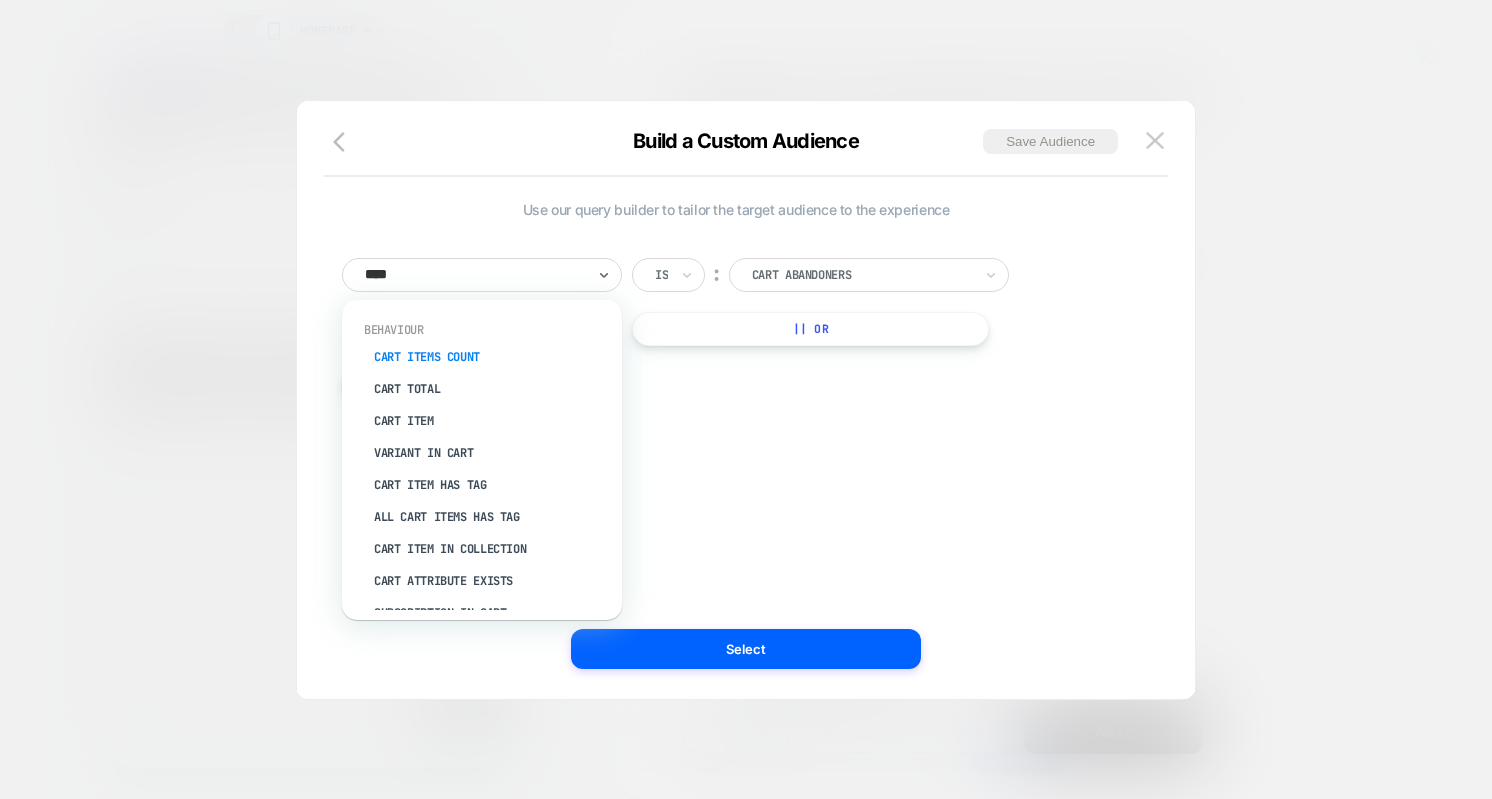 click on "Cart Items Count" at bounding box center (492, 357) 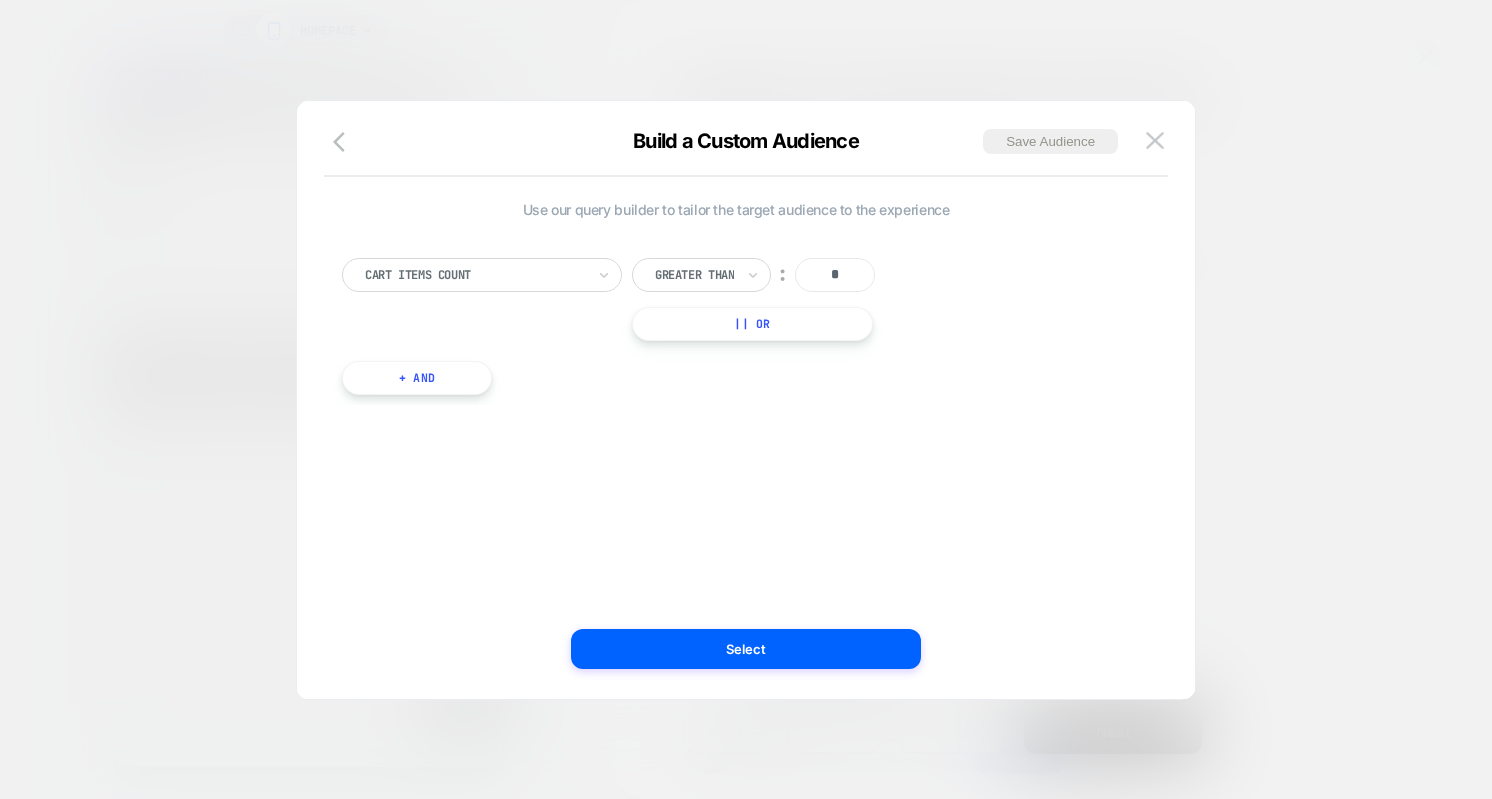 click on "Greater Than" at bounding box center (701, 275) 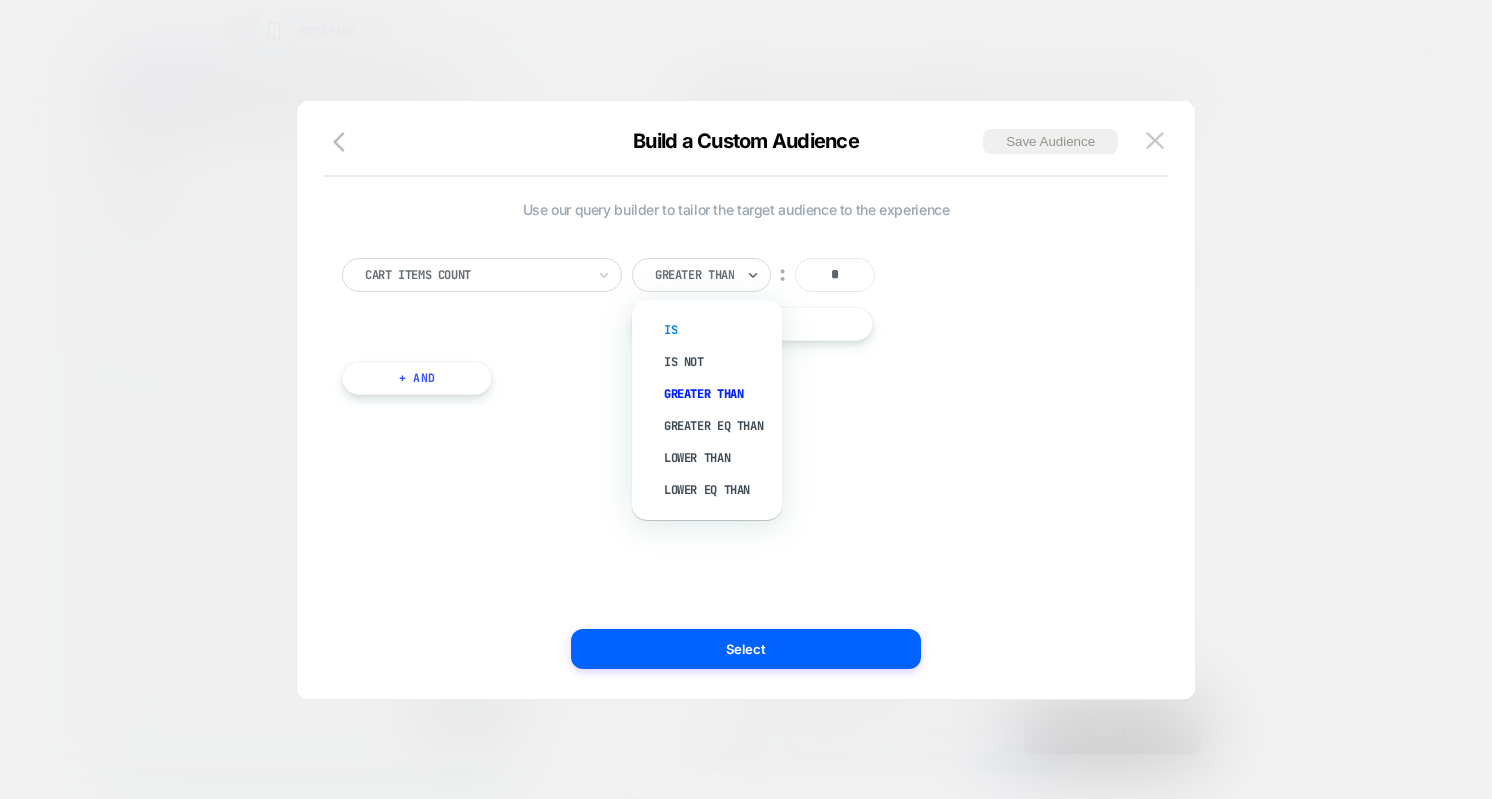 click on "Is" at bounding box center [717, 330] 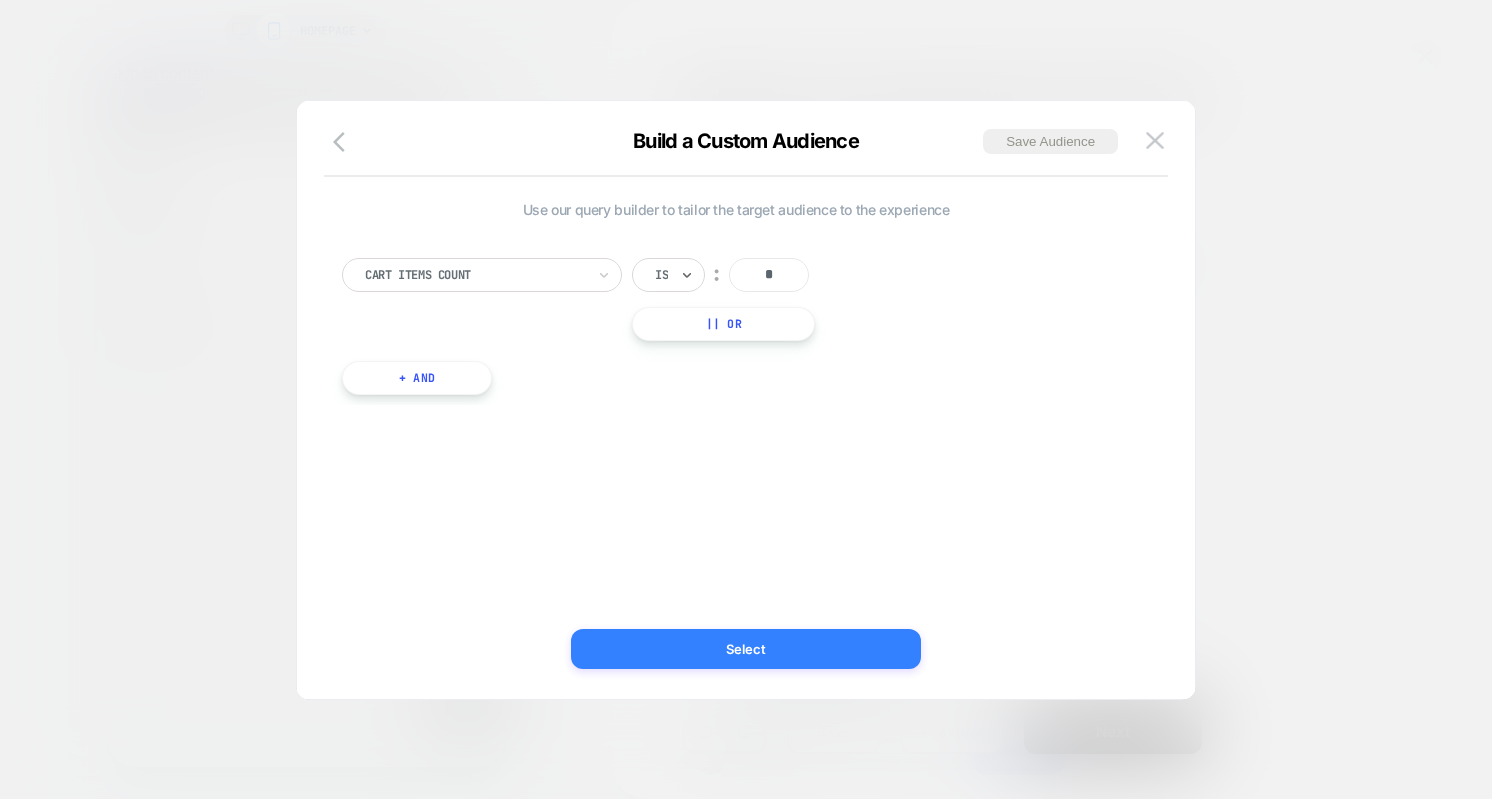 click on "Select" at bounding box center [746, 649] 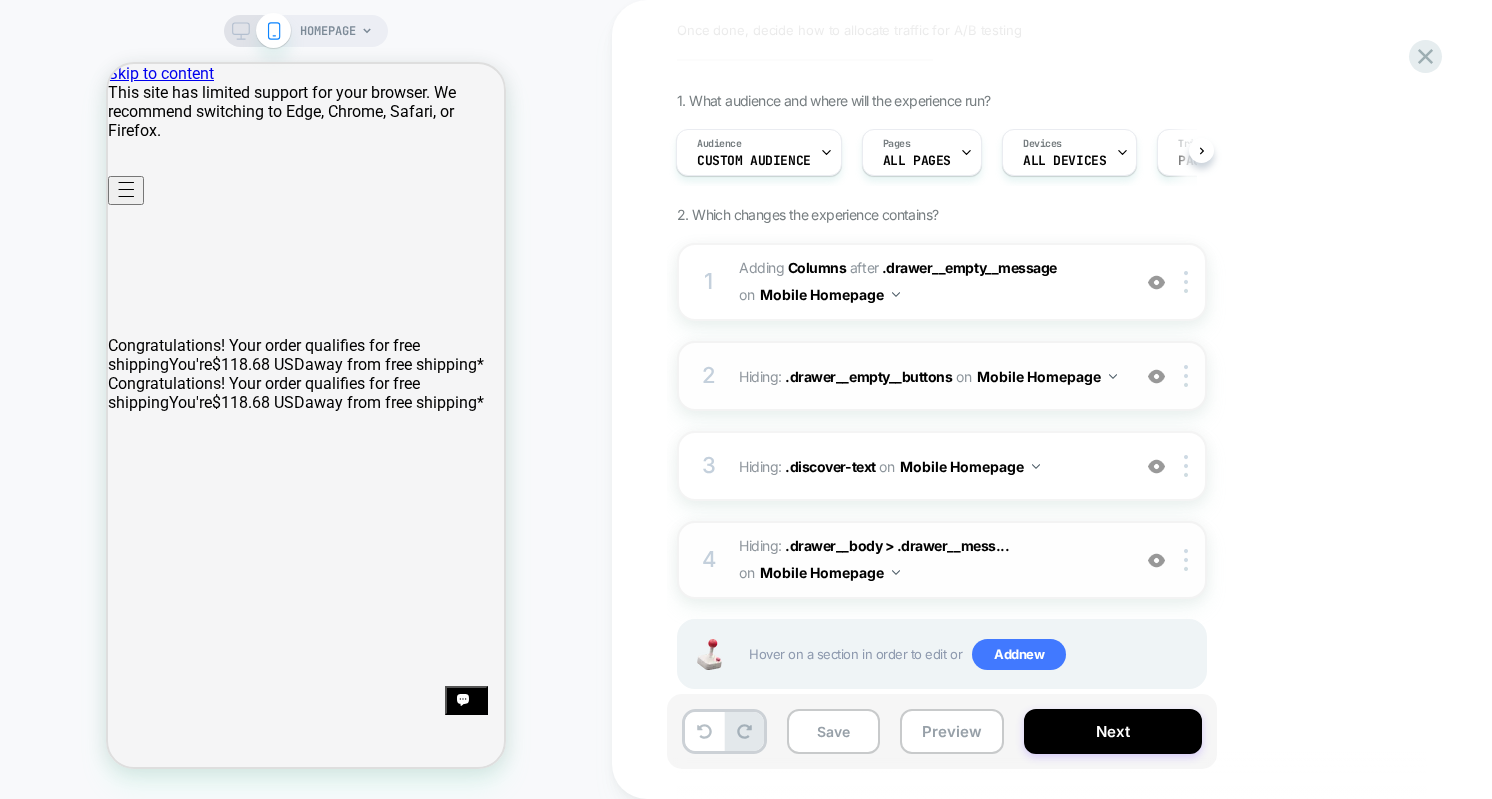 scroll, scrollTop: 0, scrollLeft: 0, axis: both 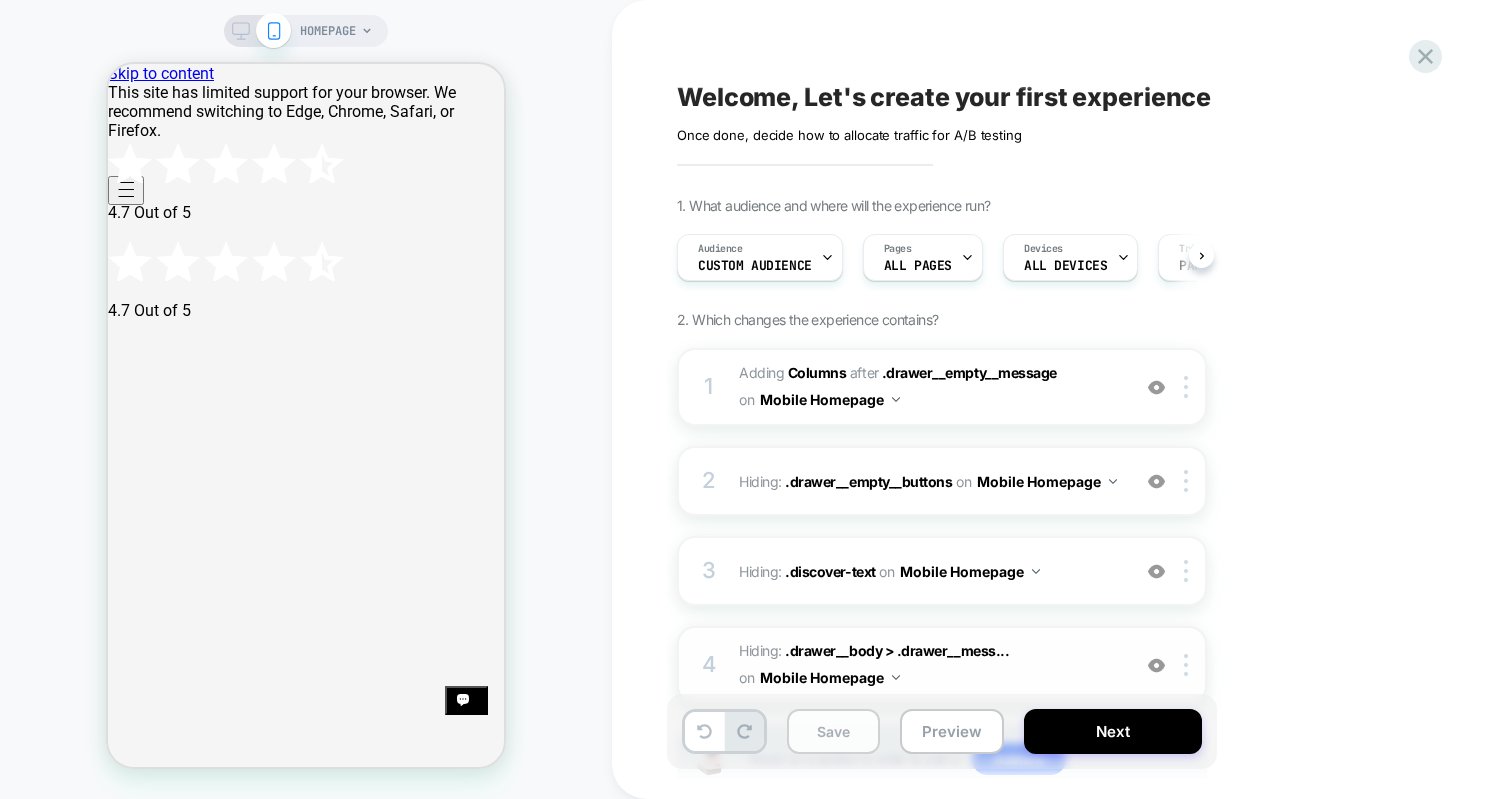 click on "Save" at bounding box center [833, 731] 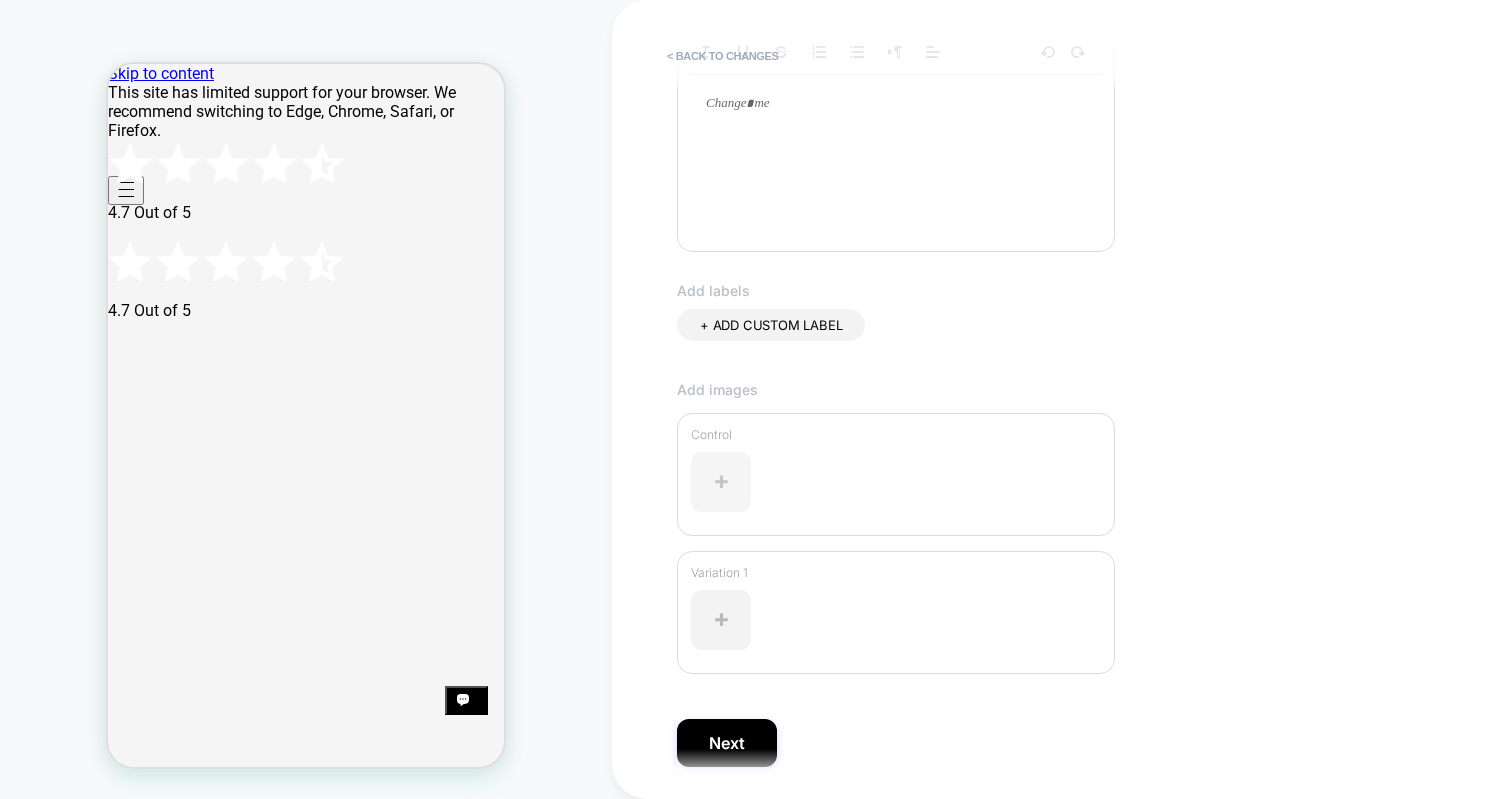 scroll, scrollTop: 429, scrollLeft: 0, axis: vertical 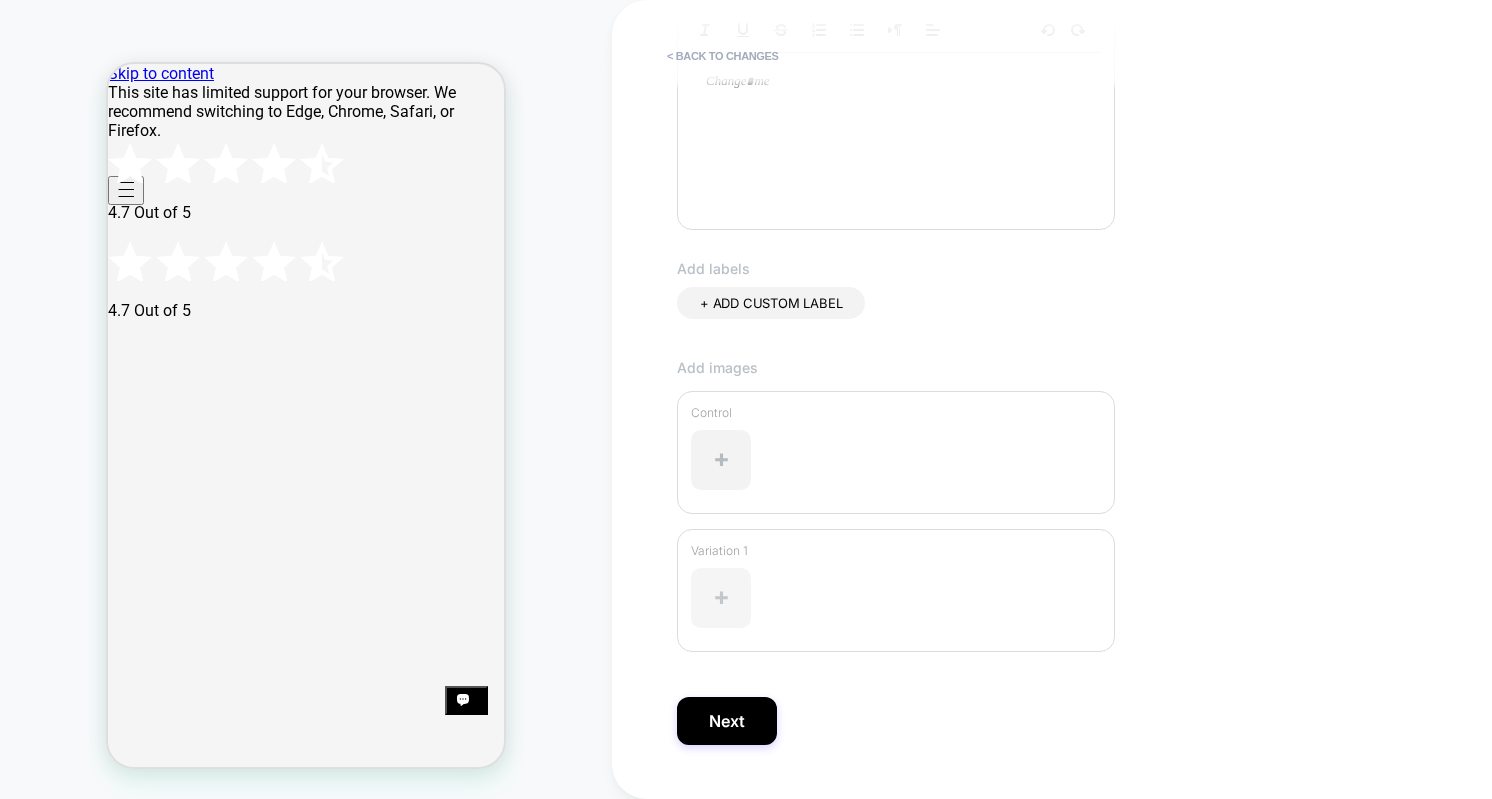 type on "**********" 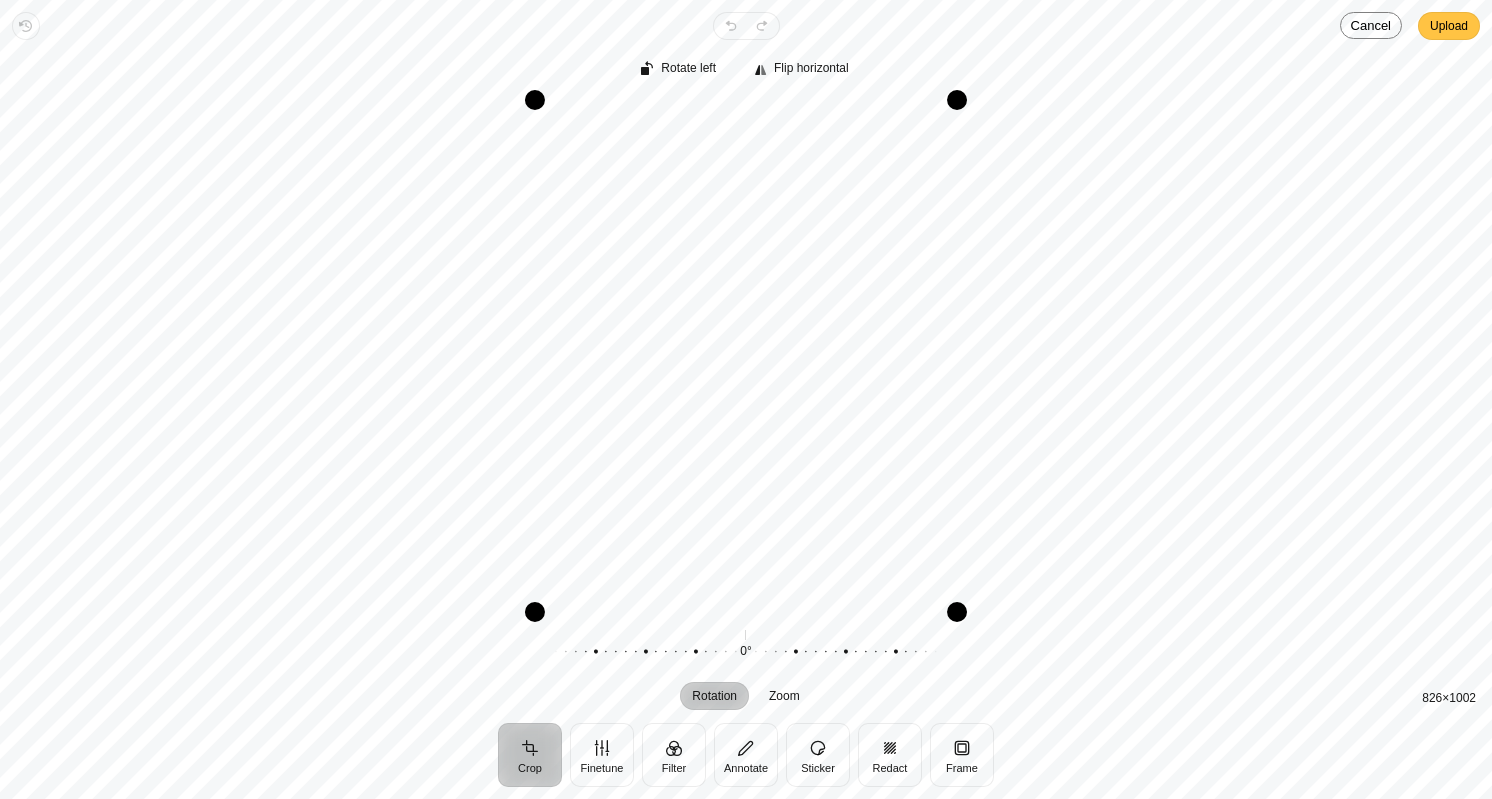 click on "Upload" at bounding box center (1449, 26) 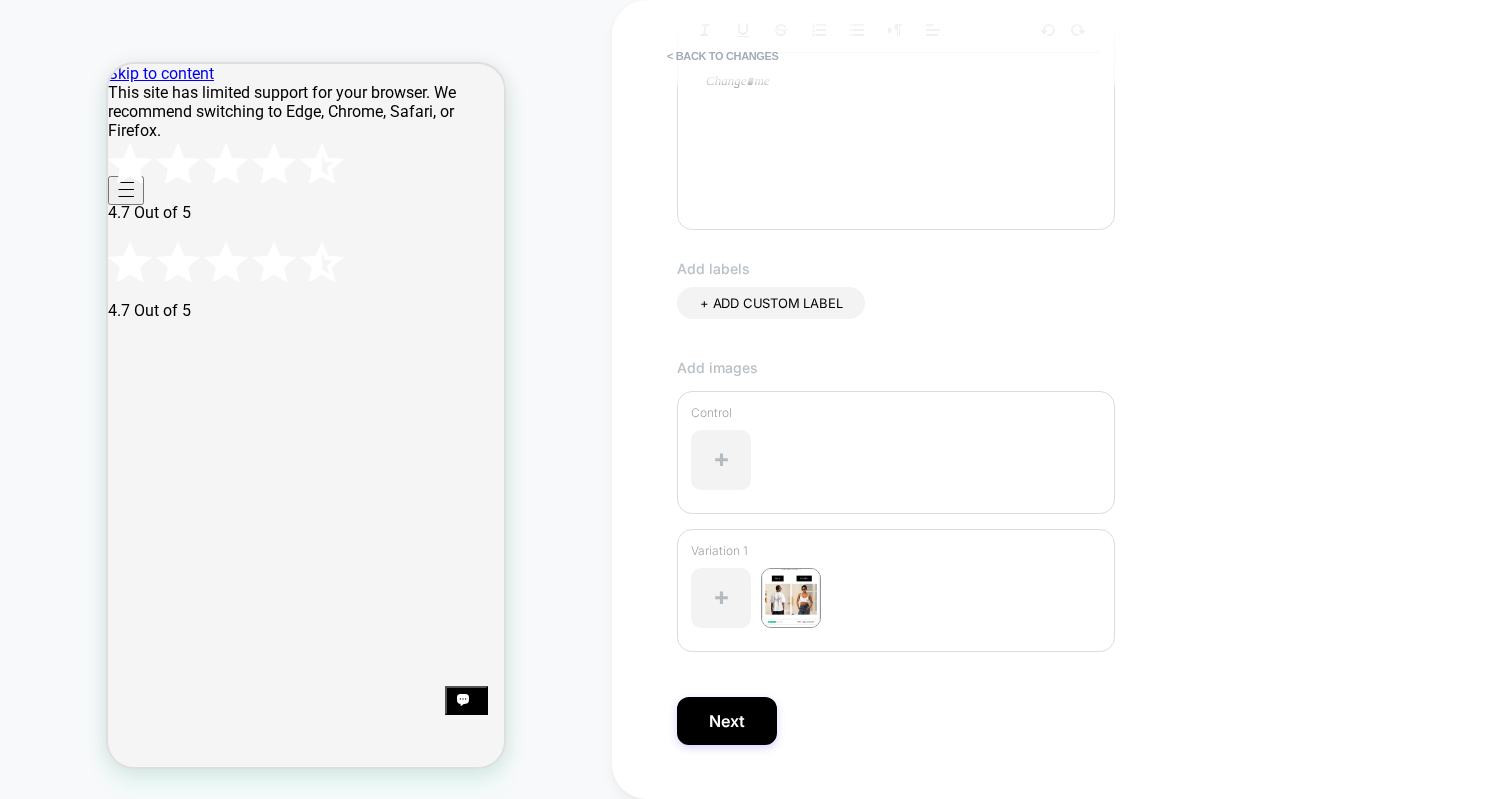 scroll, scrollTop: 475, scrollLeft: 0, axis: vertical 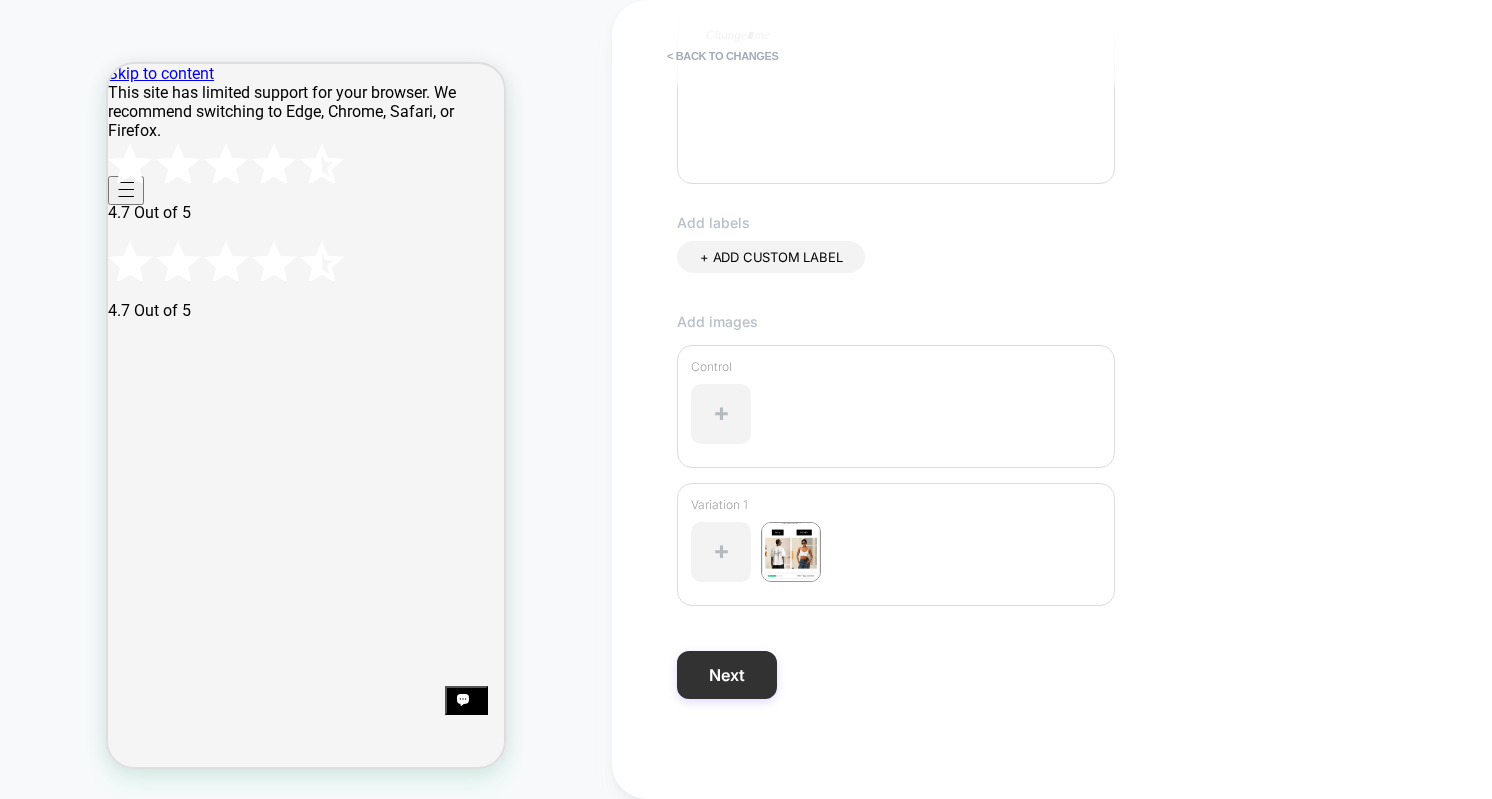 click on "Next" at bounding box center (727, 675) 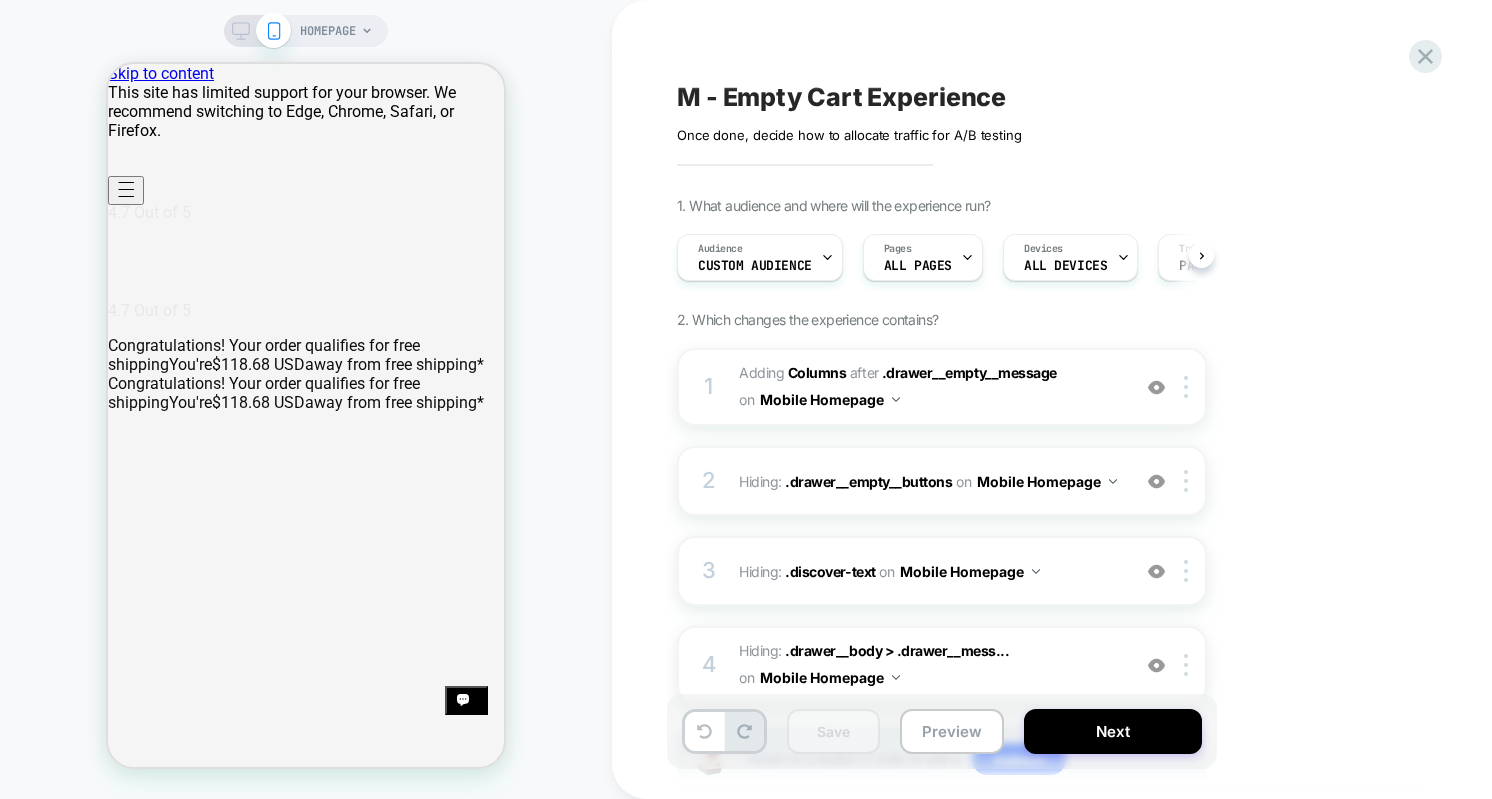 scroll, scrollTop: 0, scrollLeft: 1, axis: horizontal 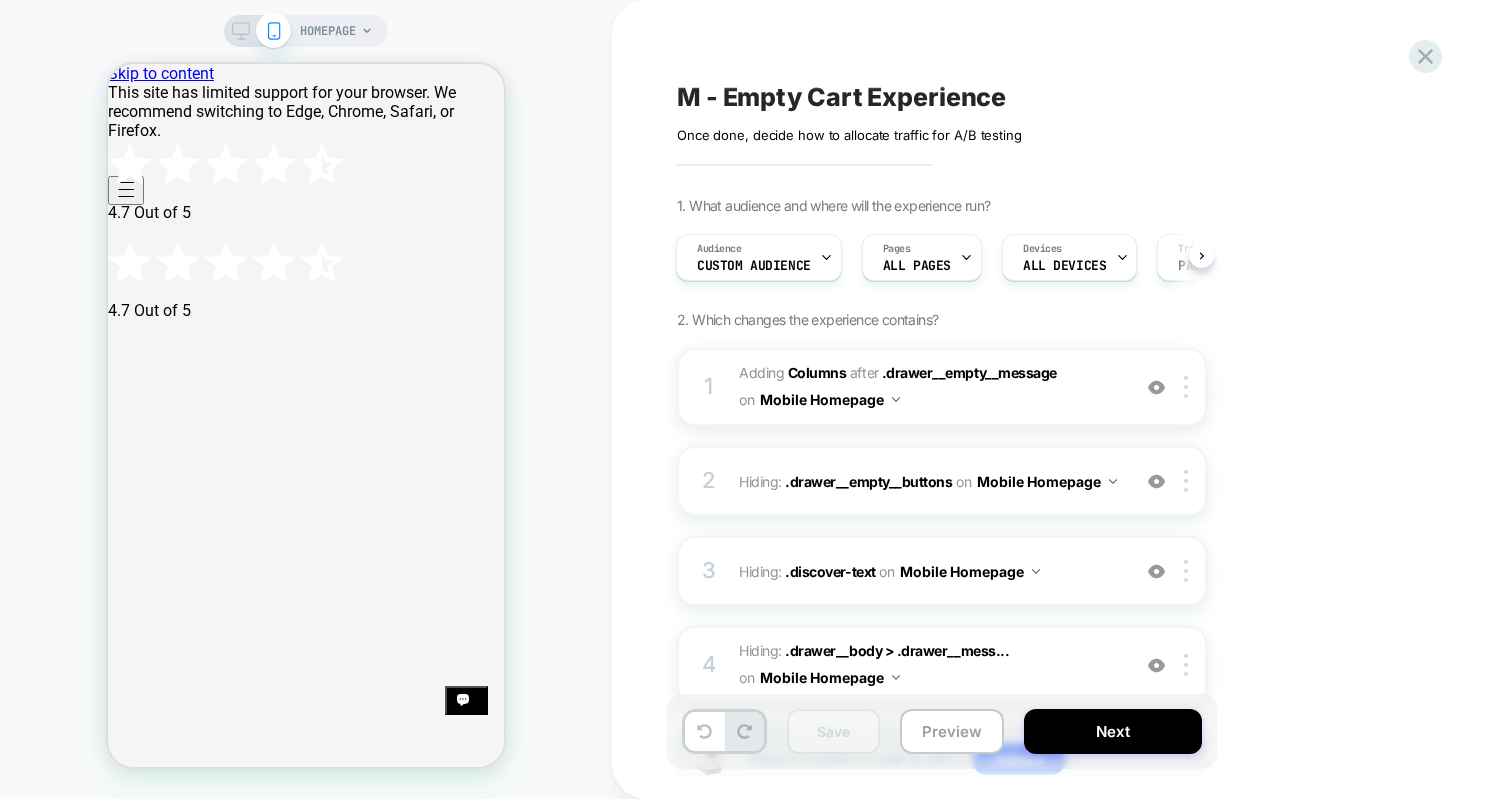 click on "M - Empty Cart Experience Click to edit experience details Once done, decide how to allocate traffic for A/B testing 1. What audience and where will the experience run? Audience Custom Audience Pages ALL PAGES Devices ALL DEVICES Trigger Page Load 2. Which changes the experience contains? 1 #_loomi_addon_1754593556191 Adding   Columns   AFTER .drawer__empty__message .drawer__empty__message   on Mobile Homepage Add Before Add After Duplicate Replace Position Copy CSS Selector Copy Widget Id Rename Copy to   Desktop Target   All Devices Delete Upgrade to latest 2 Hiding :   .drawer__empty__buttons .drawer__empty__buttons   on Mobile Homepage Add Before Add After Copy CSS Selector Rename Copy to   Desktop Target   All Devices Delete 3 Hiding :   .discover-text .discover-text   on Mobile Homepage Add Before Add After Copy CSS Selector Rename Copy to   Desktop Target   All Devices Delete 4 Hiding :   .drawer__body > .drawer__mess... .drawer__body > .drawer__message   on Mobile Homepage Add Before Add After Rename" at bounding box center (1052, 399) 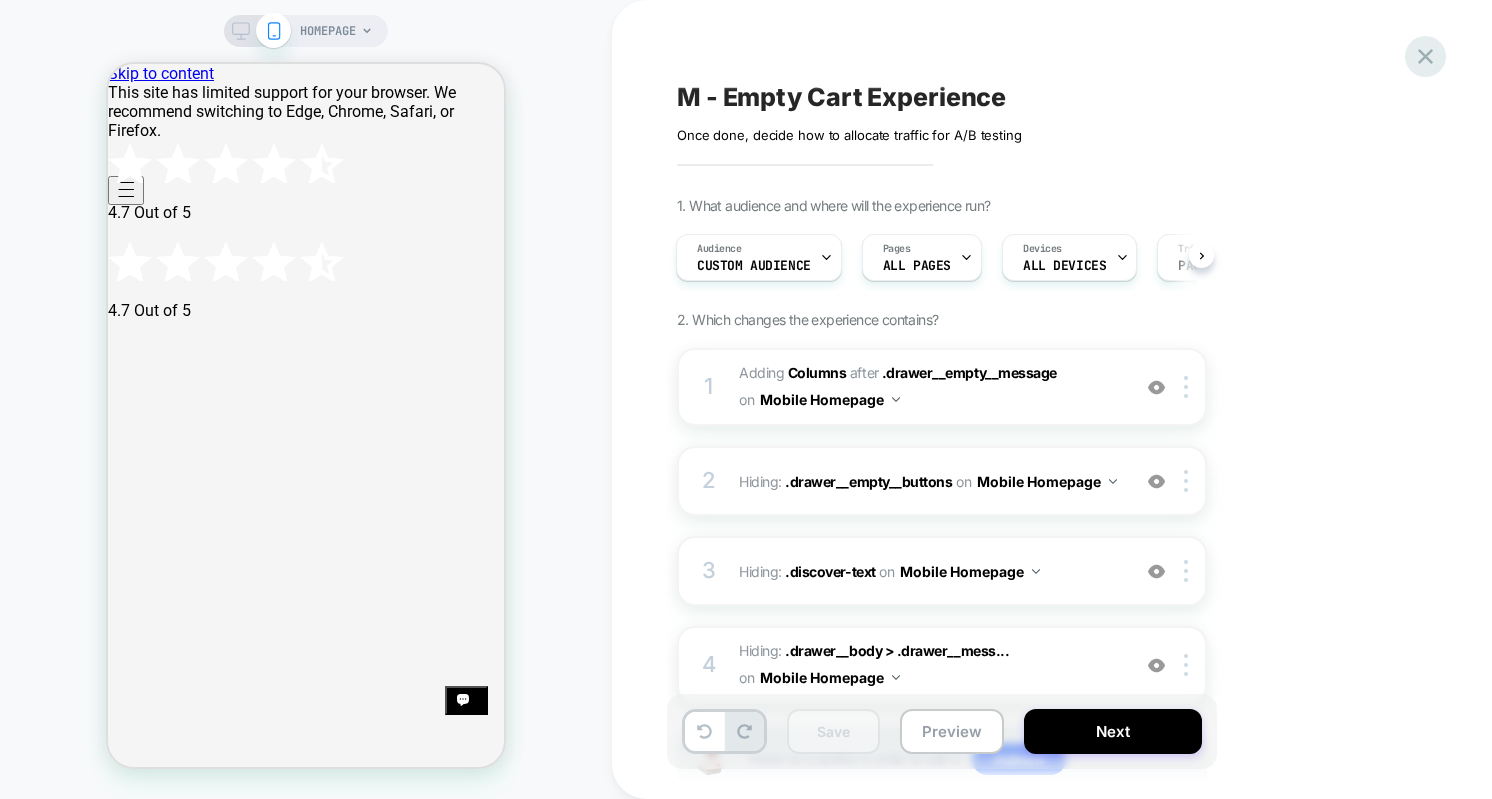 click 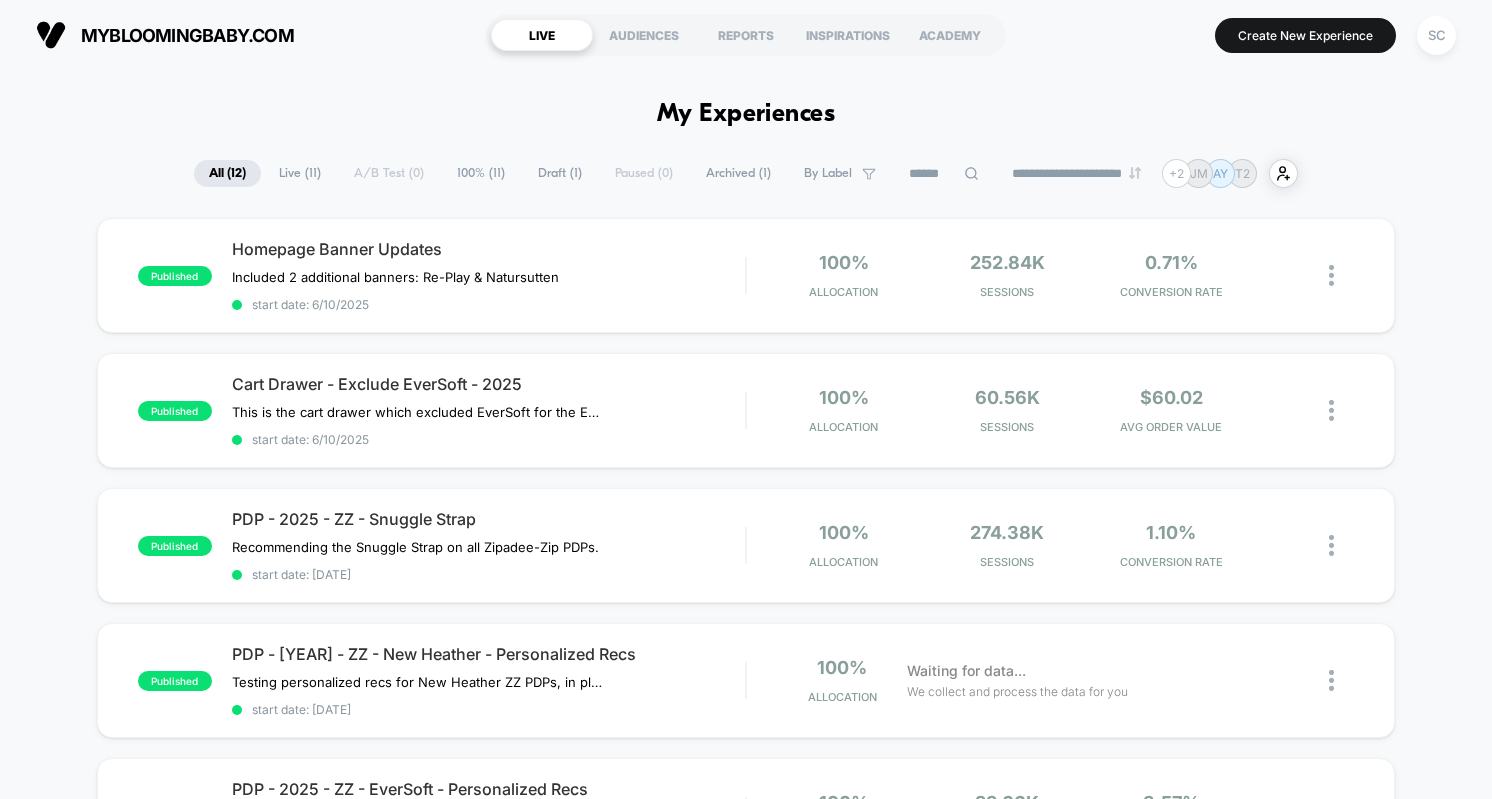 scroll, scrollTop: 0, scrollLeft: 0, axis: both 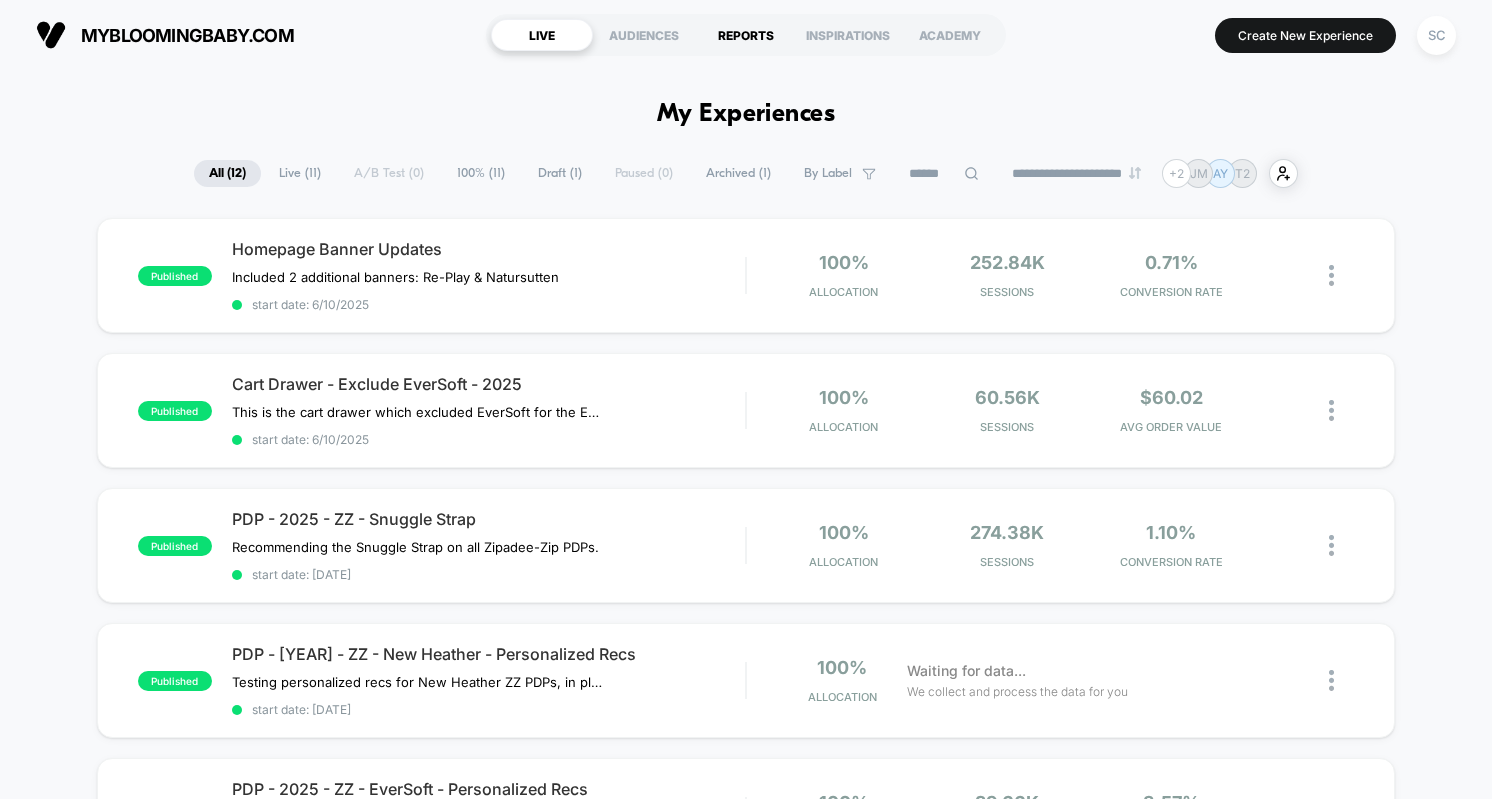 click on "REPORTS" at bounding box center (746, 35) 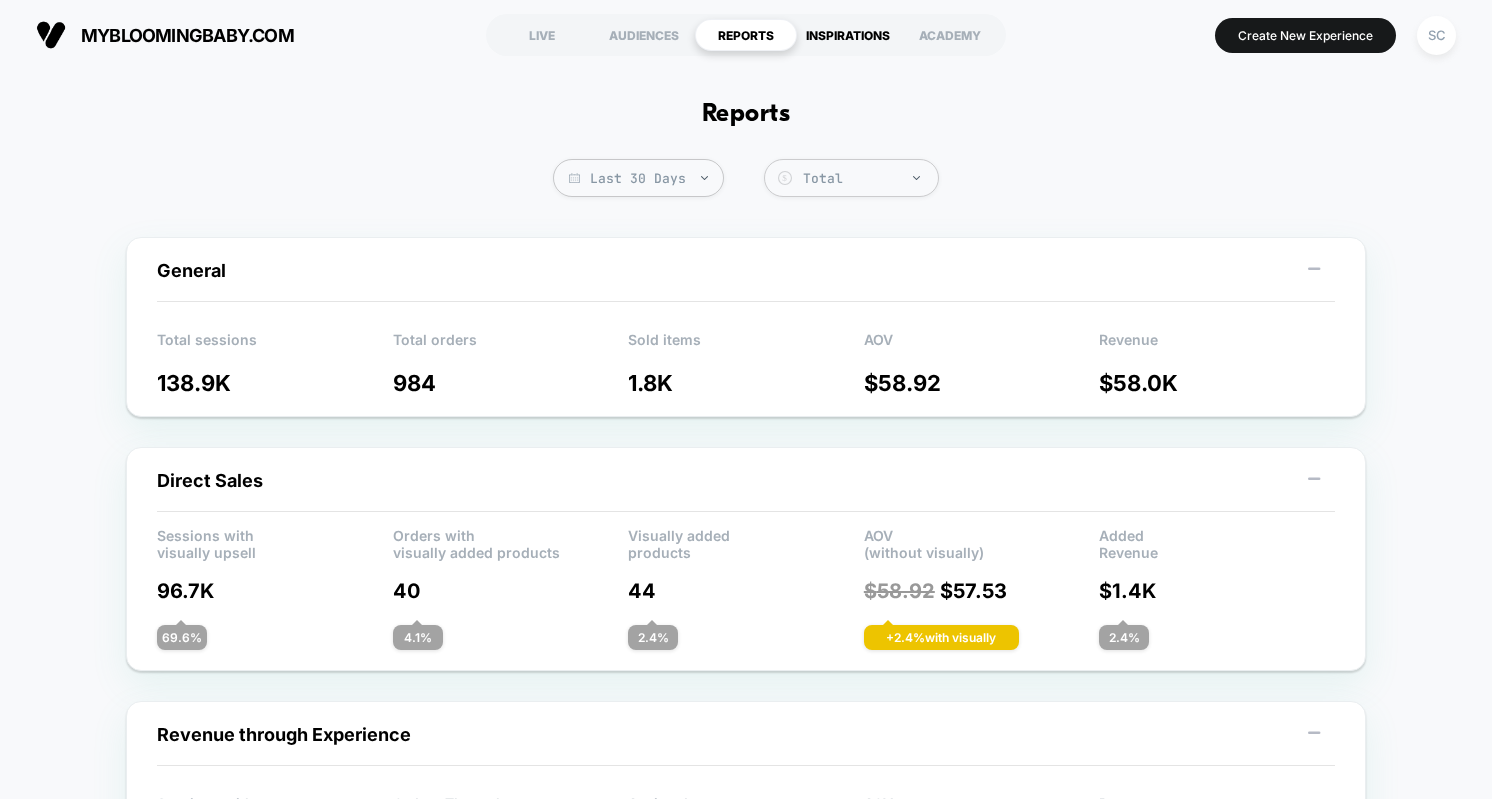 click on "INSPIRATIONS" at bounding box center [848, 35] 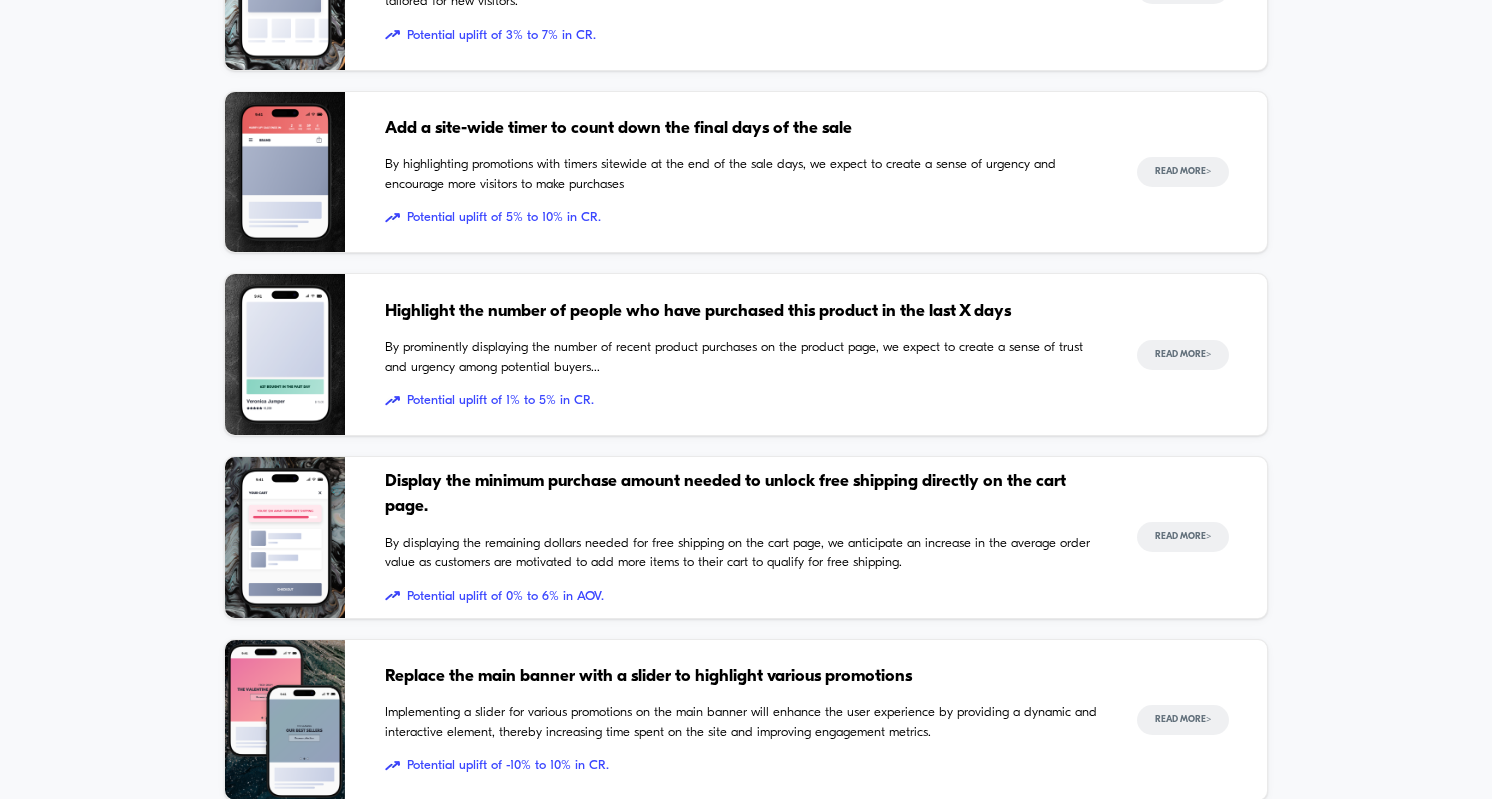 scroll, scrollTop: 1223, scrollLeft: 0, axis: vertical 